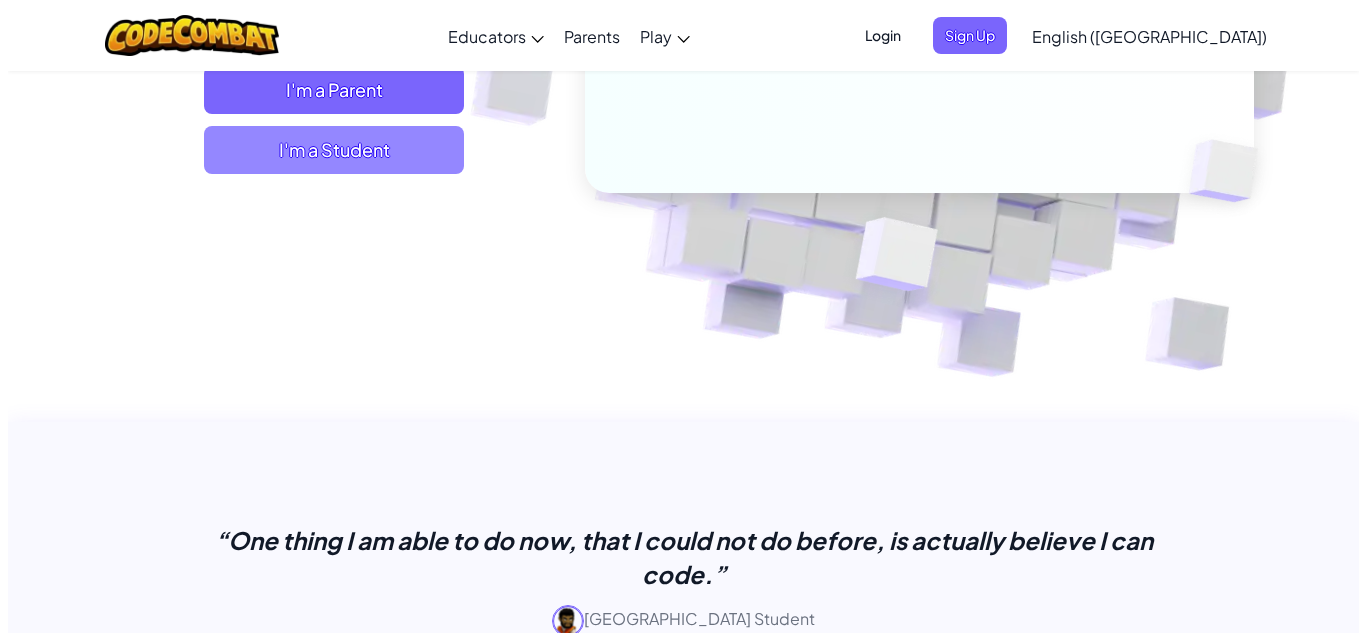 scroll, scrollTop: 400, scrollLeft: 0, axis: vertical 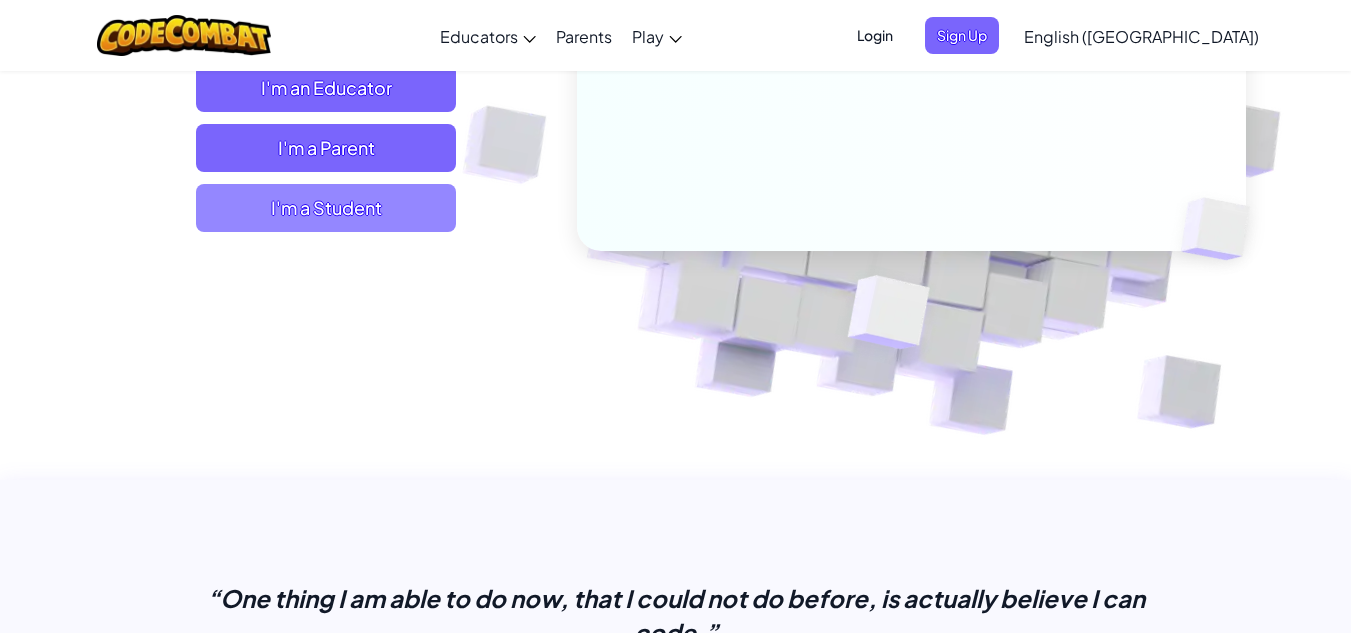 click on "I'm a Student" at bounding box center [326, 208] 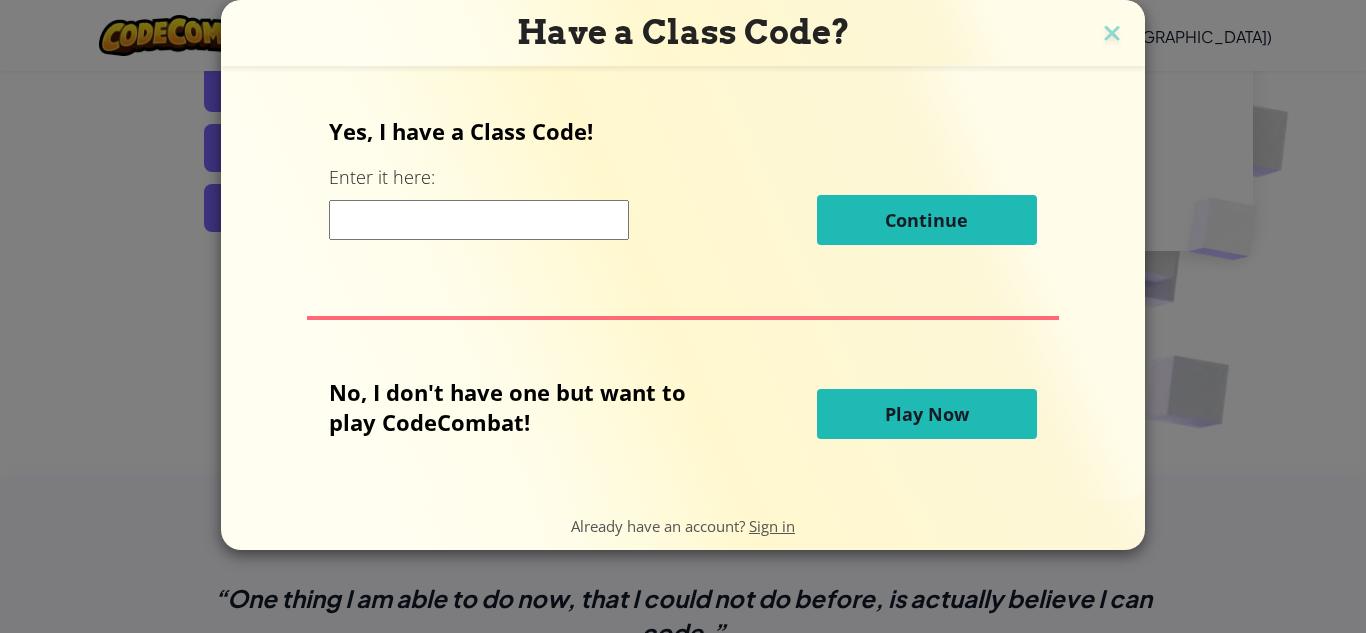 click at bounding box center [479, 220] 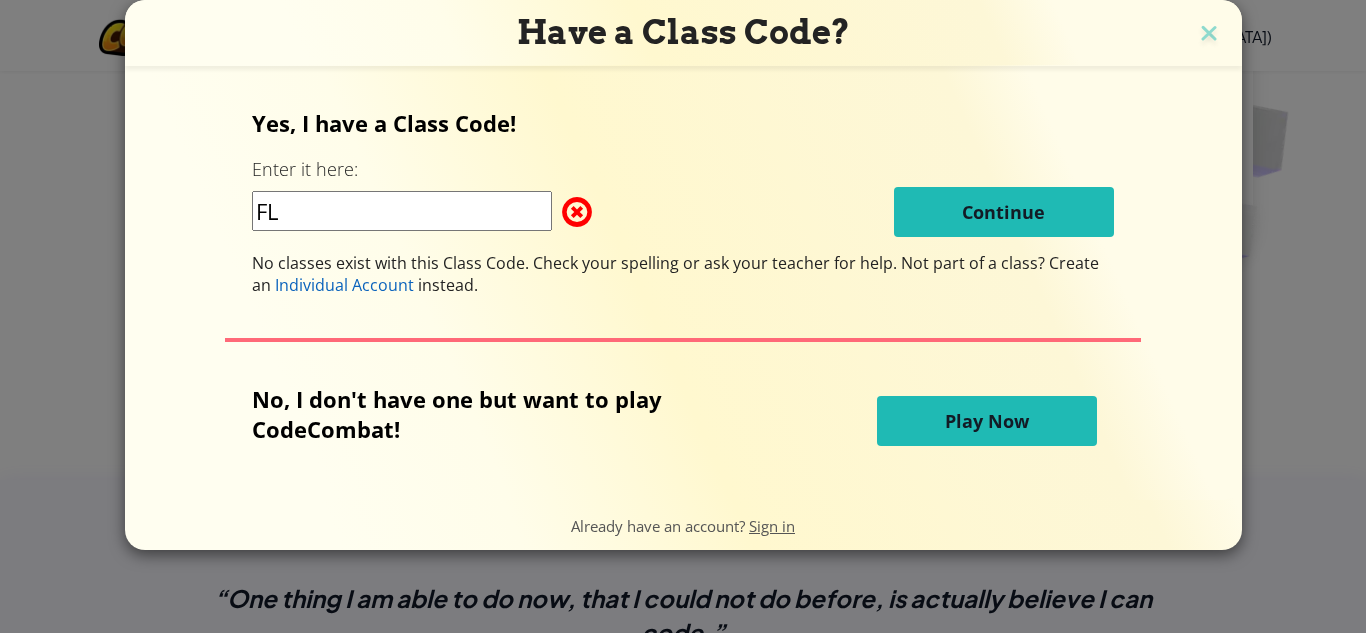 type on "F" 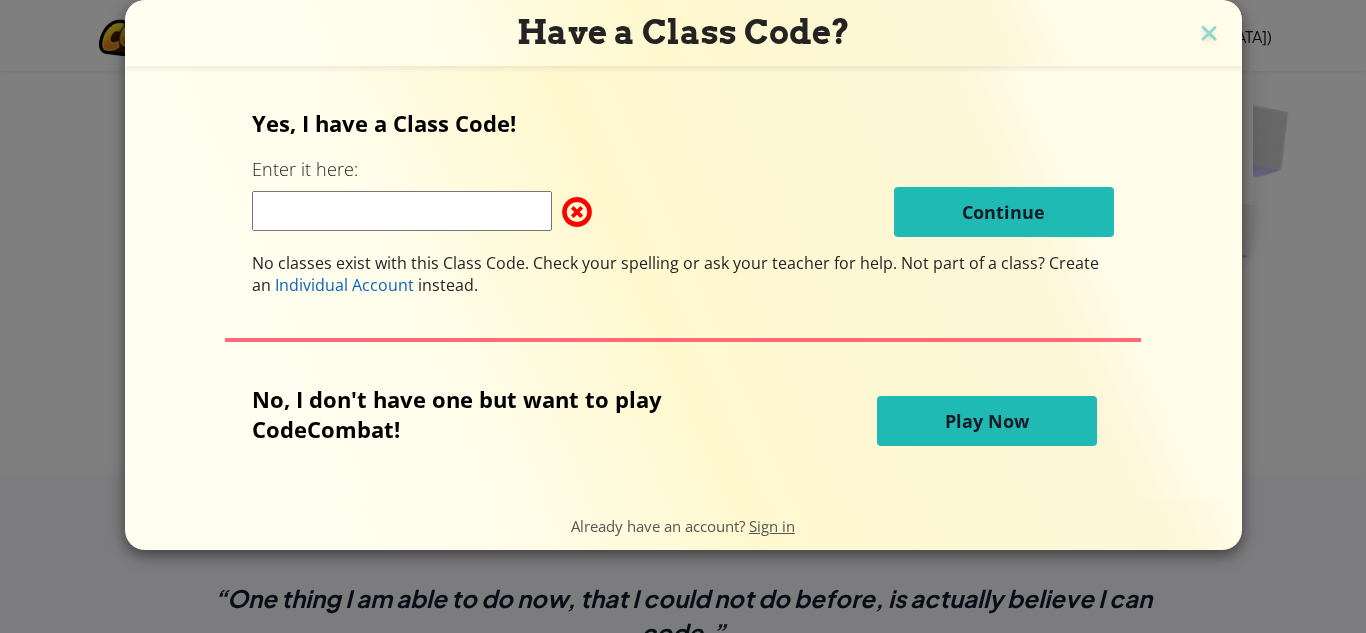 type on "f" 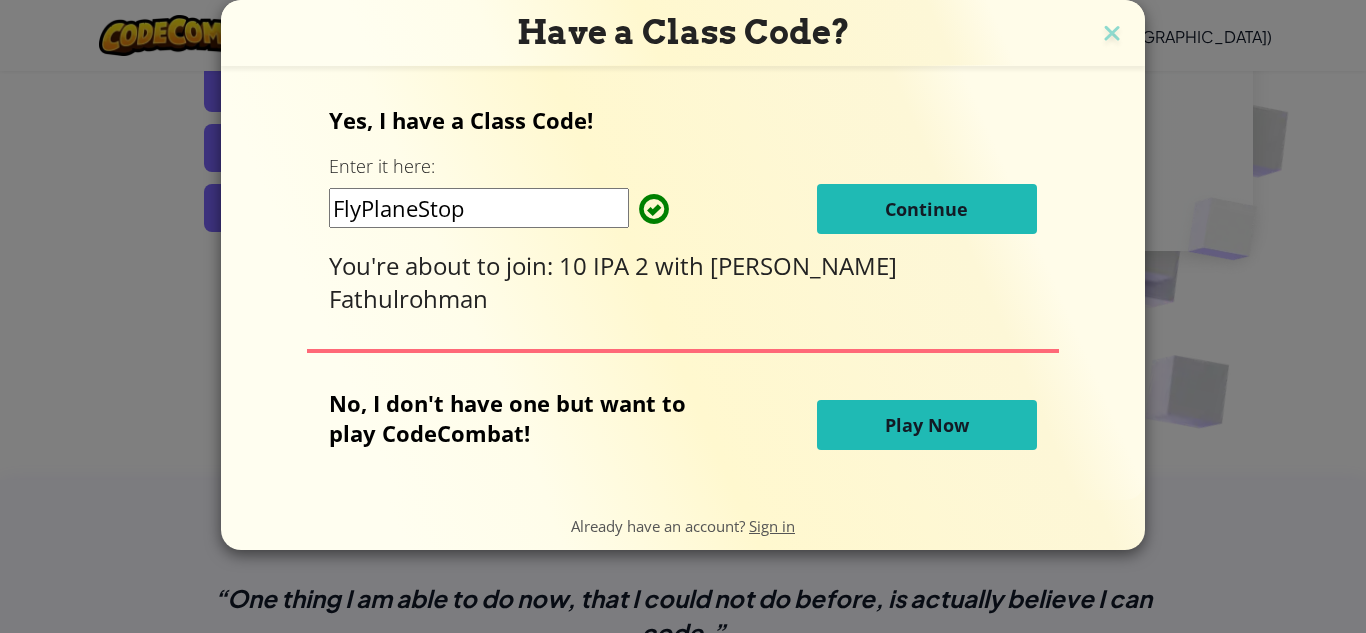 type on "FlyPlaneStop" 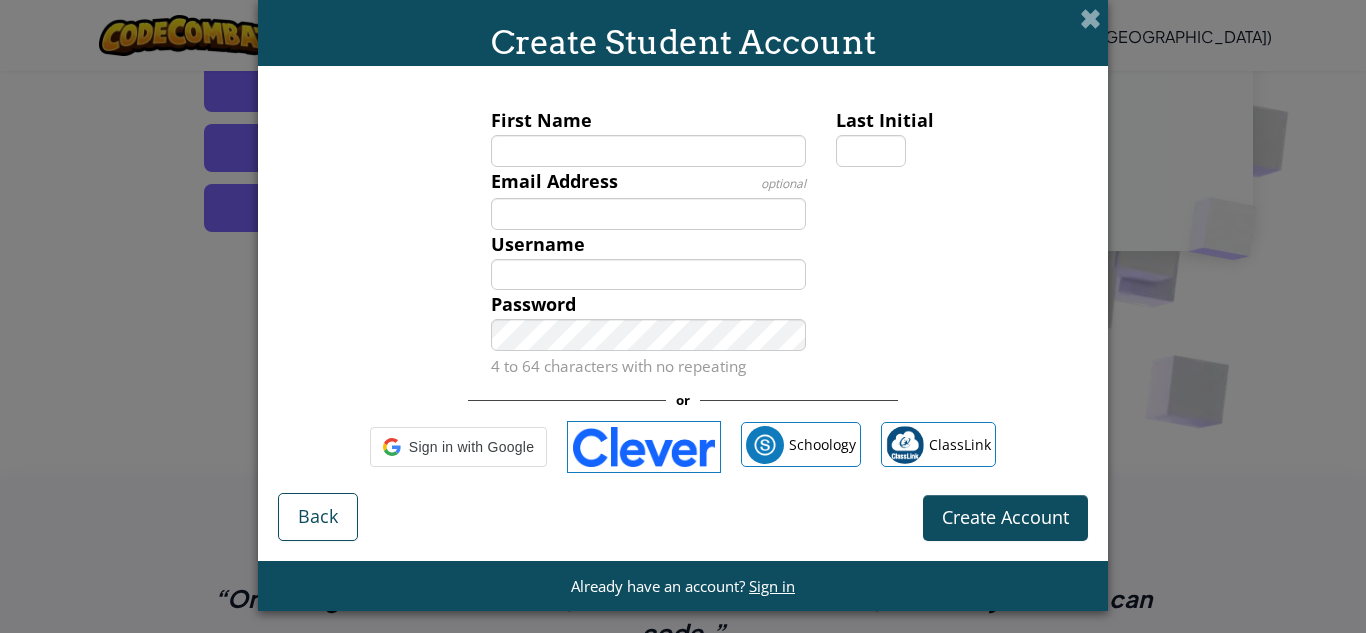 click on "First Name" at bounding box center (649, 151) 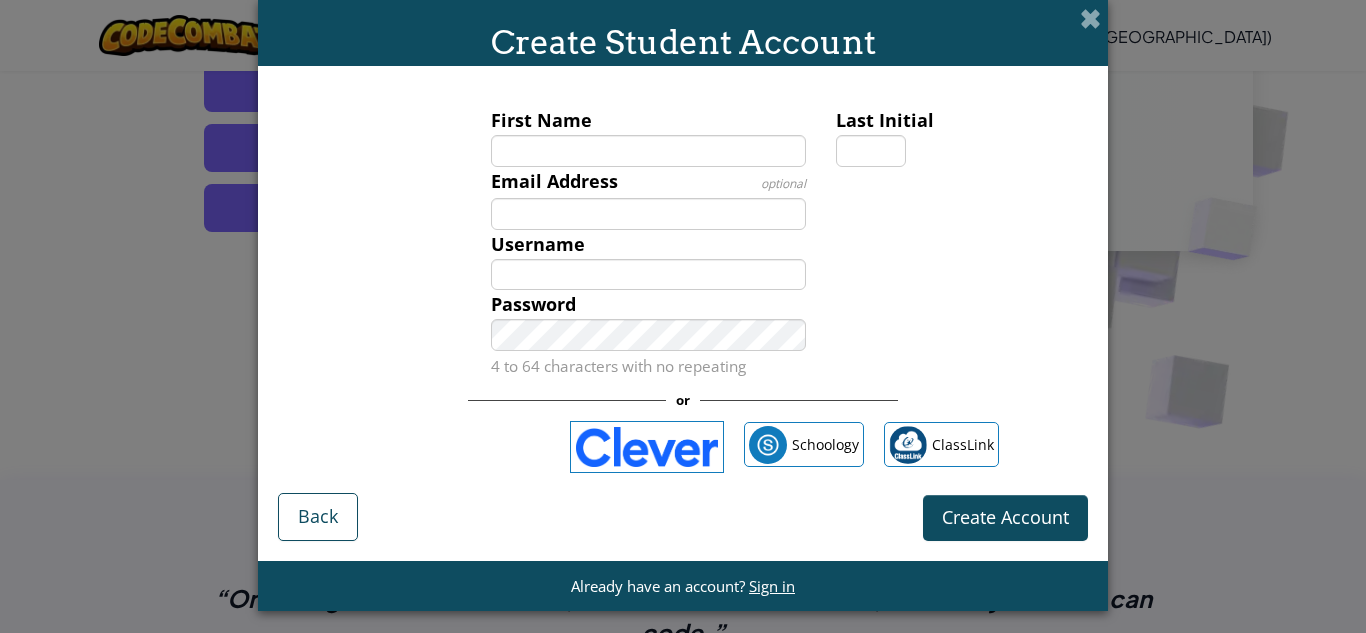 click on "First Name" at bounding box center [649, 151] 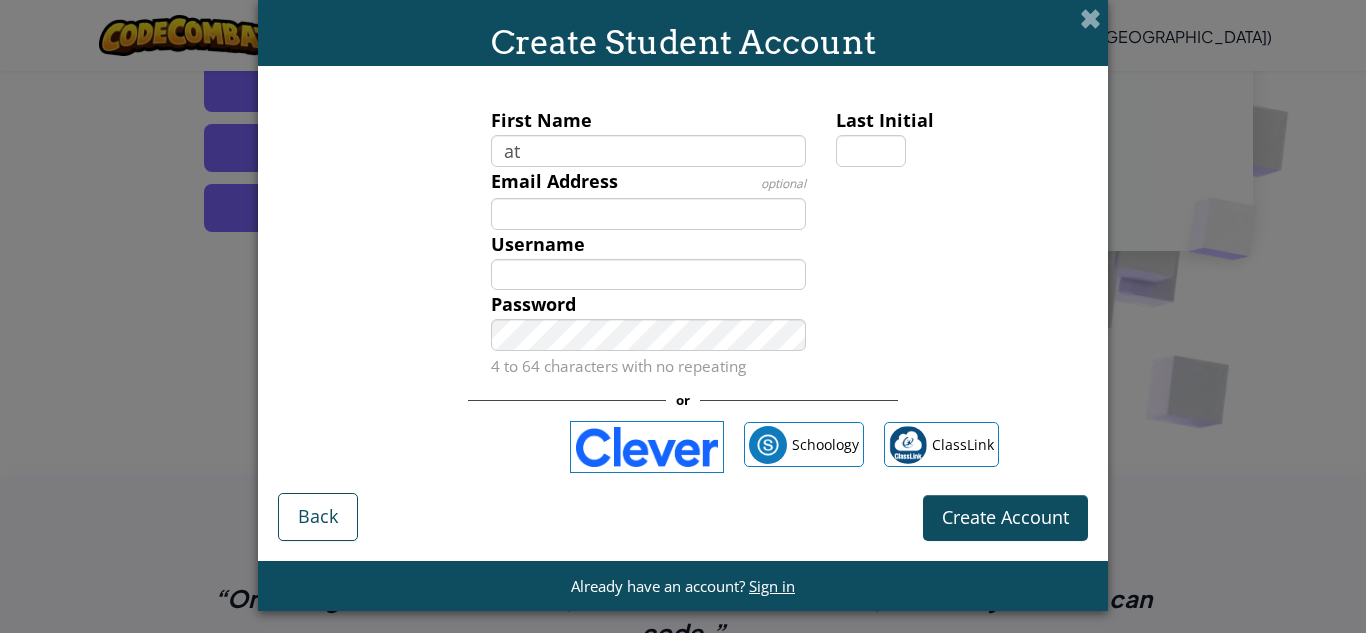 type on "a" 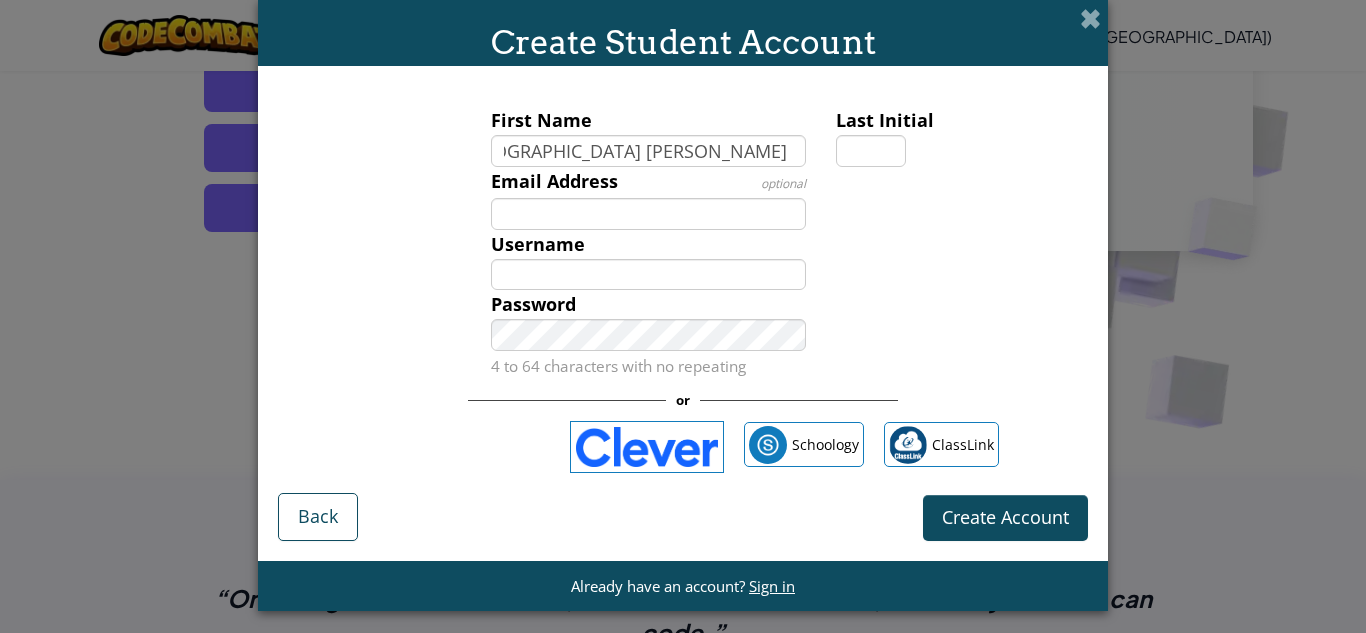 scroll, scrollTop: 0, scrollLeft: 77, axis: horizontal 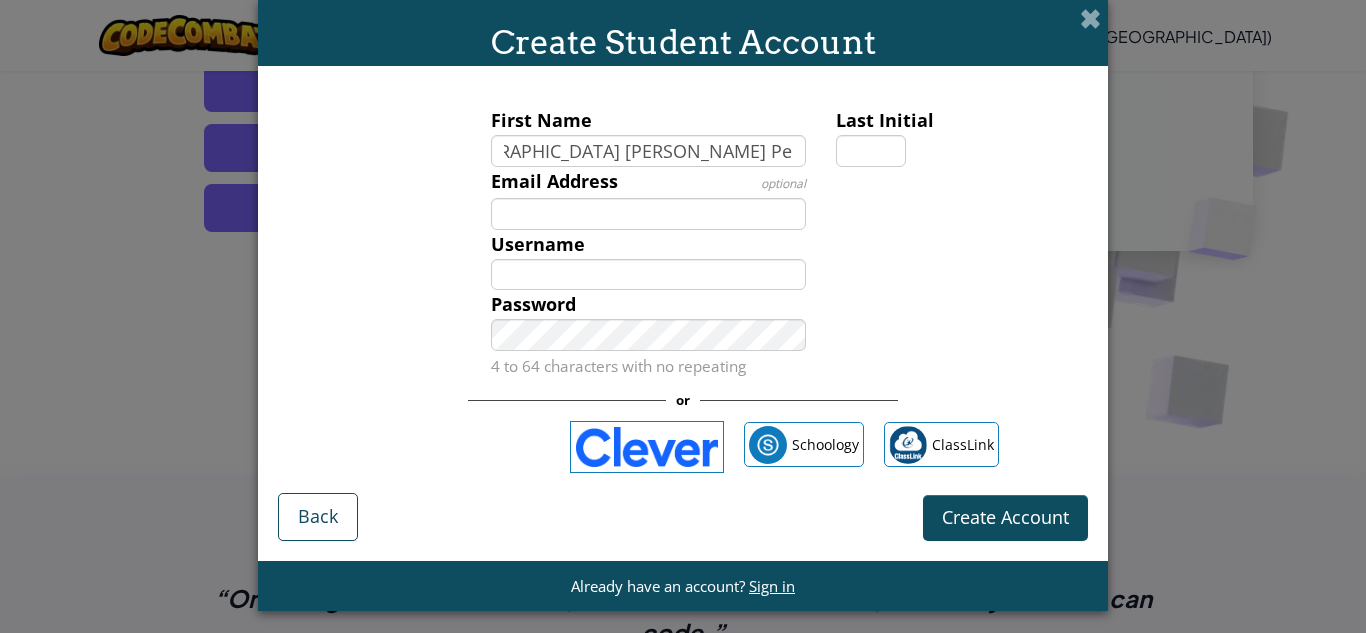 click on "[DEMOGRAPHIC_DATA] [PERSON_NAME] Permana" at bounding box center (649, 151) 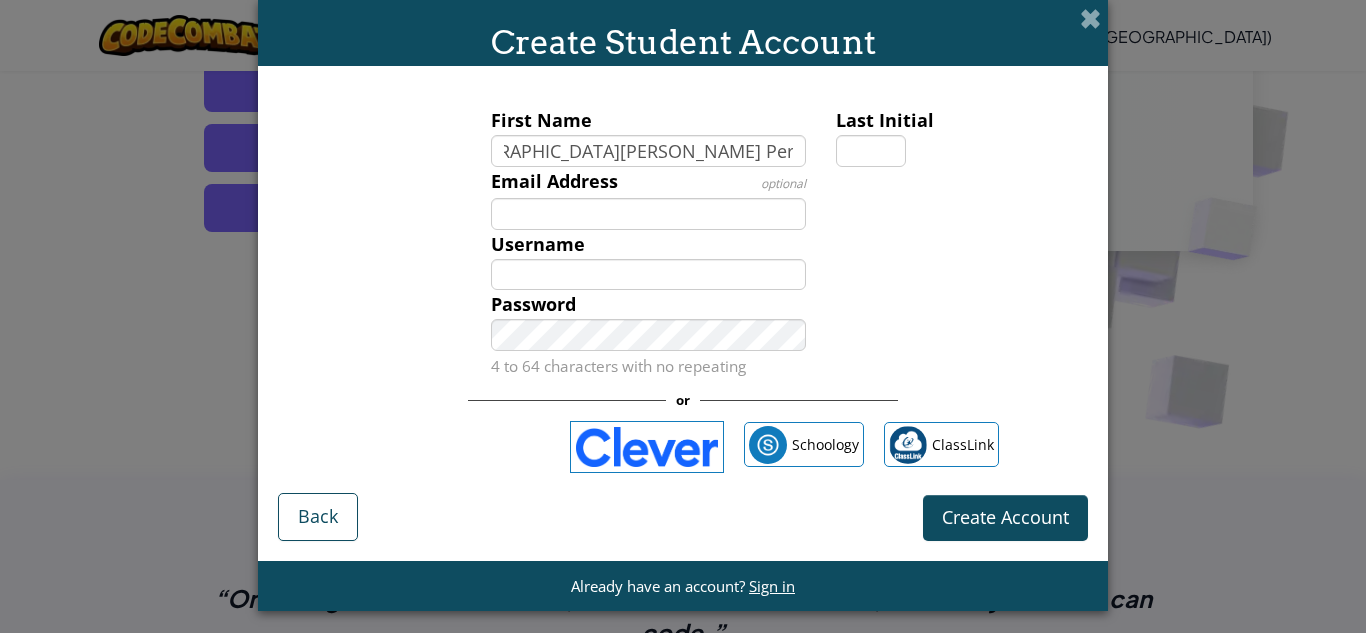 scroll, scrollTop: 0, scrollLeft: 68, axis: horizontal 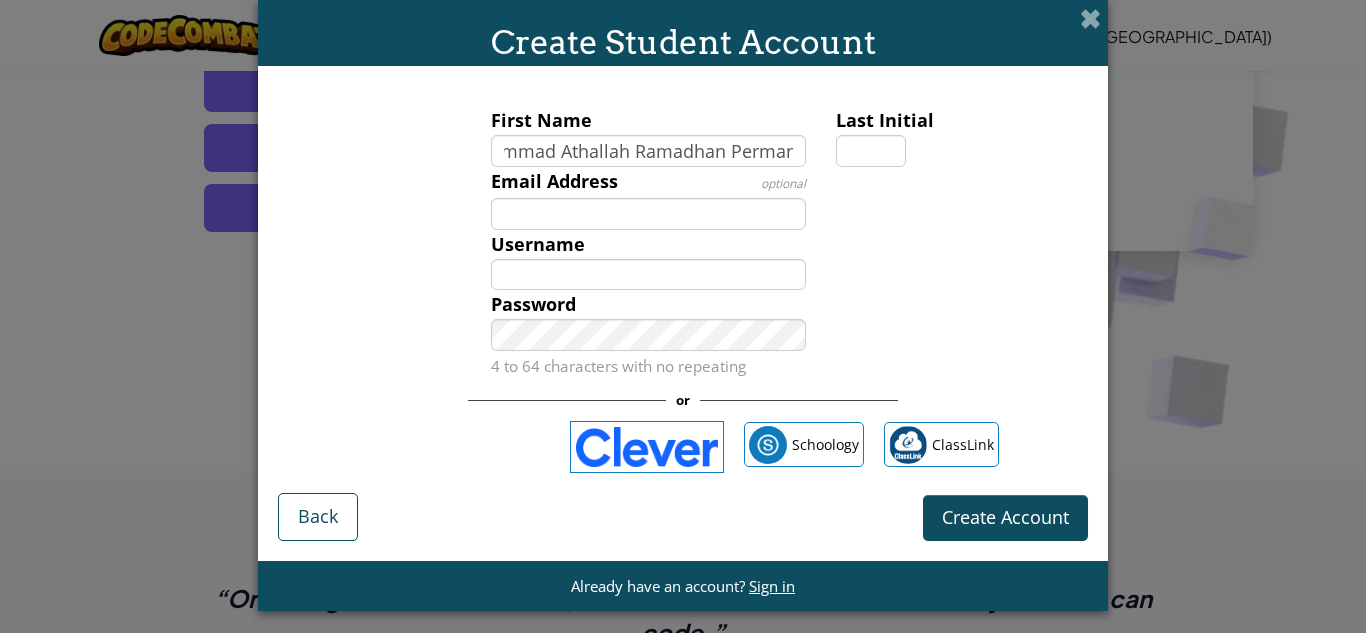 type on "Muhammmad Athallah Ramadhan Permana" 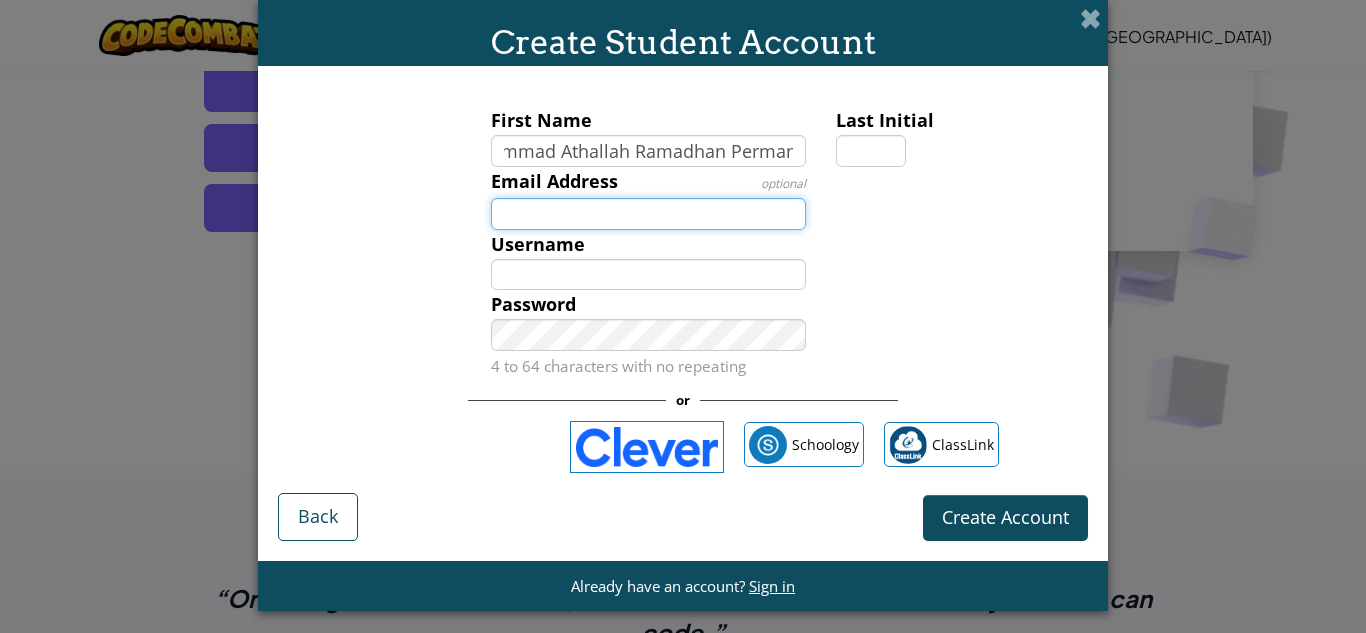 type on "Muhammmad Athallah Ramadhan Permana" 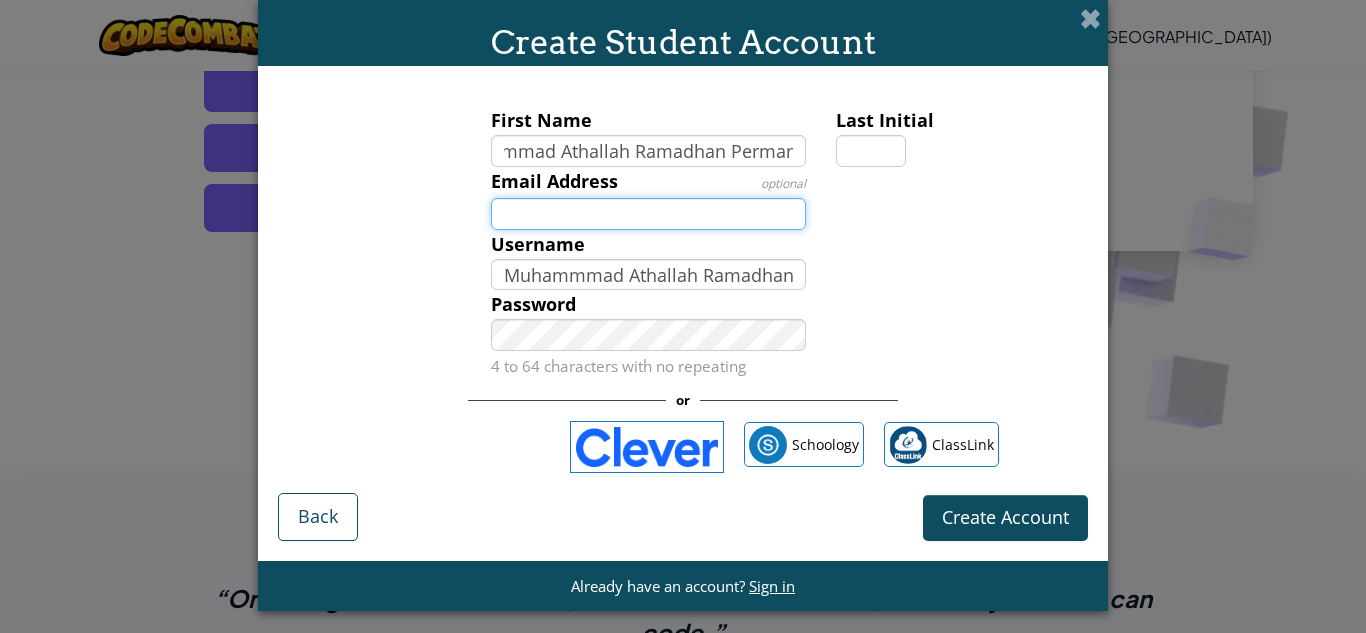 scroll, scrollTop: 0, scrollLeft: 0, axis: both 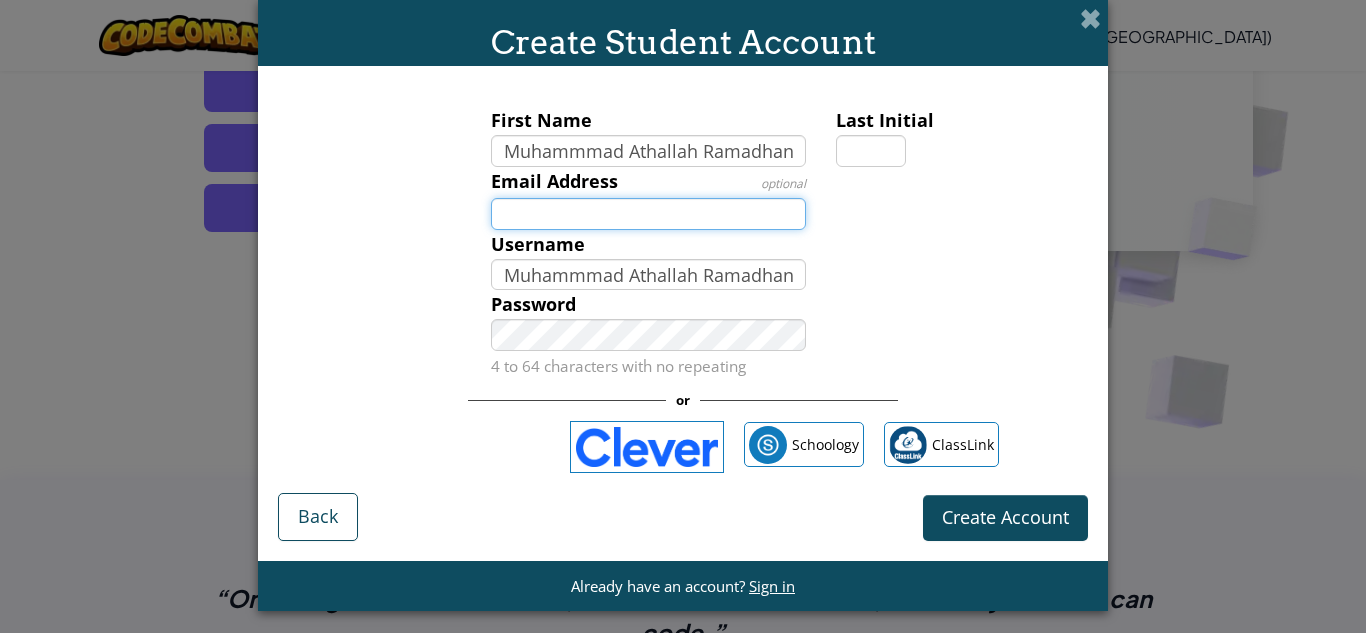 click on "Email Address" at bounding box center [649, 214] 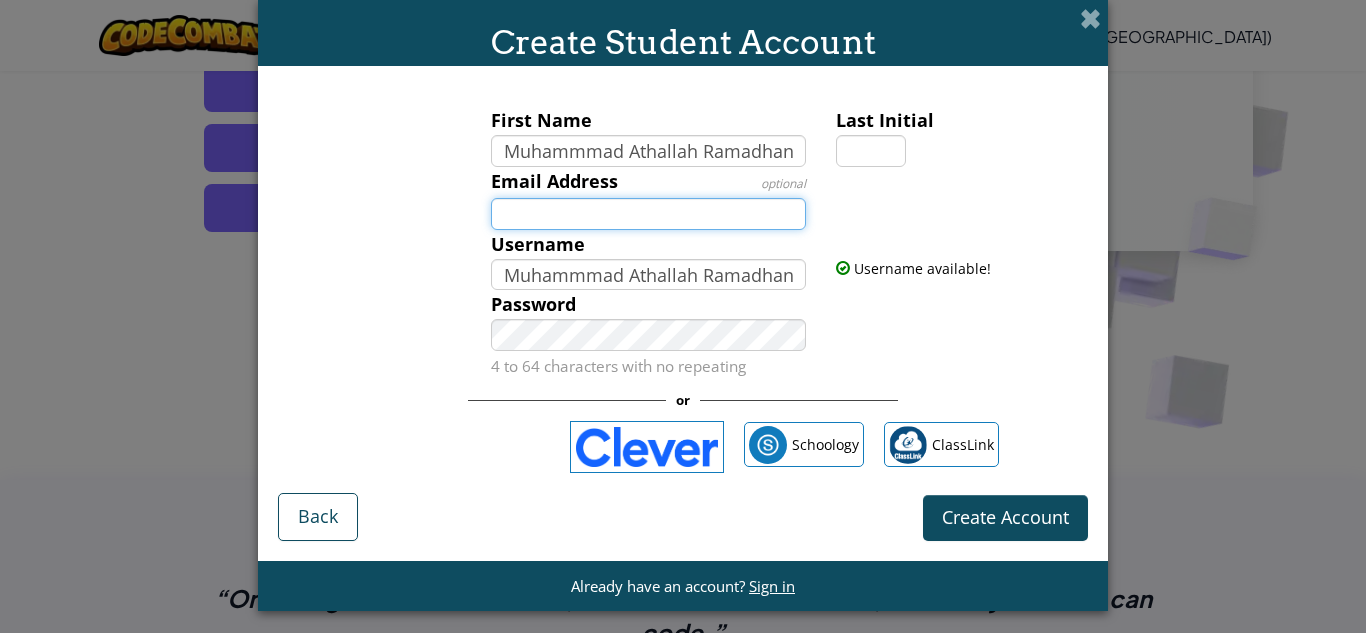 type on "Athallah [EMAIL_ADDRESS][DOMAIN_NAME]" 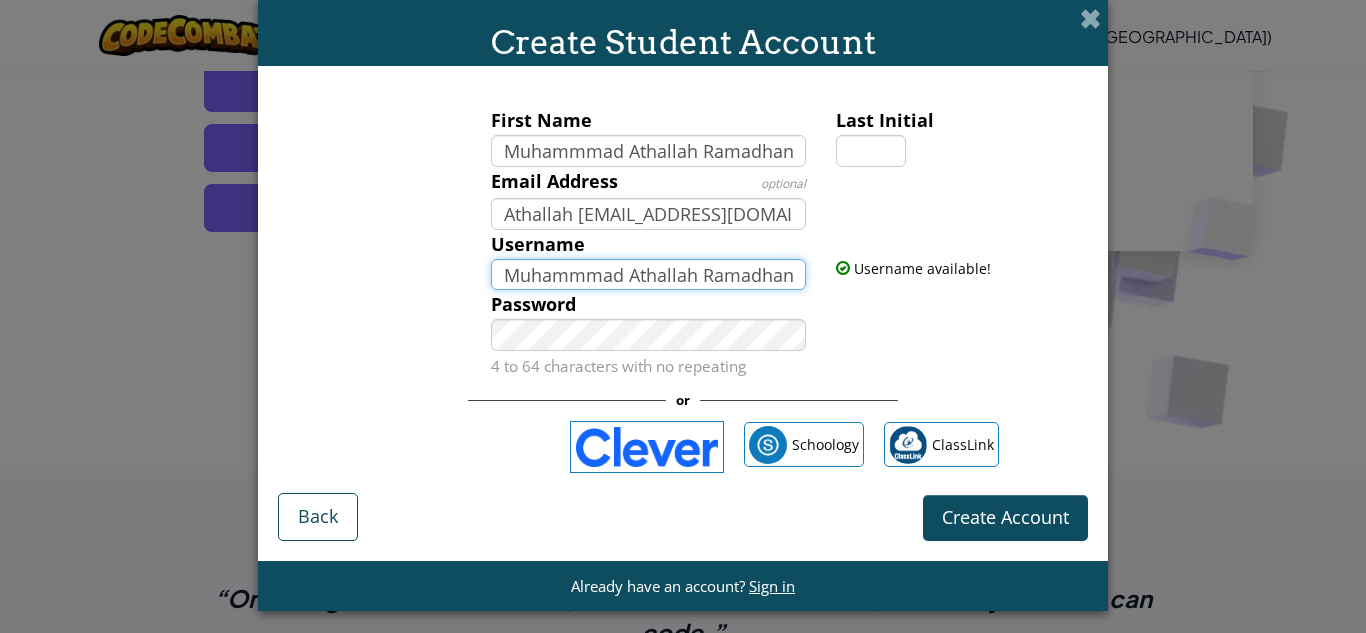 click on "Muhammmad Athallah Ramadhan Permana" at bounding box center [649, 275] 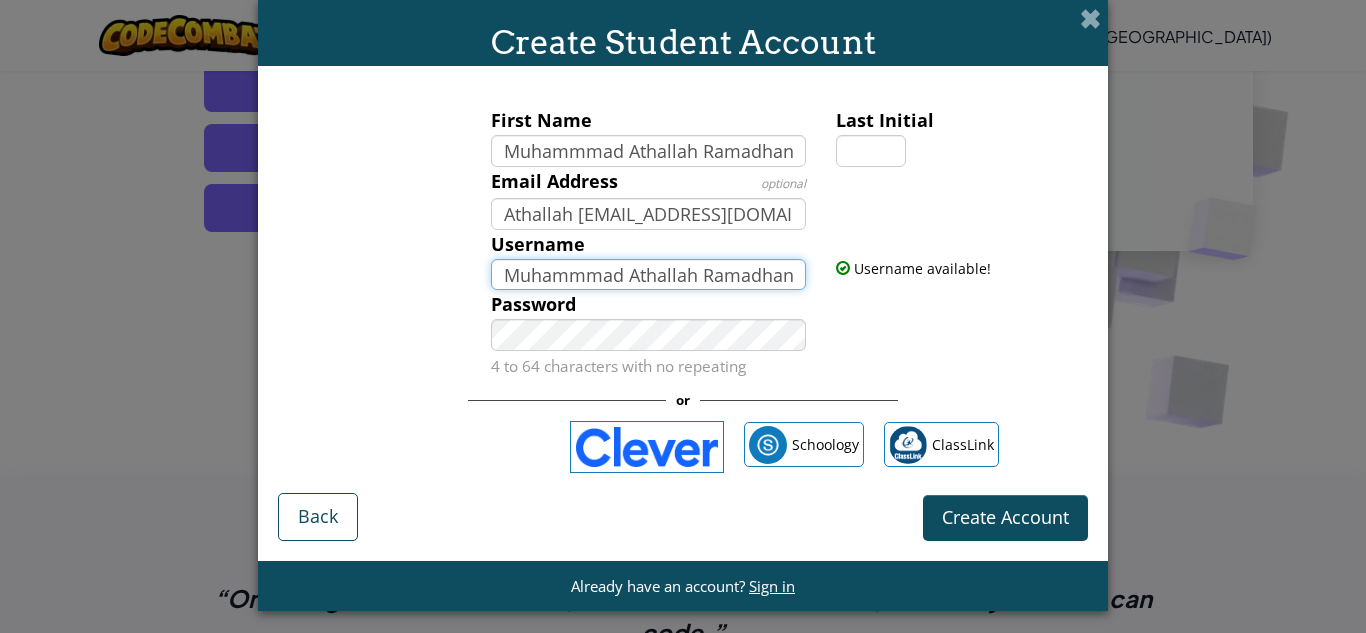 click on "Muhammmad Athallah Ramadhan Permana" at bounding box center (649, 275) 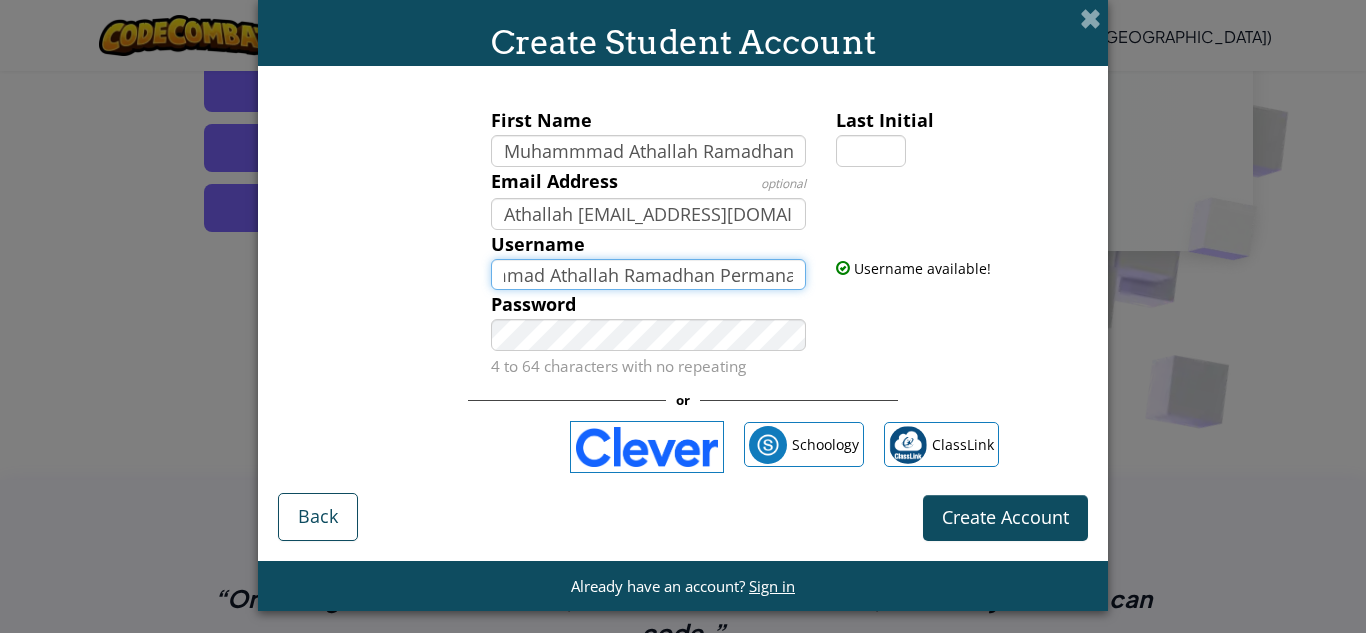 drag, startPoint x: 499, startPoint y: 265, endPoint x: 962, endPoint y: 378, distance: 476.58997 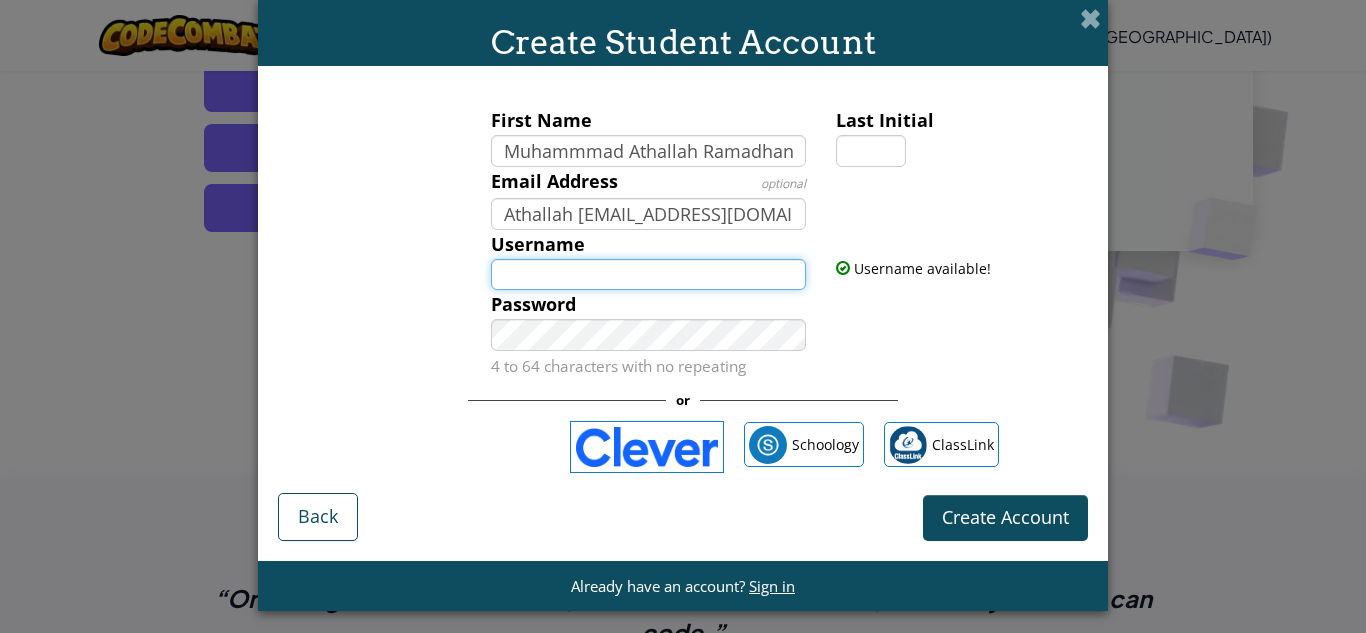 scroll, scrollTop: 0, scrollLeft: 0, axis: both 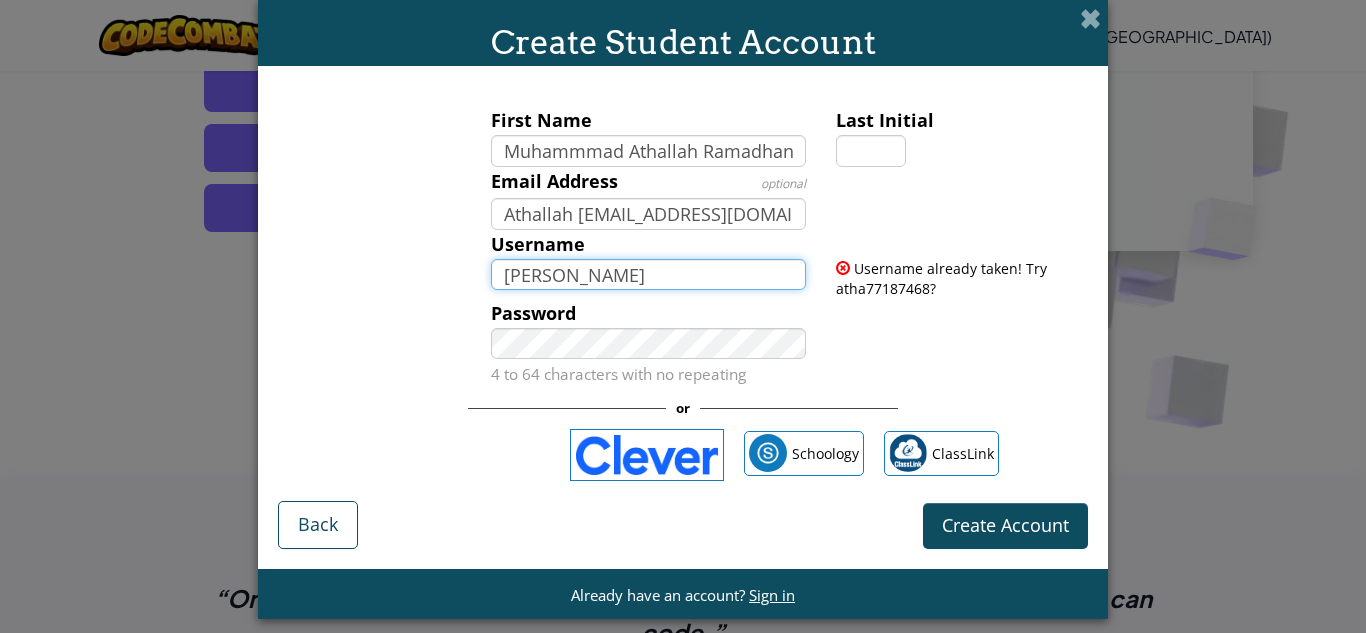 click on "[PERSON_NAME]" at bounding box center [649, 275] 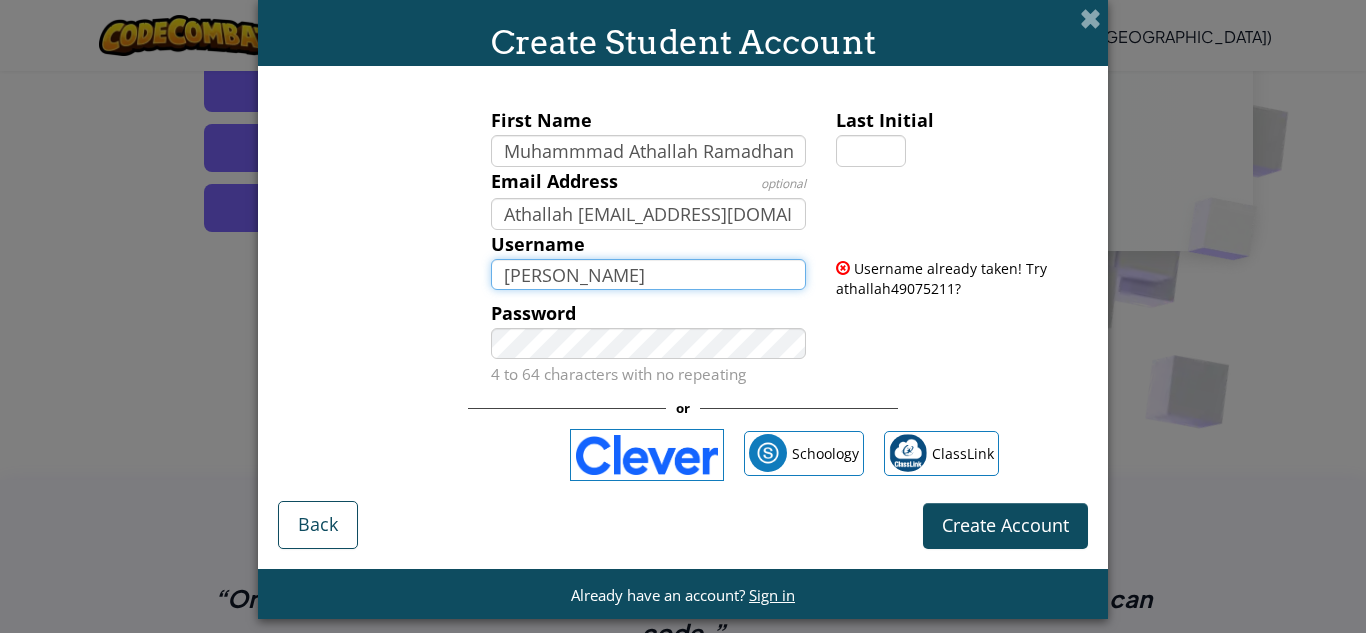 click on "[PERSON_NAME]" at bounding box center [649, 275] 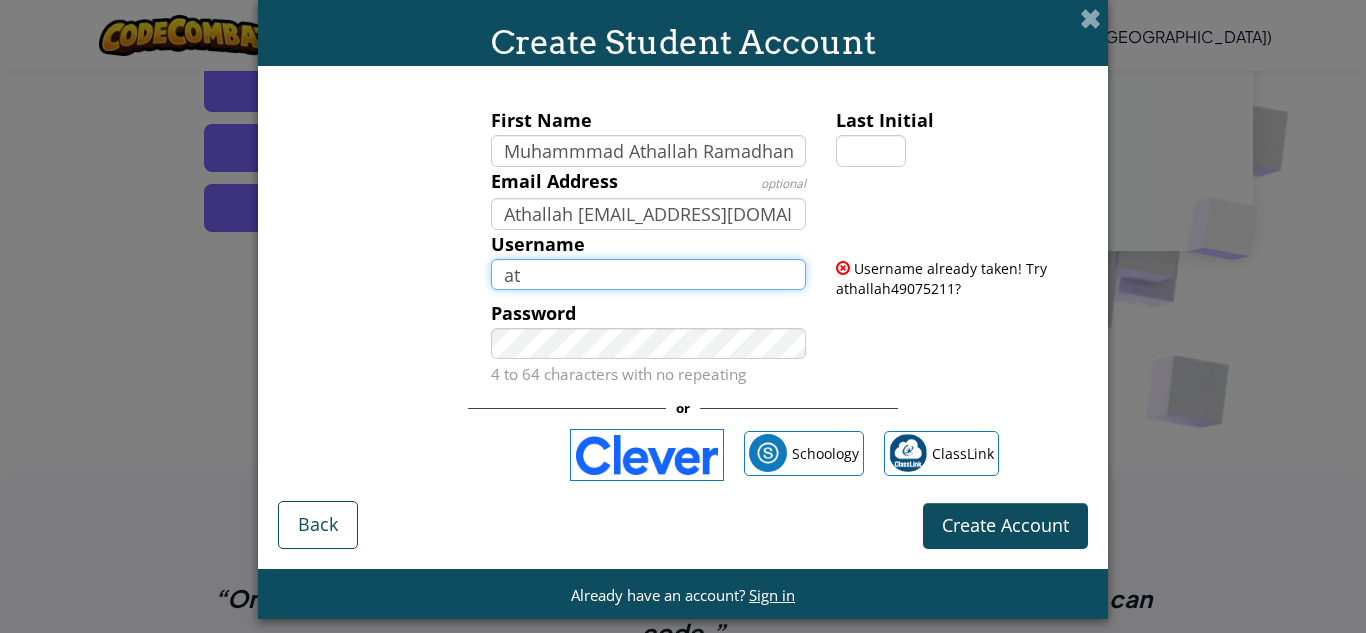 type on "a" 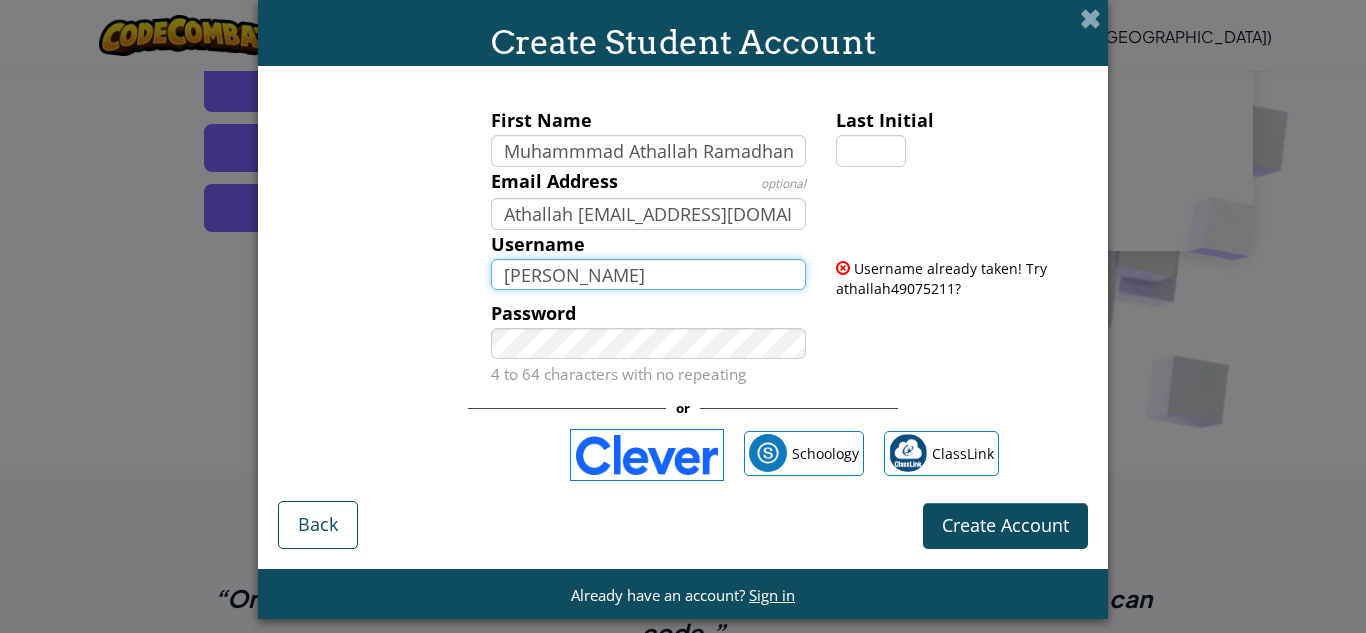 click on "Create Account" at bounding box center (1005, 526) 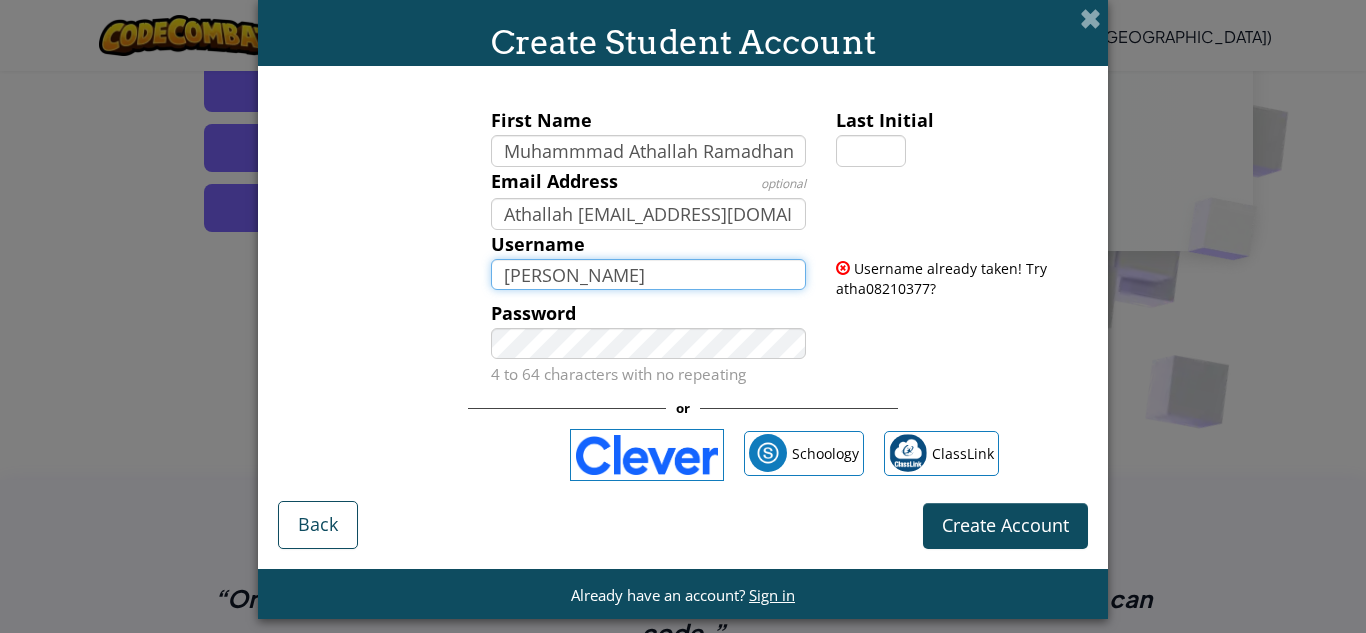 click on "[PERSON_NAME]" at bounding box center [649, 275] 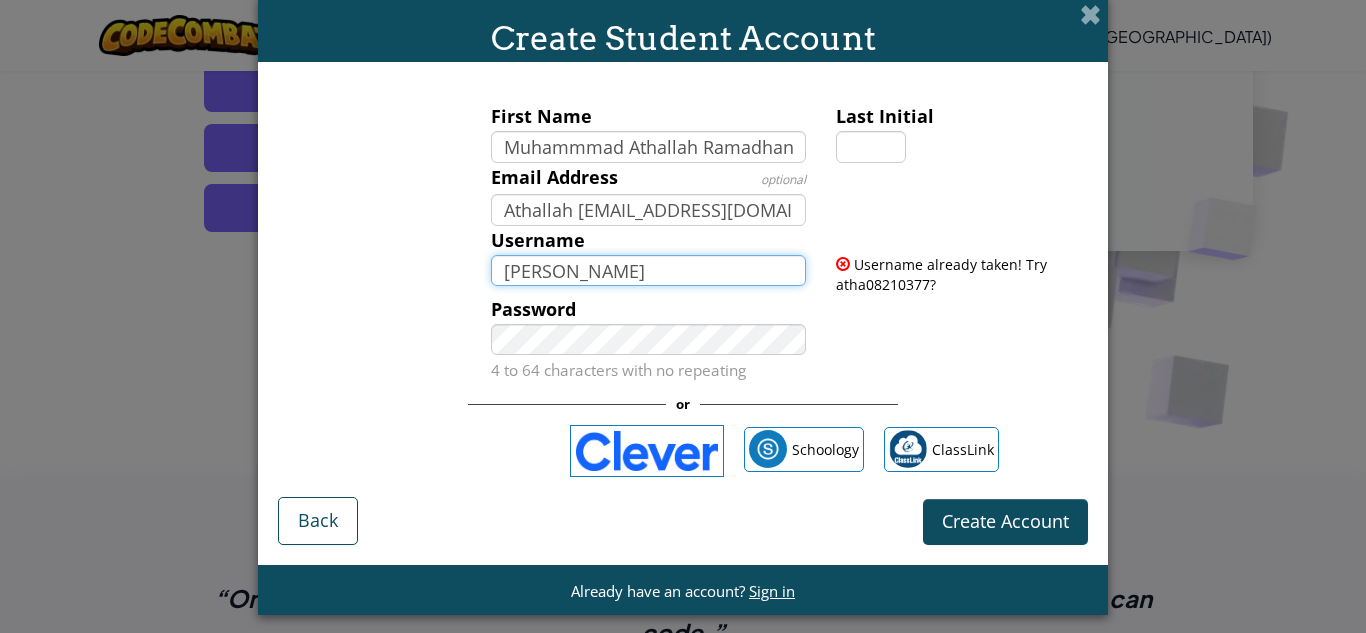 scroll, scrollTop: 0, scrollLeft: 0, axis: both 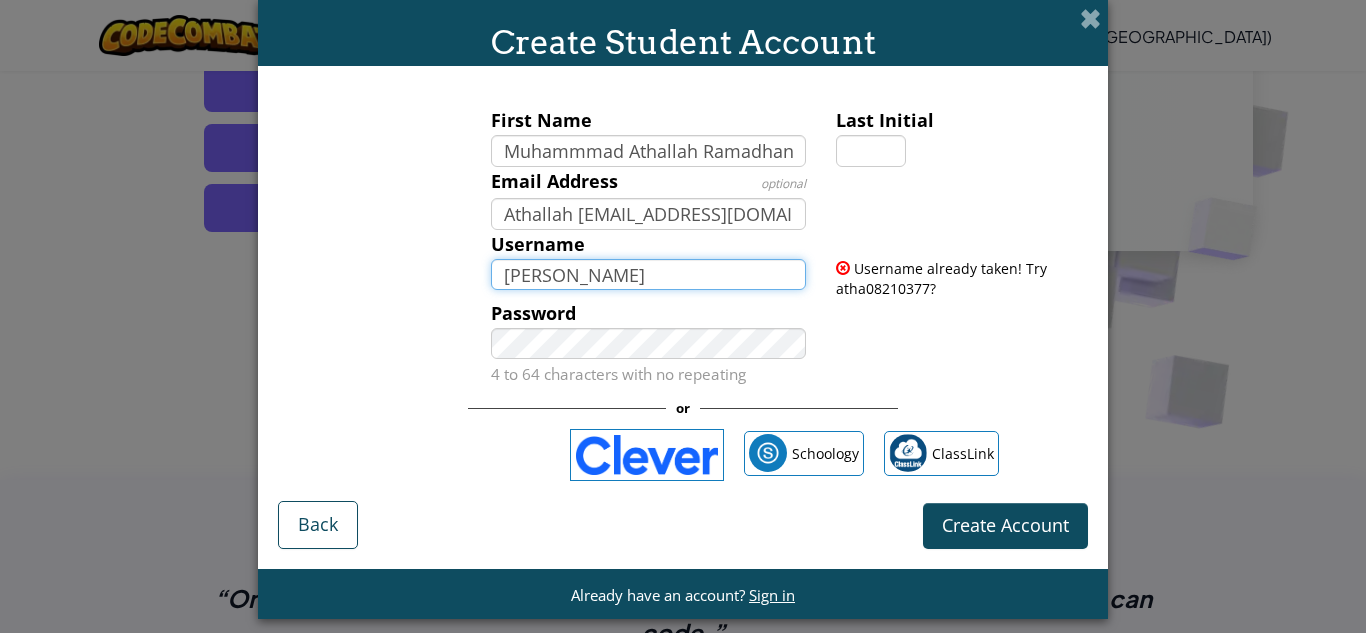 click on "[PERSON_NAME]" at bounding box center (649, 275) 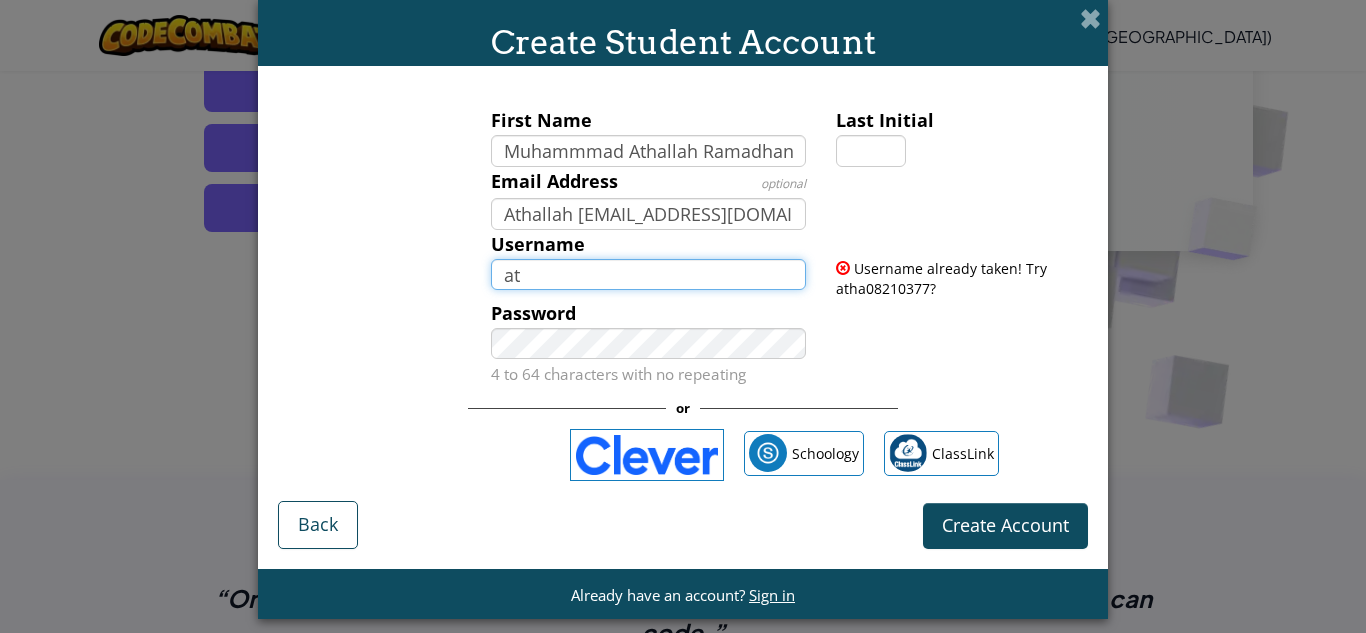 type on "a" 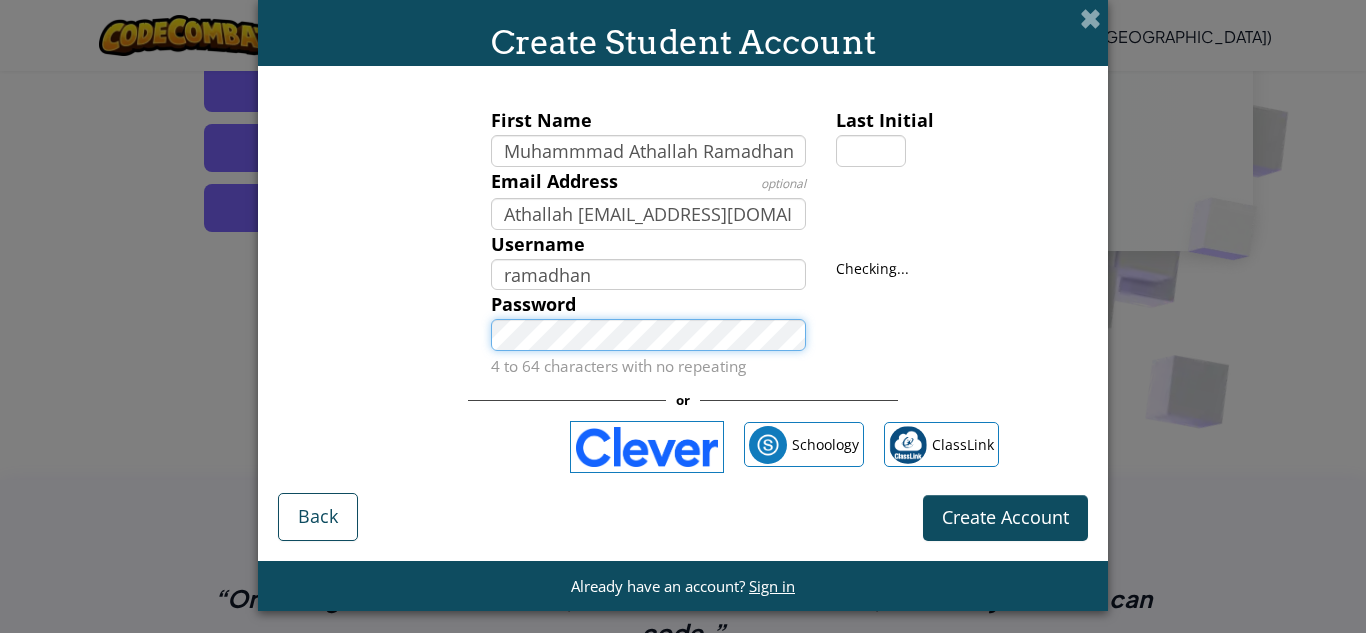 click on "Password 4 to 64 characters with no repeating" at bounding box center (649, 335) 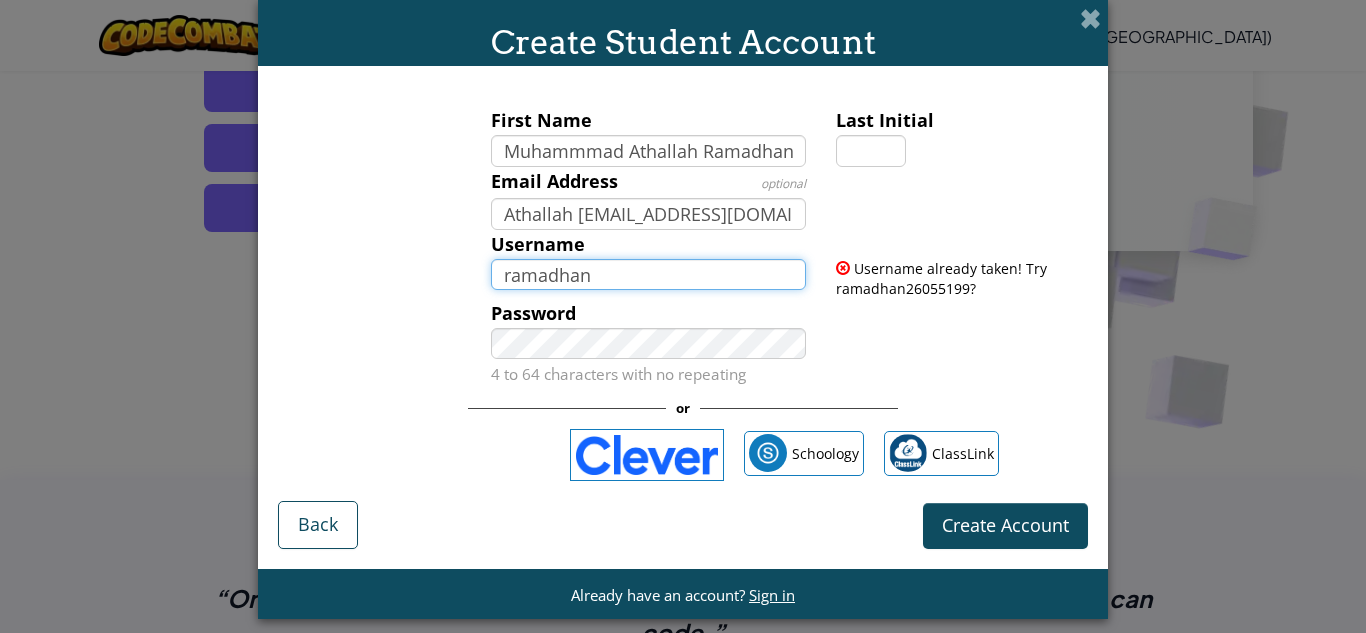 click on "ramadhan" at bounding box center [649, 275] 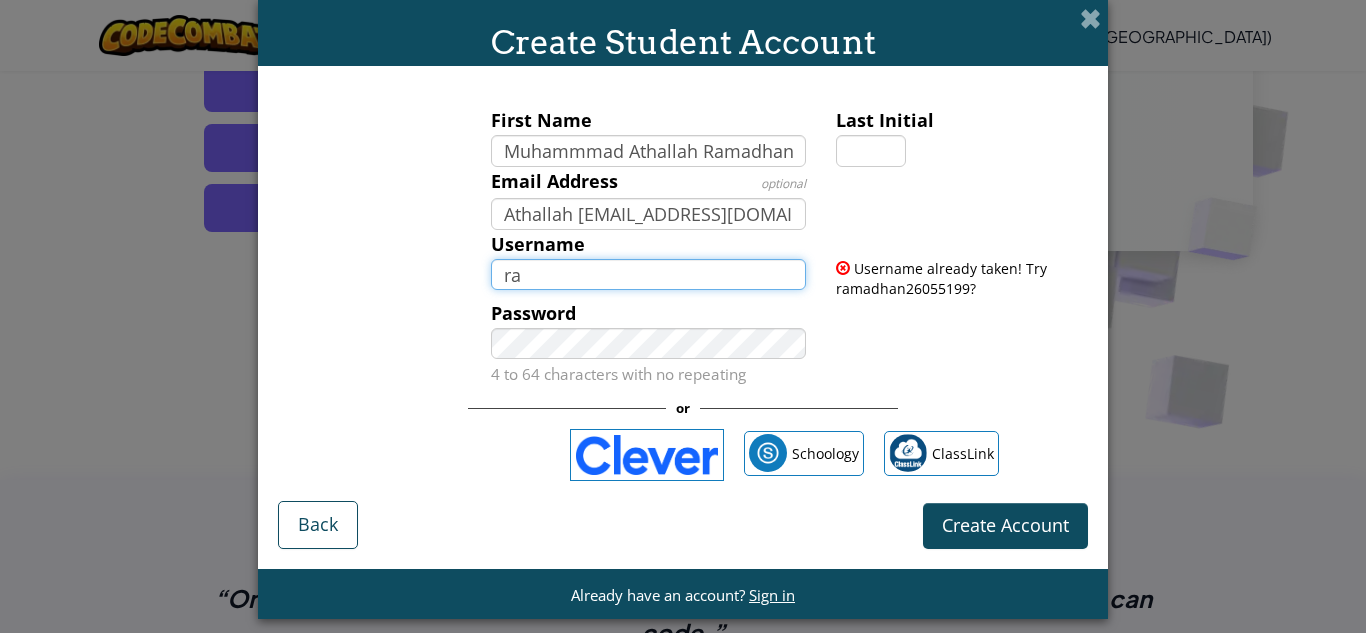 type on "r" 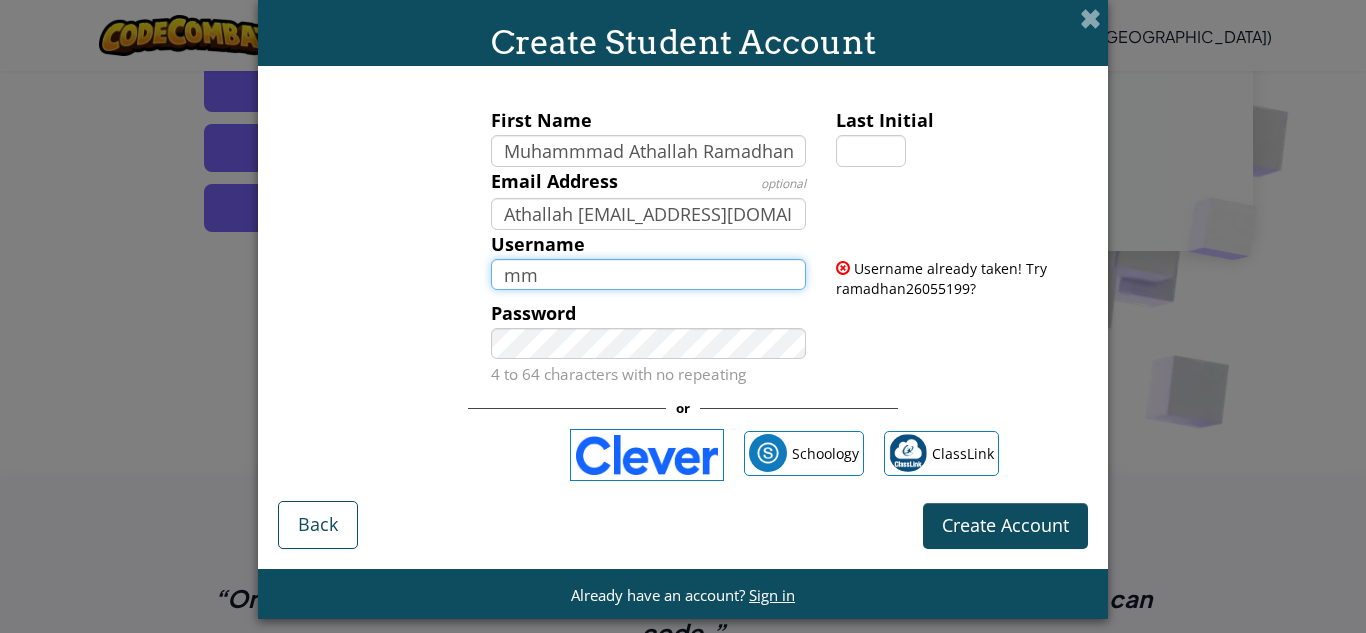 type on "m" 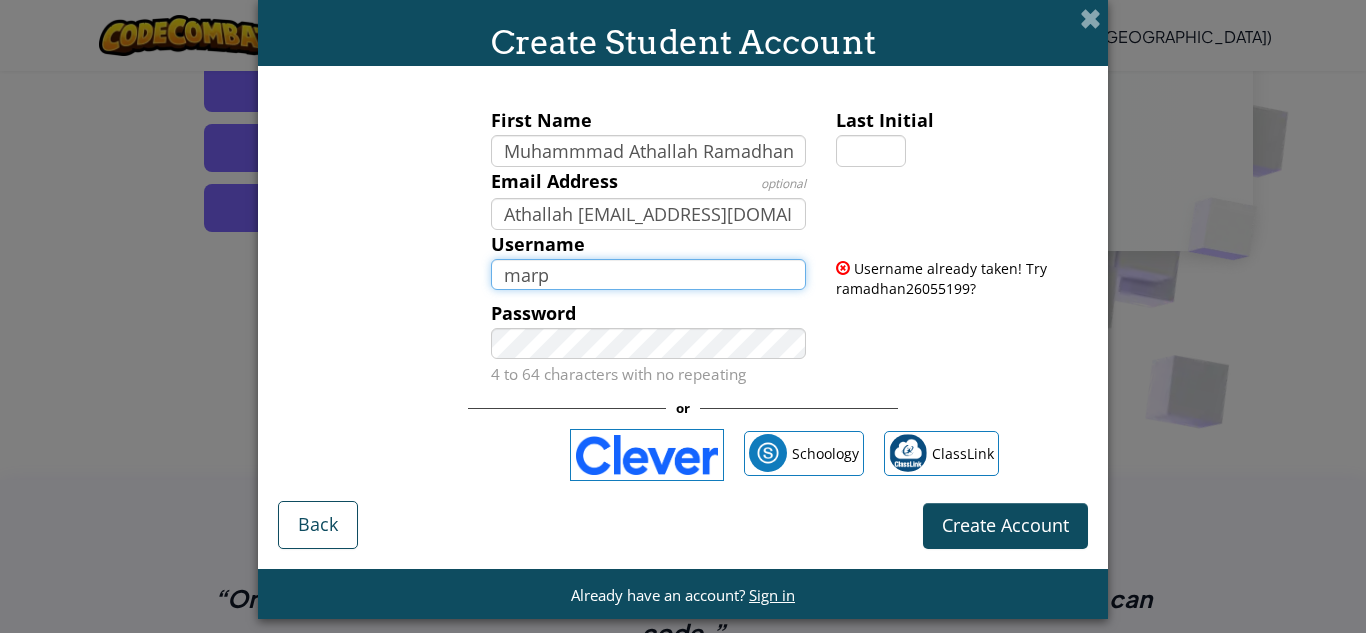 click on "Create Account" at bounding box center [1005, 526] 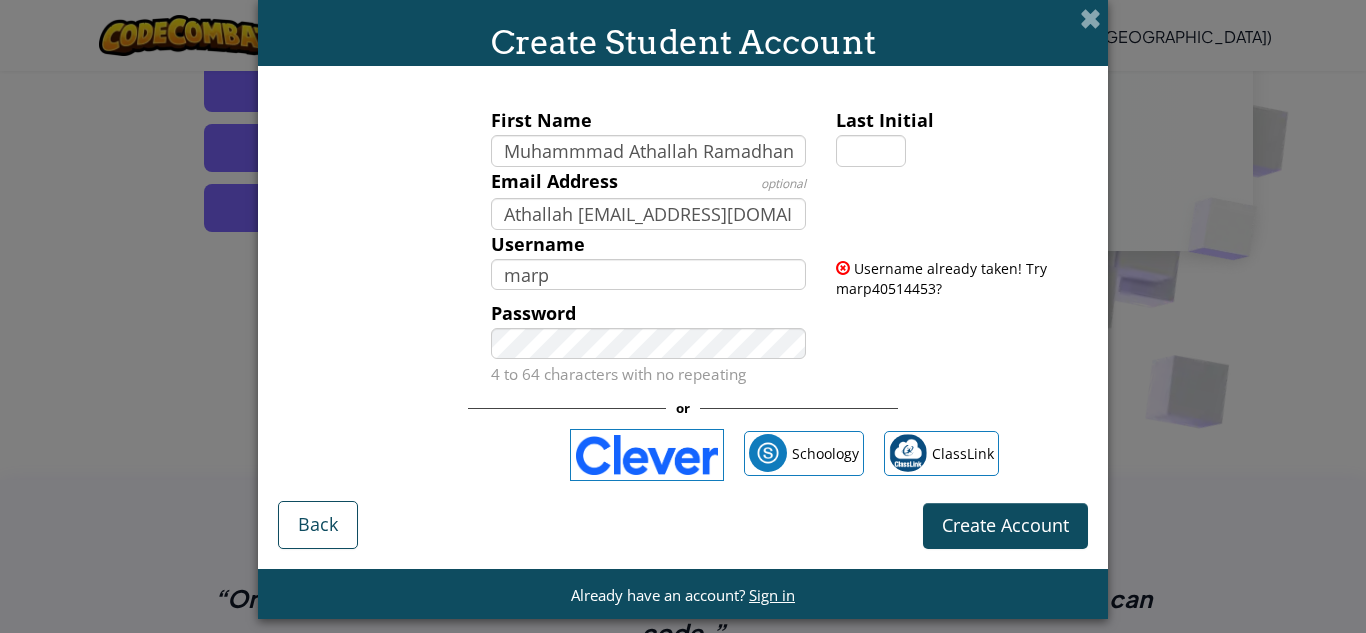 click on "4 to 64 characters with no repeating" at bounding box center (618, 374) 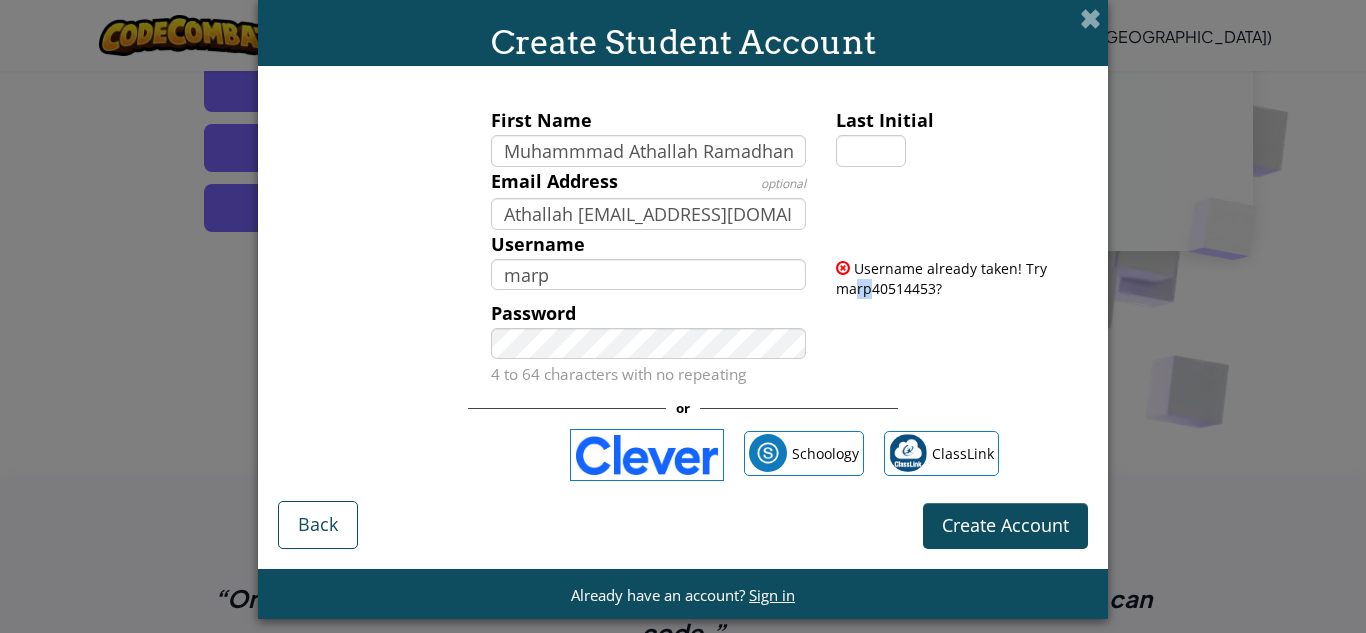 drag, startPoint x: 860, startPoint y: 292, endPoint x: 840, endPoint y: 293, distance: 20.024984 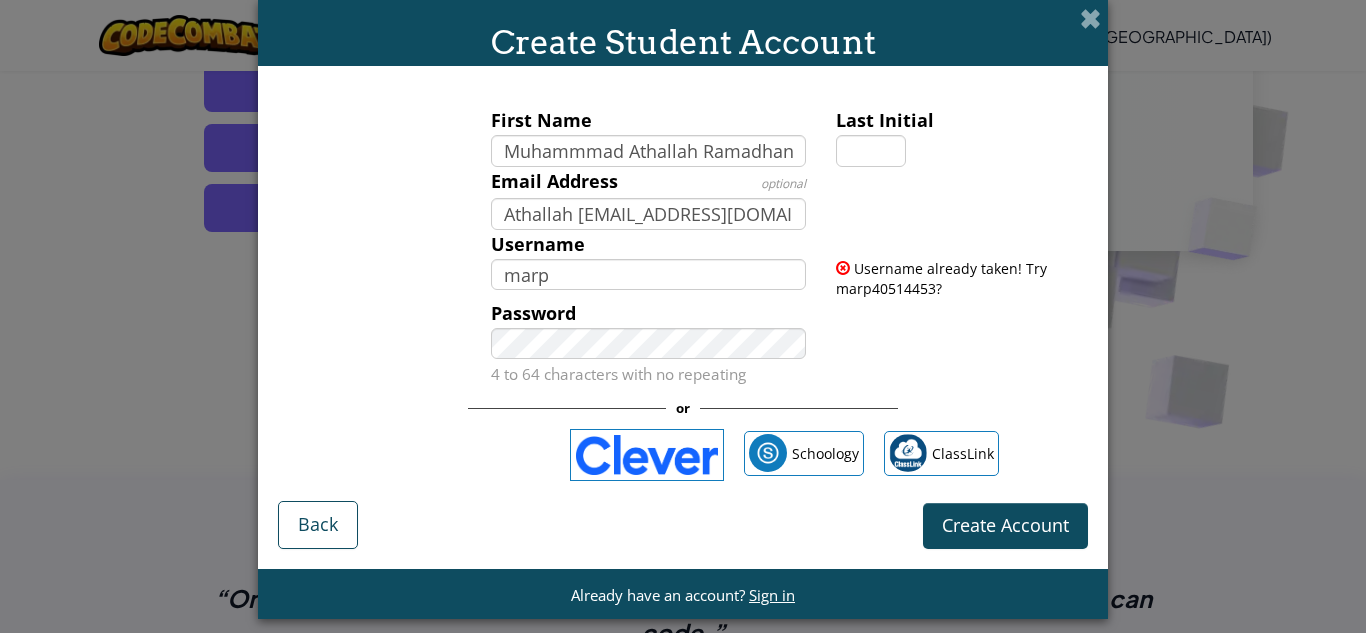 click at bounding box center (843, 268) 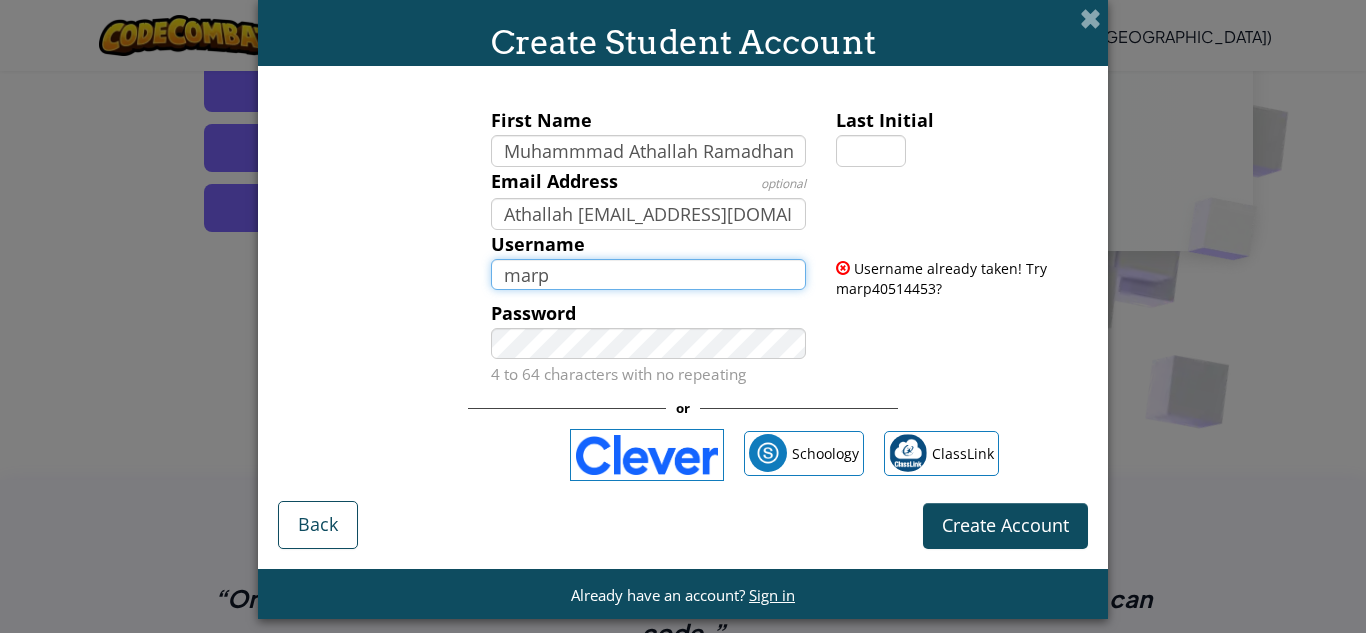 drag, startPoint x: 703, startPoint y: 267, endPoint x: 669, endPoint y: 259, distance: 34.928497 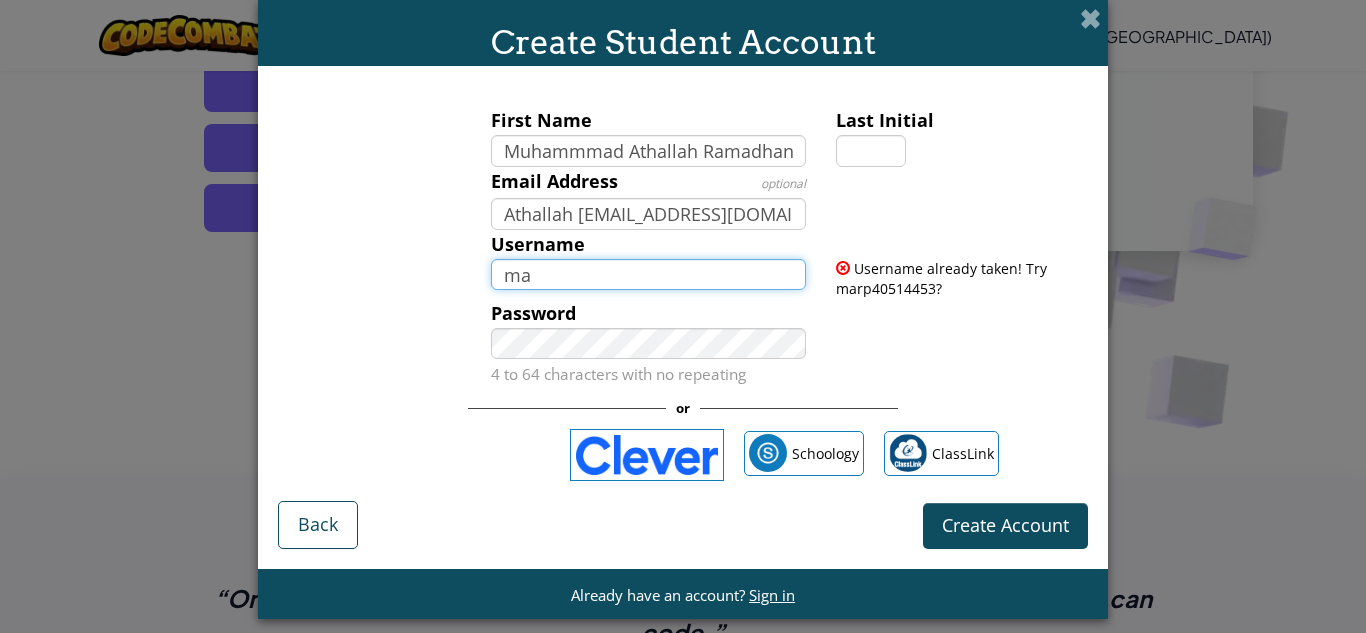 type on "m" 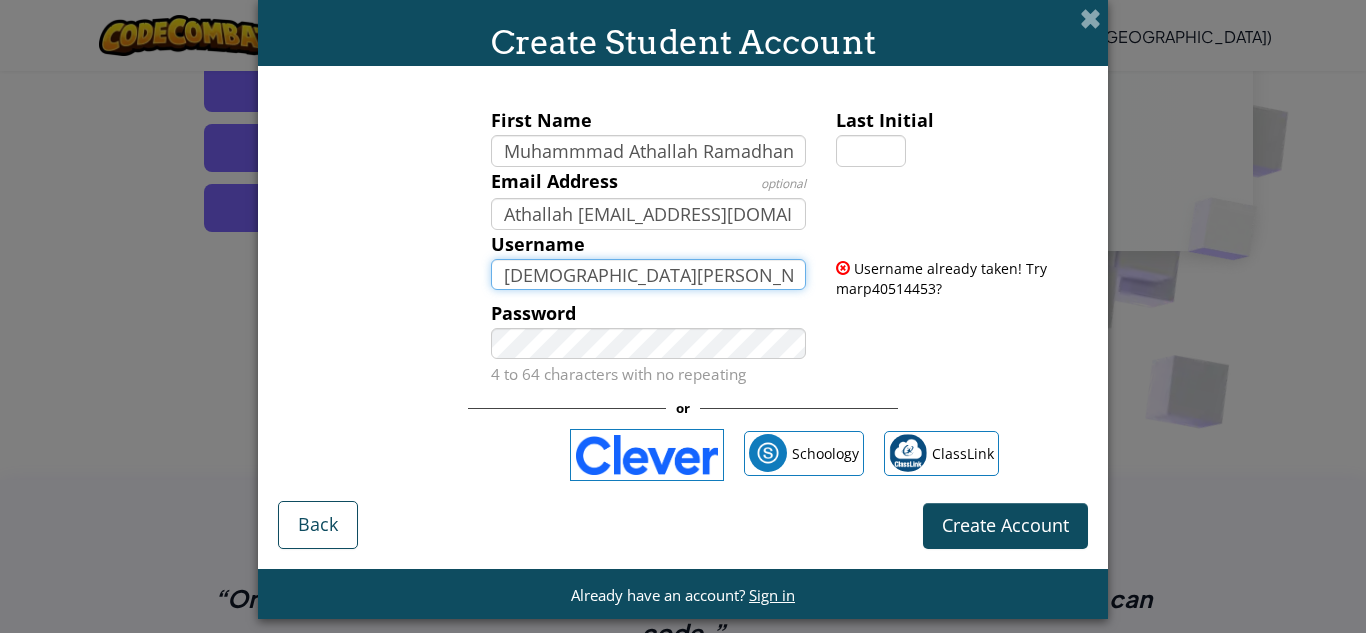 type on "[DEMOGRAPHIC_DATA][PERSON_NAME]" 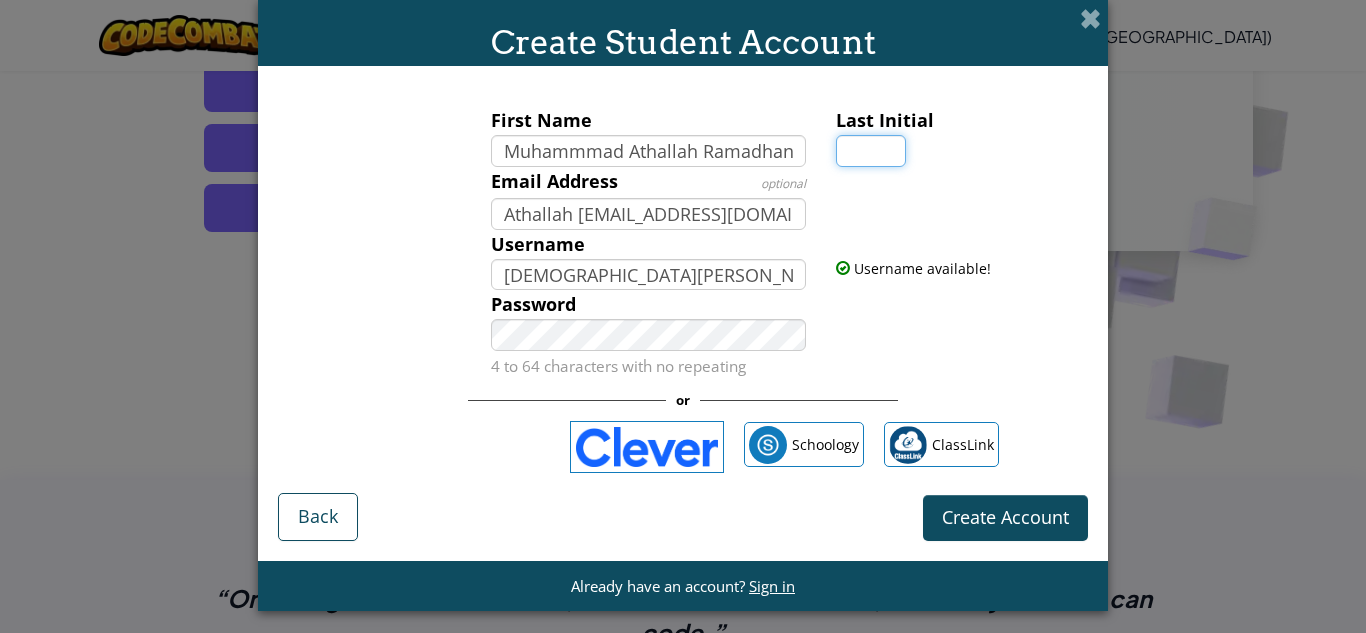 click on "Last Initial" at bounding box center [871, 151] 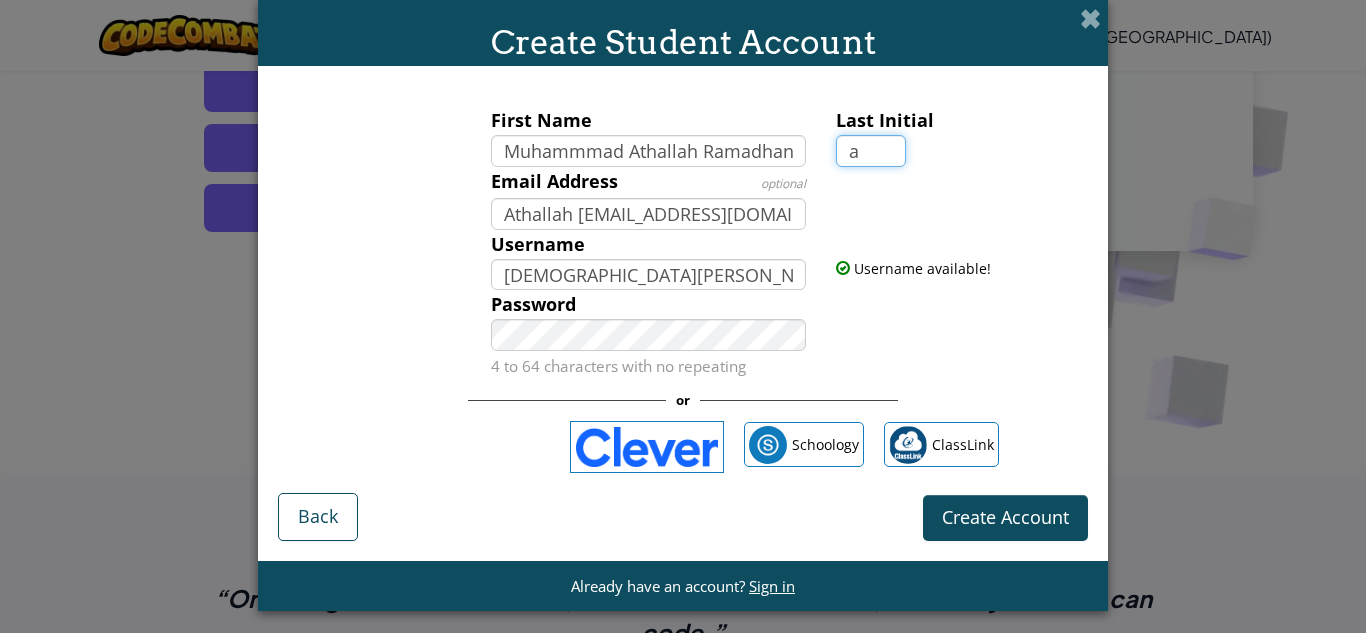 type on "a" 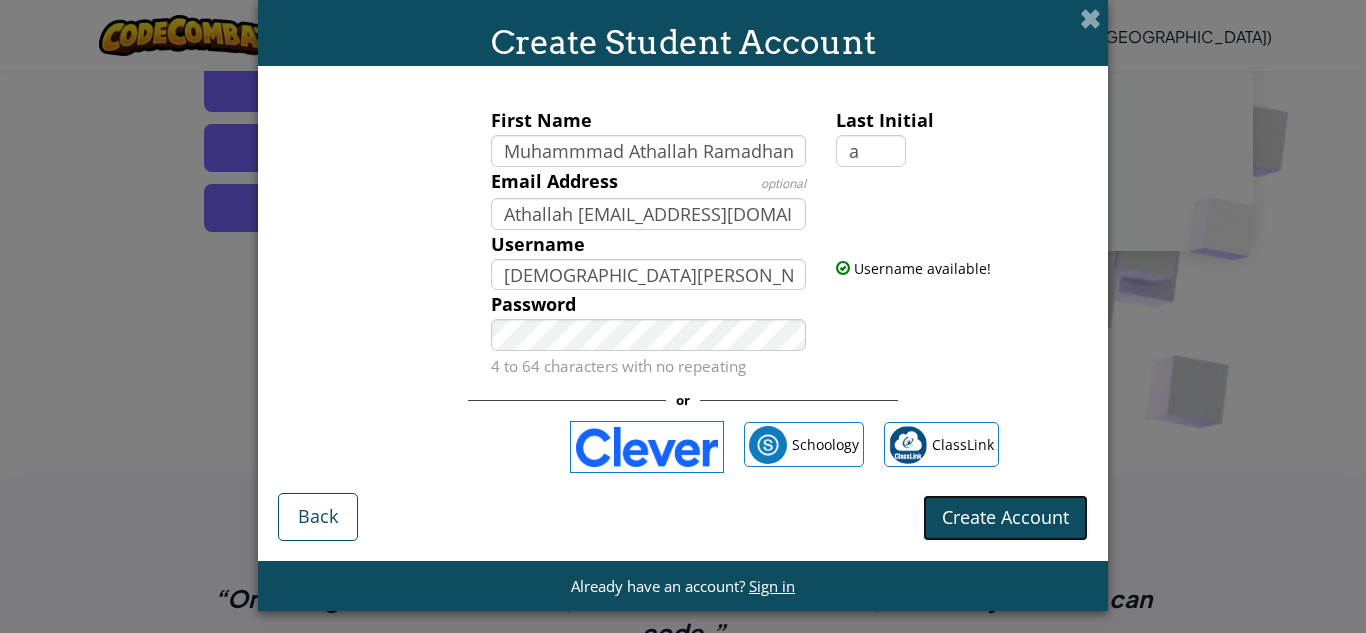 type on "Muhammmad Athallah Ramadhan PermanaA" 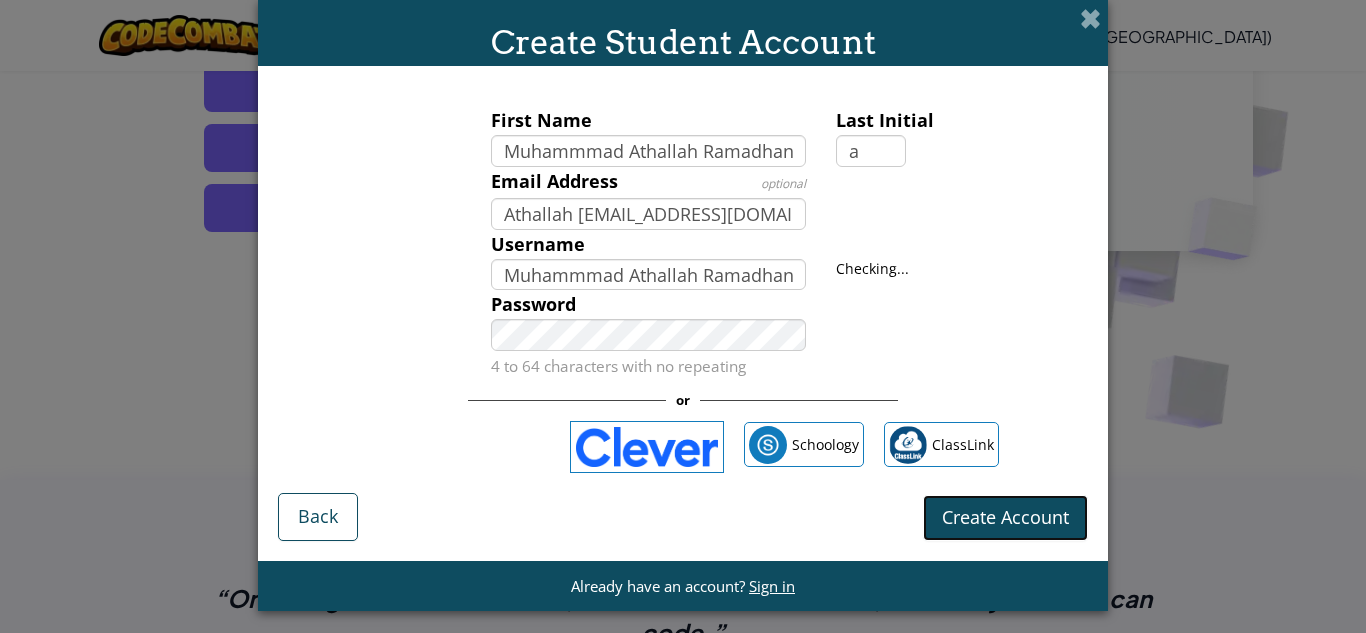 click on "Create Account" at bounding box center [1005, 517] 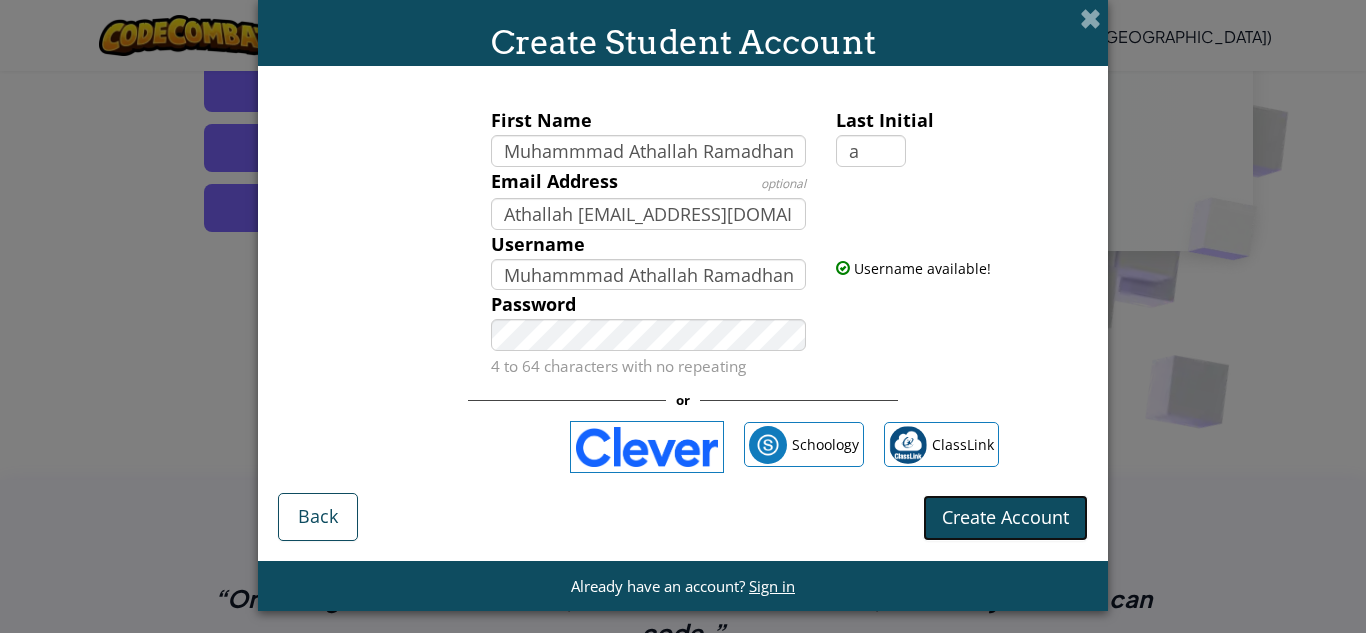 click on "Create Account" at bounding box center (1005, 517) 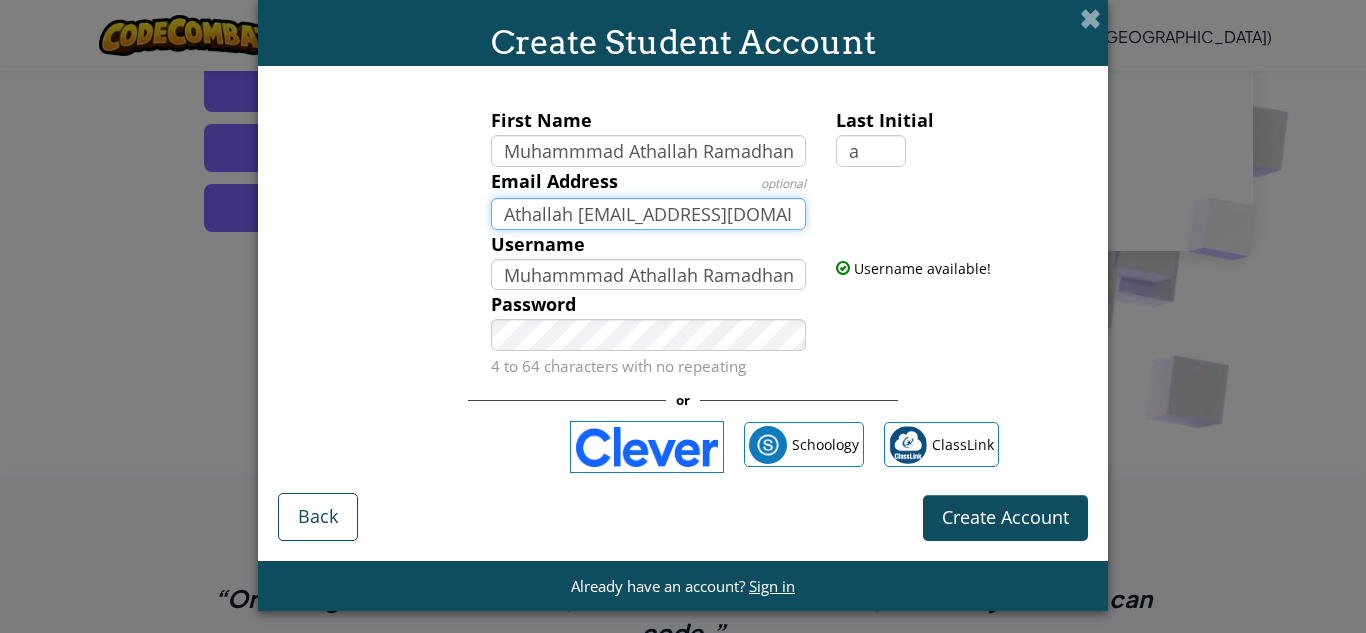 click on "Athallah [EMAIL_ADDRESS][DOMAIN_NAME]" at bounding box center (649, 214) 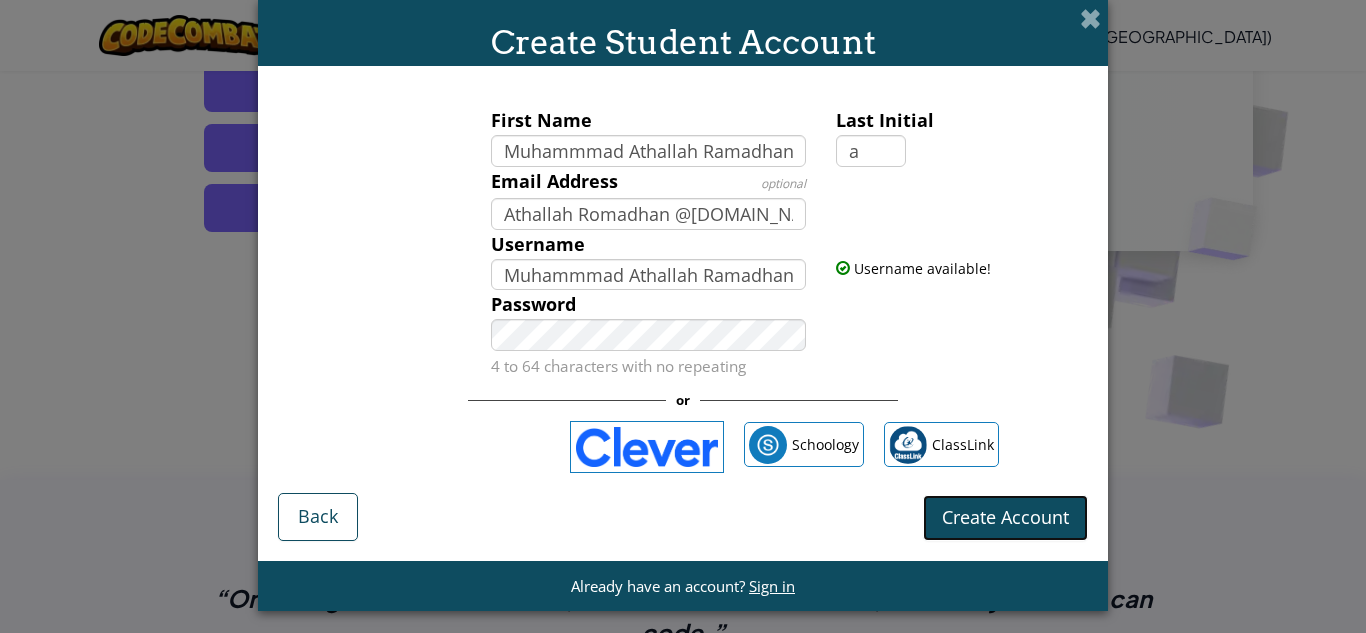 click on "Create Account" at bounding box center [1005, 518] 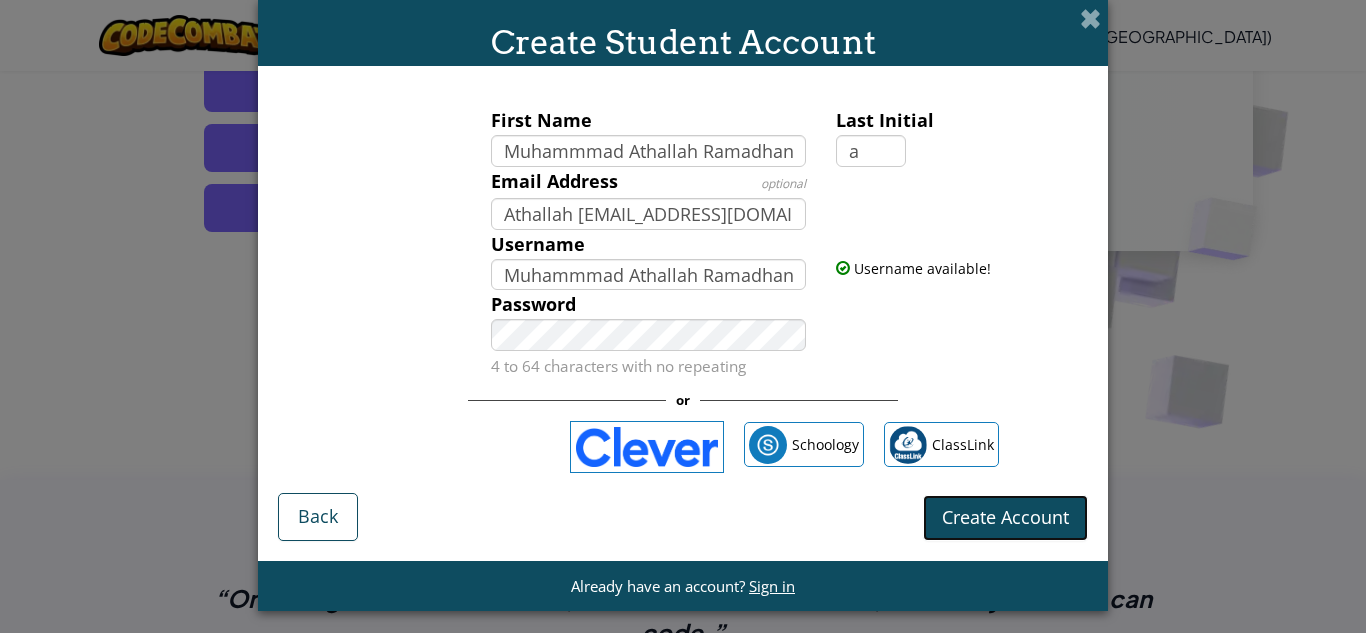 click on "Create Account" at bounding box center [1005, 517] 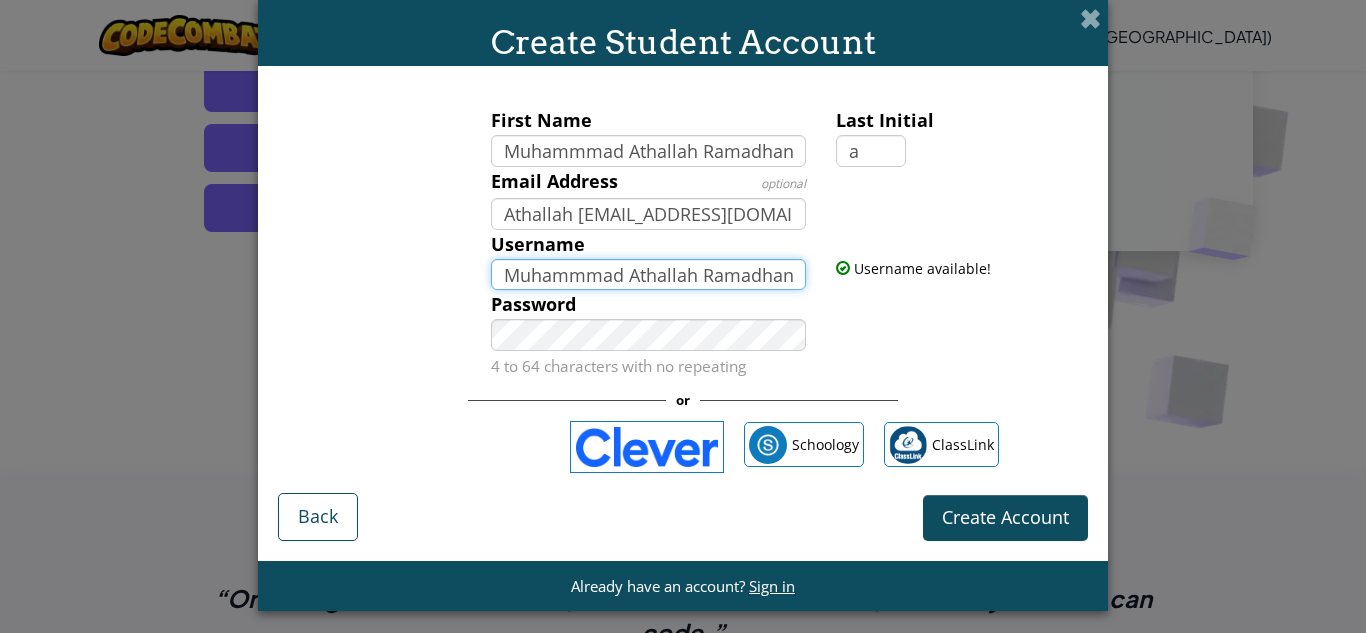 click on "Muhammmad Athallah Ramadhan PermanaA" at bounding box center [649, 275] 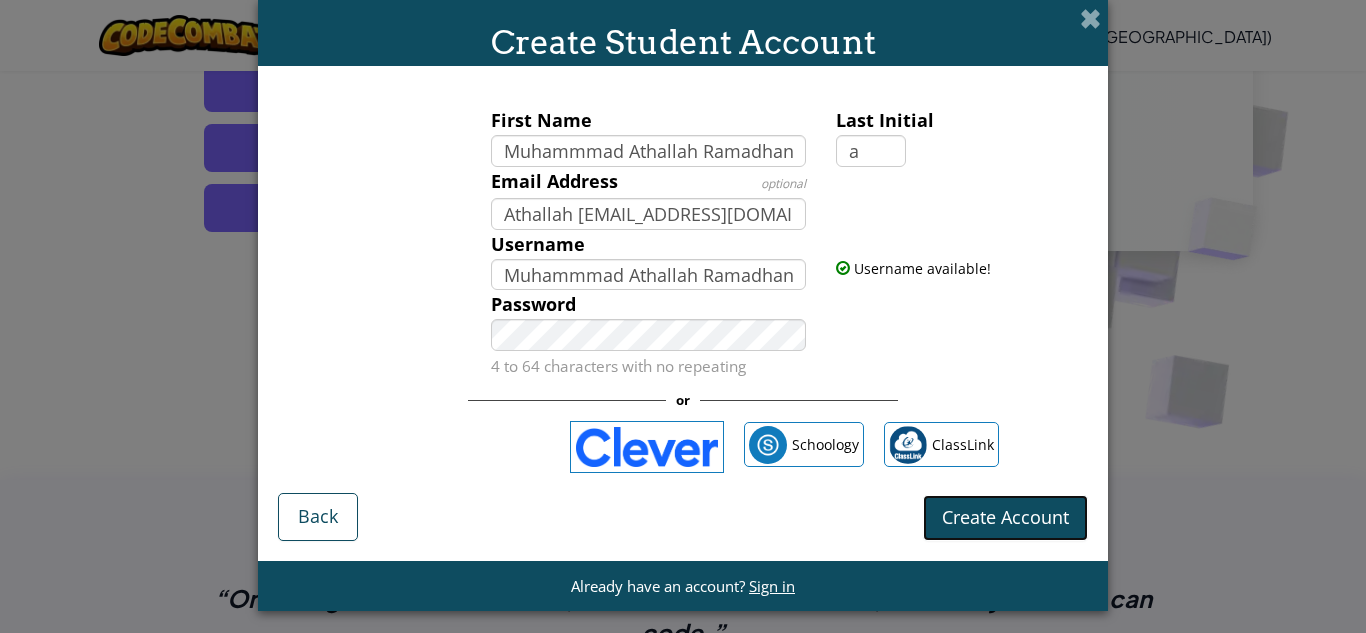 click on "Create Account" at bounding box center [1005, 517] 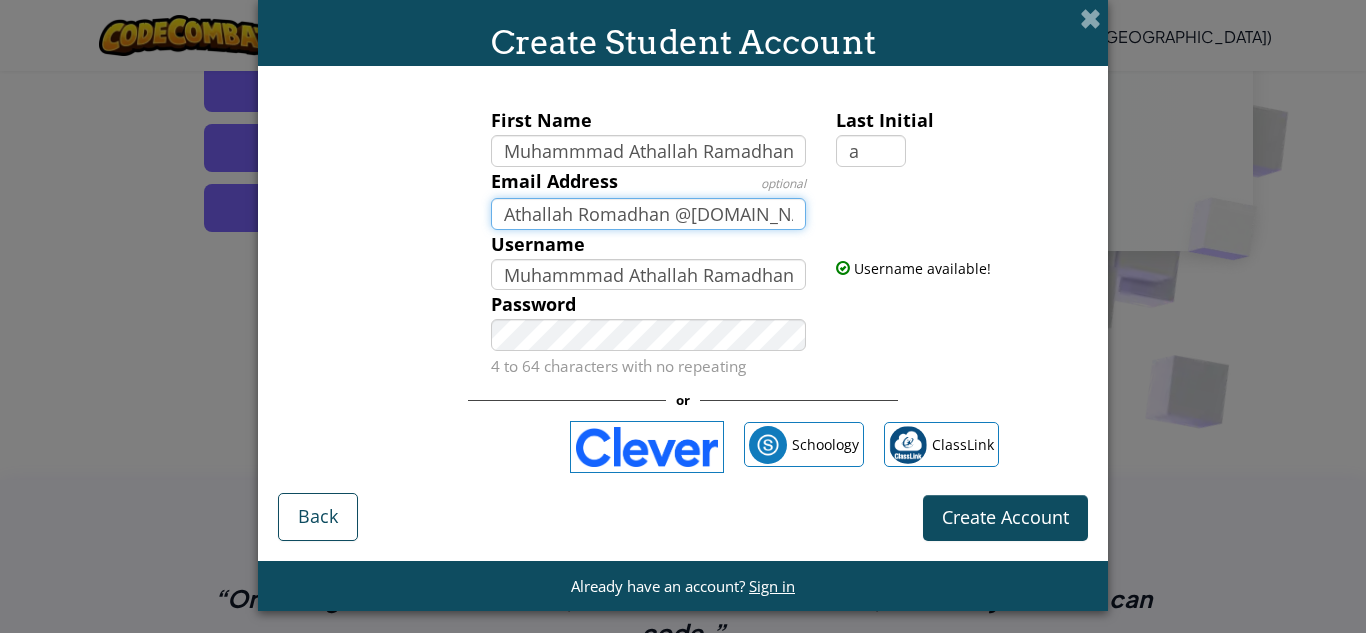 click on "Athallah Romadhan @[DOMAIN_NAME]" at bounding box center (649, 214) 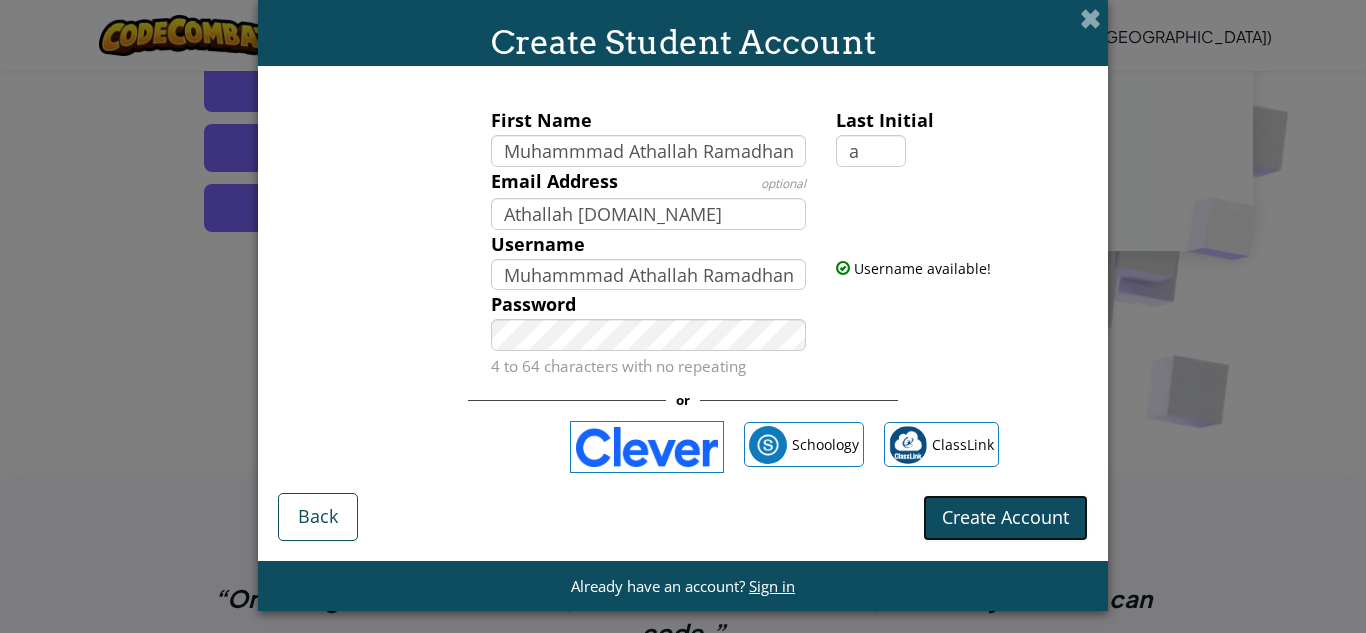 click on "Create Account" at bounding box center (1005, 517) 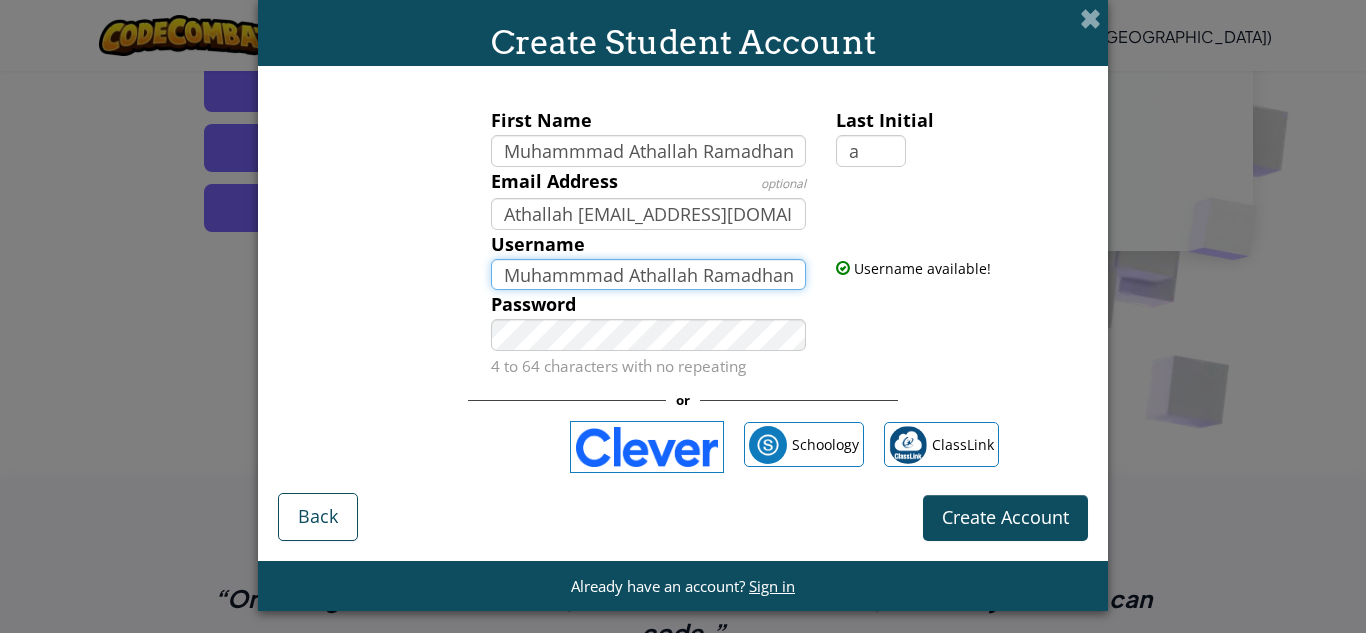 click on "Muhammmad Athallah Ramadhan PermanaA" at bounding box center (649, 275) 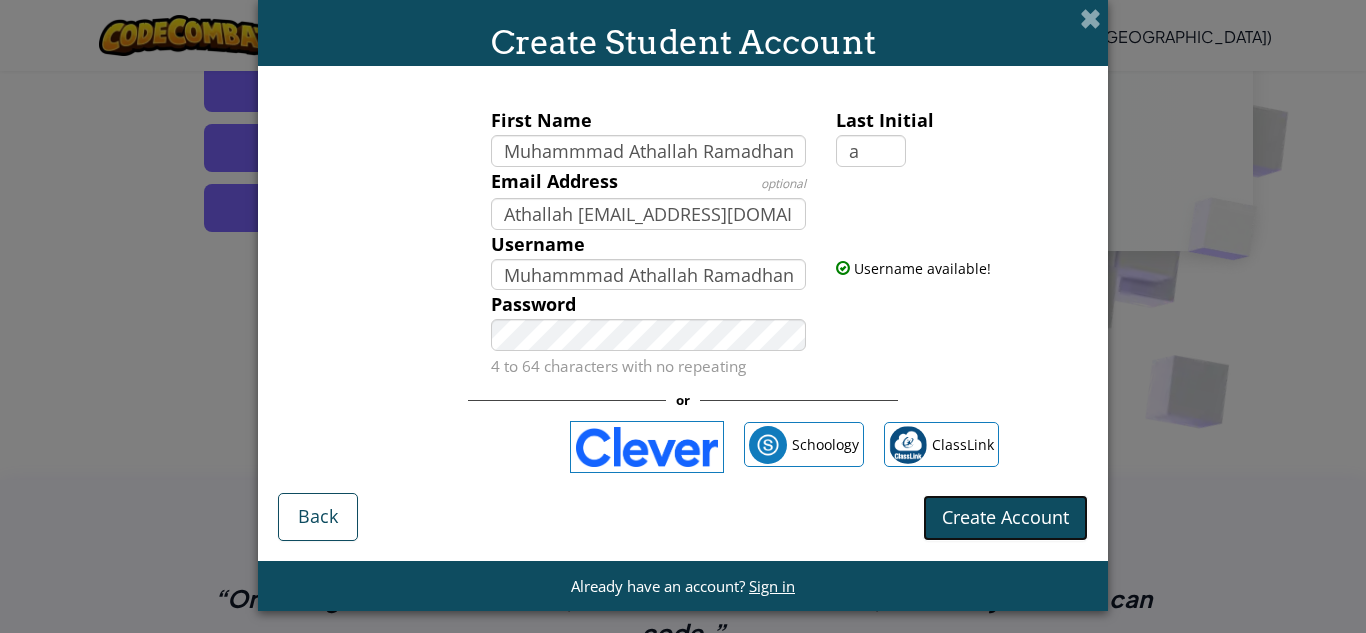 click on "Create Account" at bounding box center [1005, 518] 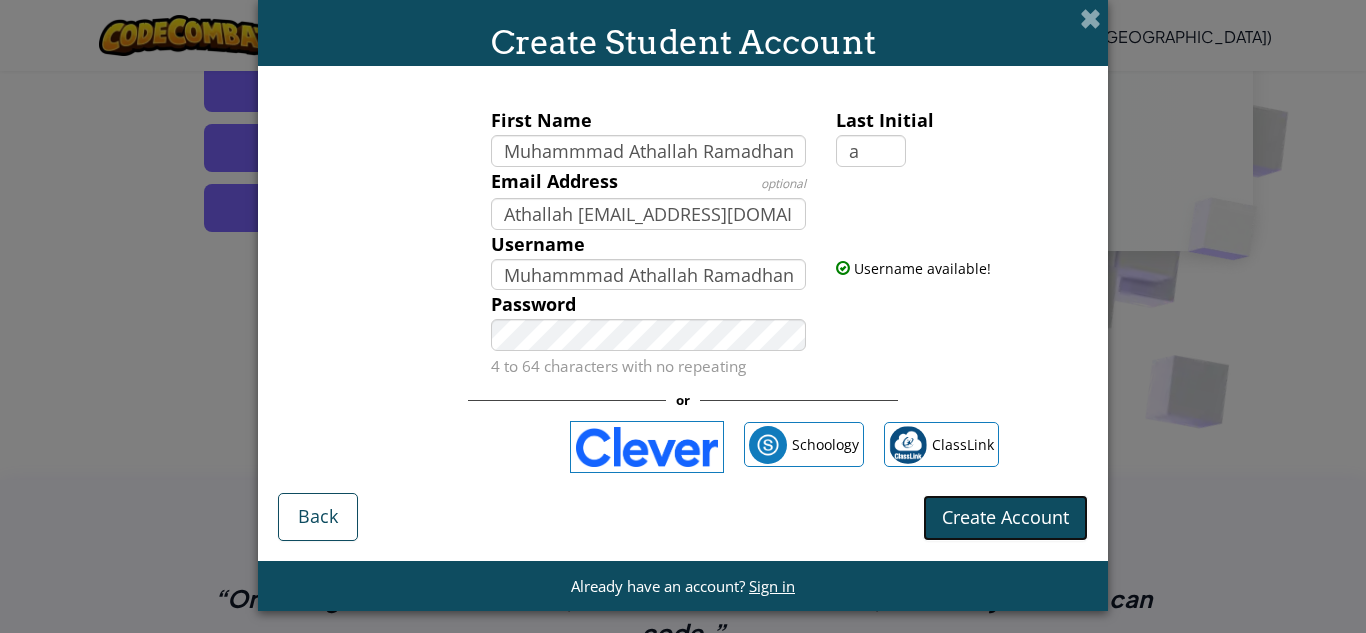 click on "Create Account" at bounding box center [1005, 518] 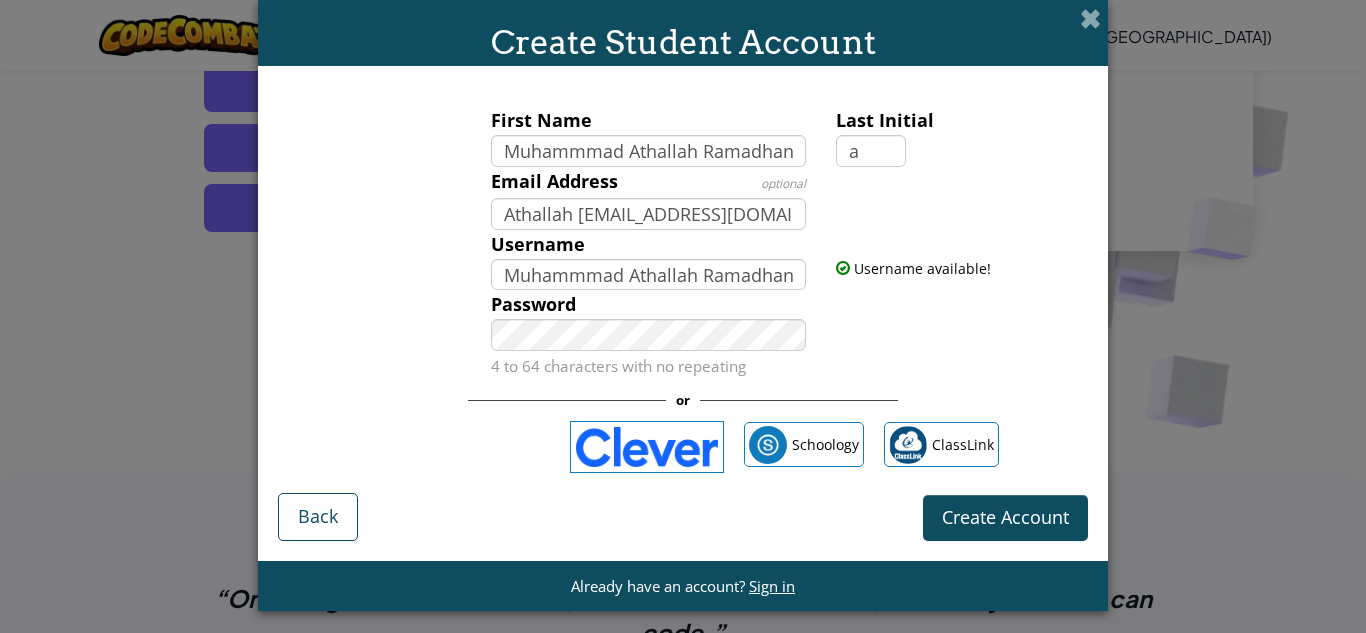 click on "Username available!" at bounding box center (959, 254) 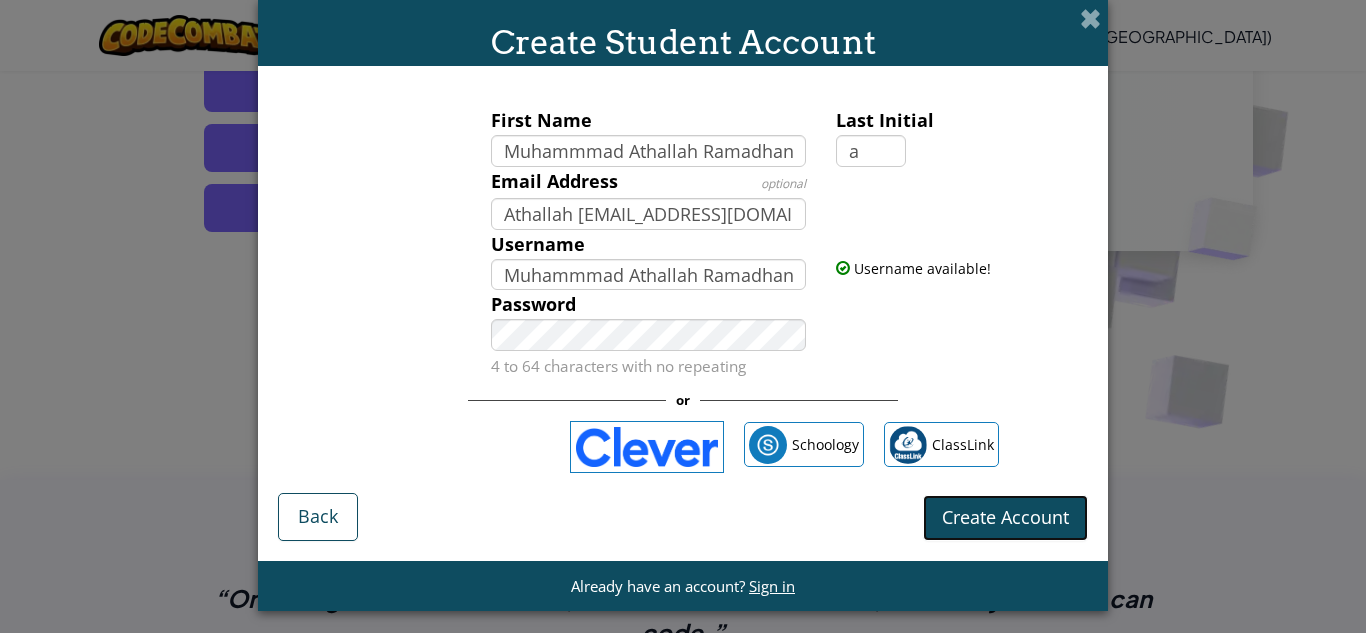 click on "Create Account" at bounding box center [1005, 517] 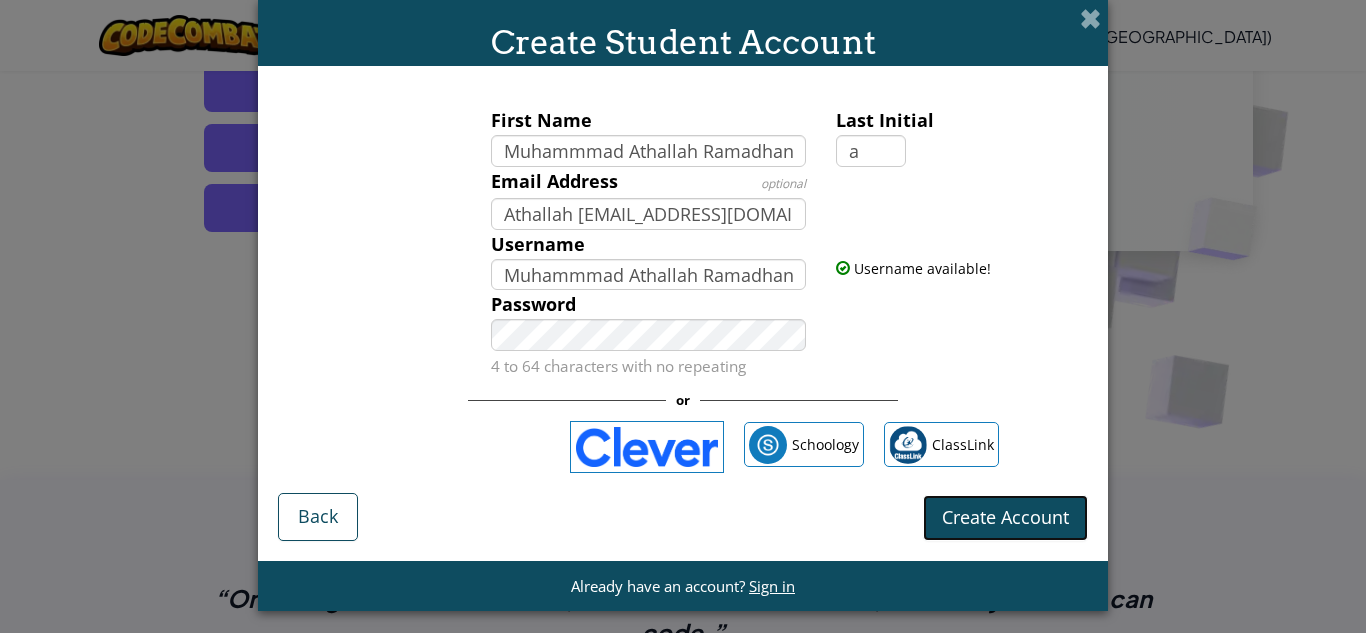 click on "Create Account" at bounding box center [1005, 517] 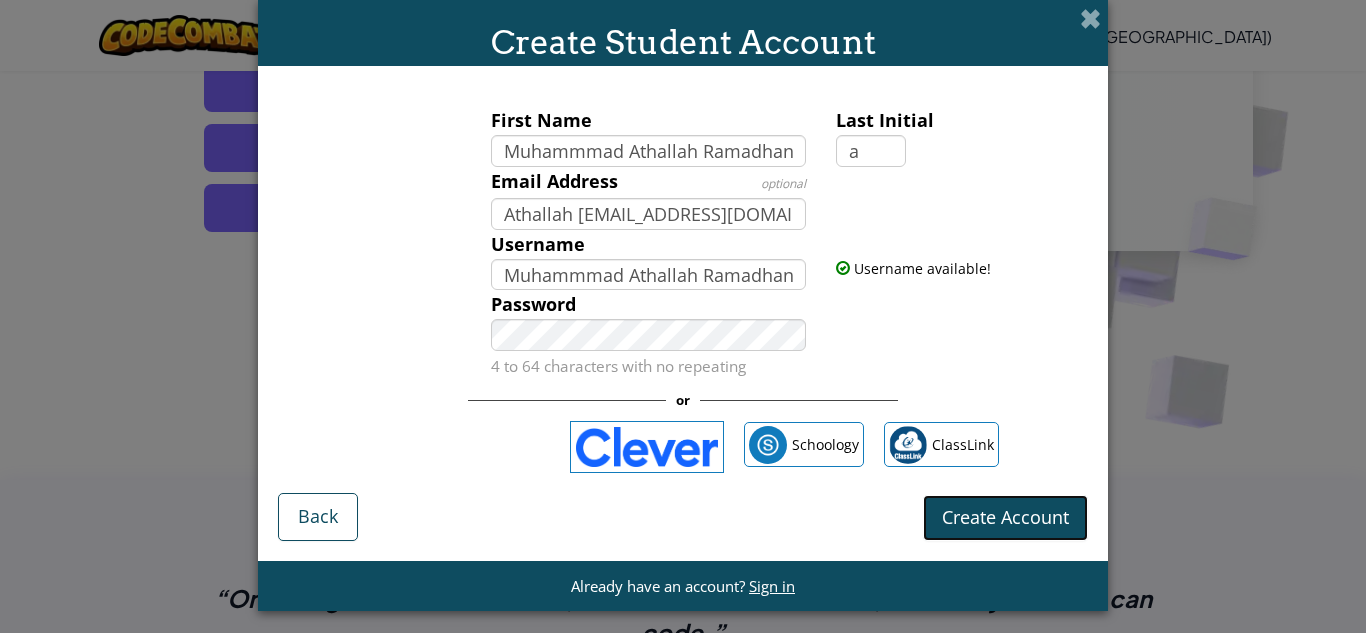 click on "Create Account" at bounding box center [1005, 517] 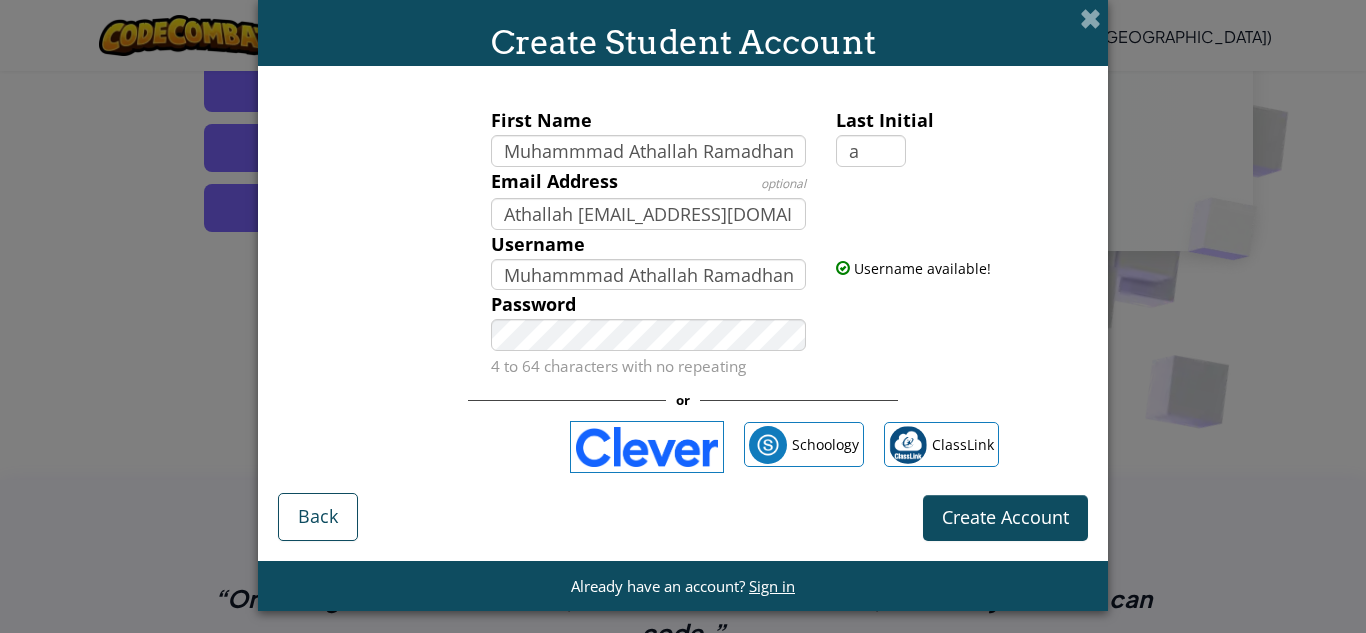 click on "Username [PERSON_NAME] PermanaA" at bounding box center [649, 260] 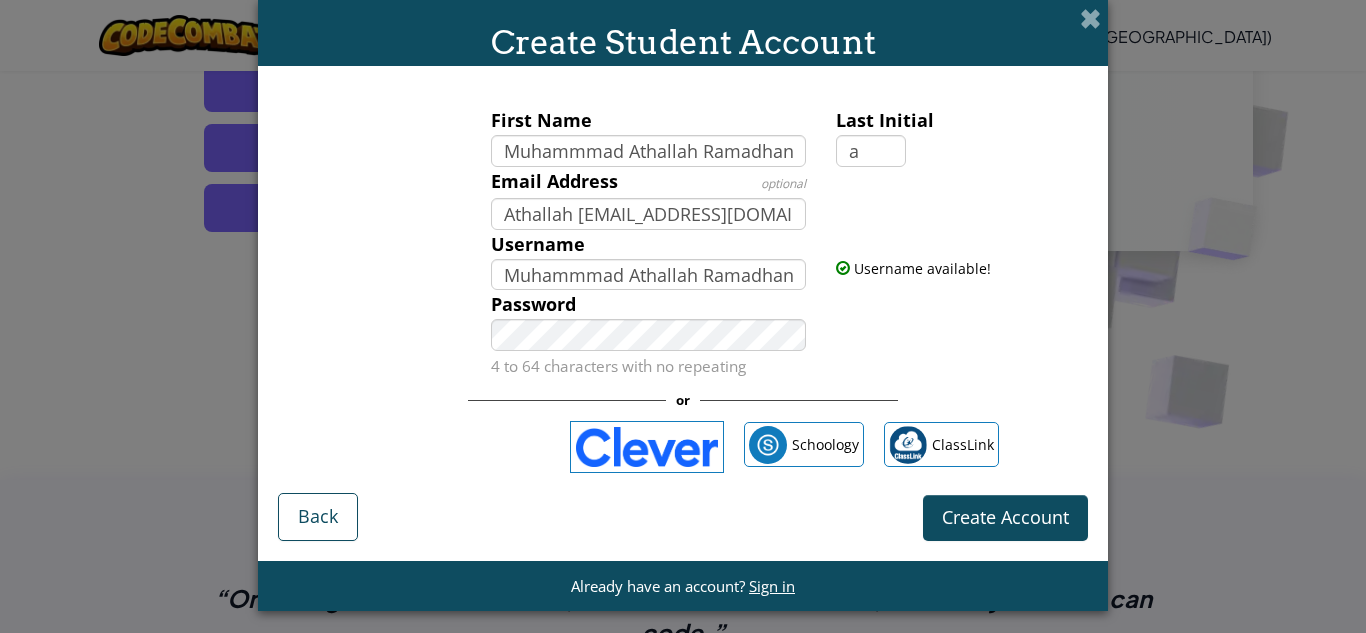 click on "First Name Muhammmad Athallah Ramadhan Permana Last Initial a Email Address optional Athallah [EMAIL_ADDRESS][DOMAIN_NAME] Username Muhammmad Athallah Ramadhan PermanaA   Username available! Password 4 to 64 characters with no repeating or Schoology ClassLink Create Account Back" at bounding box center [683, 313] 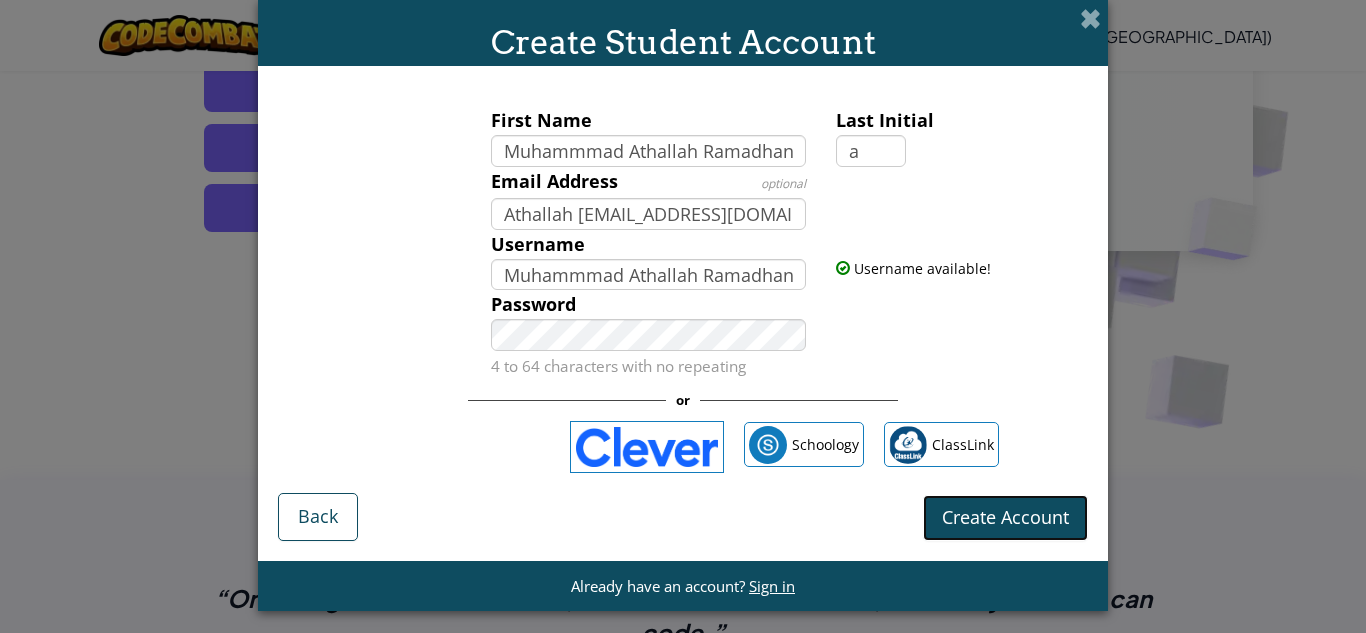 click on "Create Account" at bounding box center [1005, 517] 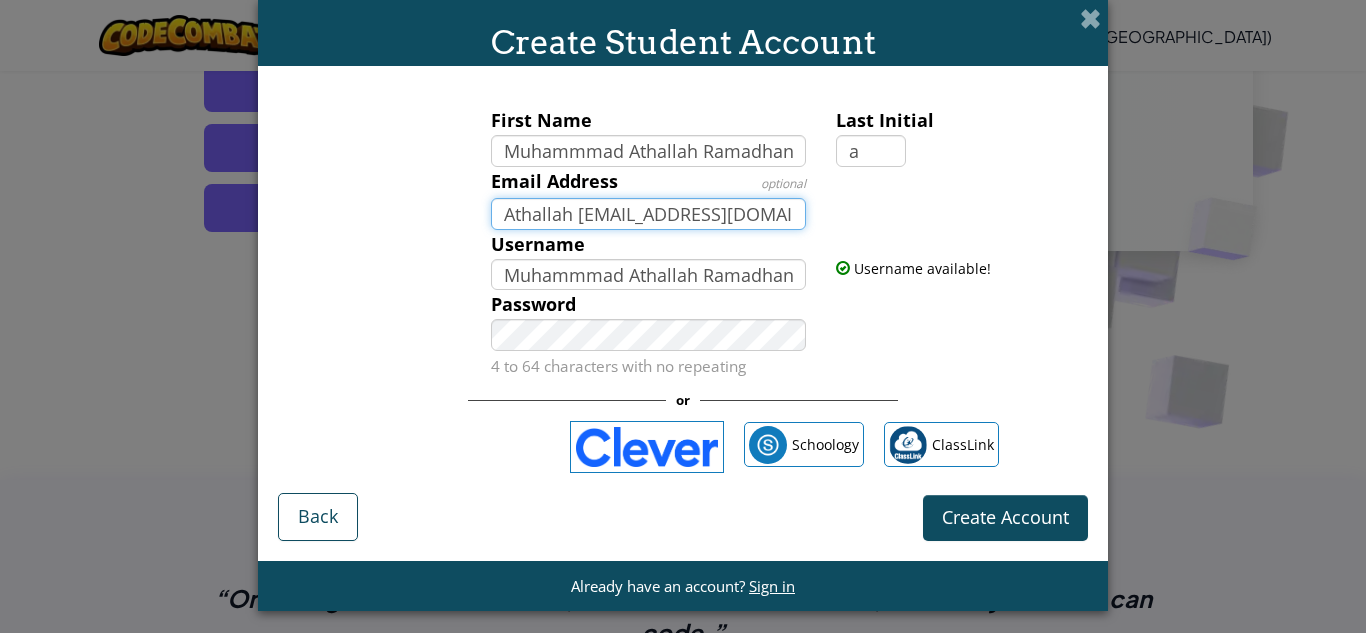 click on "Athallah [EMAIL_ADDRESS][DOMAIN_NAME]" at bounding box center (649, 214) 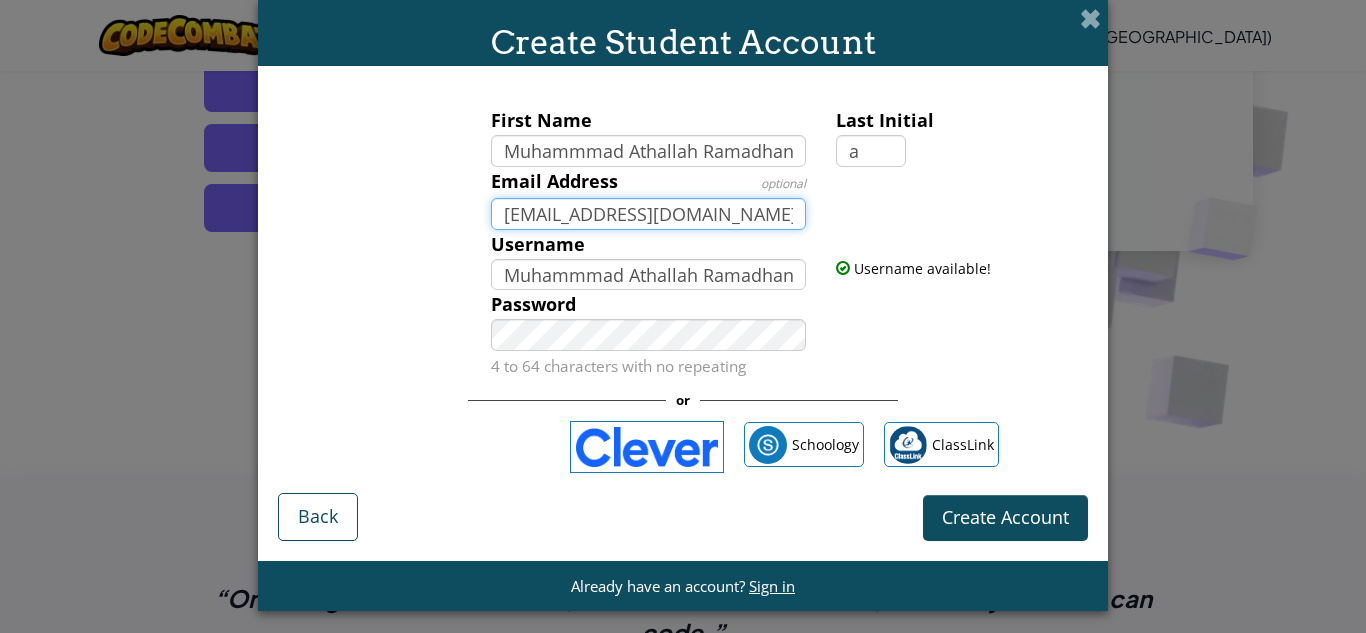 type on "[EMAIL_ADDRESS][DOMAIN_NAME]" 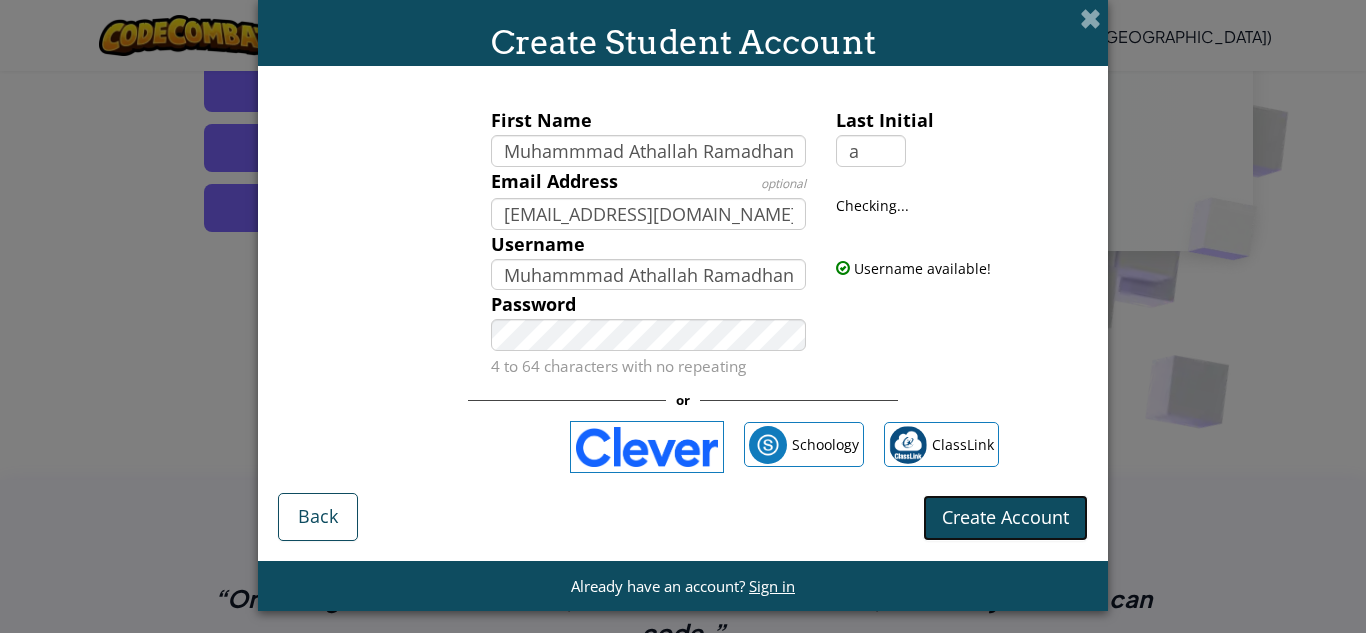 click on "Create Account" at bounding box center (1005, 518) 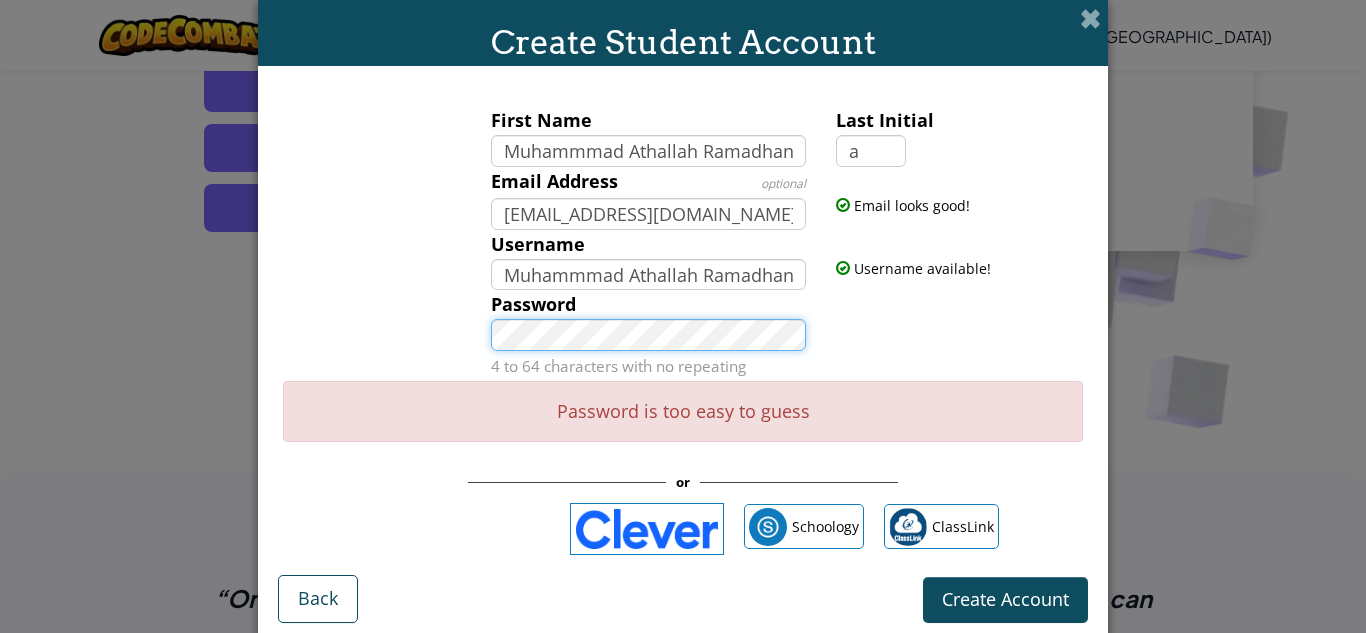 click on "Create Account" at bounding box center [1005, 600] 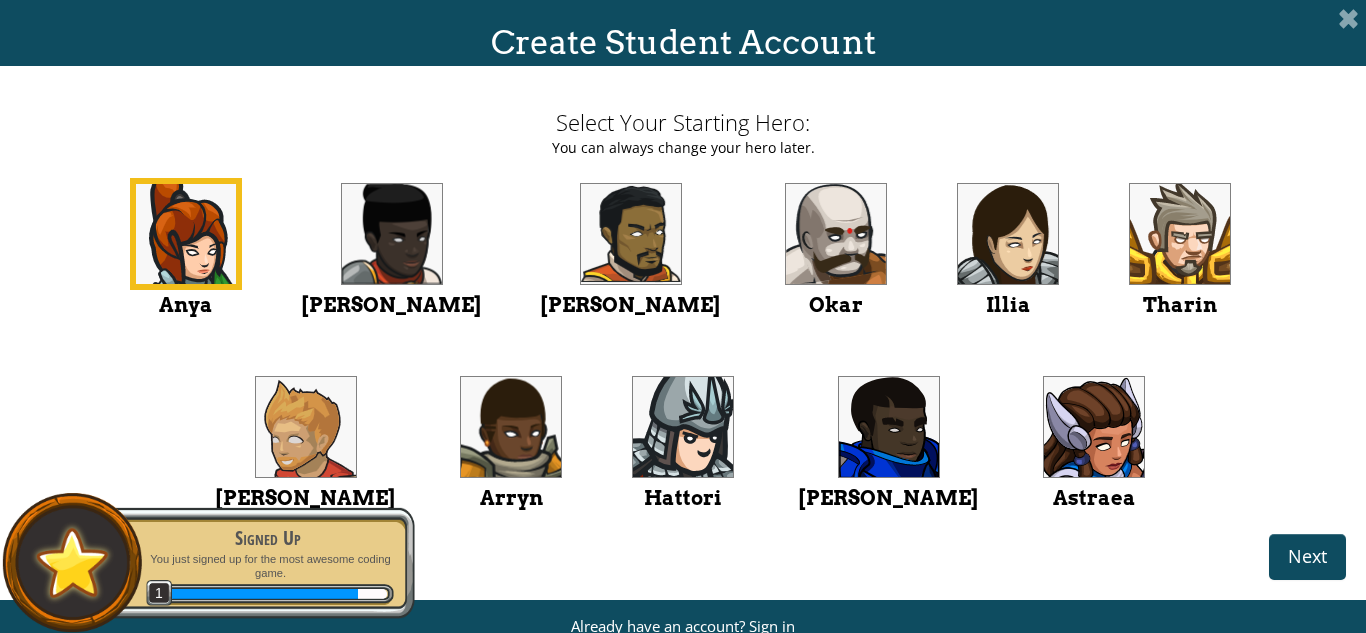 click at bounding box center (683, 427) 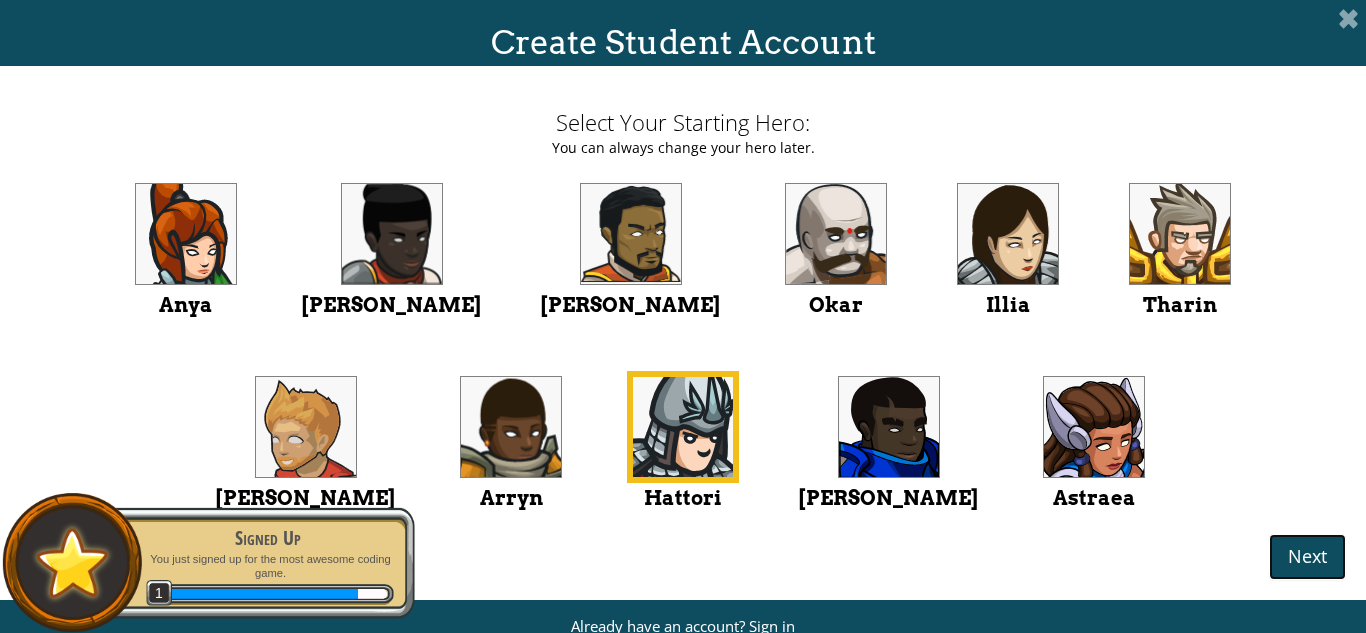 click on "Next" at bounding box center [1307, 557] 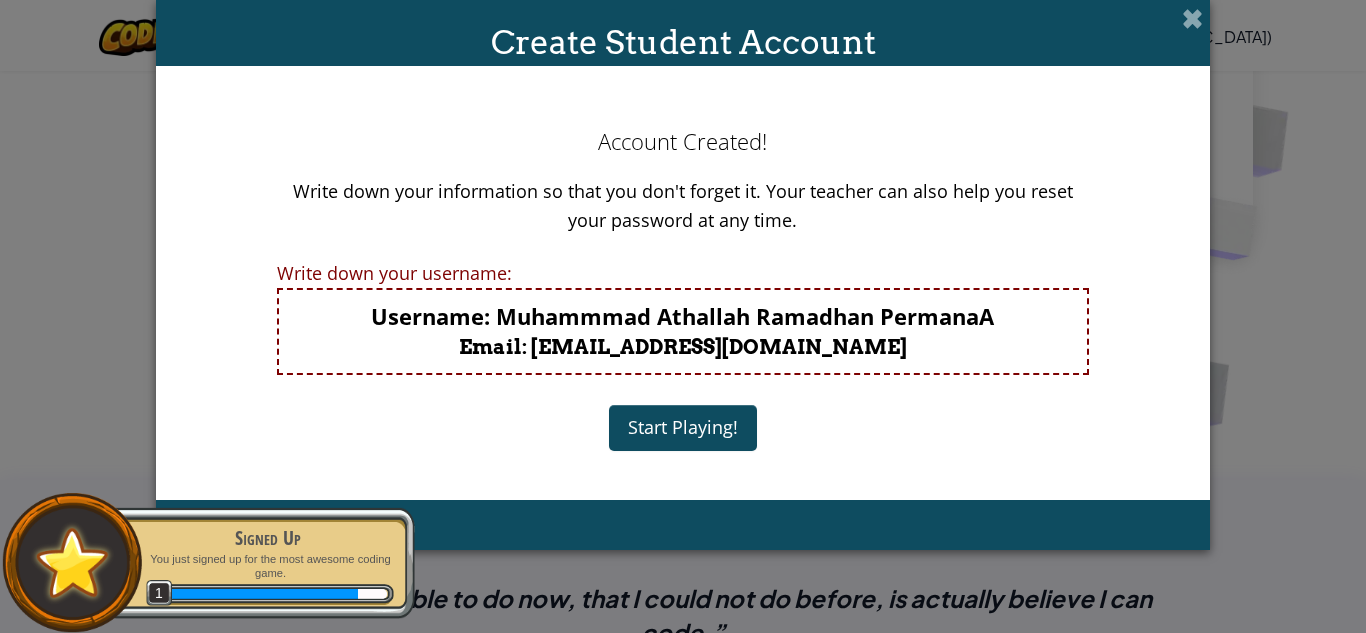 click on "Start Playing!" at bounding box center (683, 428) 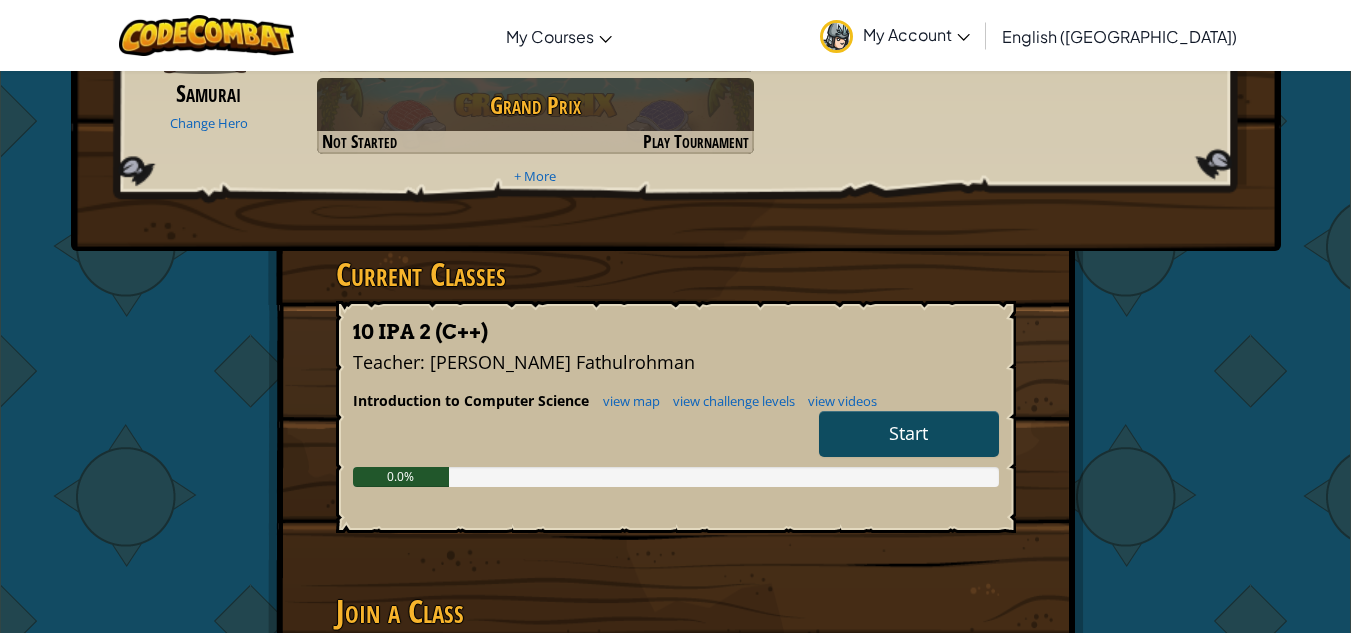 scroll, scrollTop: 300, scrollLeft: 0, axis: vertical 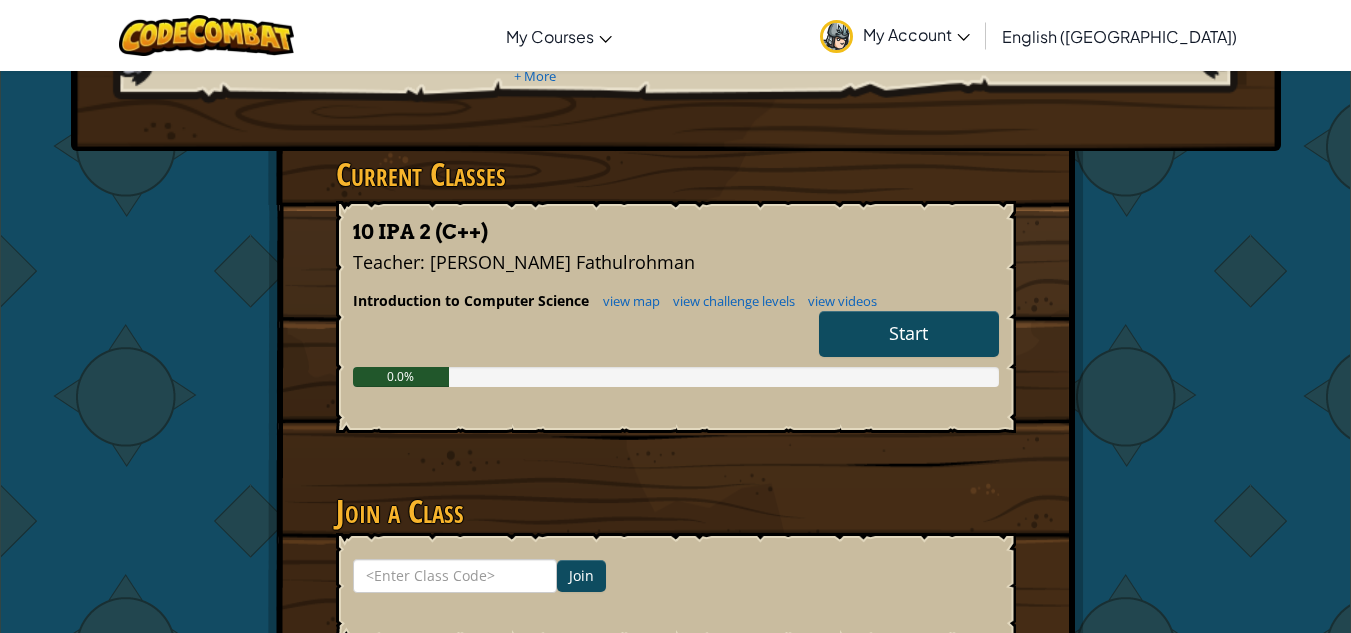 click on "Start" at bounding box center [909, 334] 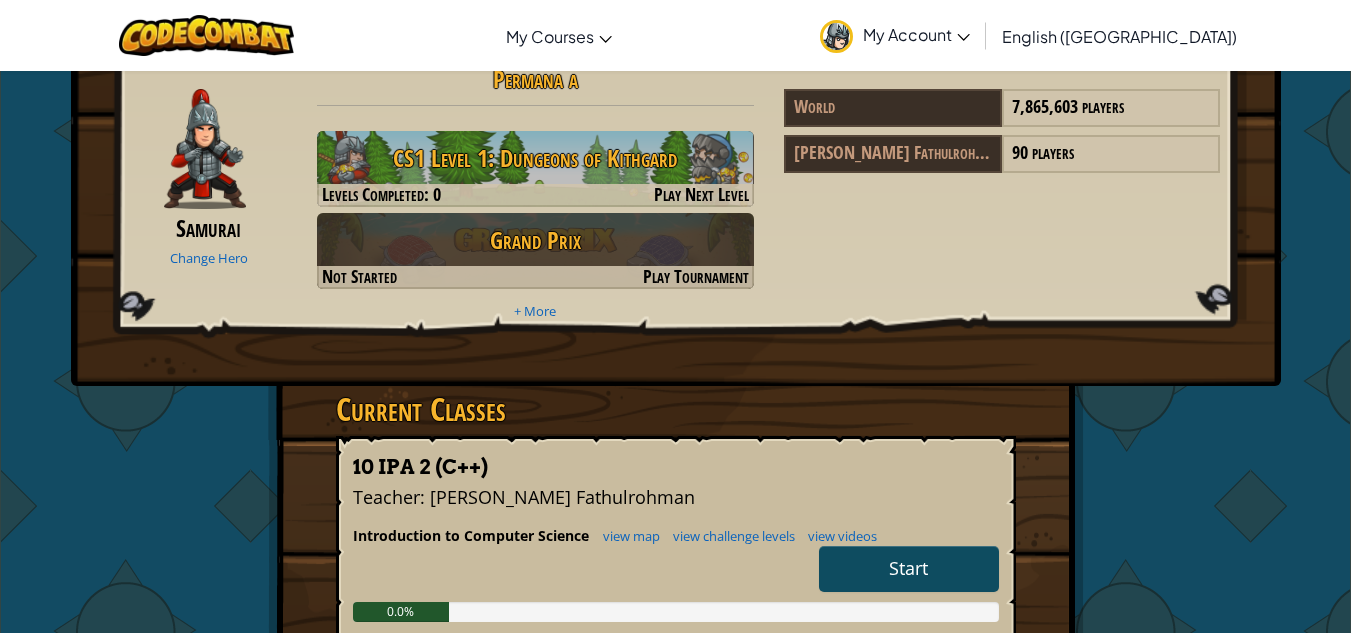 scroll, scrollTop: 100, scrollLeft: 0, axis: vertical 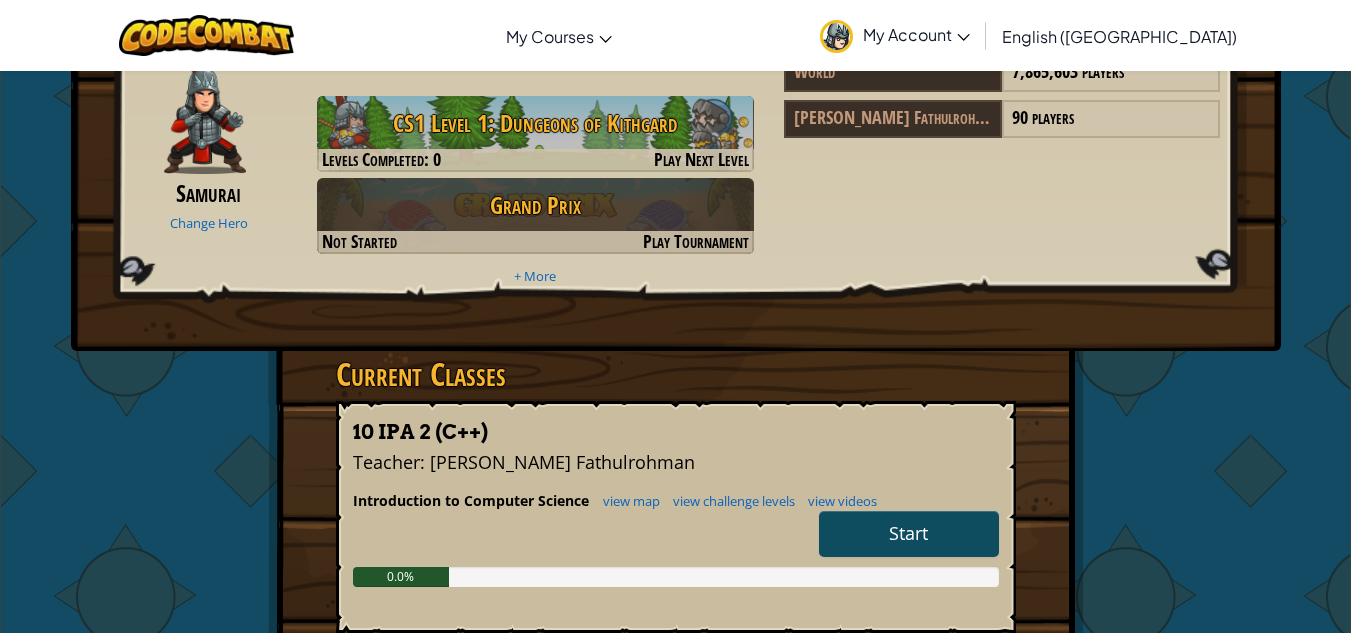 click on "Start" at bounding box center [908, 533] 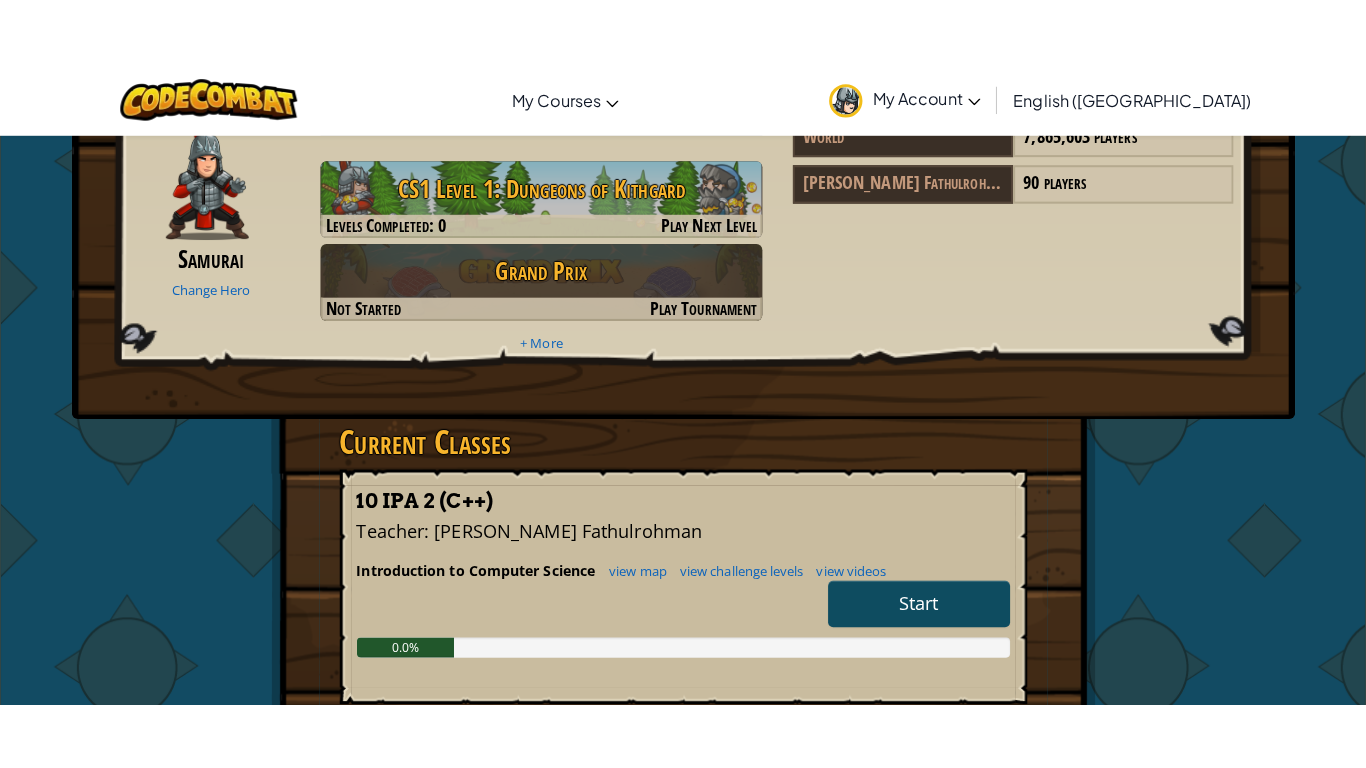 scroll, scrollTop: 0, scrollLeft: 0, axis: both 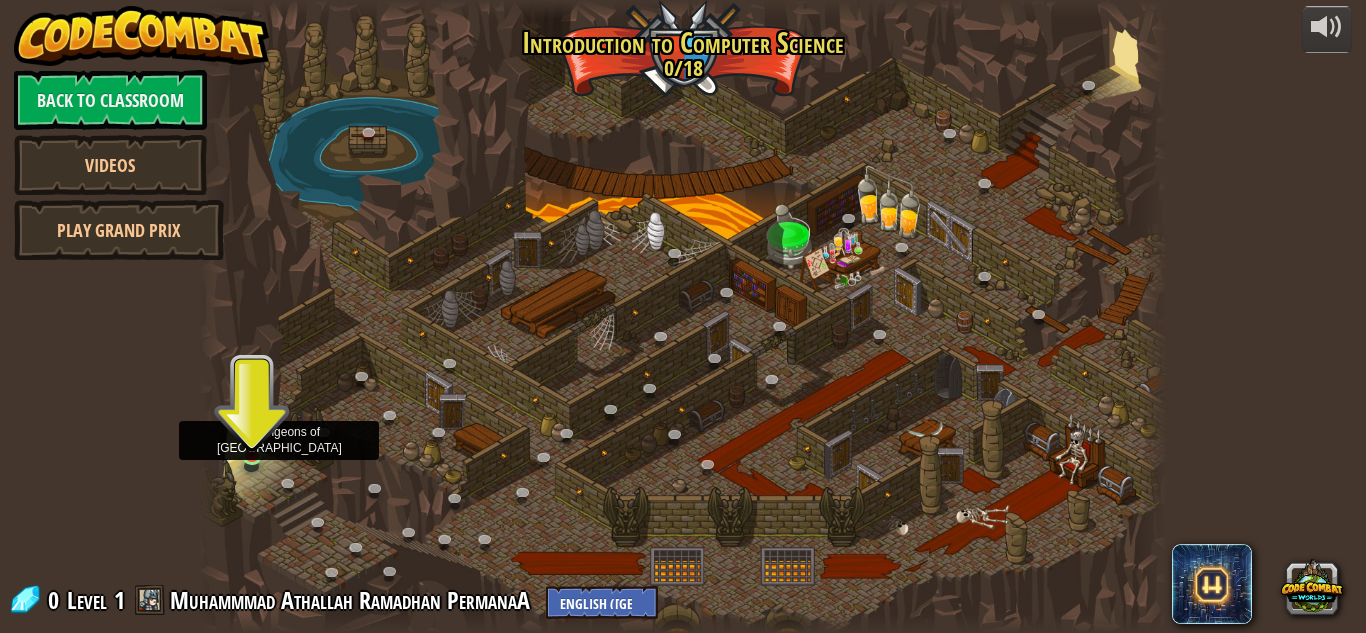 click at bounding box center [252, 431] 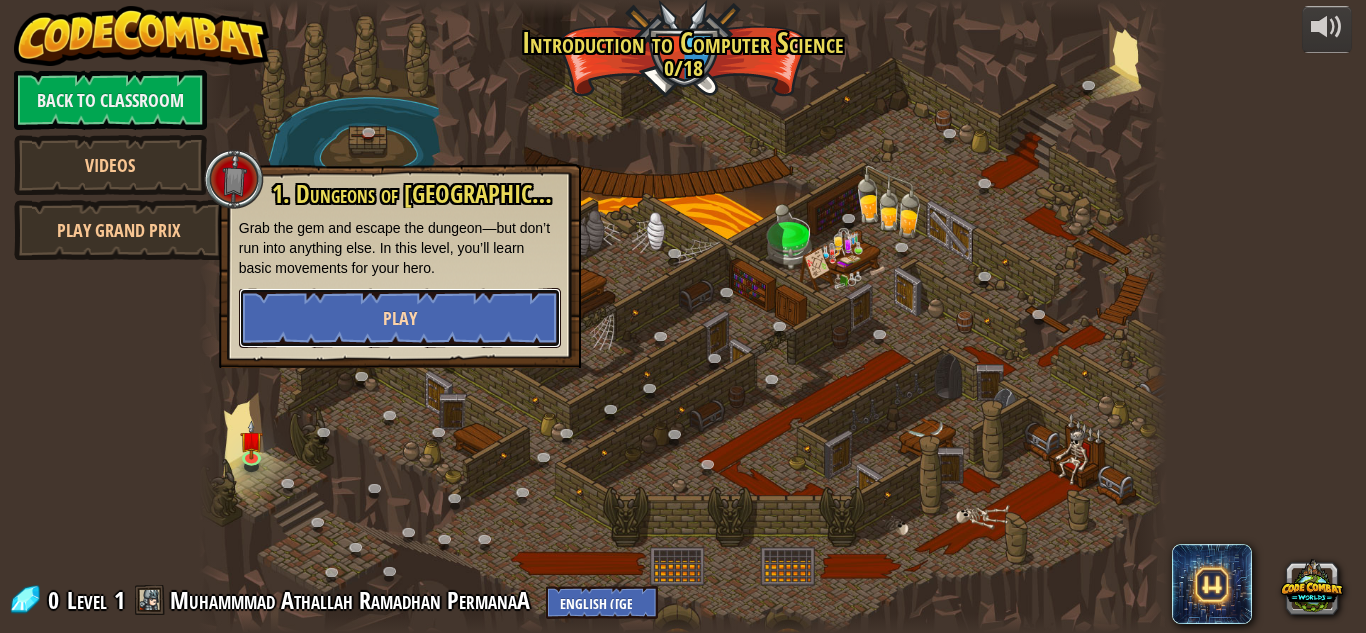 click on "Play" at bounding box center [400, 318] 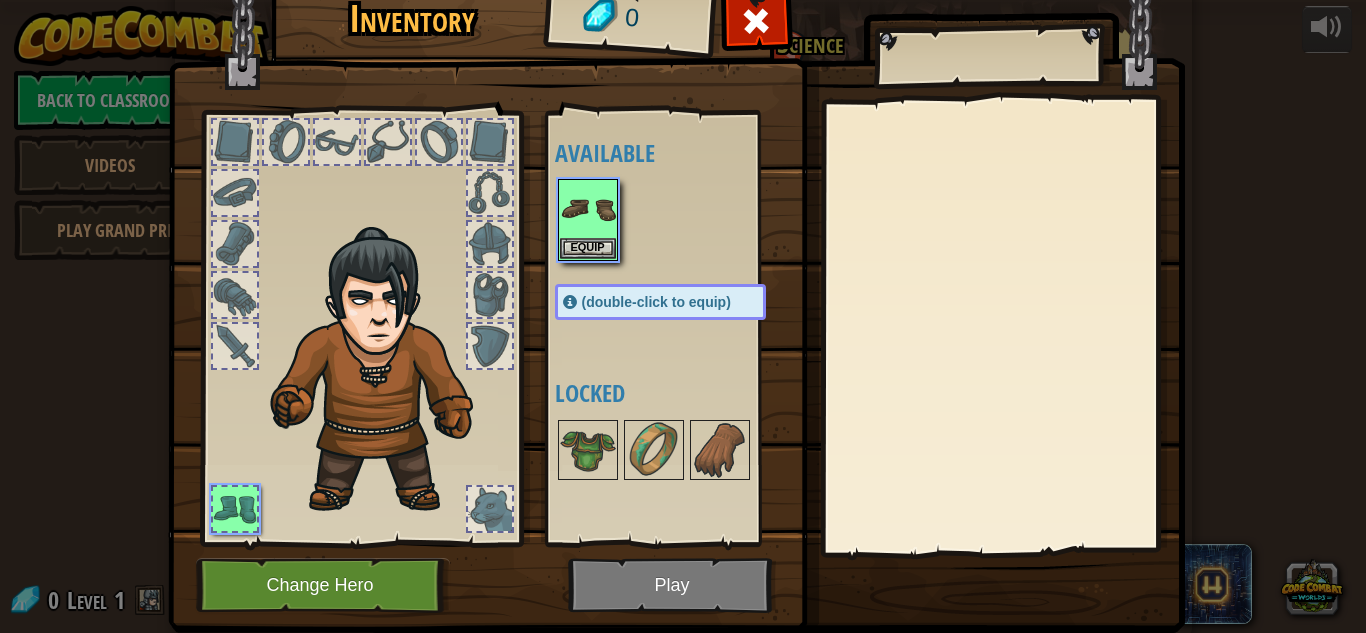 click at bounding box center [235, 509] 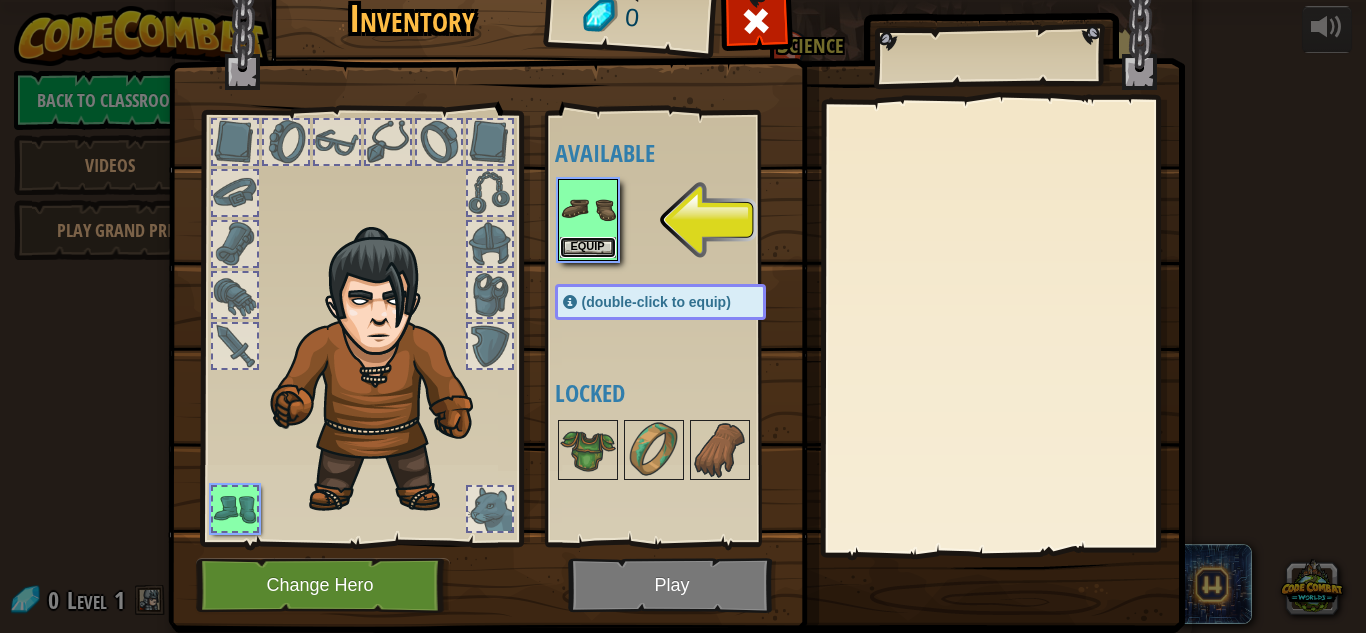 click on "Equip" at bounding box center [588, 247] 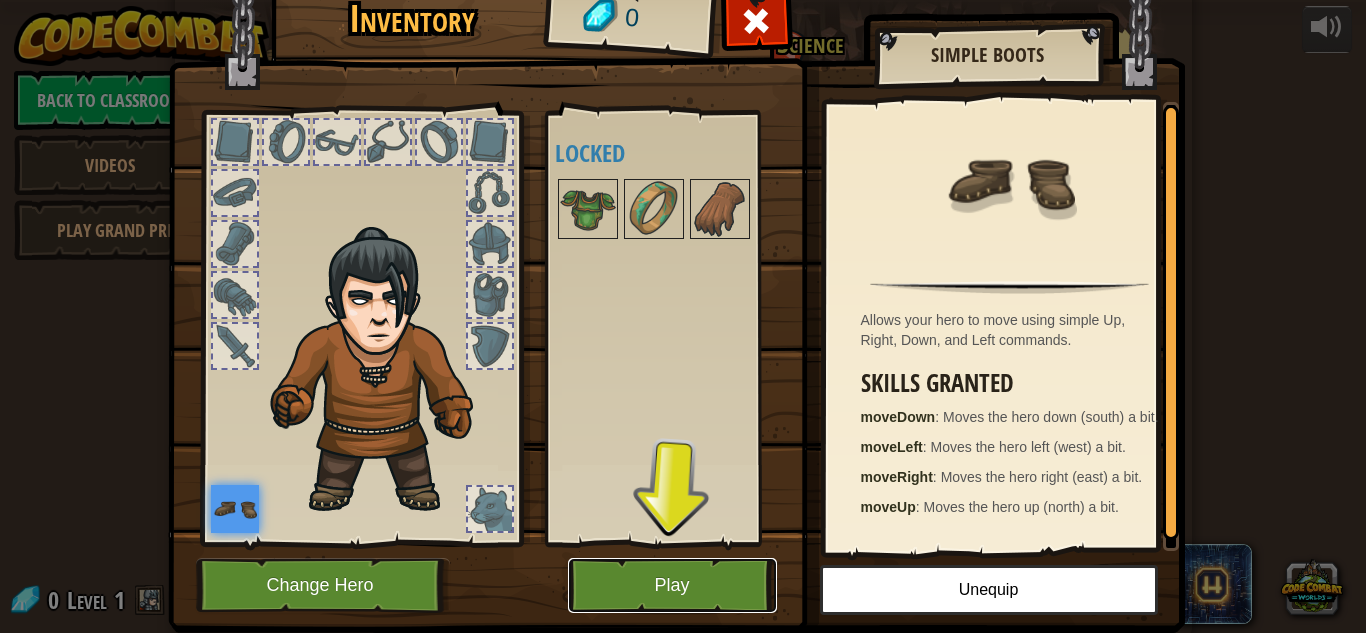 click on "Play" at bounding box center [672, 585] 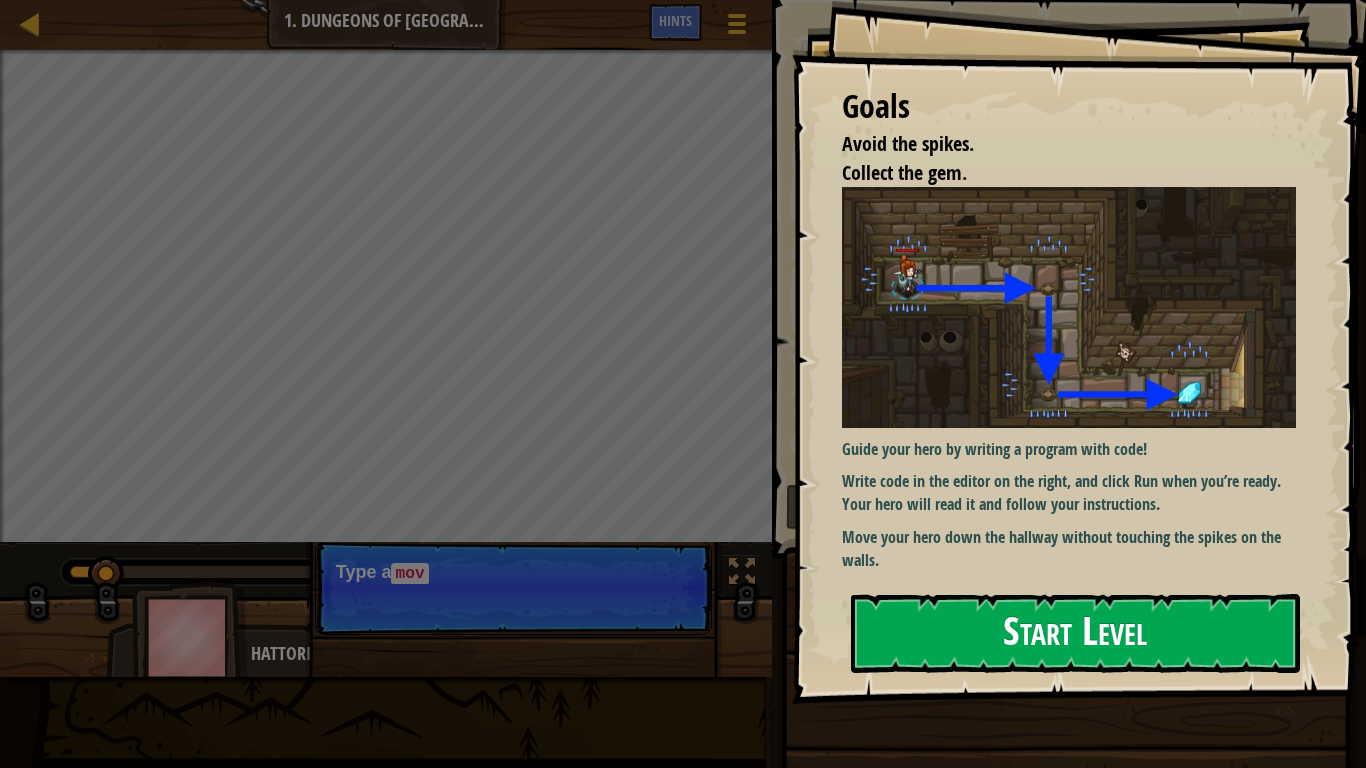 click on "Start Level" at bounding box center [1075, 633] 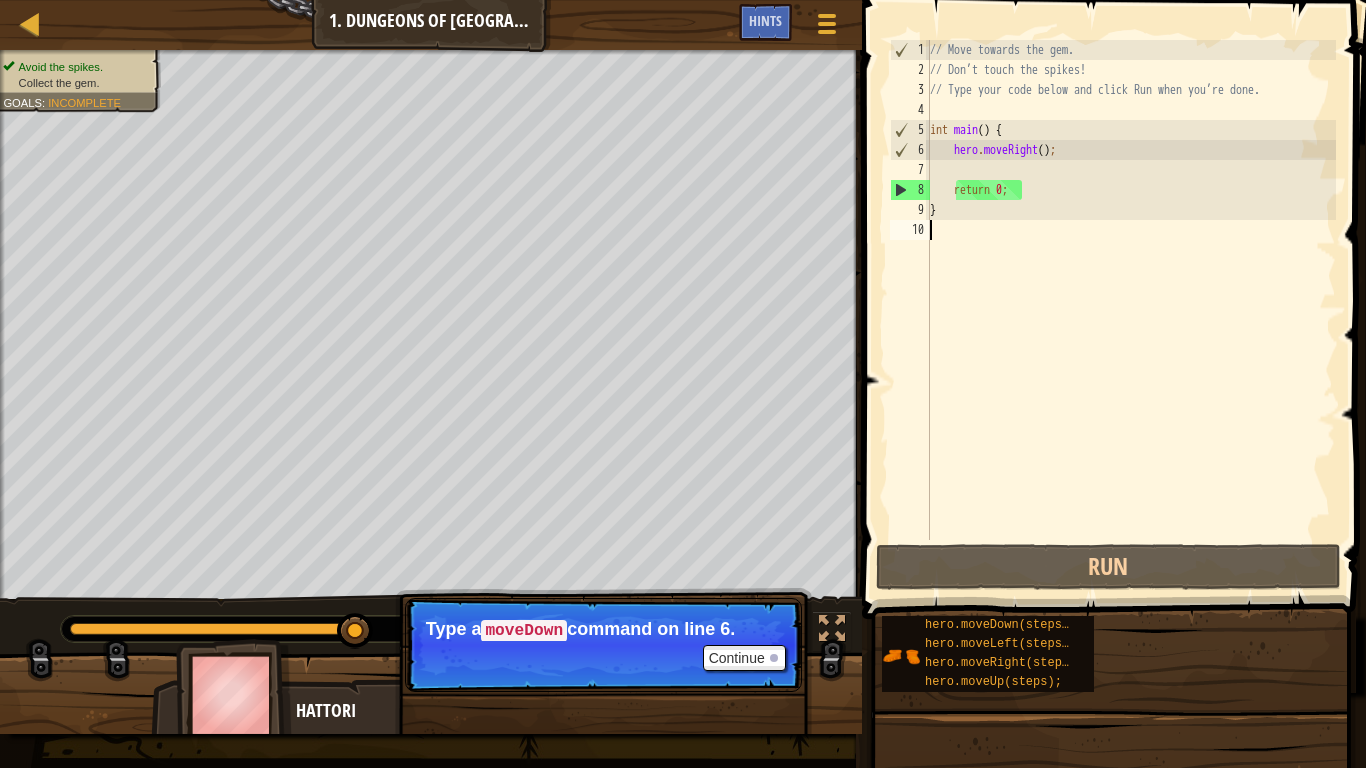 click on "// Move towards the gem. // Don’t touch the spikes! // Type your code below and click Run when you’re done. int   main ( )   {      hero . moveRight ( ) ;           return   0 ; }" at bounding box center [1131, 310] 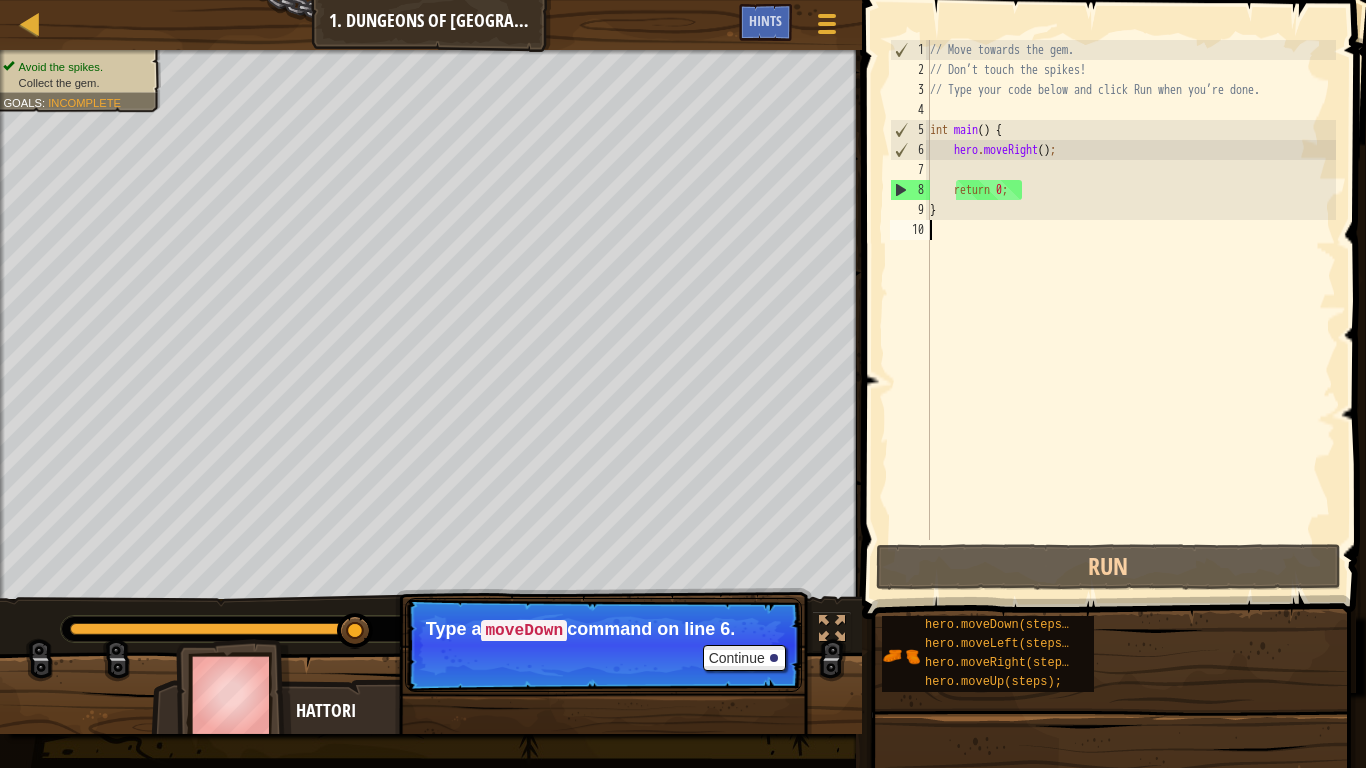 click on "// Move towards the gem. // Don’t touch the spikes! // Type your code below and click Run when you’re done. int   main ( )   {      hero . moveRight ( ) ;           return   0 ; }" at bounding box center (1131, 310) 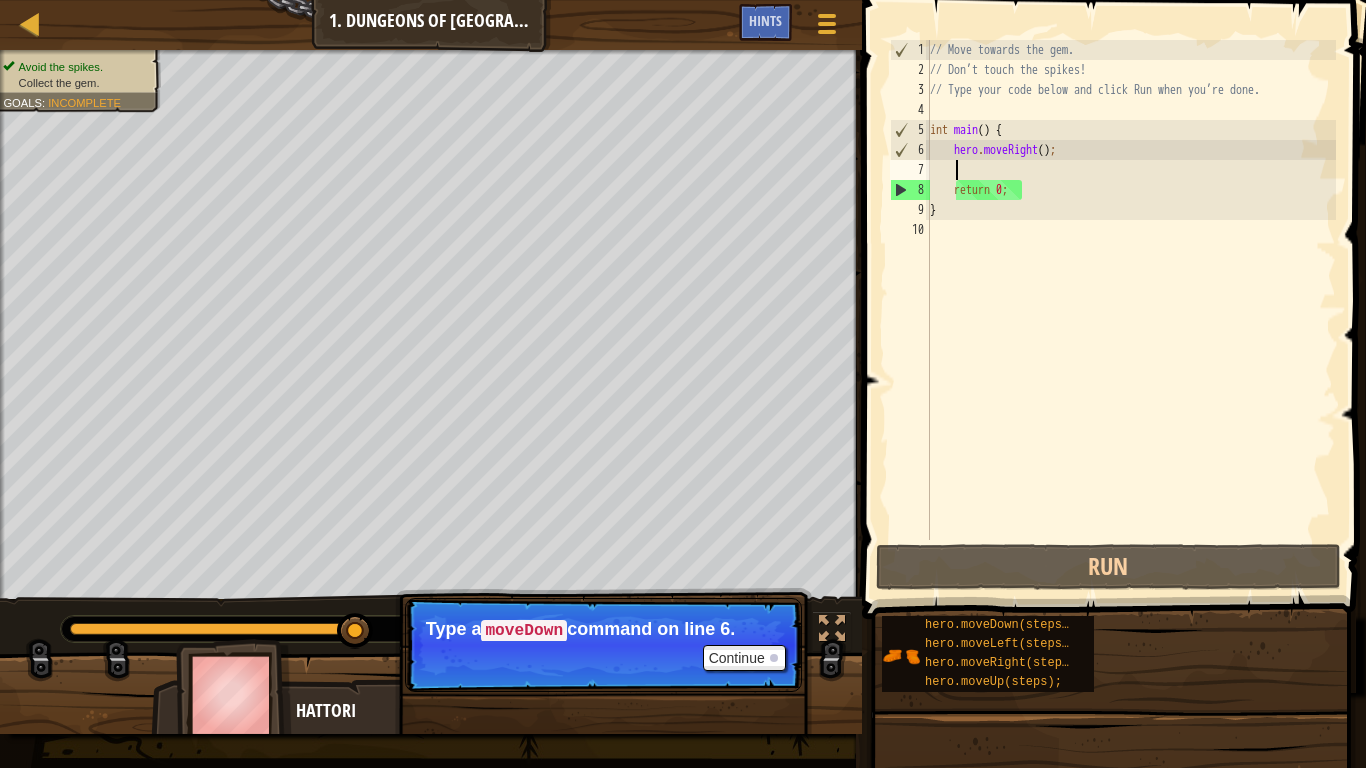 click on "// Move towards the gem. // Don’t touch the spikes! // Type your code below and click Run when you’re done. int   main ( )   {      hero . moveRight ( ) ;           return   0 ; }" at bounding box center (1131, 310) 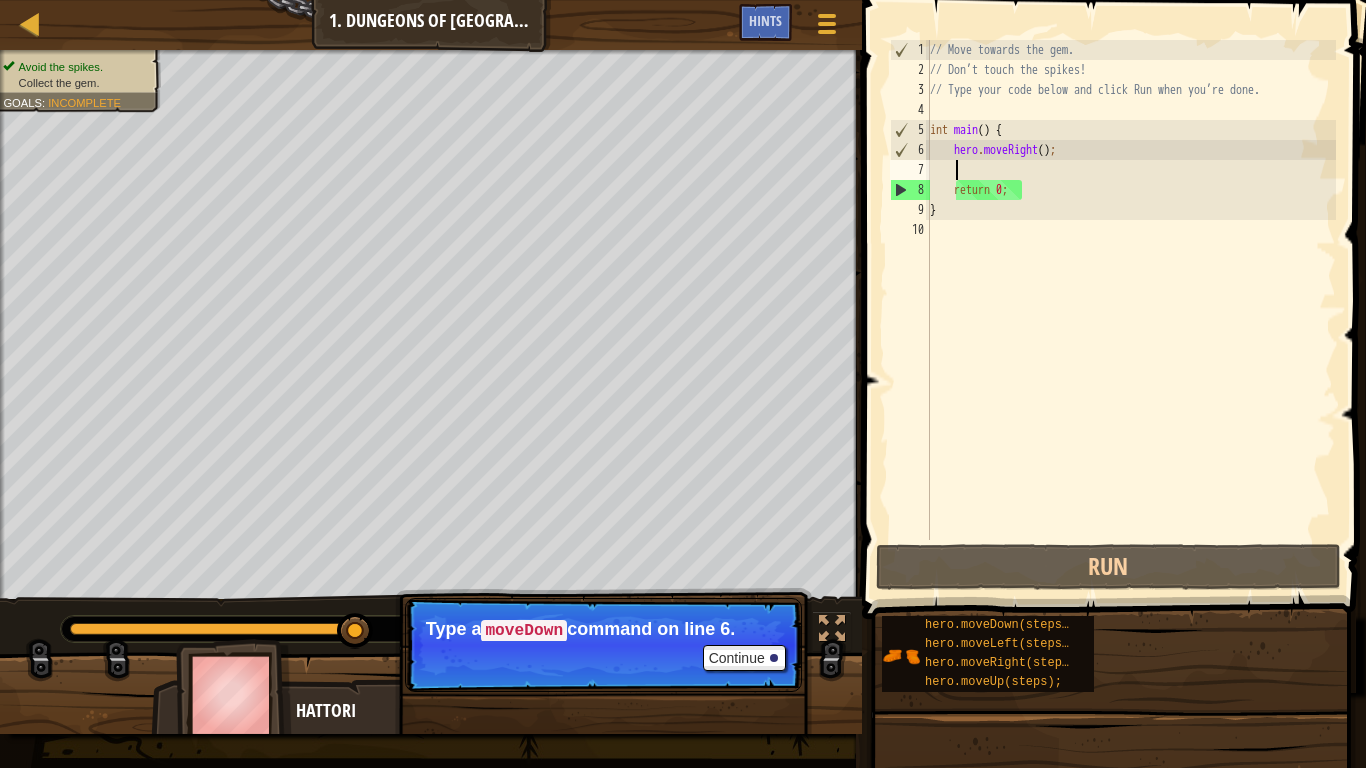 click on "// Move towards the gem. // Don’t touch the spikes! // Type your code below and click Run when you’re done. int   main ( )   {      hero . moveRight ( ) ;           return   0 ; }" at bounding box center (1131, 310) 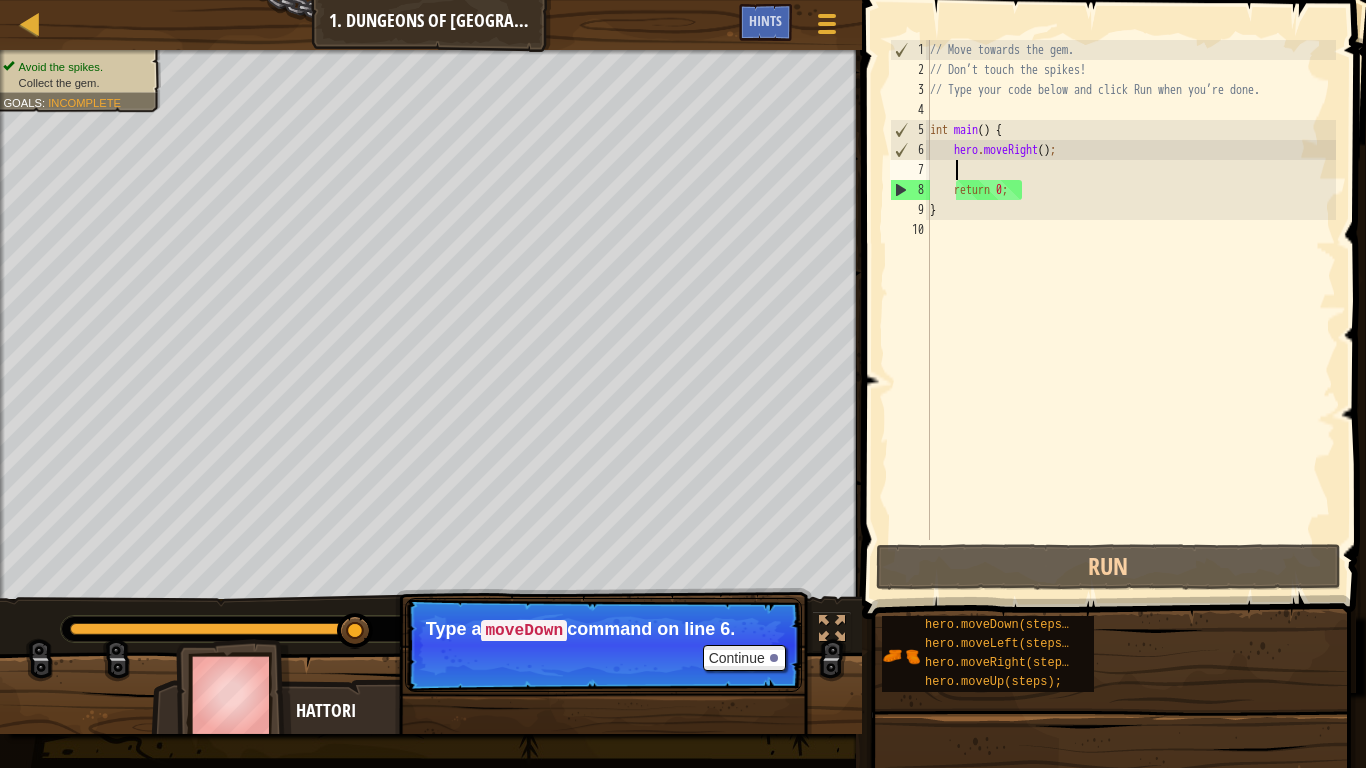 type on "h" 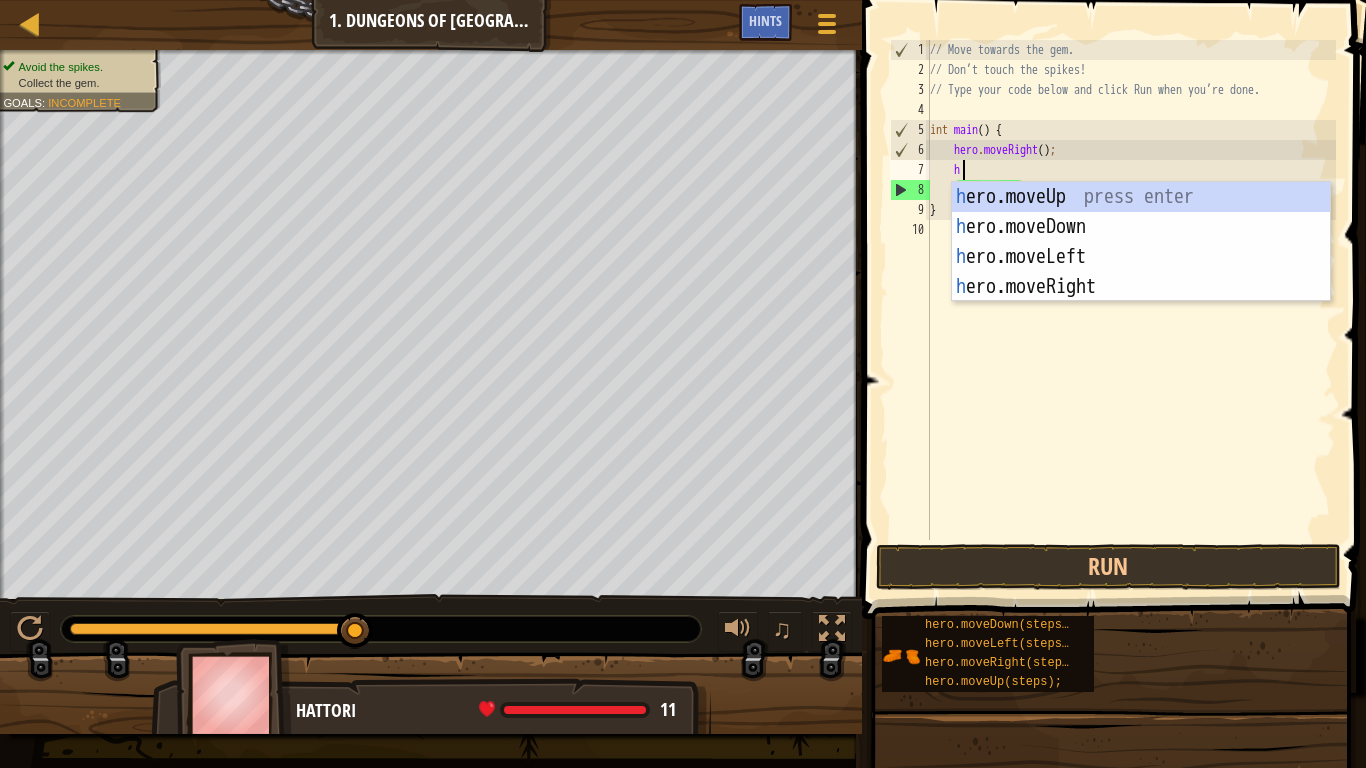 scroll, scrollTop: 9, scrollLeft: 1, axis: both 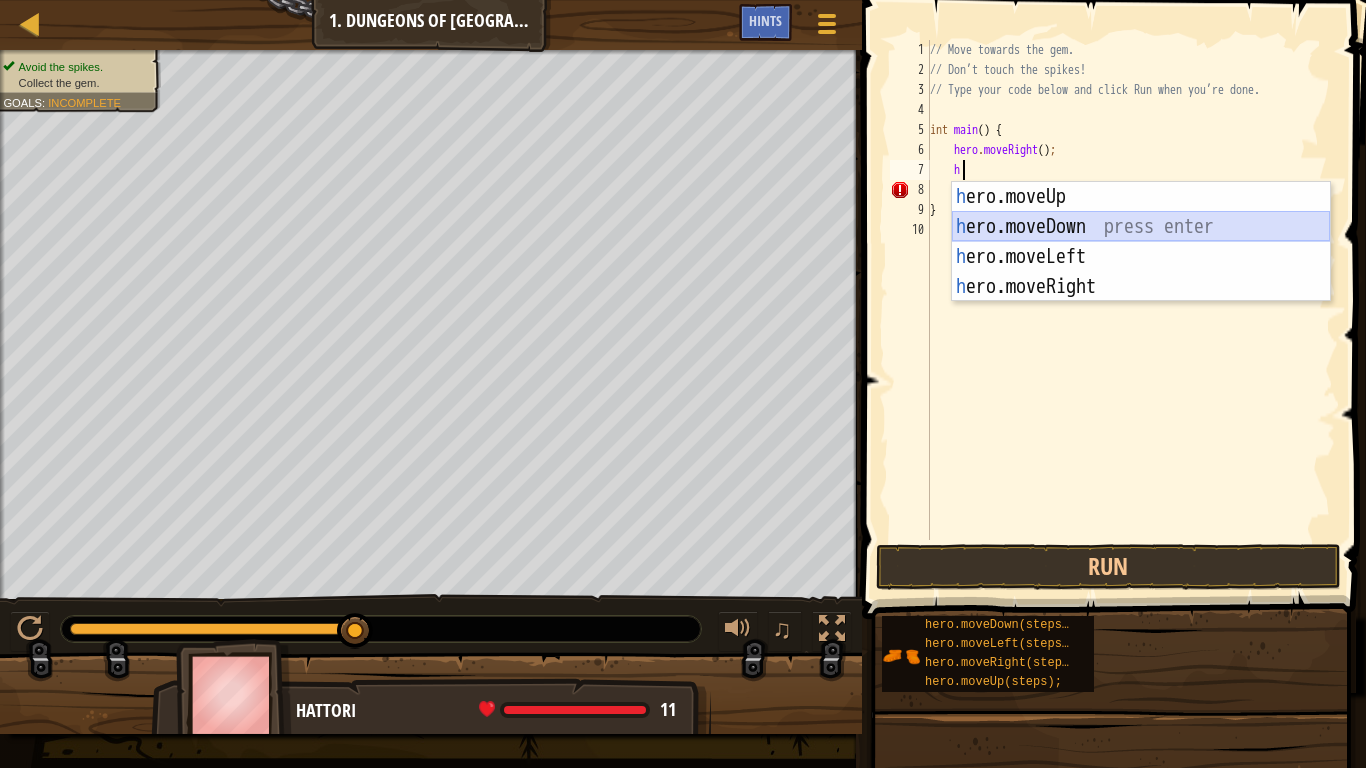 click on "h ero.moveUp press enter h ero.moveDown press enter h ero.moveLeft press enter h ero.moveRight press enter" at bounding box center [1141, 272] 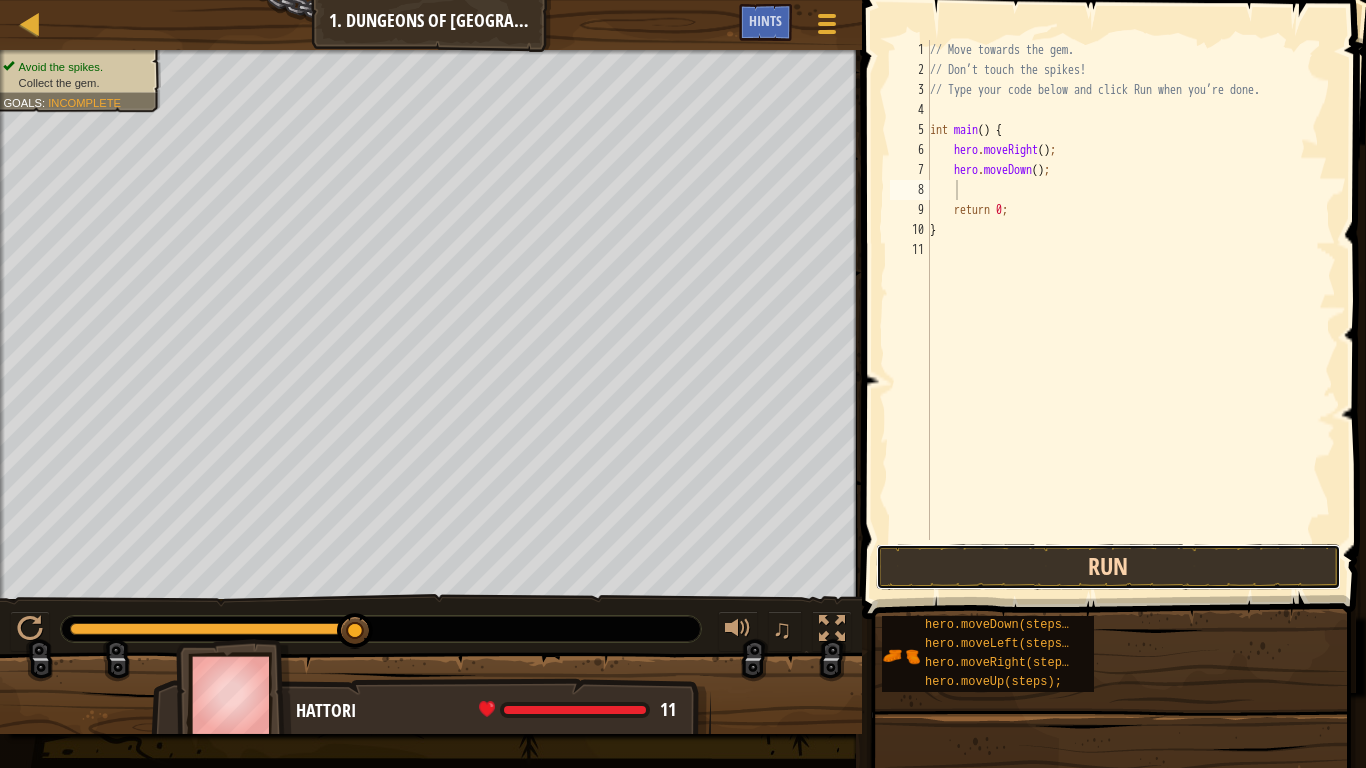 click on "Run" at bounding box center [1109, 567] 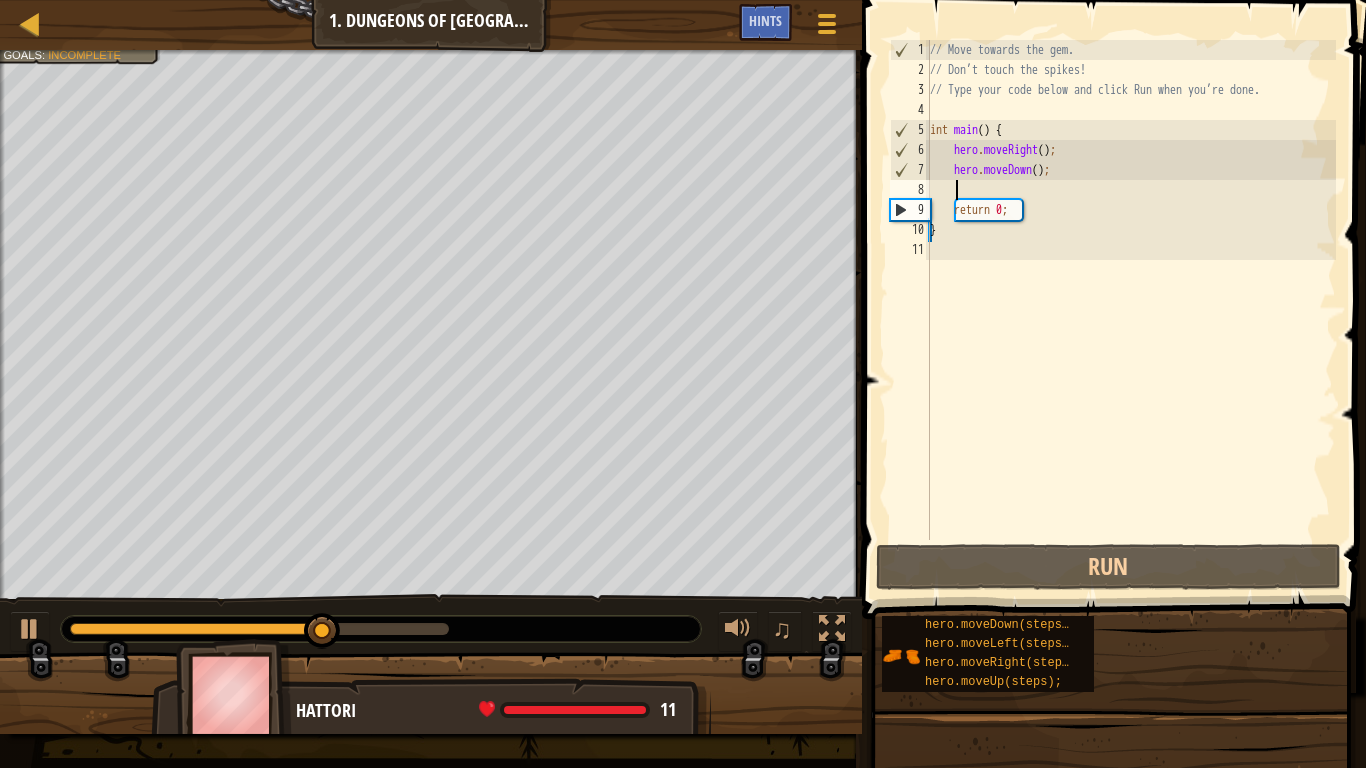 click on "// Move towards the gem. // Don’t touch the spikes! // Type your code below and click Run when you’re done. int   main ( )   {      hero . moveRight ( ) ;      hero . moveDown ( ) ;           return   0 ; }" at bounding box center [1131, 310] 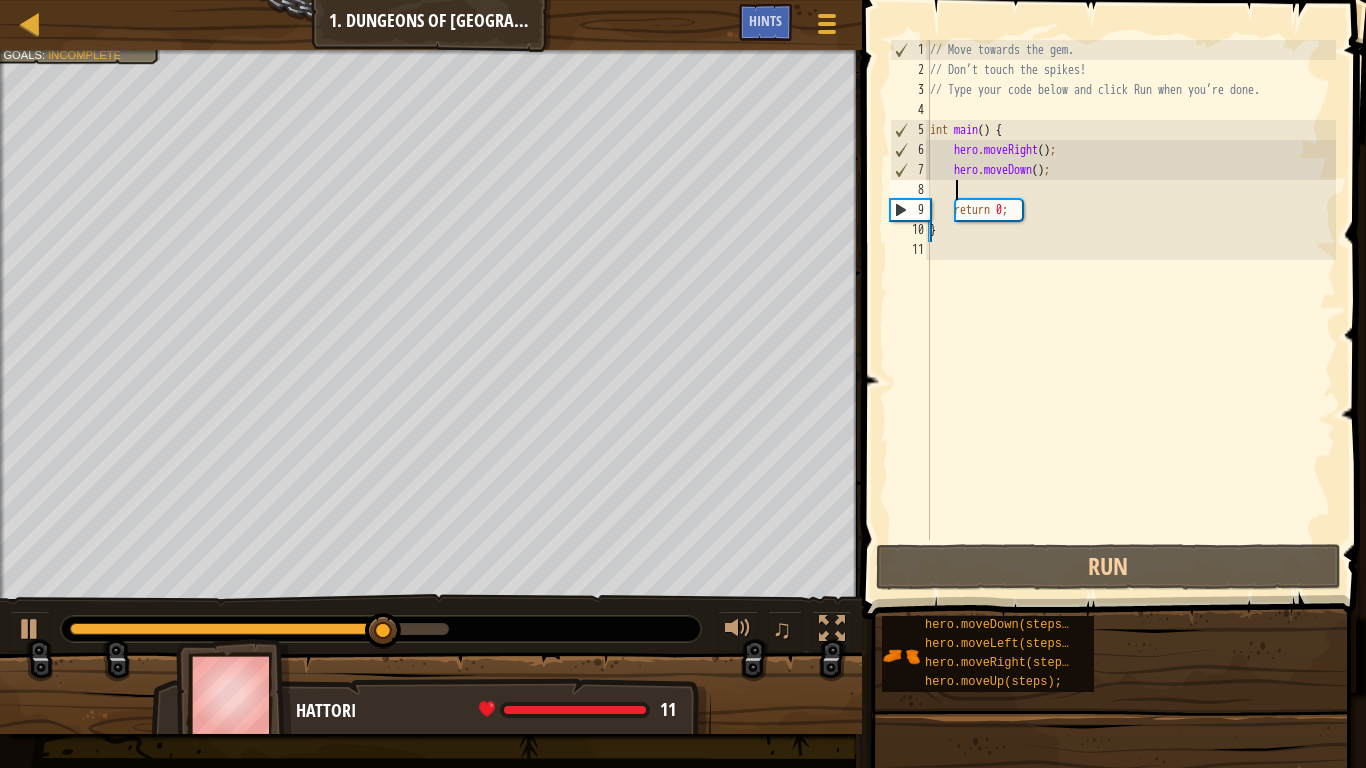 click on "// Move towards the gem. // Don’t touch the spikes! // Type your code below and click Run when you’re done. int   main ( )   {      hero . moveRight ( ) ;      hero . moveDown ( ) ;           return   0 ; }" at bounding box center (1131, 310) 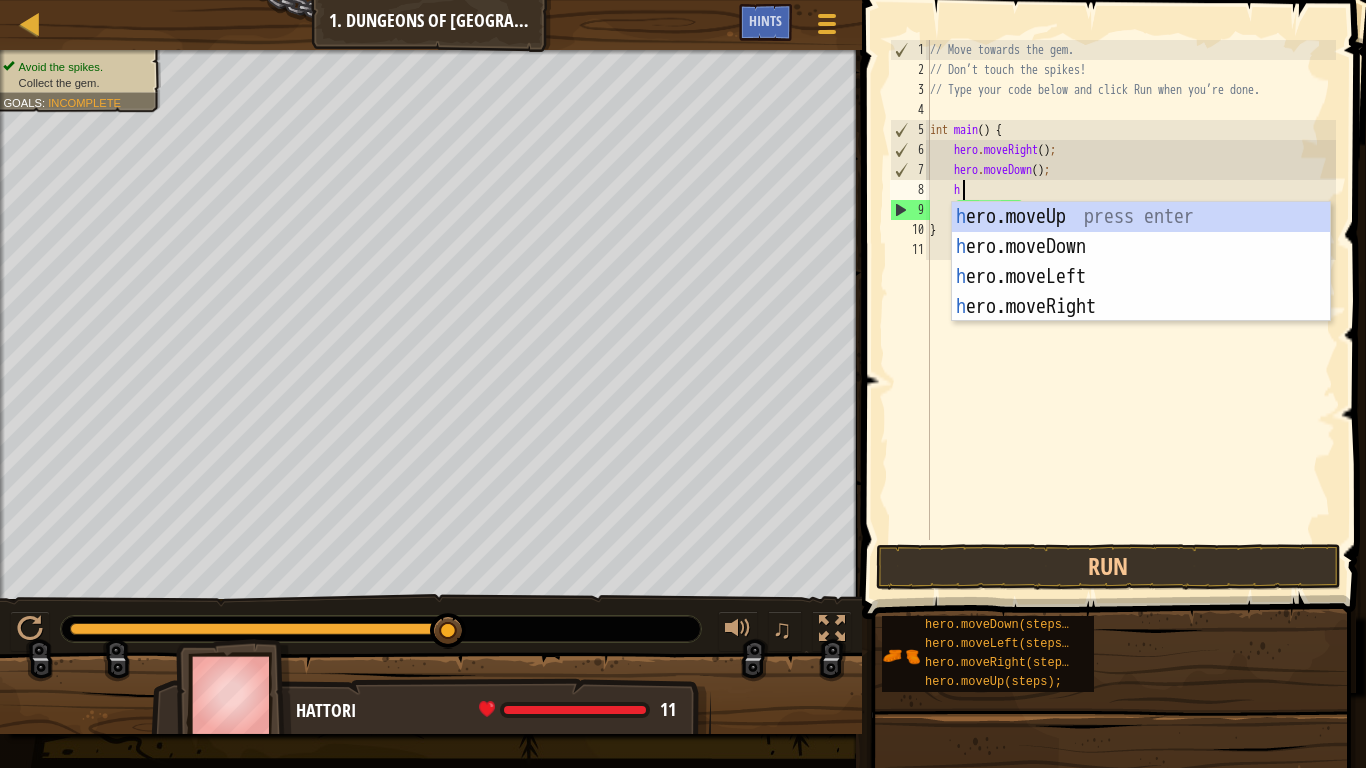 type on "he" 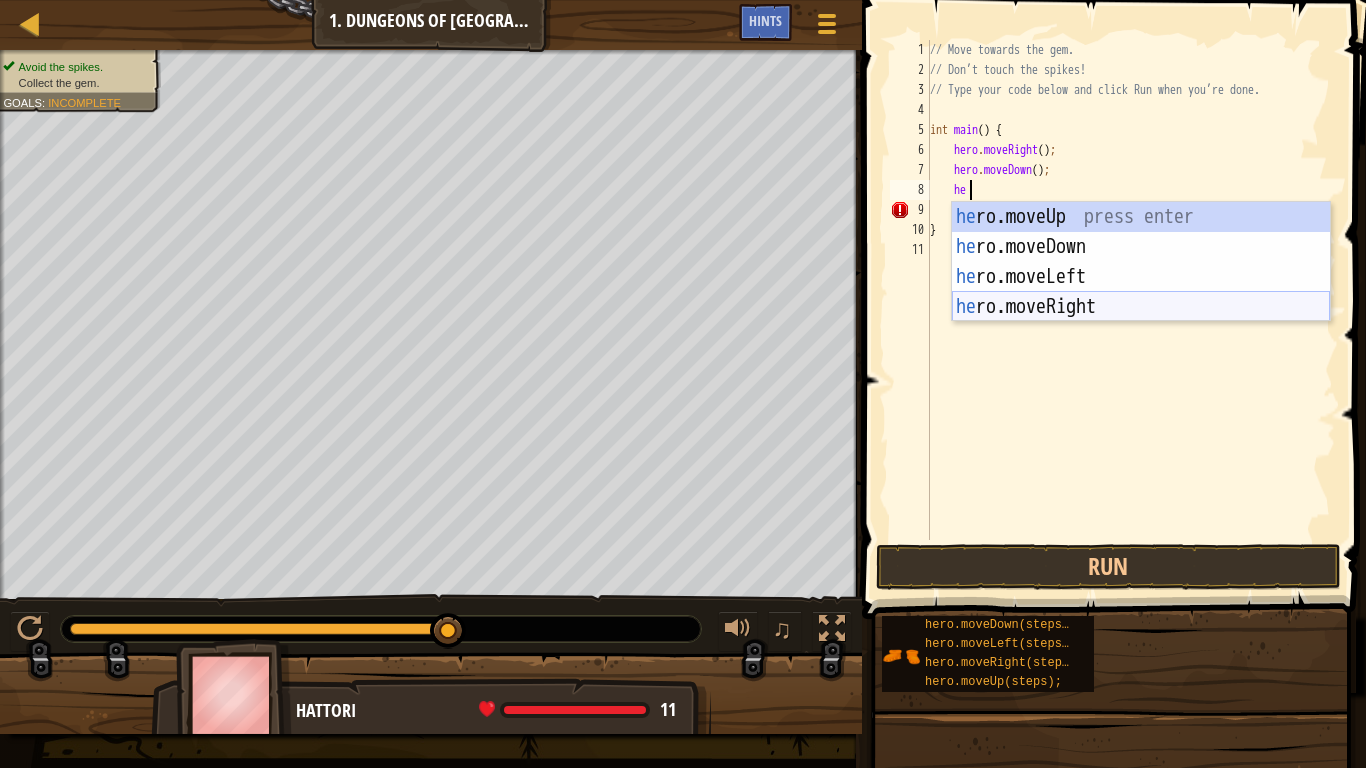 click on "he ro.moveUp press enter he ro.moveDown press enter he ro.moveLeft press enter he ro.moveRight press enter" at bounding box center (1141, 292) 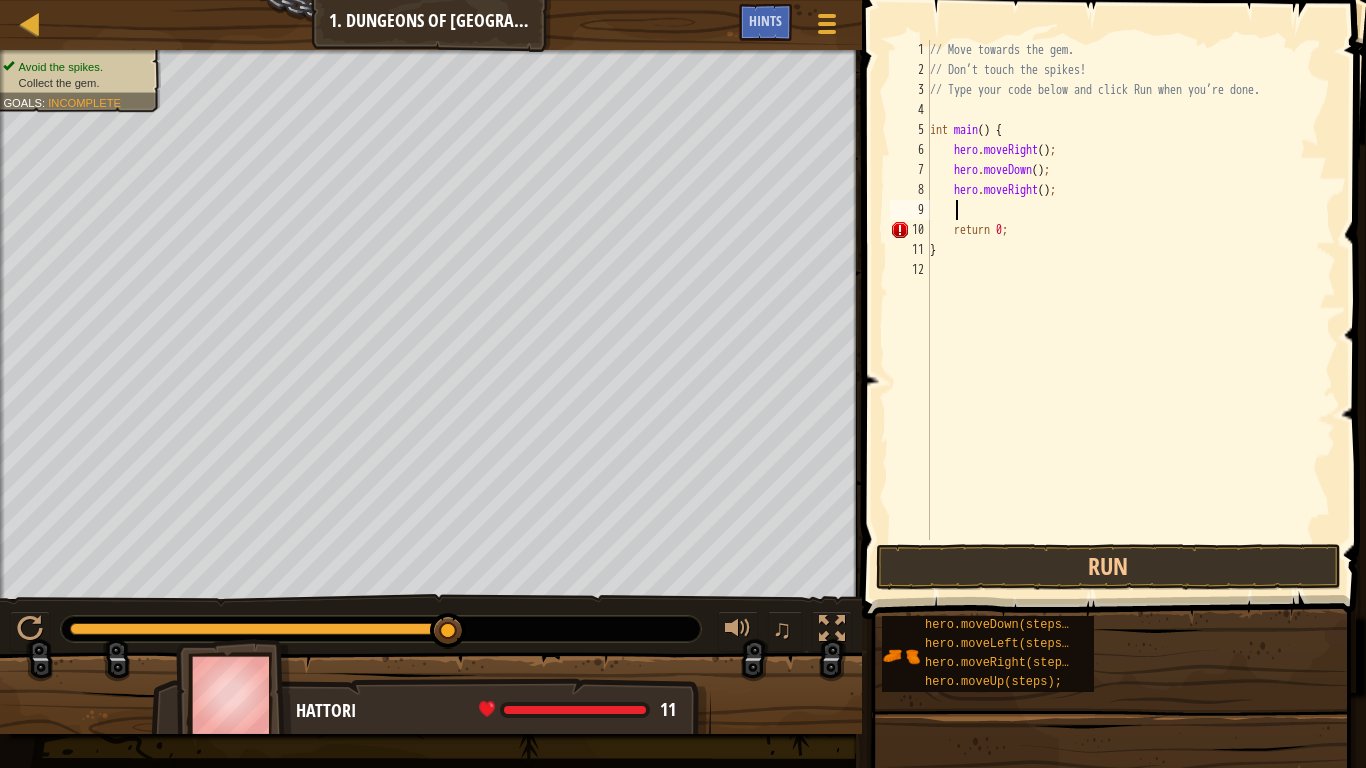 scroll, scrollTop: 9, scrollLeft: 1, axis: both 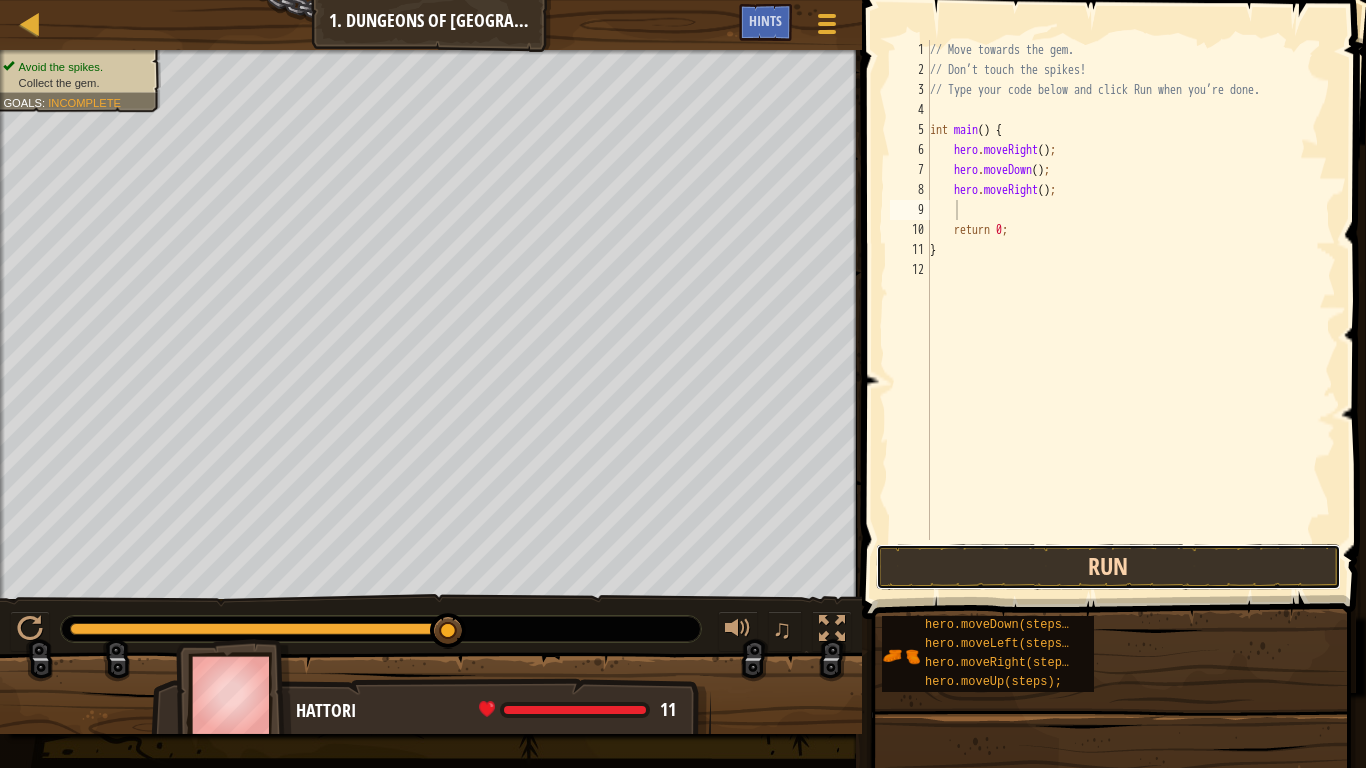 click on "Run" at bounding box center (1109, 567) 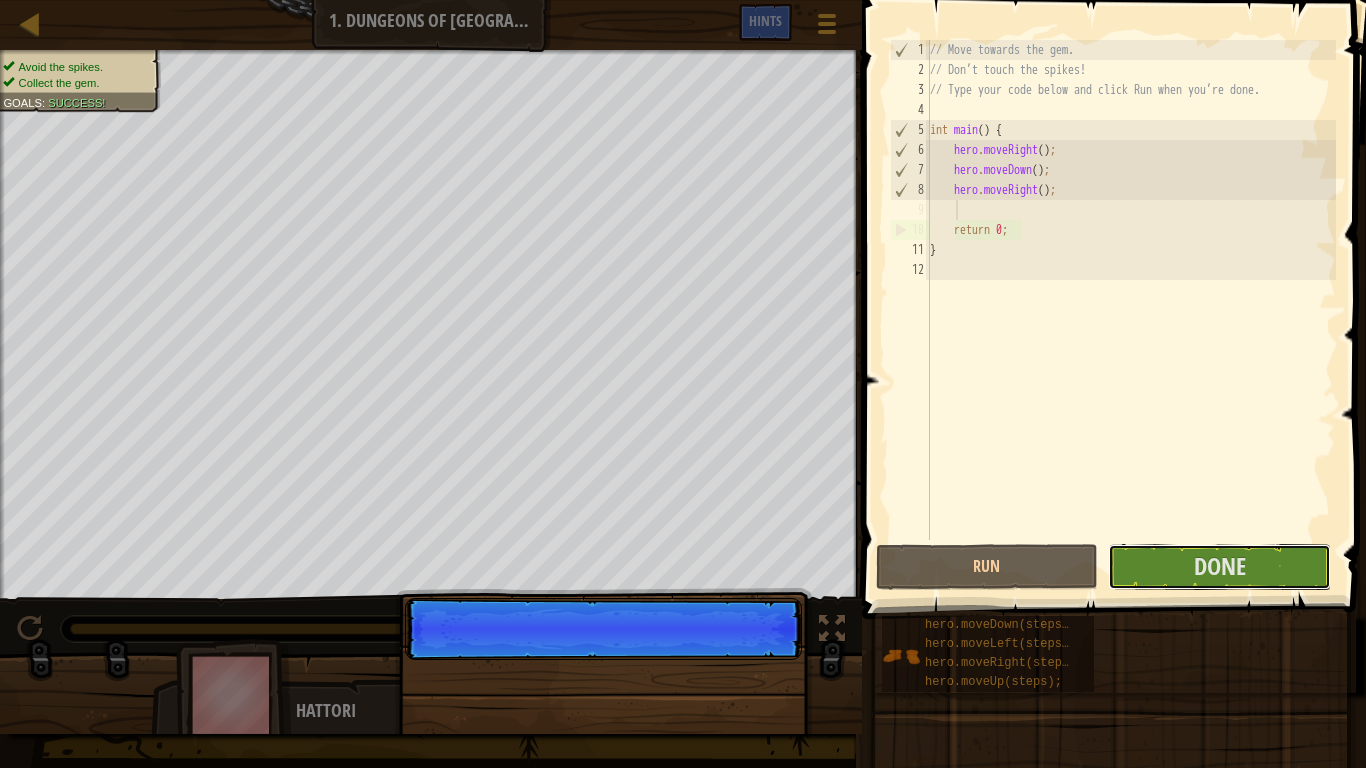 drag, startPoint x: 1172, startPoint y: 559, endPoint x: 1185, endPoint y: 489, distance: 71.19691 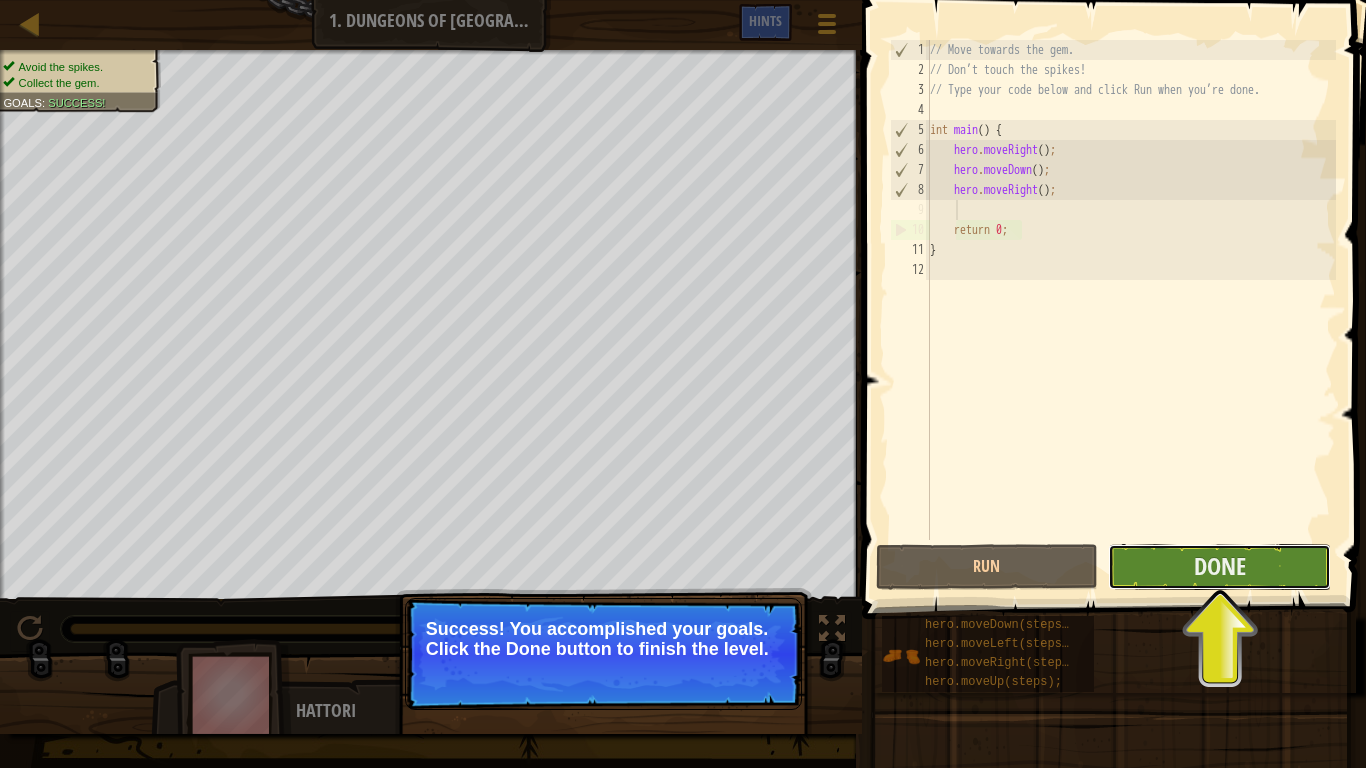click on "Done" at bounding box center (1219, 567) 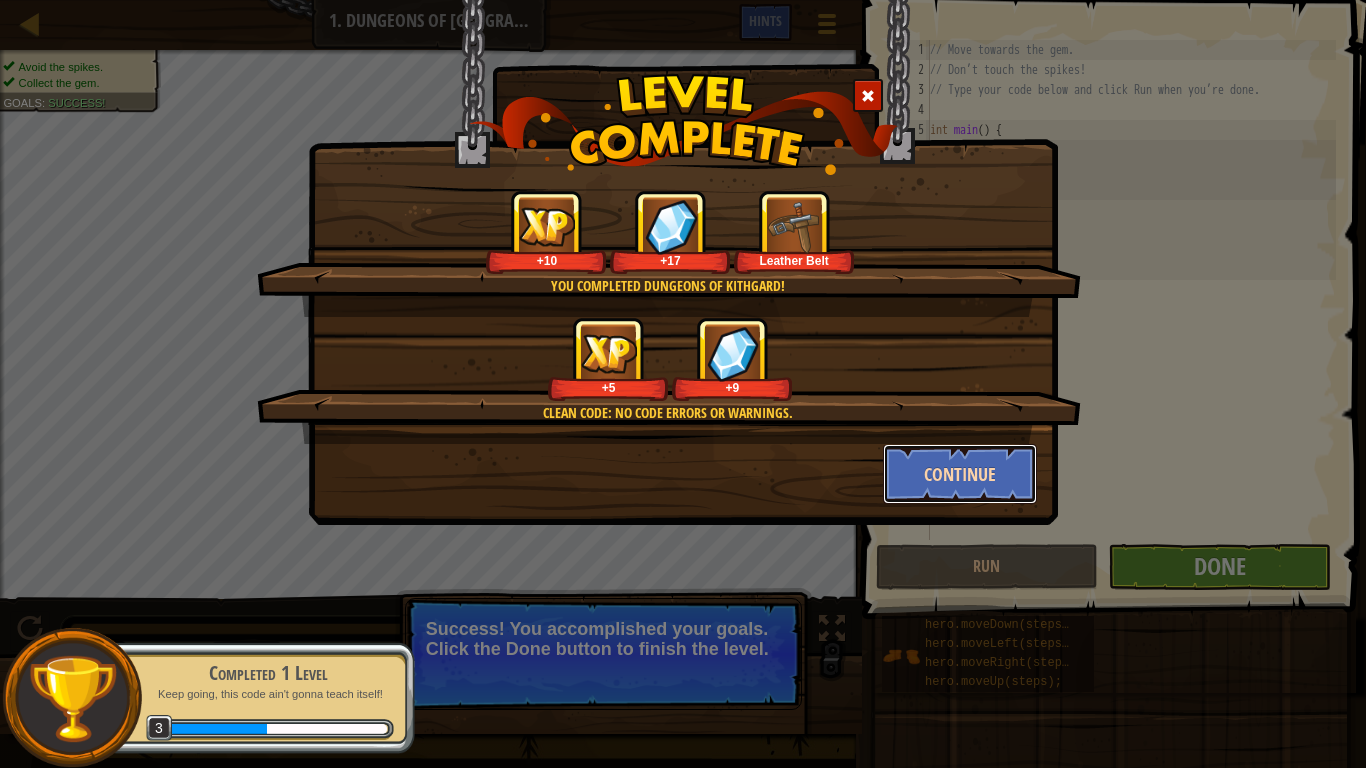 click on "Continue" at bounding box center [960, 474] 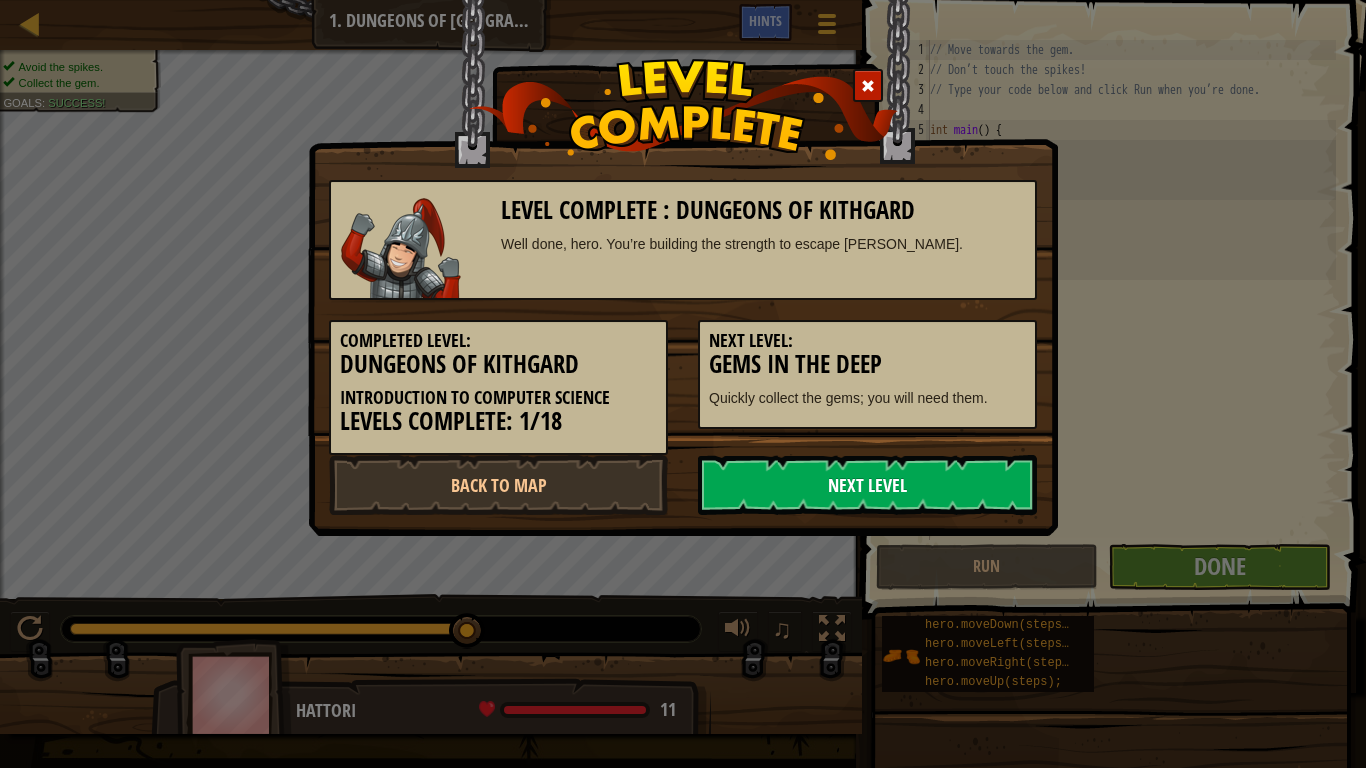 click on "Next Level" at bounding box center (867, 485) 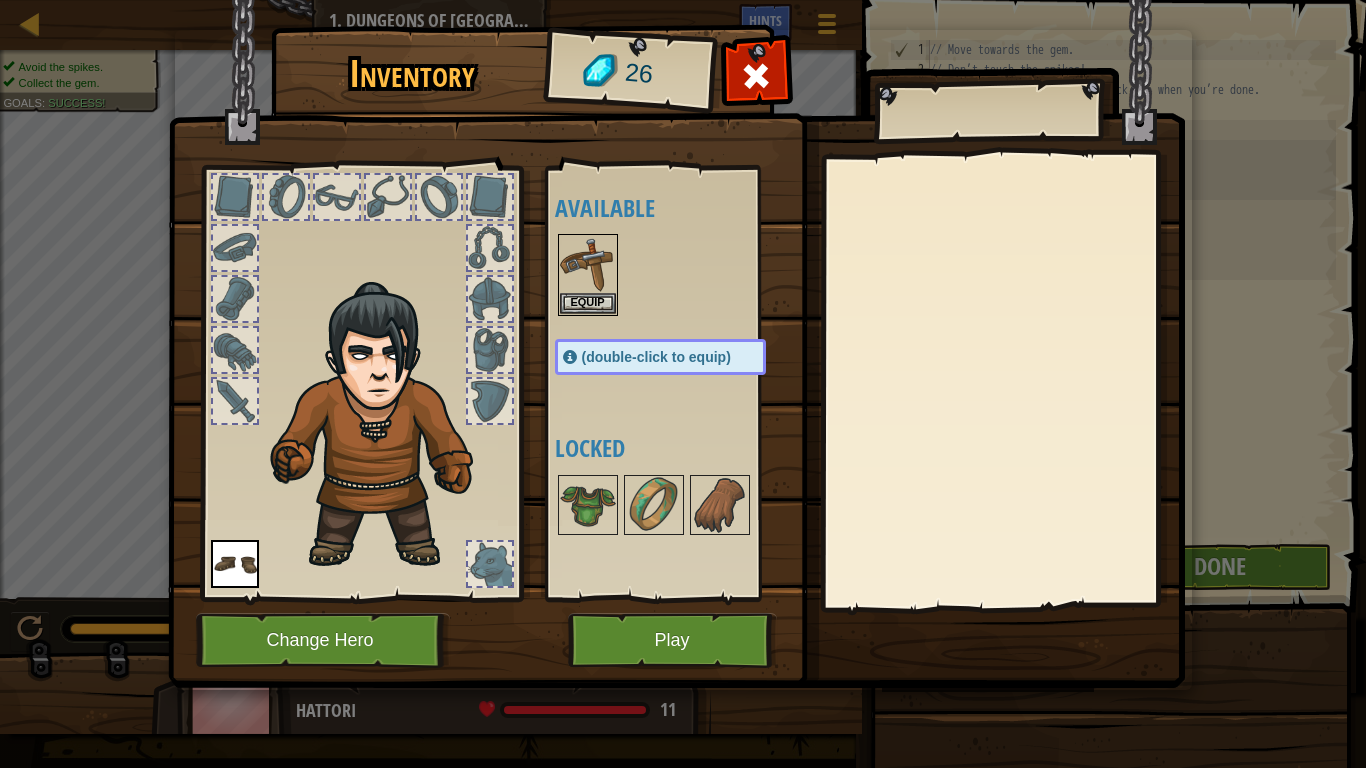 click on "(double-click to equip)" at bounding box center (656, 357) 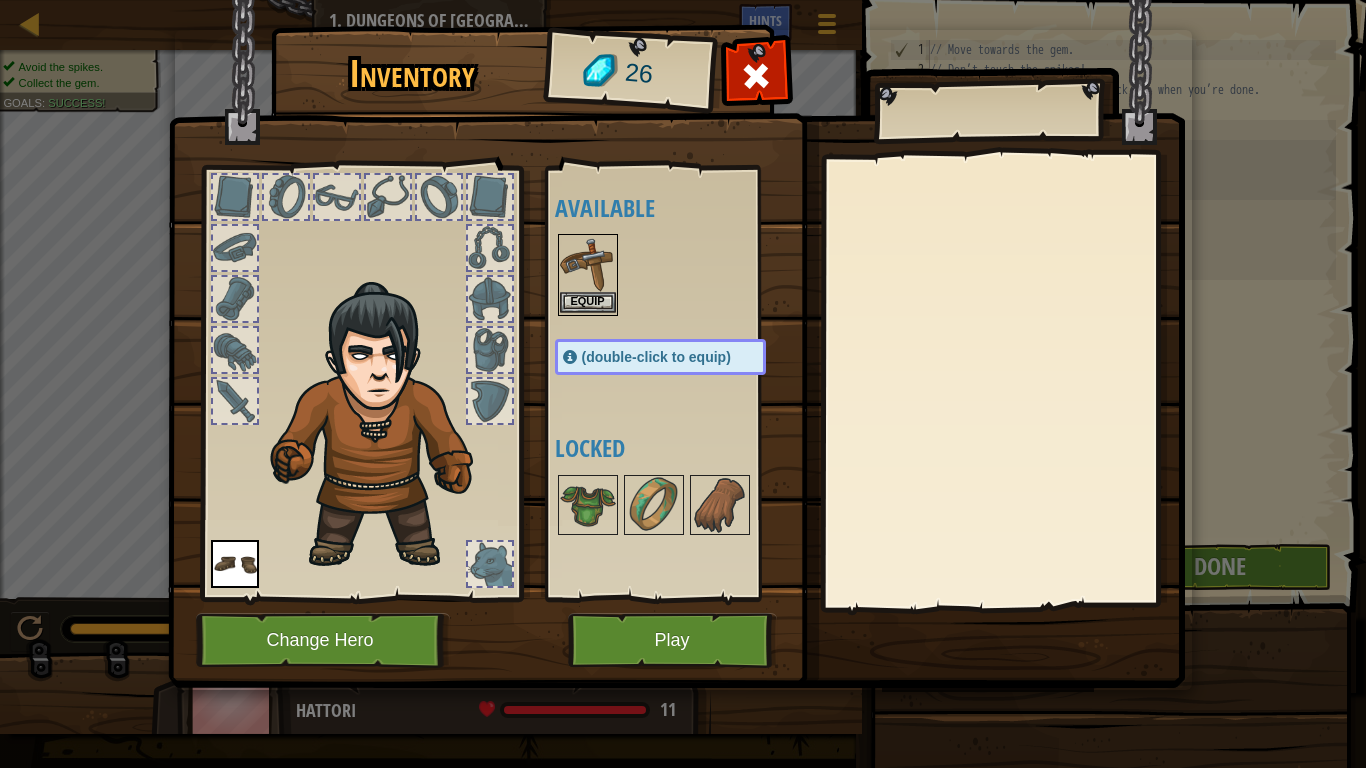 click at bounding box center (588, 264) 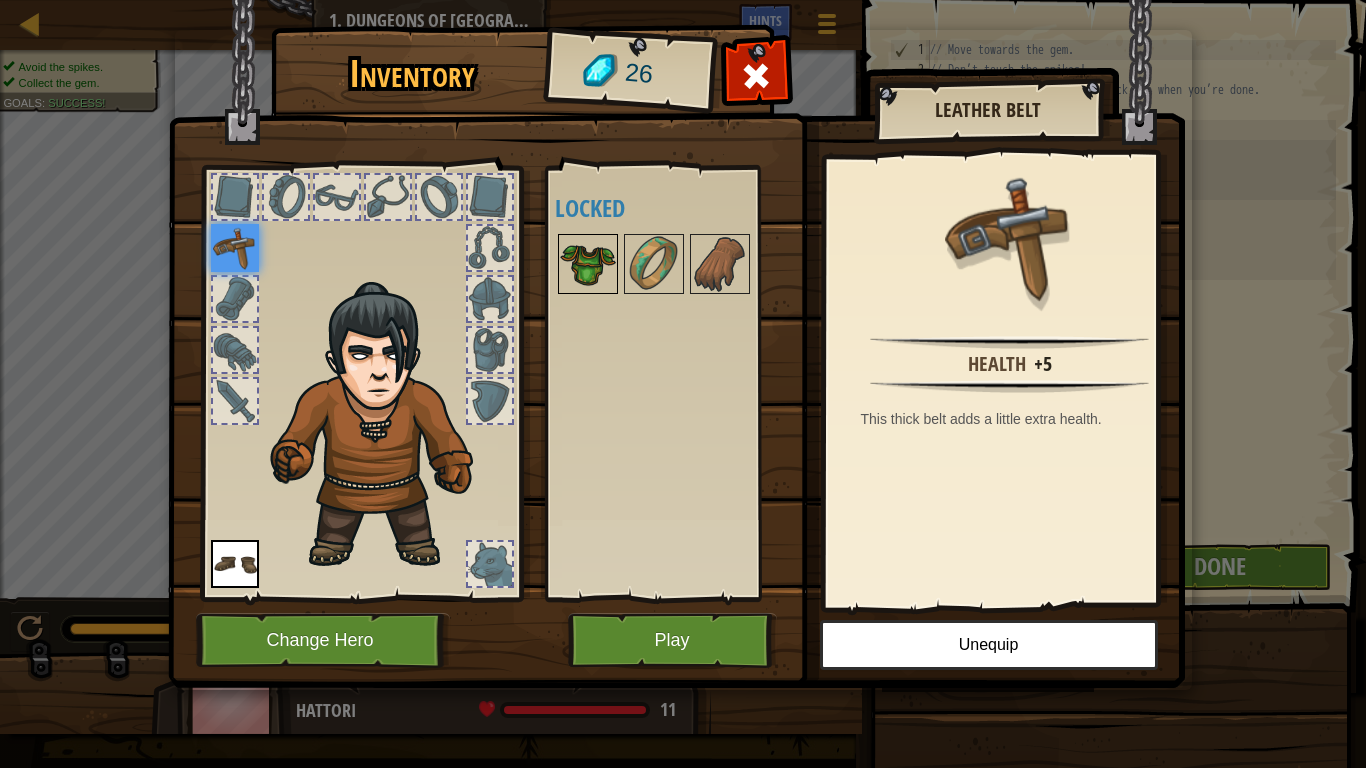 click at bounding box center [588, 264] 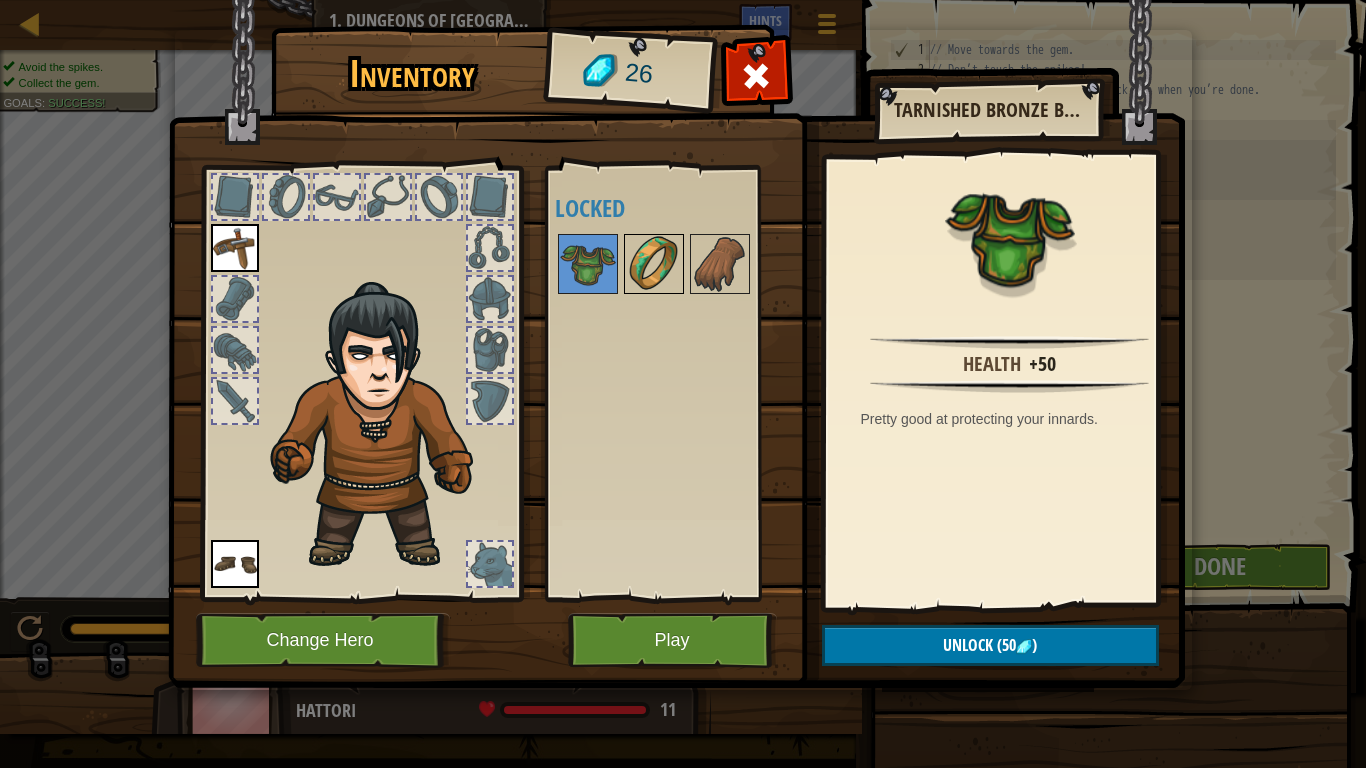 click at bounding box center (654, 264) 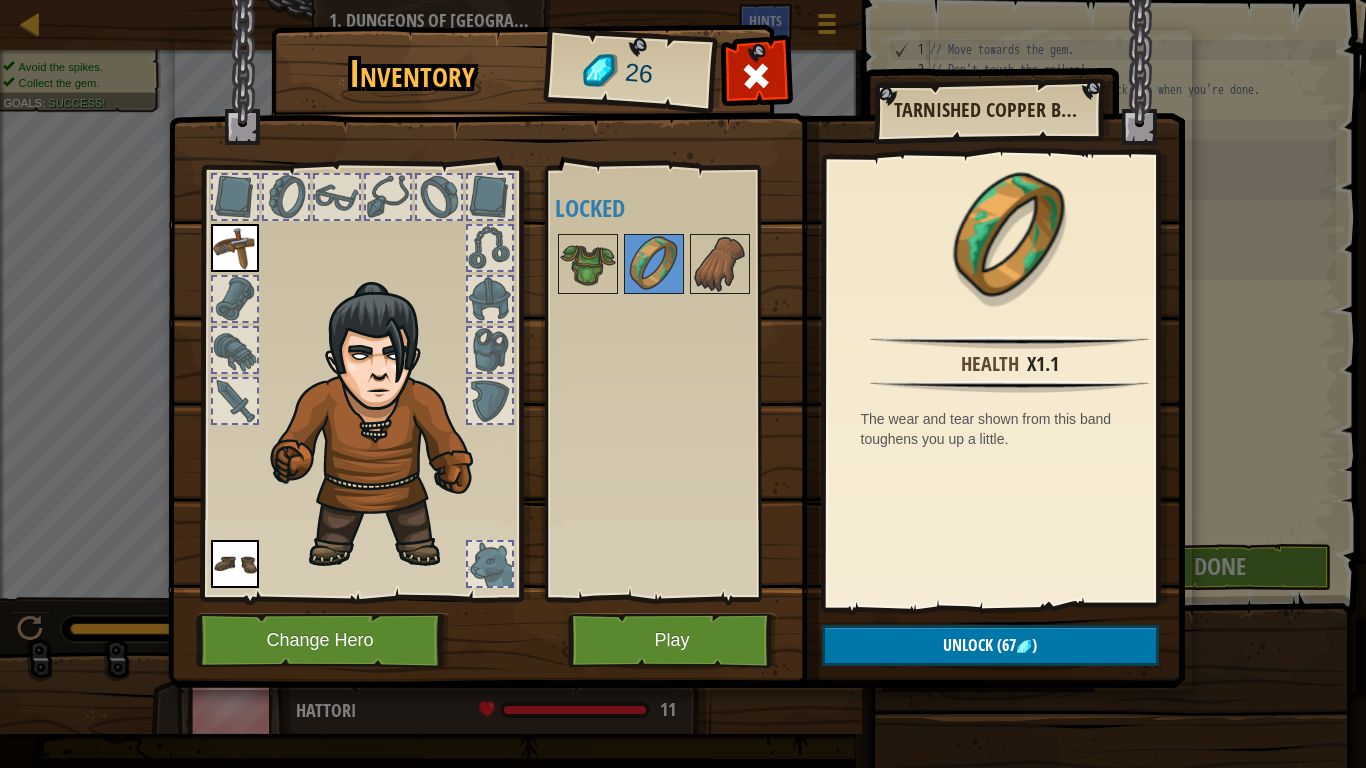 click at bounding box center [680, 264] 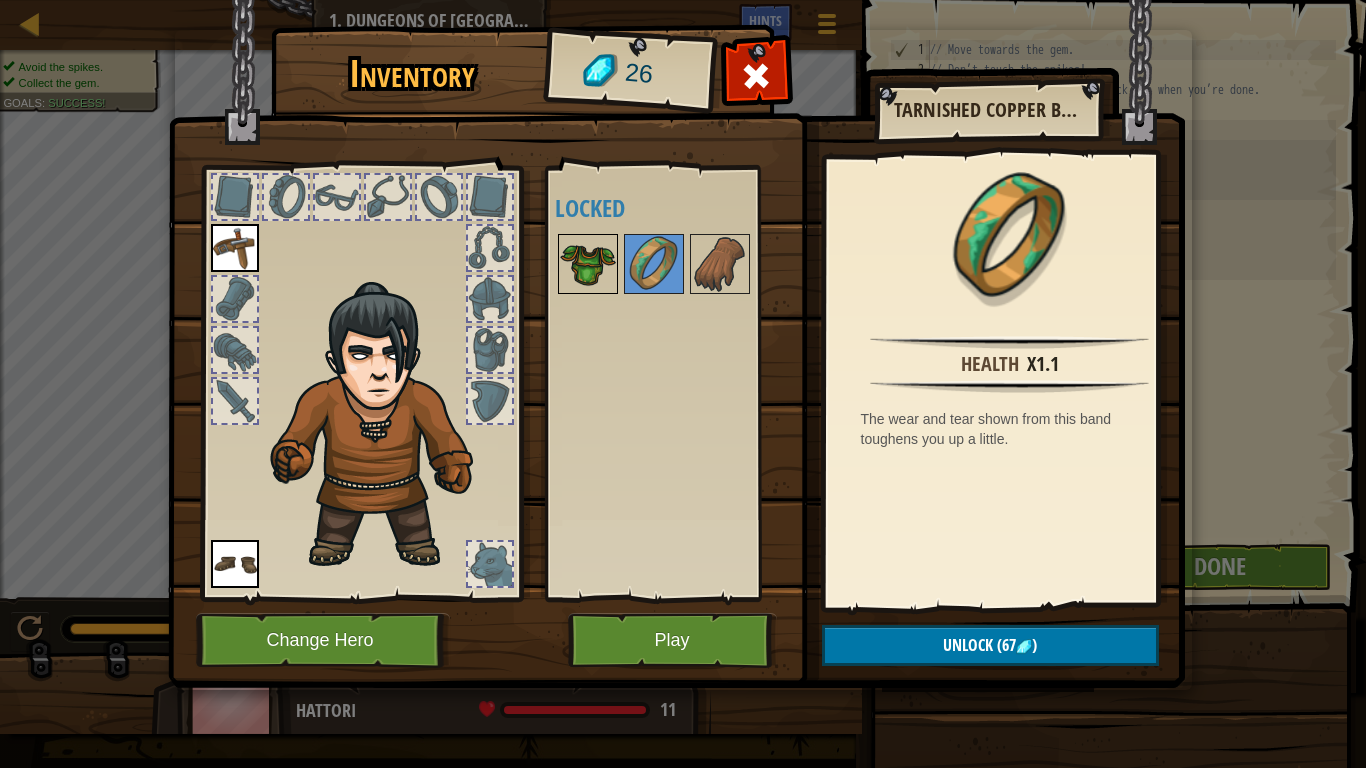 click at bounding box center (588, 264) 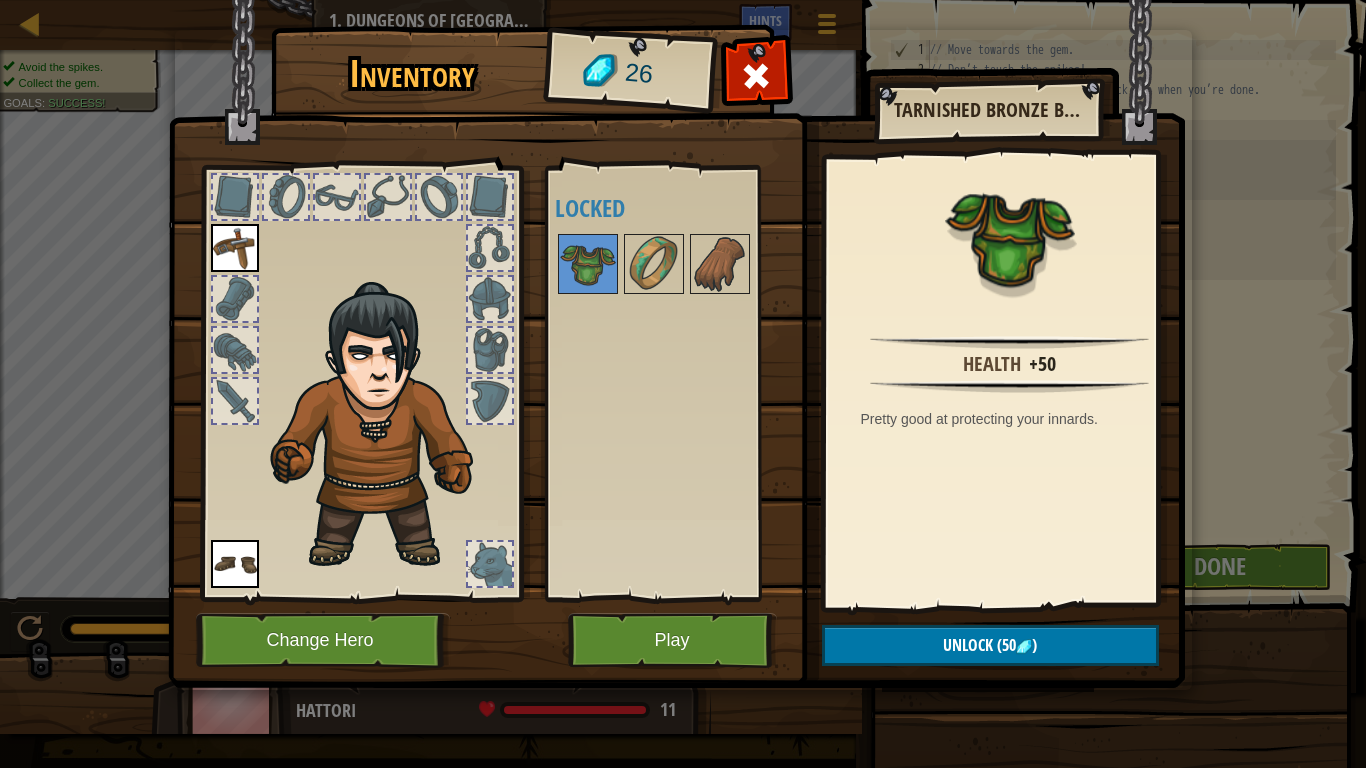 click at bounding box center [680, 264] 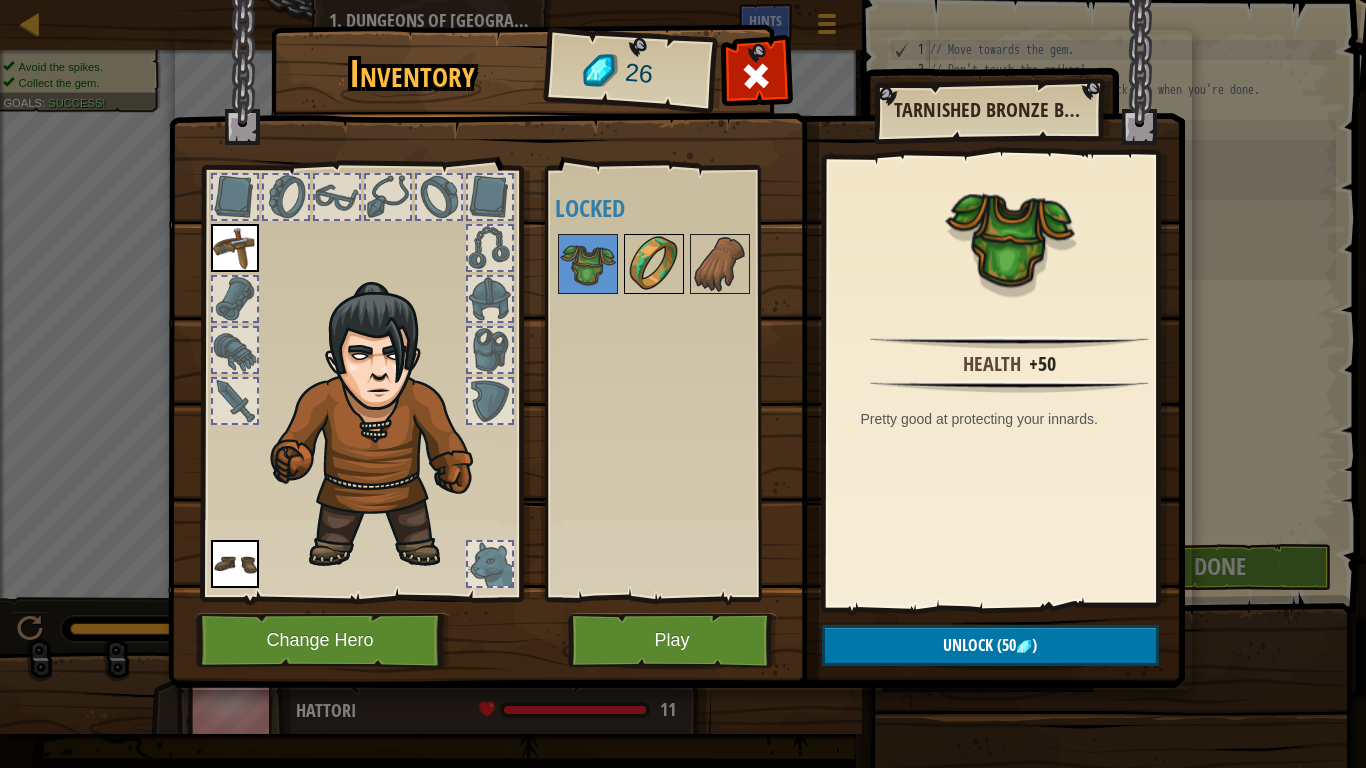 click at bounding box center [654, 264] 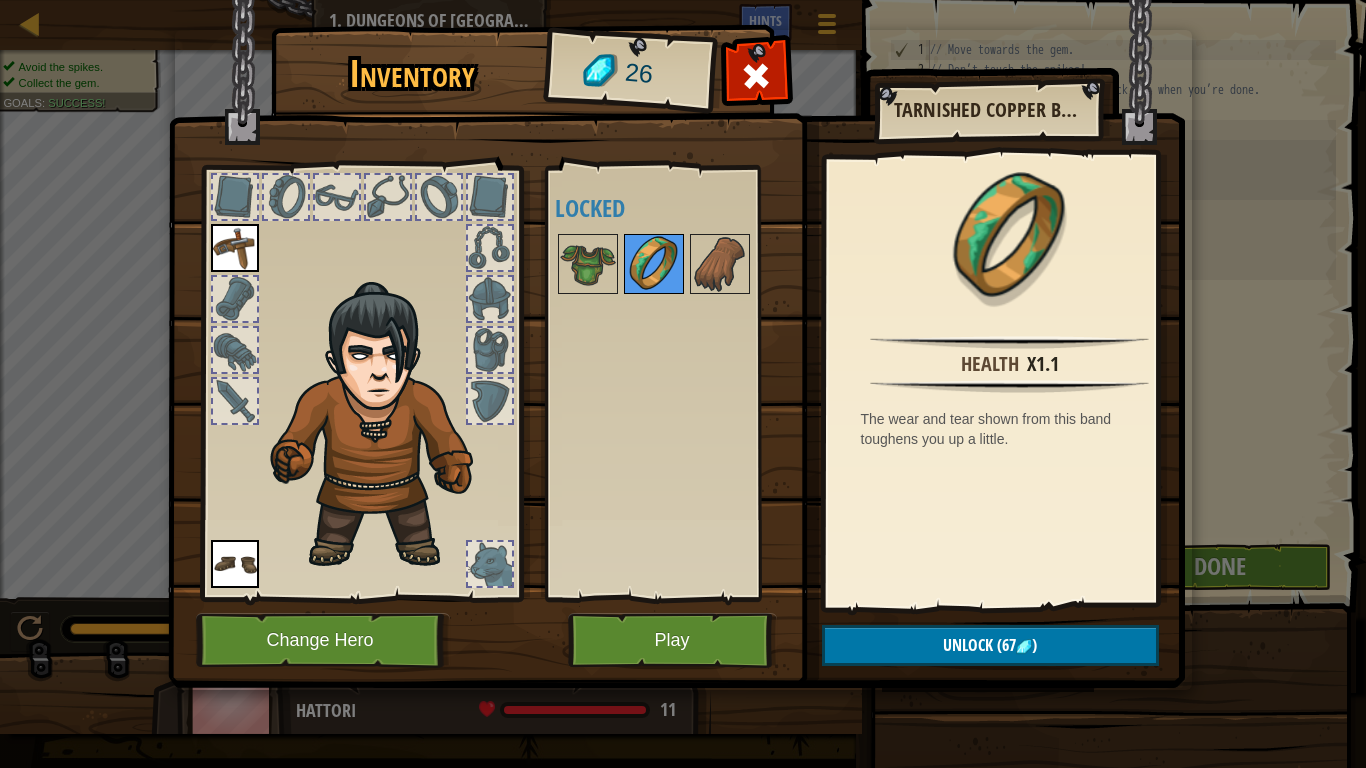 click at bounding box center [654, 264] 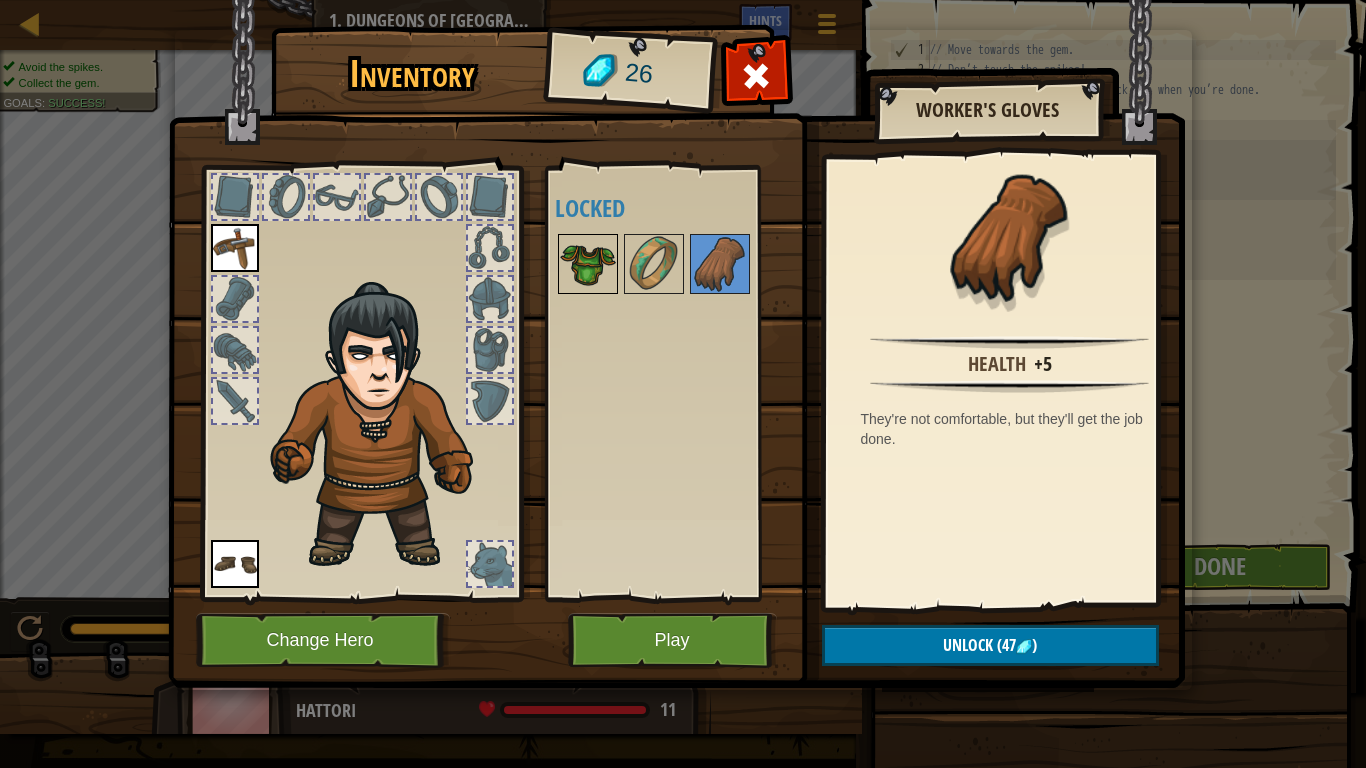 click at bounding box center (588, 264) 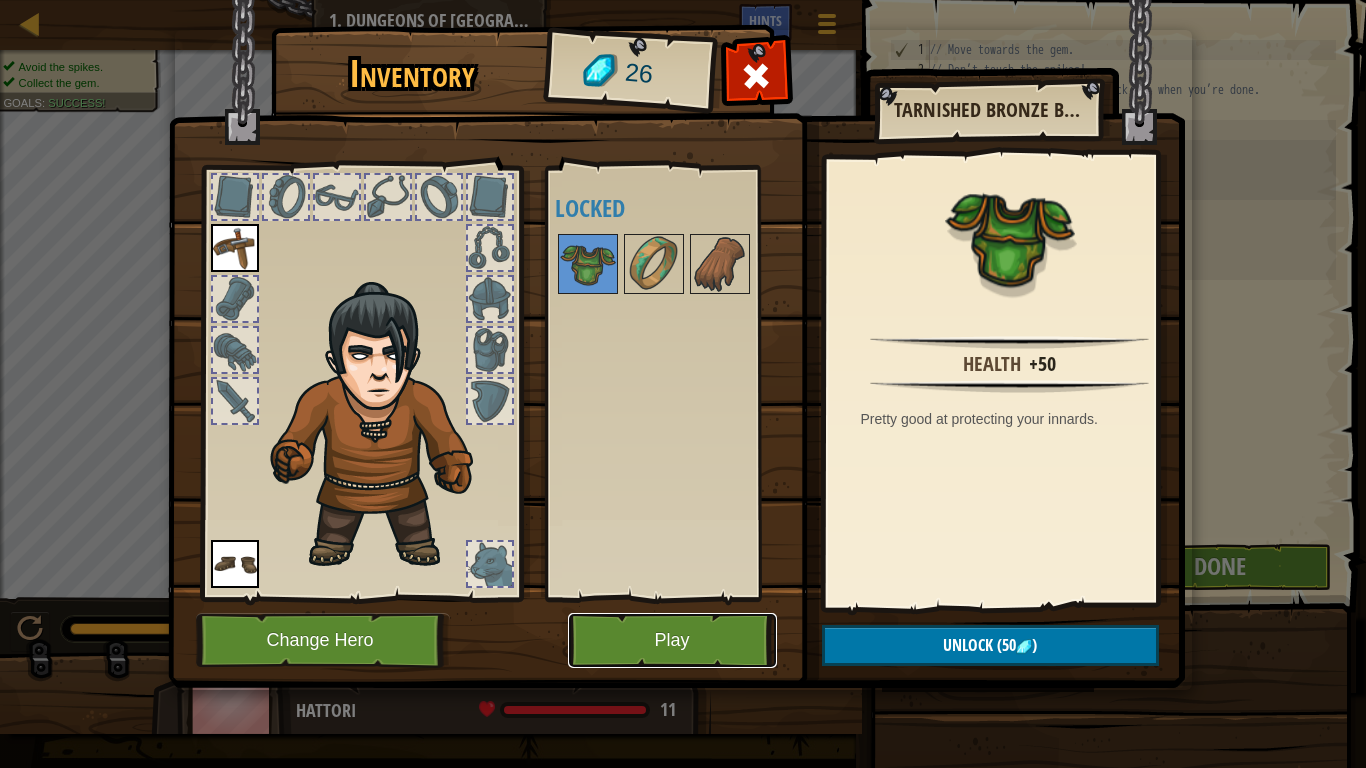 click on "Play" at bounding box center [672, 640] 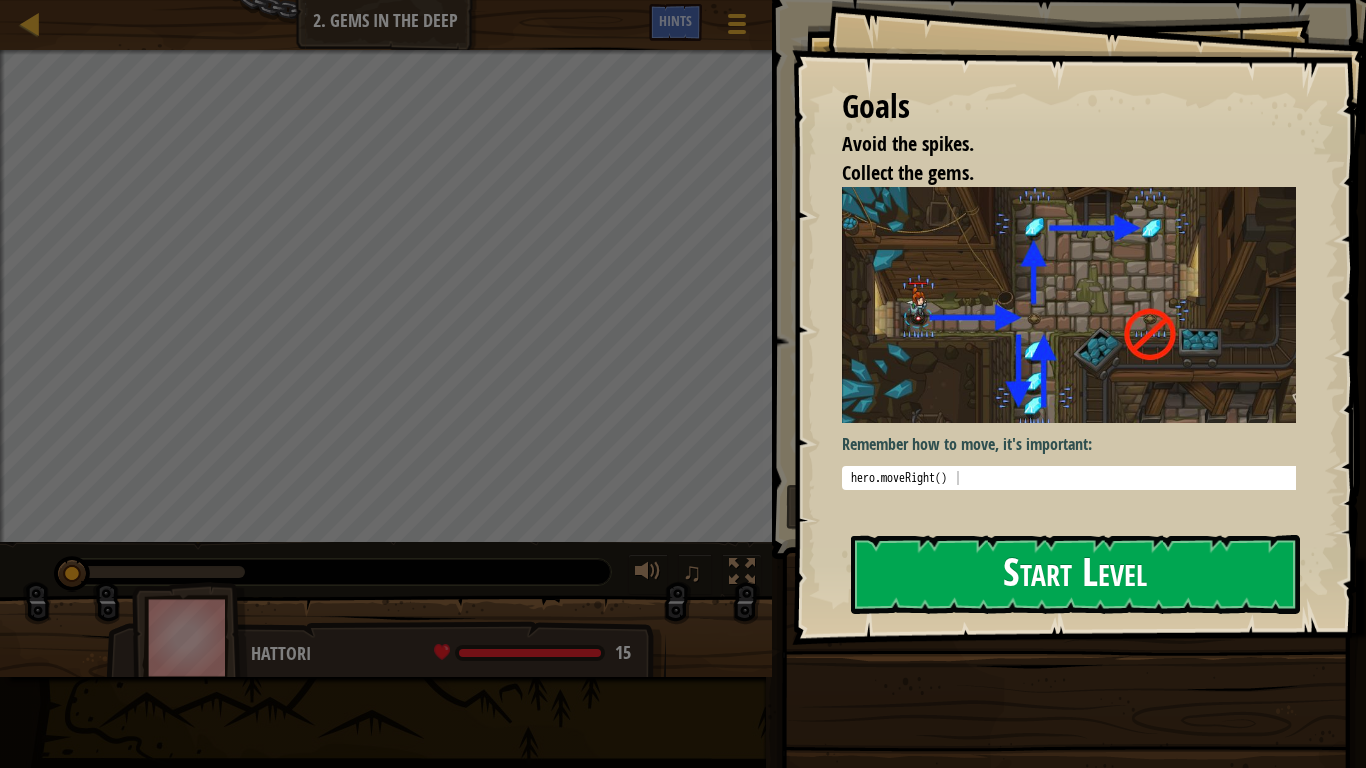 click on "Start Level" at bounding box center (1075, 574) 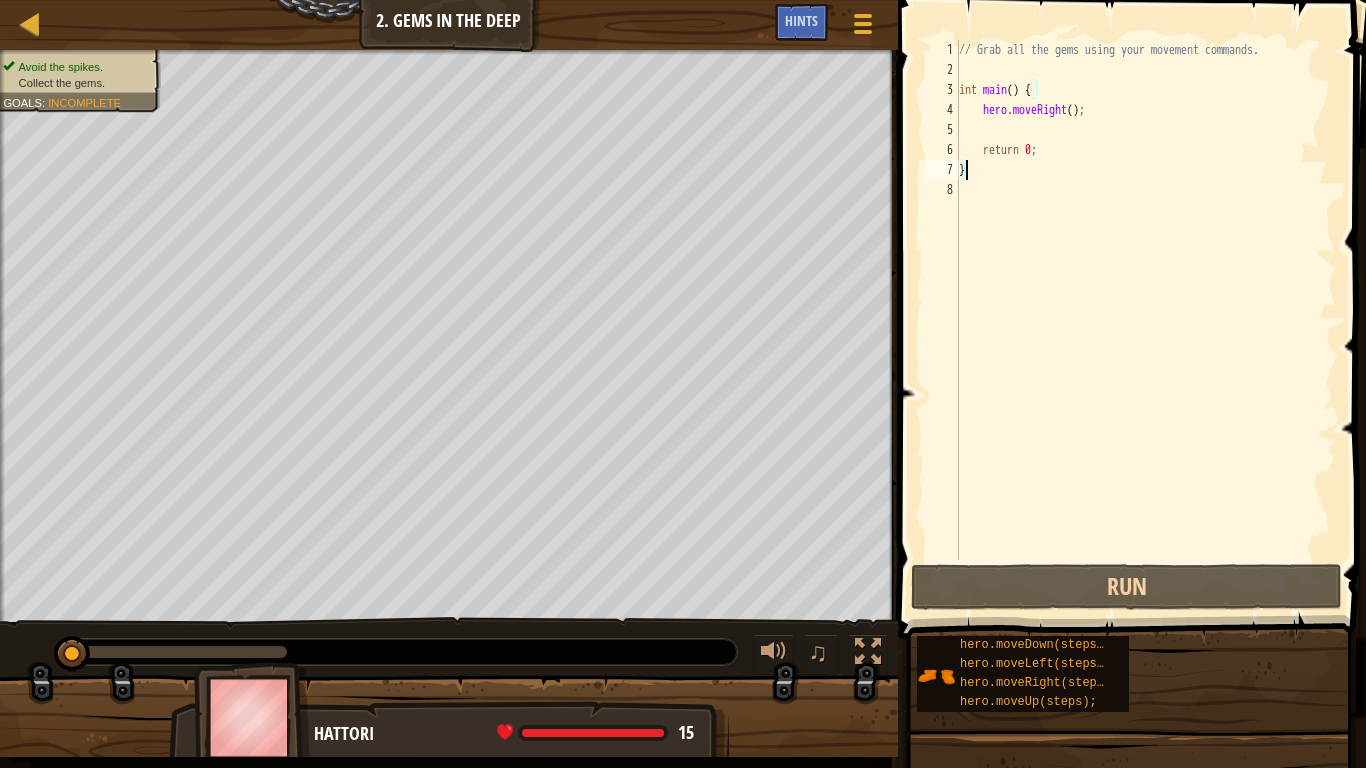 click on "// Grab all the gems using your movement commands. int   main ( )   {      hero . moveRight ( ) ;           return   0 ; }" at bounding box center (1145, 320) 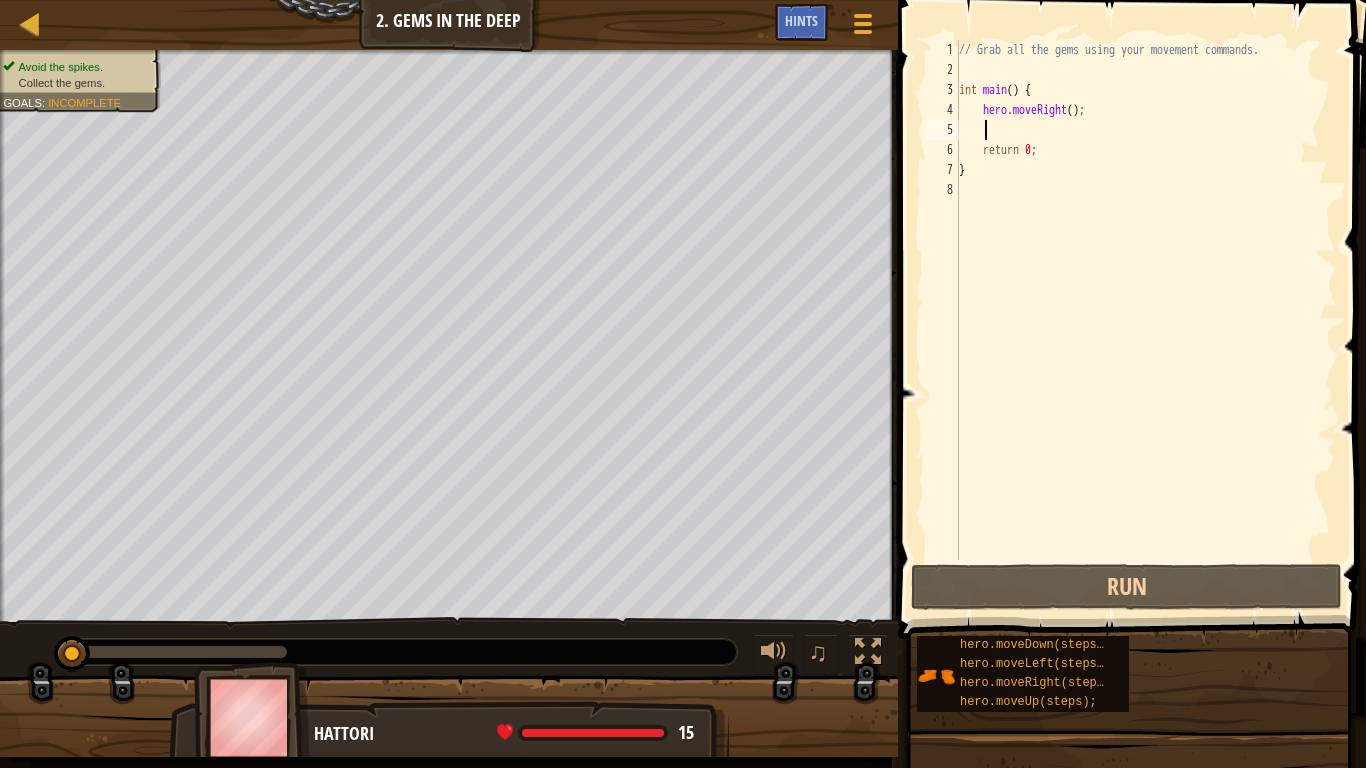 type on "h" 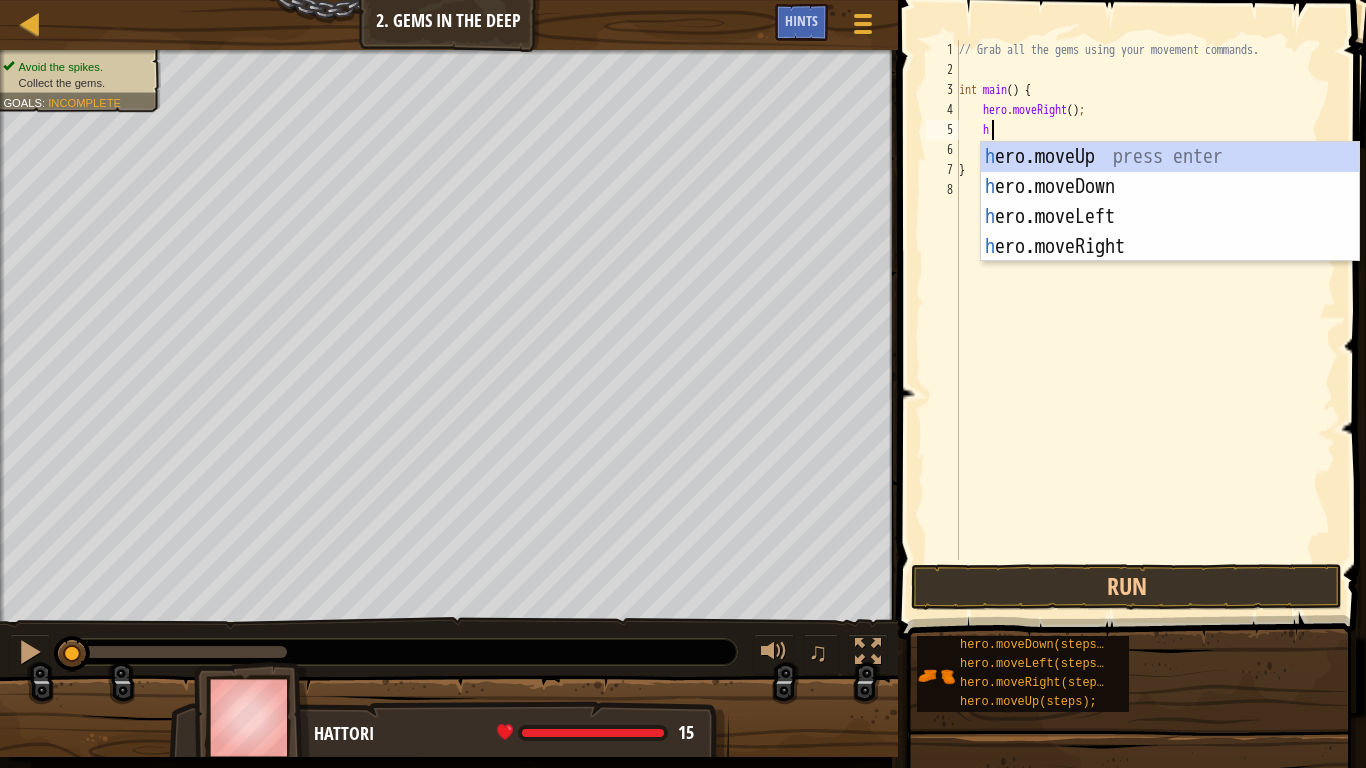 scroll, scrollTop: 9, scrollLeft: 1, axis: both 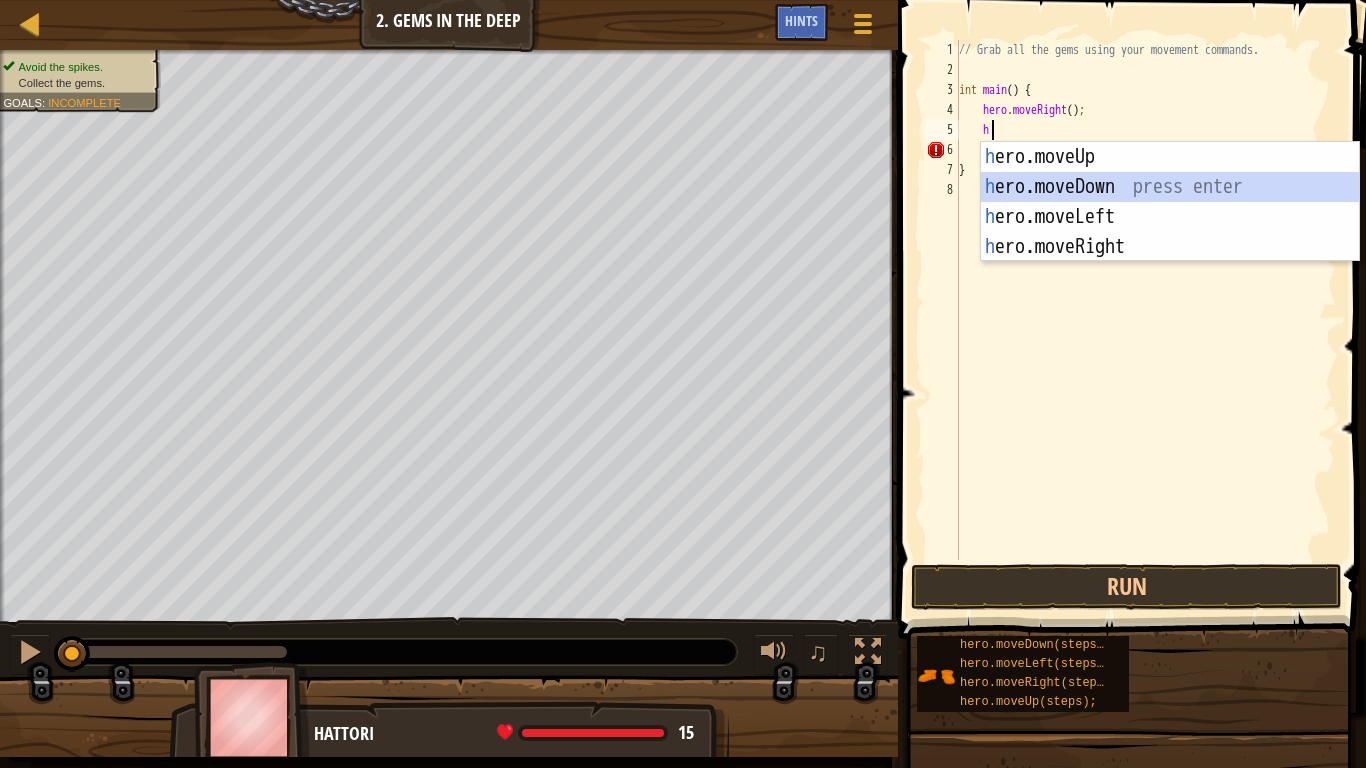 click on "h ero.moveUp press enter h ero.moveDown press enter h ero.moveLeft press enter h ero.moveRight press enter" at bounding box center (1170, 232) 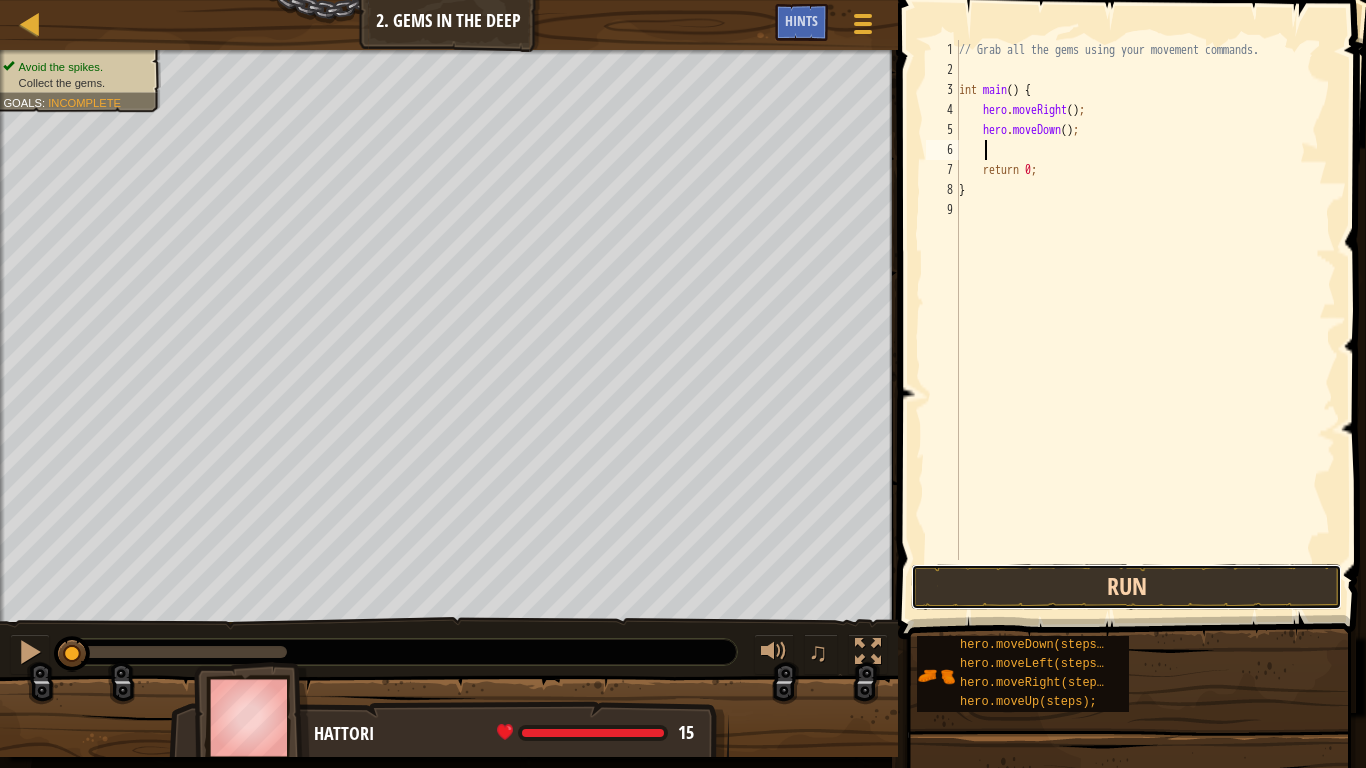 click on "Run" at bounding box center [1126, 587] 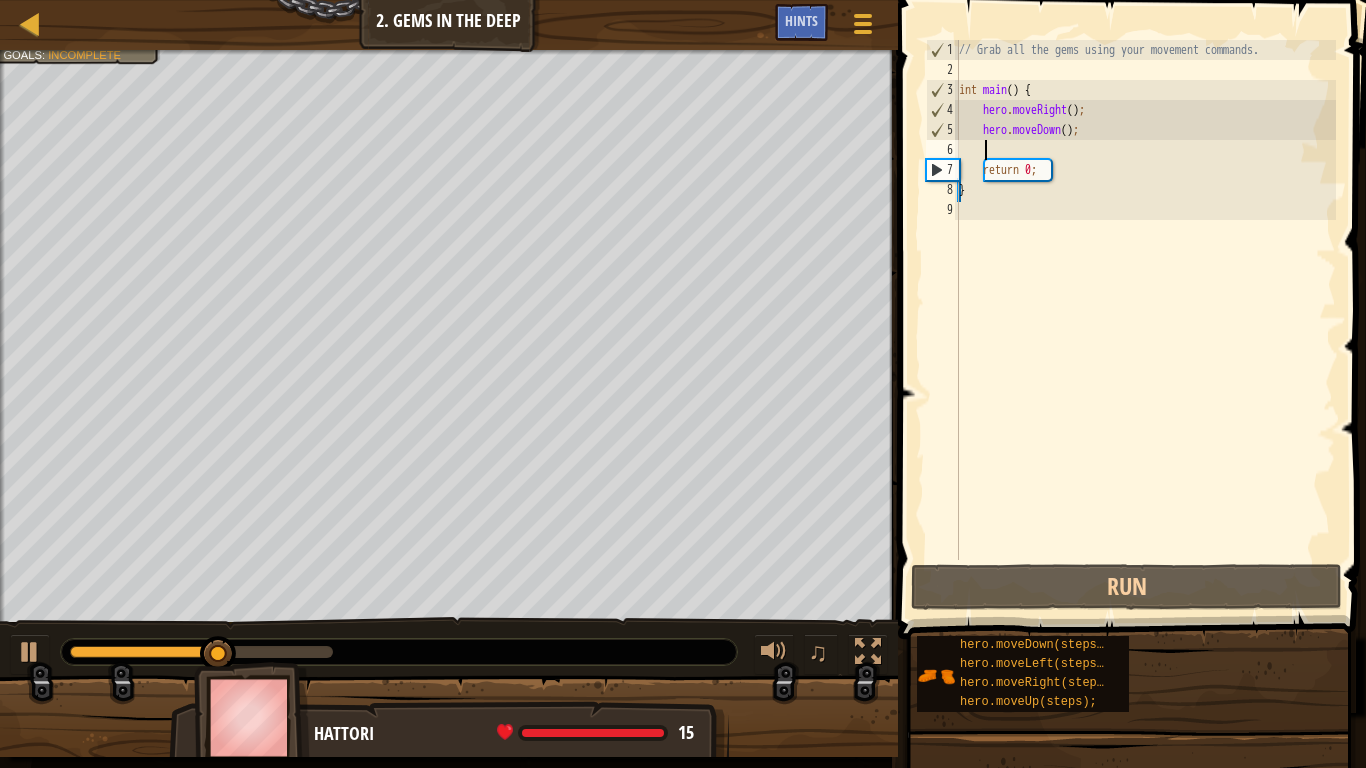 click on "// Grab all the gems using your movement commands. int   main ( )   {      hero . moveRight ( ) ;      hero . moveDown ( ) ;           return   0 ; }" at bounding box center (1145, 320) 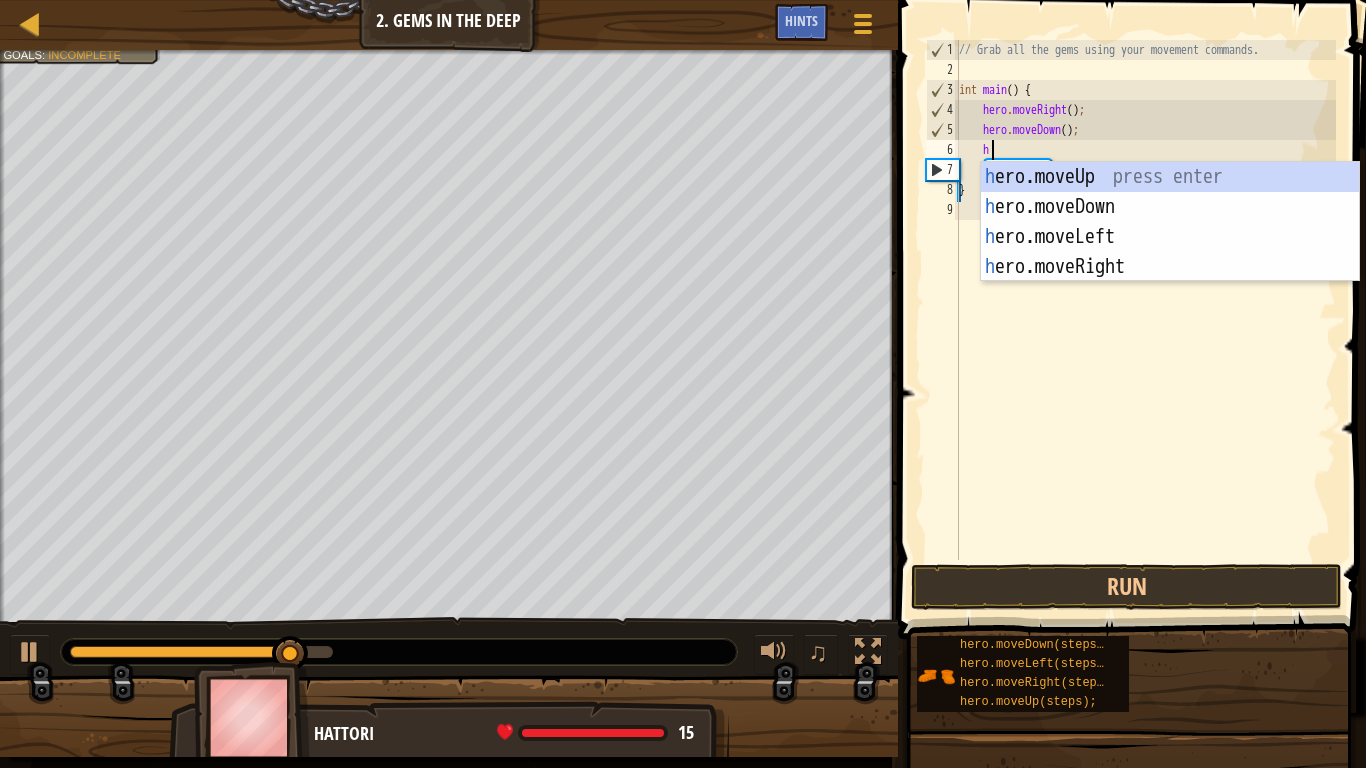 type on "he" 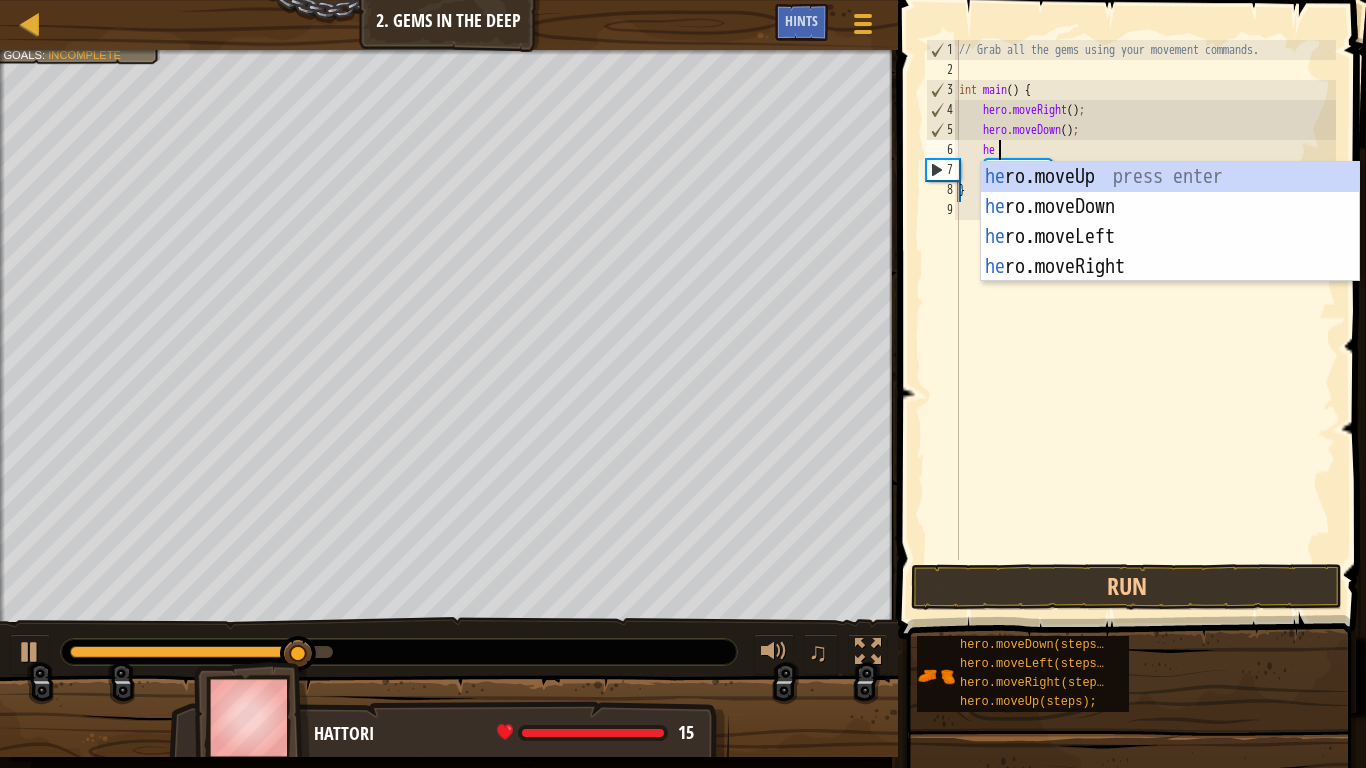 scroll, scrollTop: 9, scrollLeft: 2, axis: both 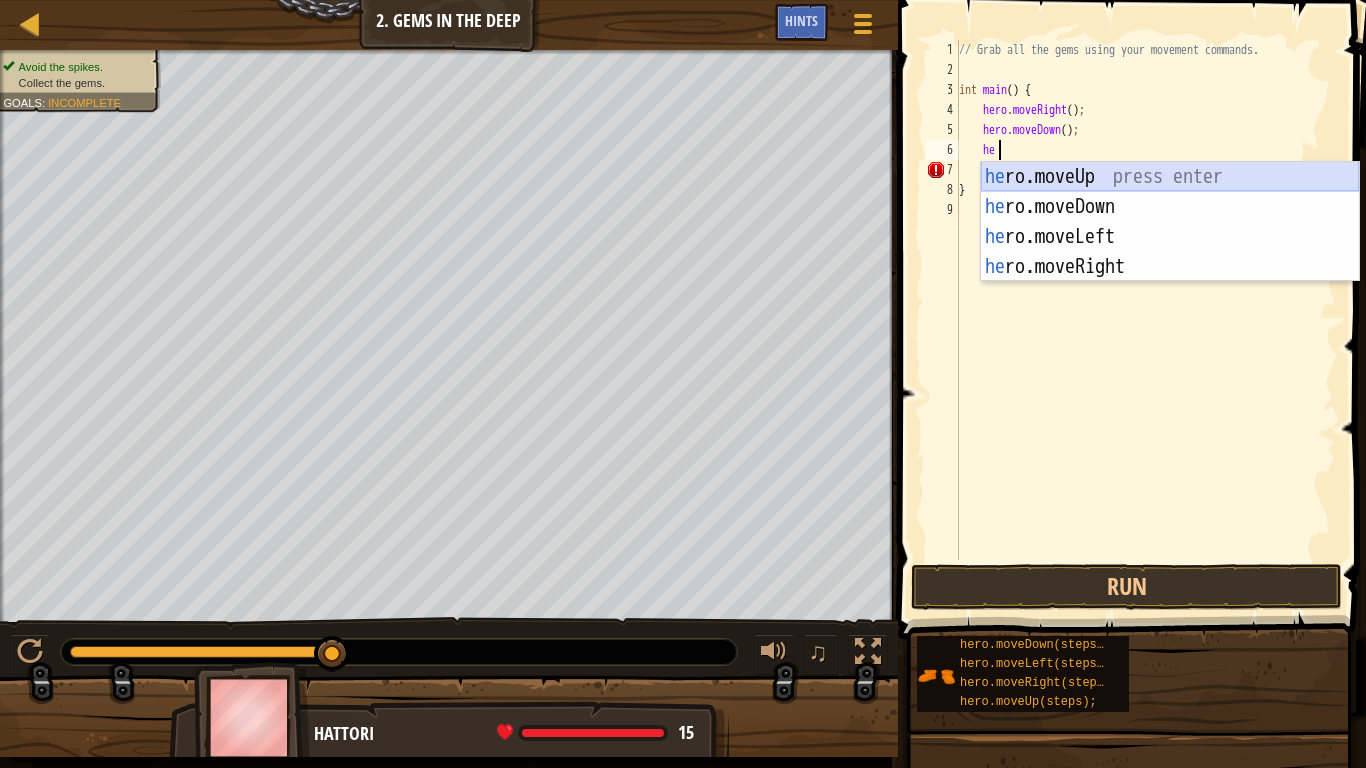 click on "he ro.moveUp press enter he ro.moveDown press enter he ro.moveLeft press enter he ro.moveRight press enter" at bounding box center [1170, 252] 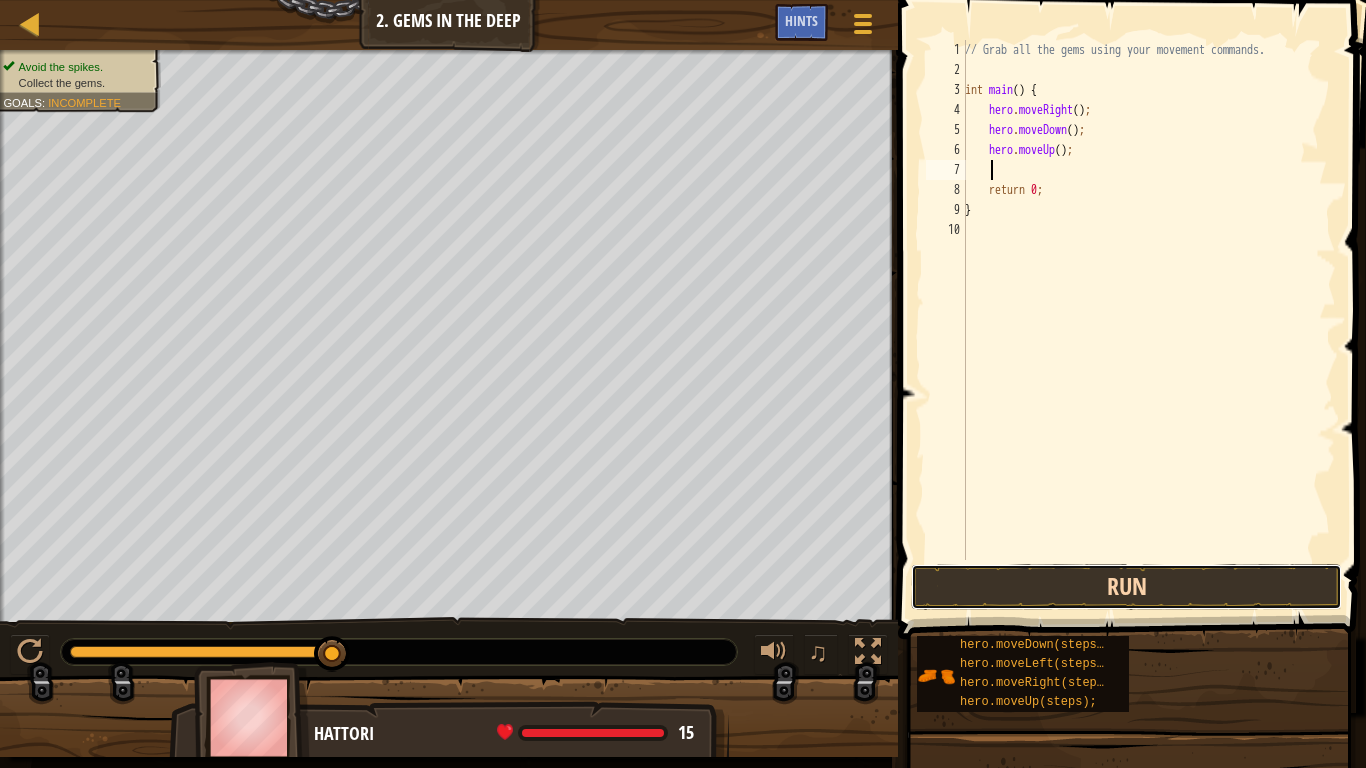 click on "Run" at bounding box center (1126, 587) 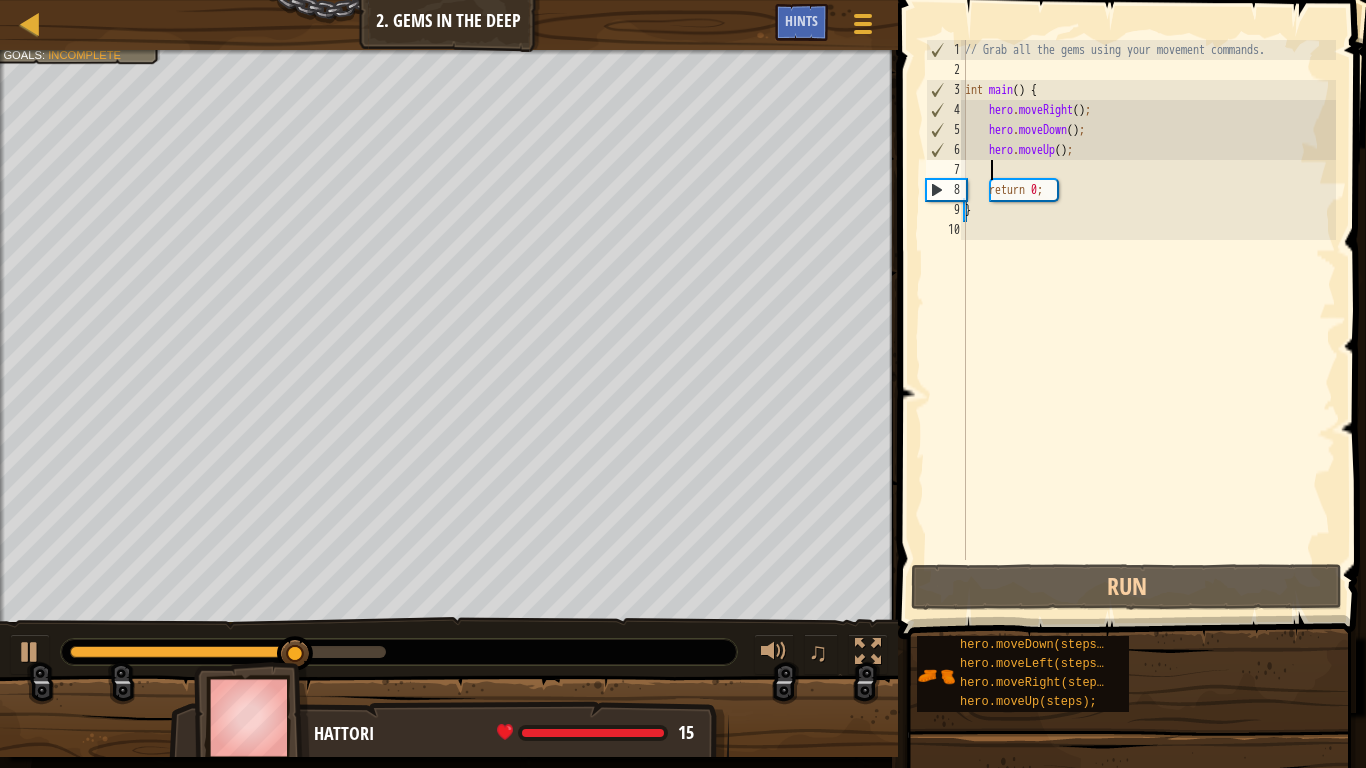 type on "h" 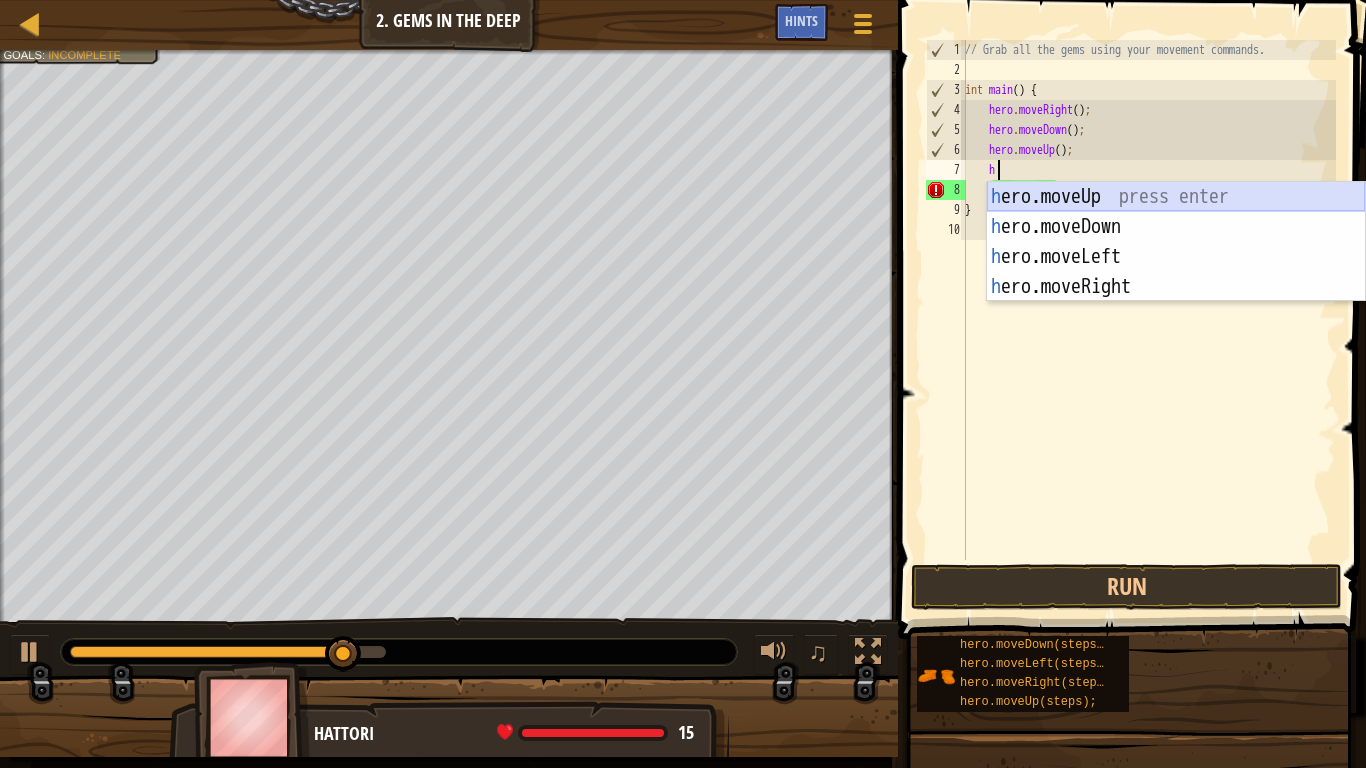 click on "h ero.moveUp press enter h ero.moveDown press enter h ero.moveLeft press enter h ero.moveRight press enter" at bounding box center [1176, 272] 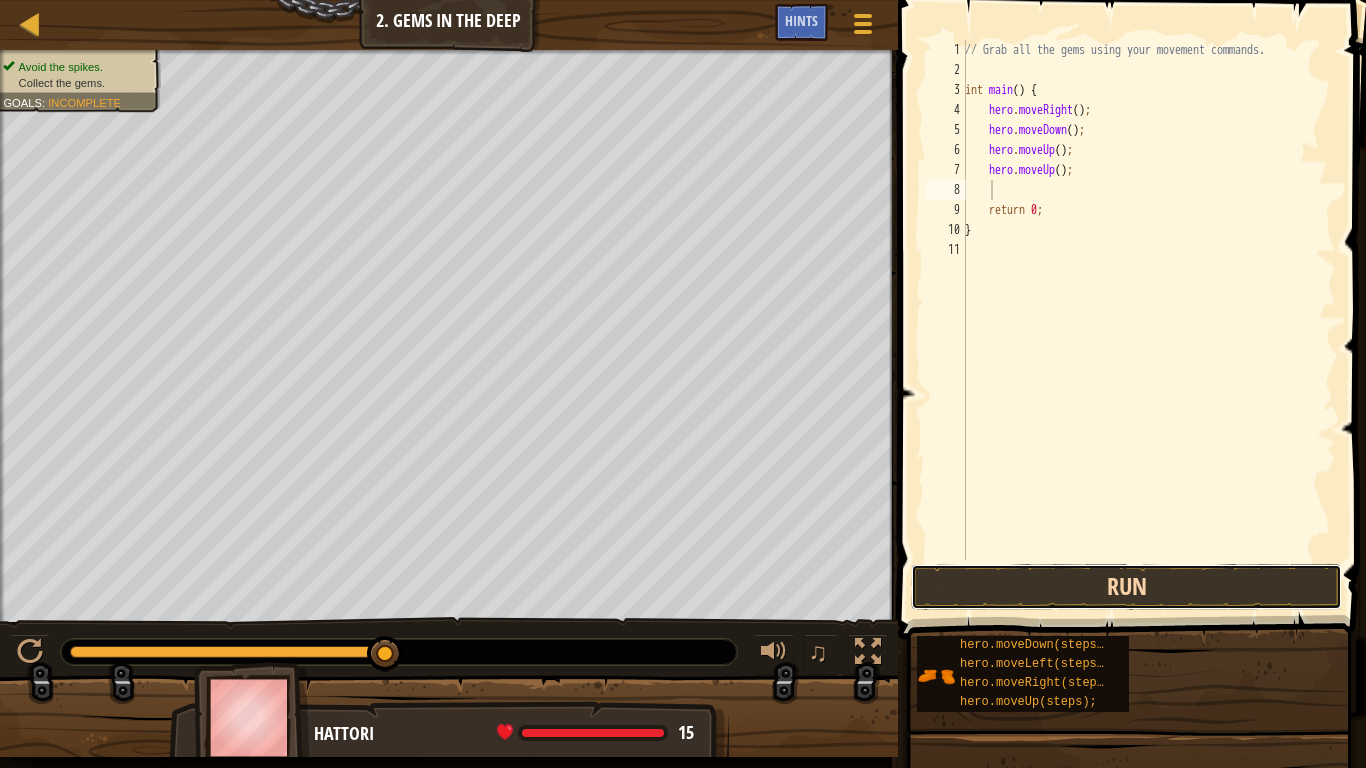 click on "Run" at bounding box center (1126, 587) 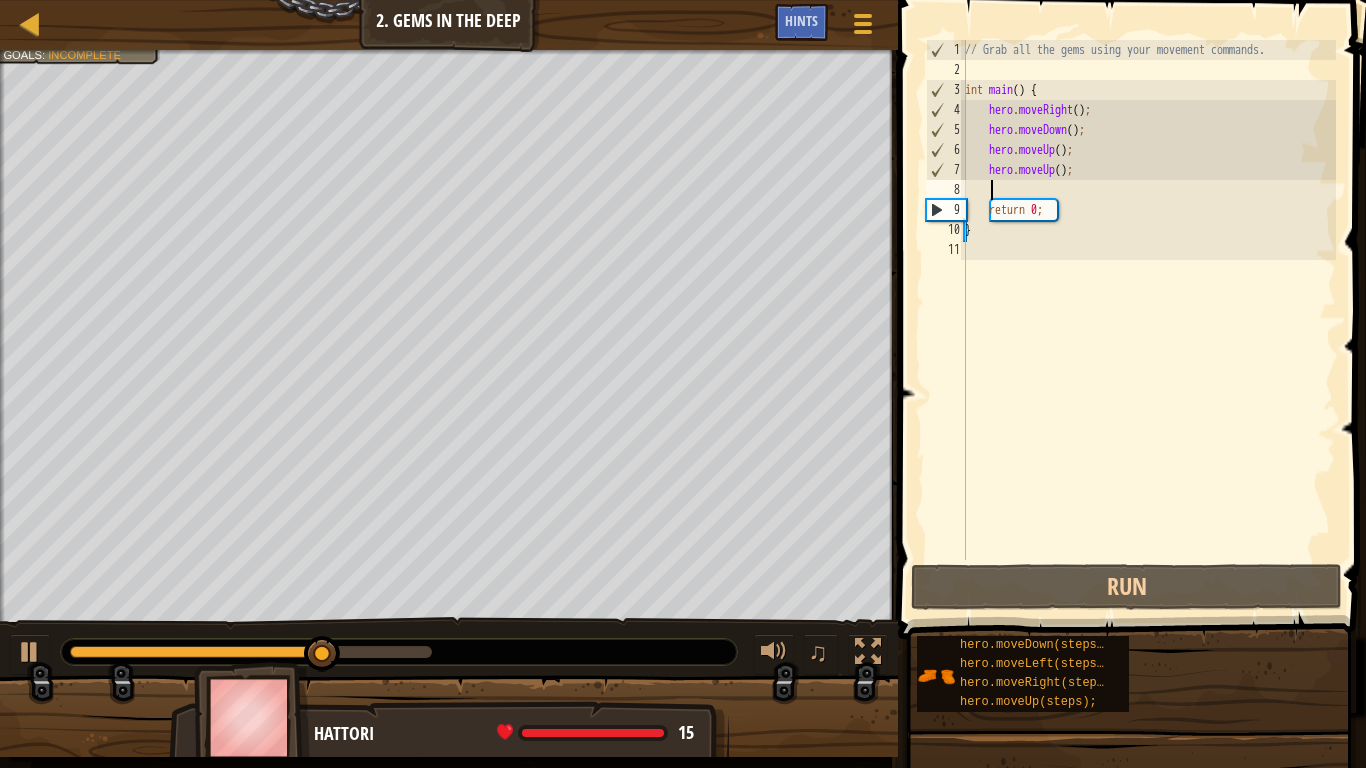 type on "h" 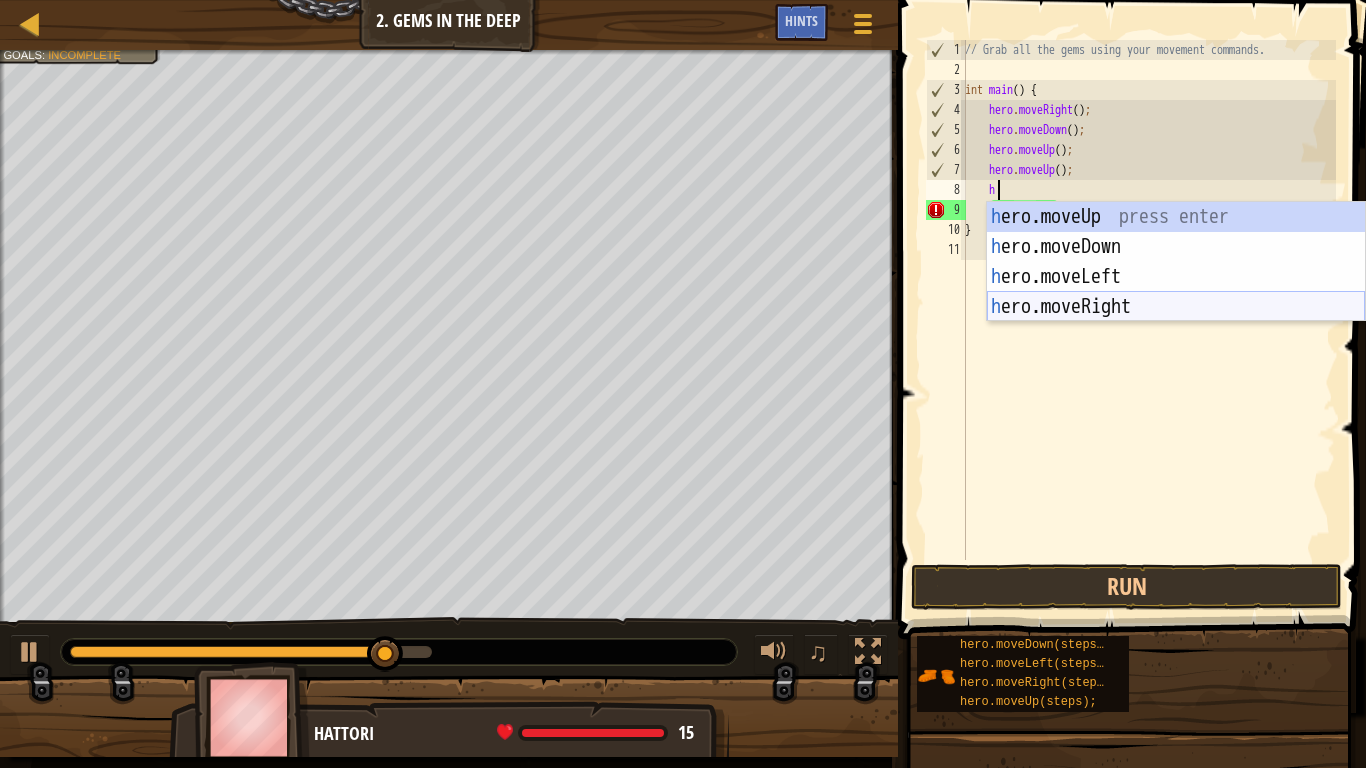 click on "h ero.moveUp press enter h ero.moveDown press enter h ero.moveLeft press enter h ero.moveRight press enter" at bounding box center [1176, 292] 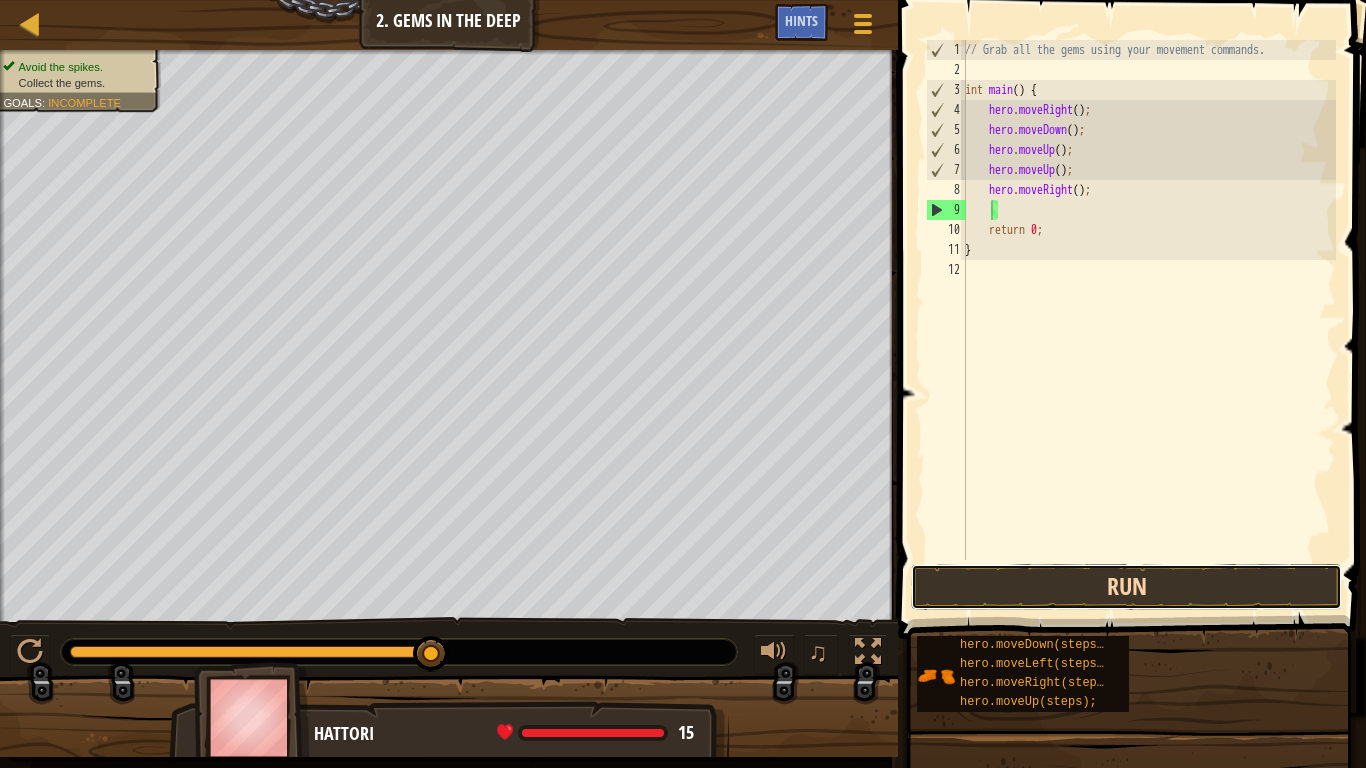 click on "Run" at bounding box center [1126, 587] 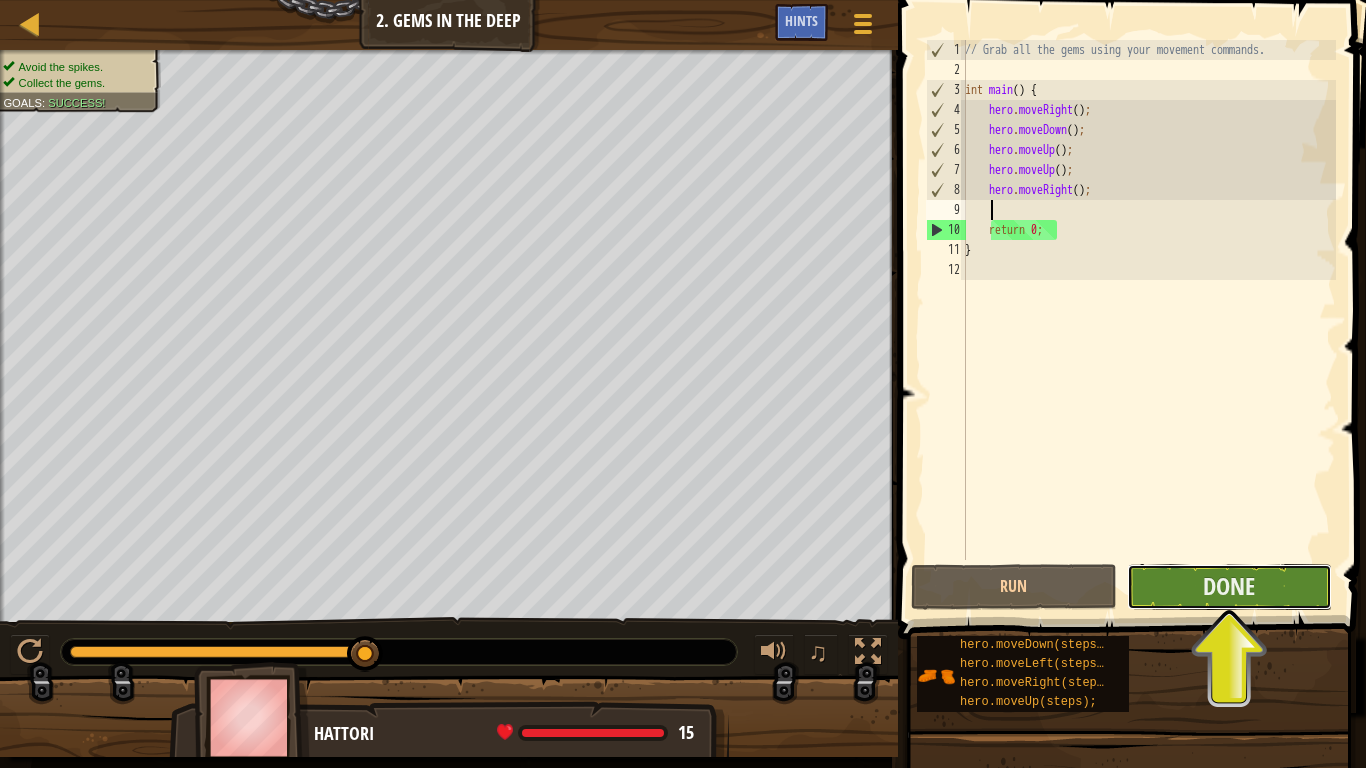 click on "Done" at bounding box center [1229, 587] 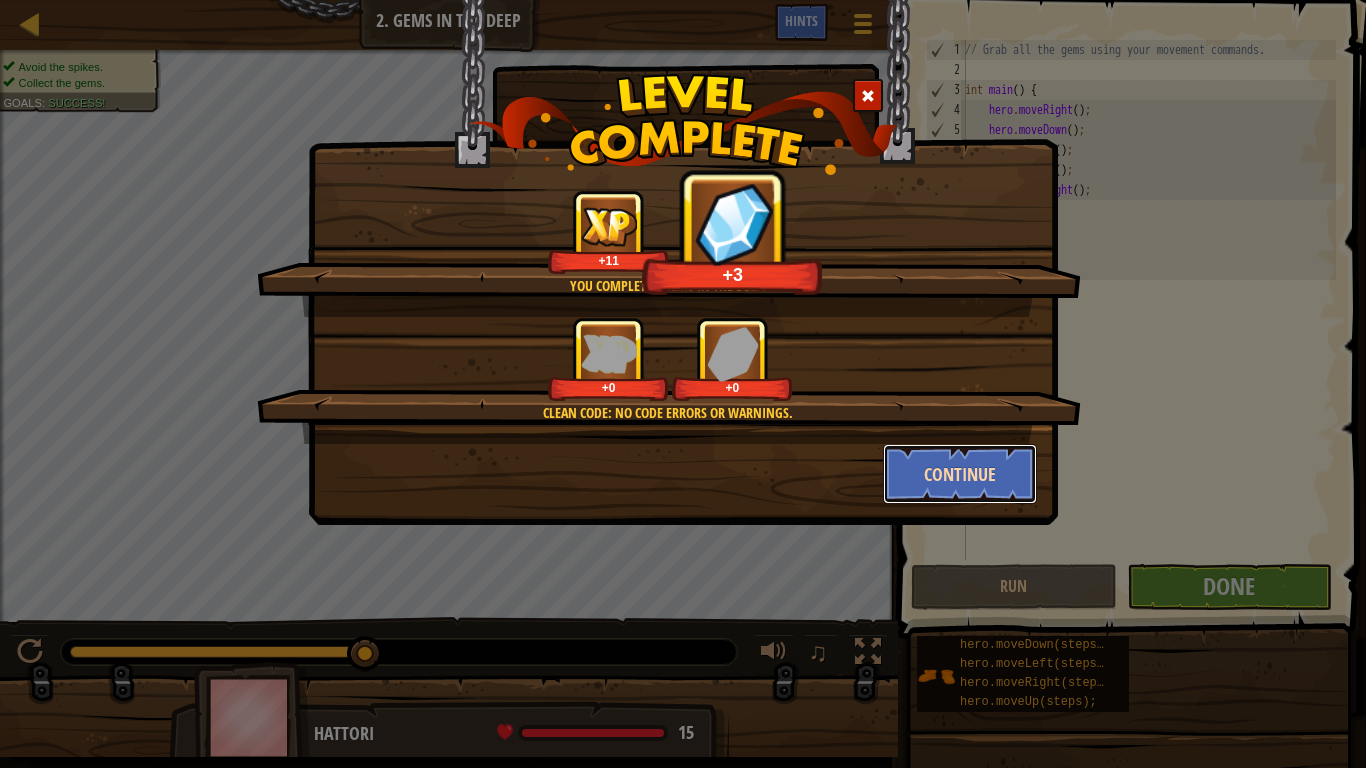 click on "Continue" at bounding box center [960, 474] 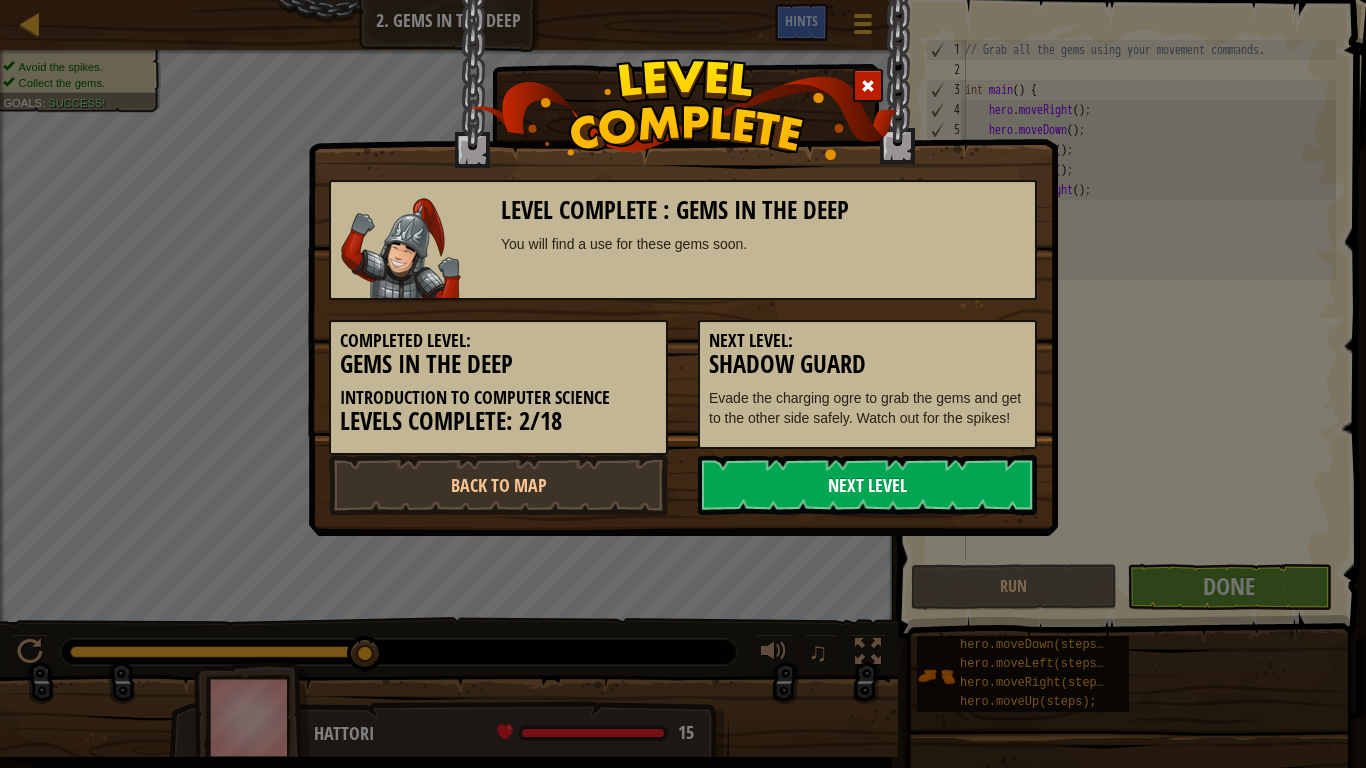click on "Next Level" at bounding box center [867, 485] 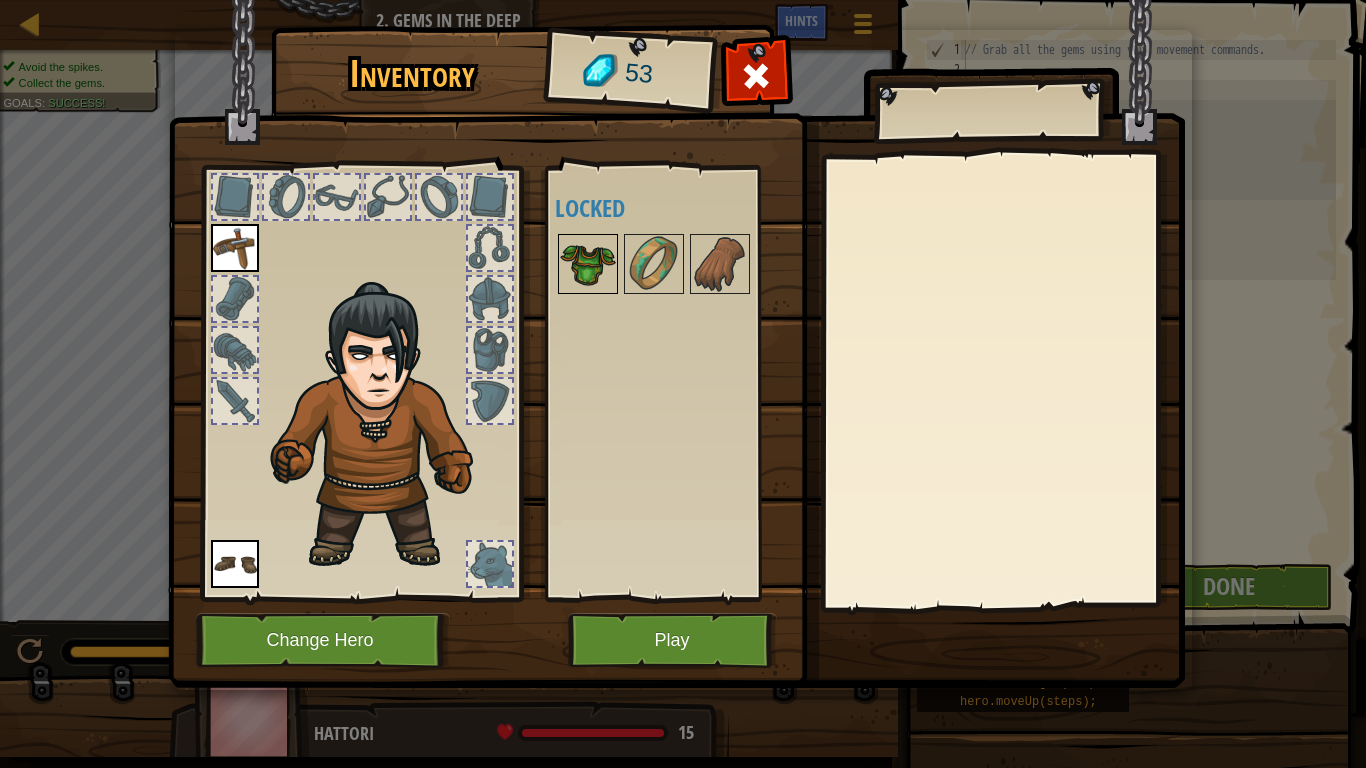 click at bounding box center (588, 264) 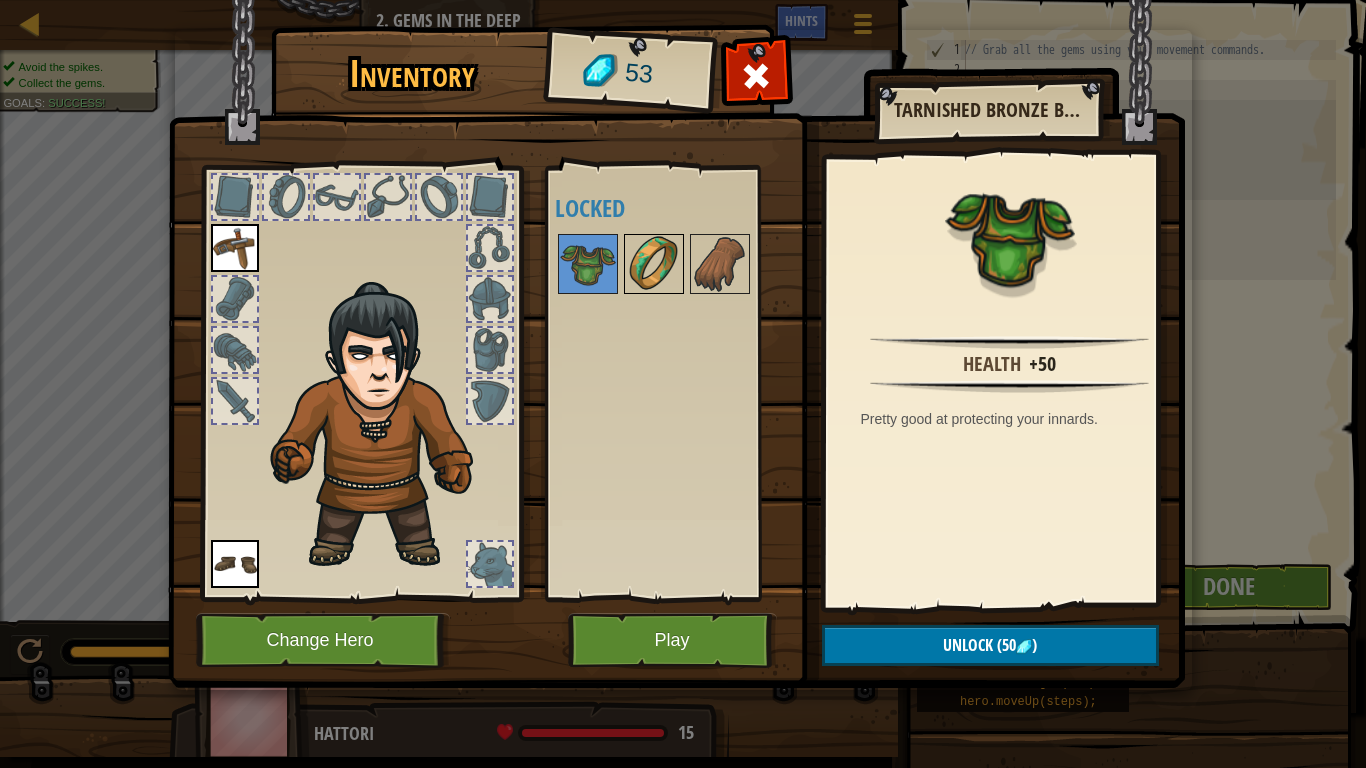 click at bounding box center [654, 264] 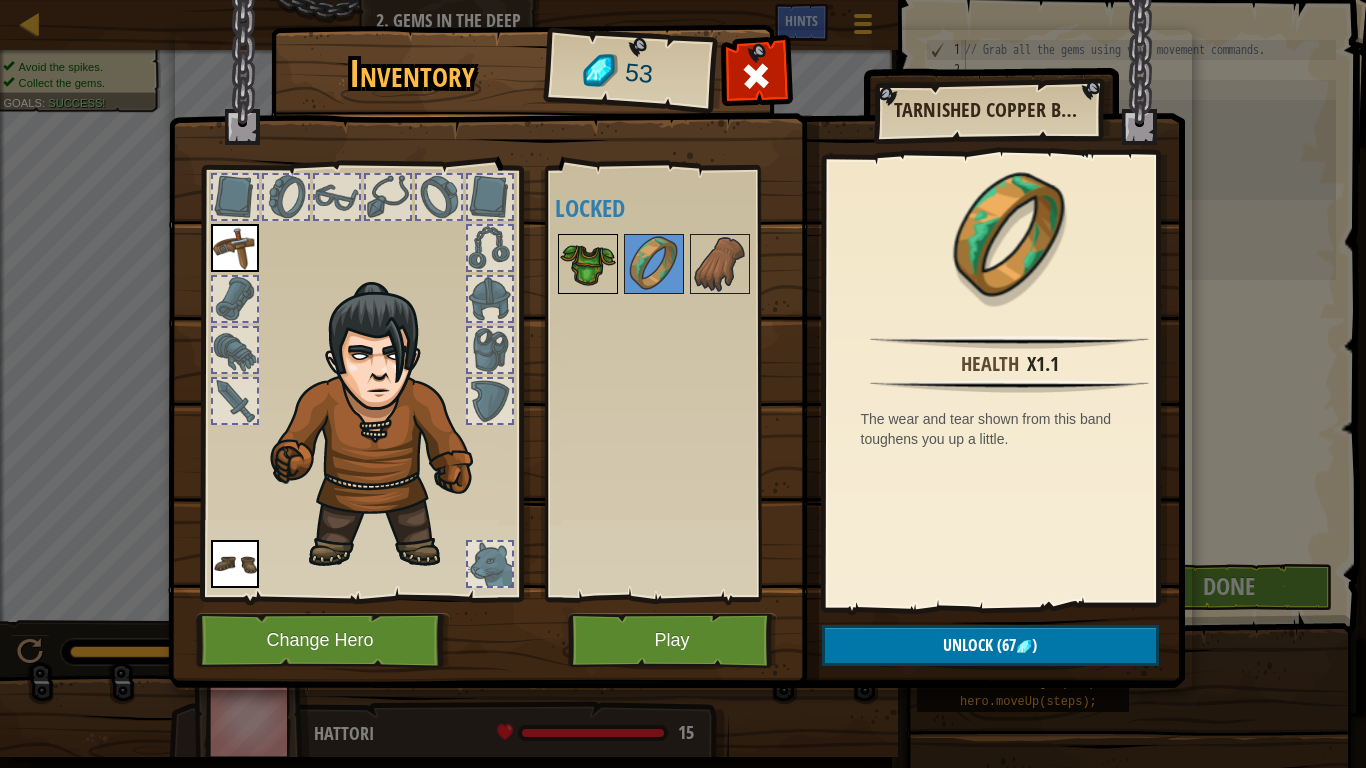 click at bounding box center [588, 264] 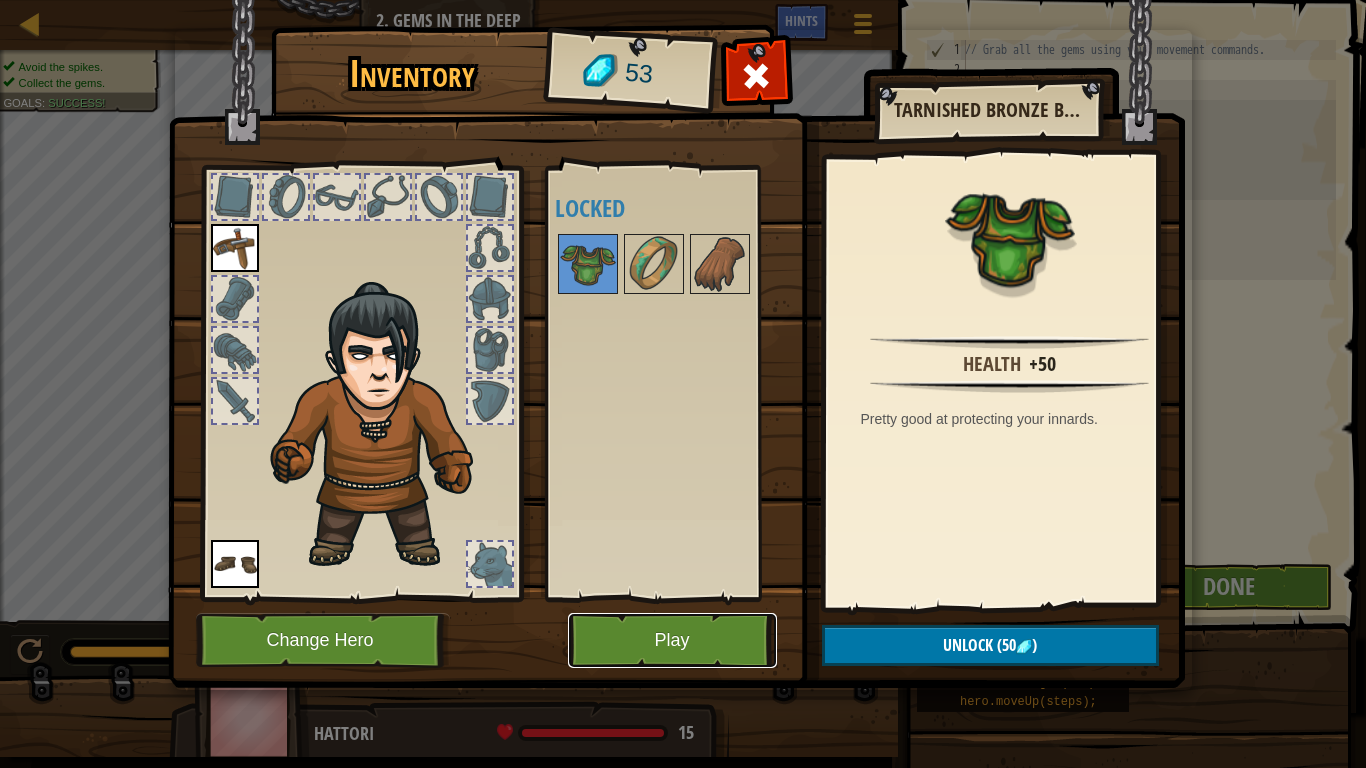 click on "Play" at bounding box center [672, 640] 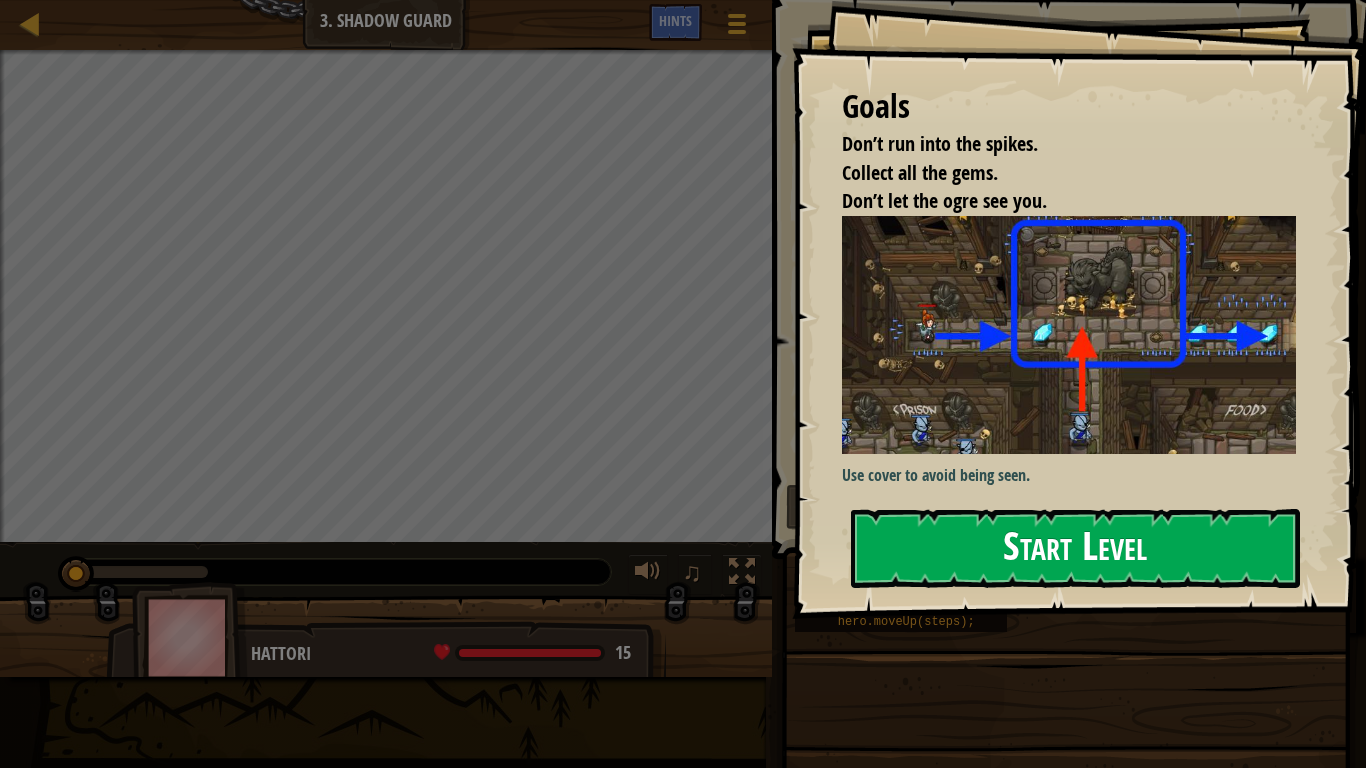 click on "Start Level" at bounding box center (1075, 548) 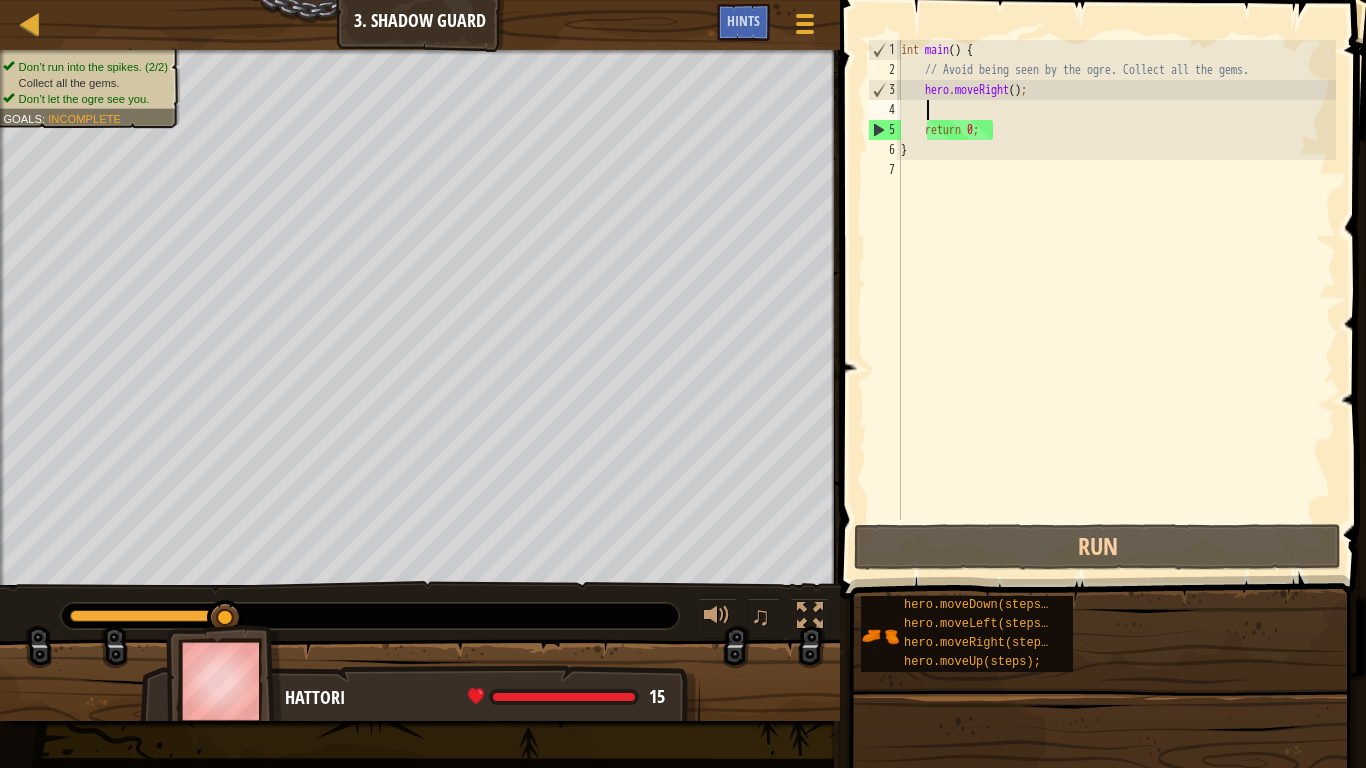 click on "int   main ( )   {      // Avoid being seen by the ogre. Collect all the gems.      hero . moveRight ( ) ;           return   0 ; }" at bounding box center [1116, 300] 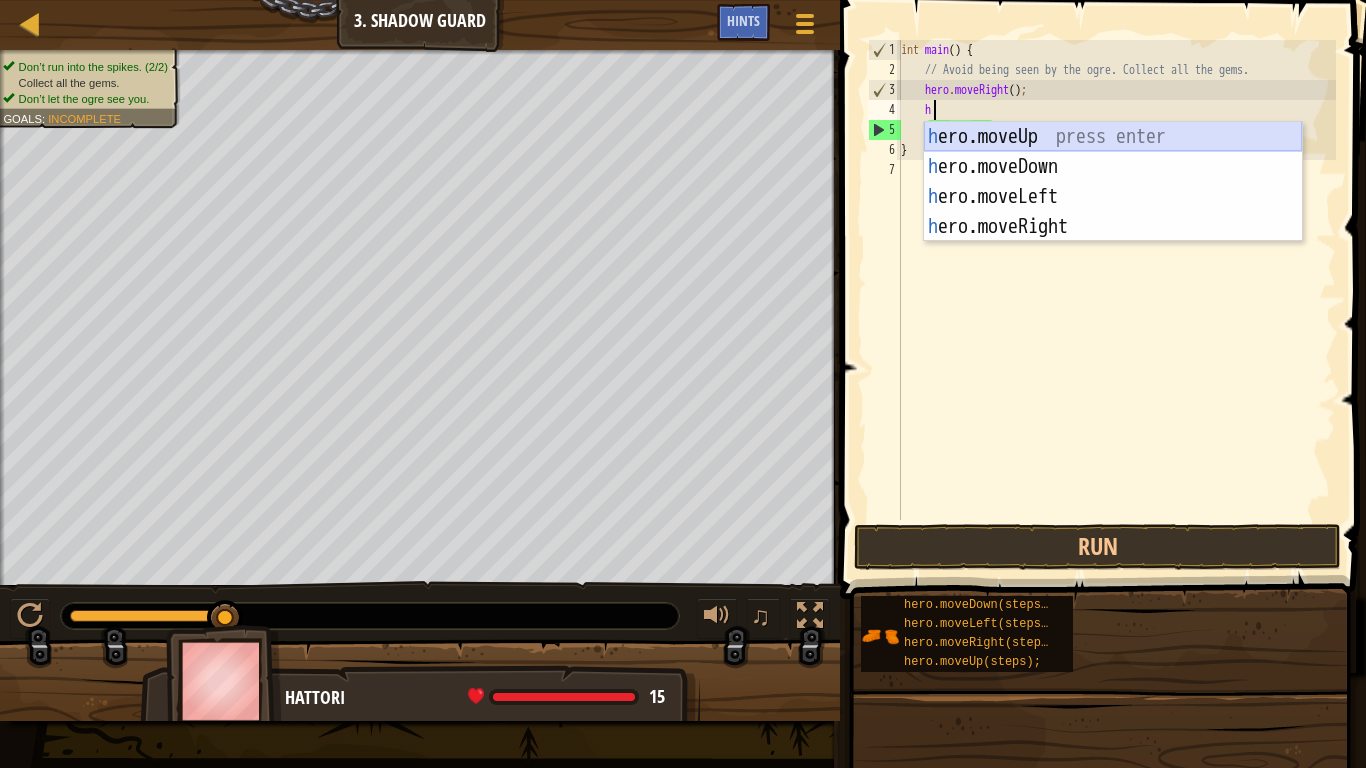 click on "h ero.moveUp press enter h ero.moveDown press enter h ero.moveLeft press enter h ero.moveRight press enter" at bounding box center (1113, 212) 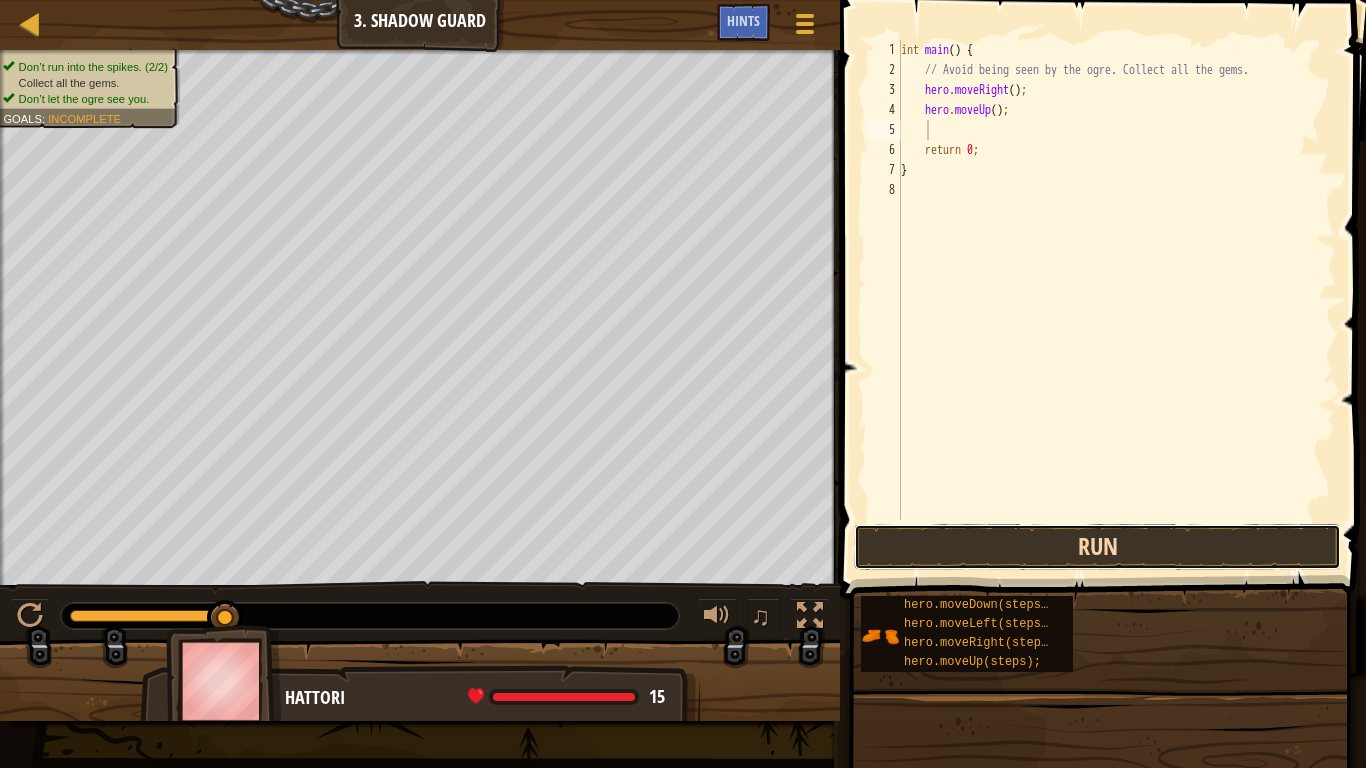 click on "Run" at bounding box center [1097, 547] 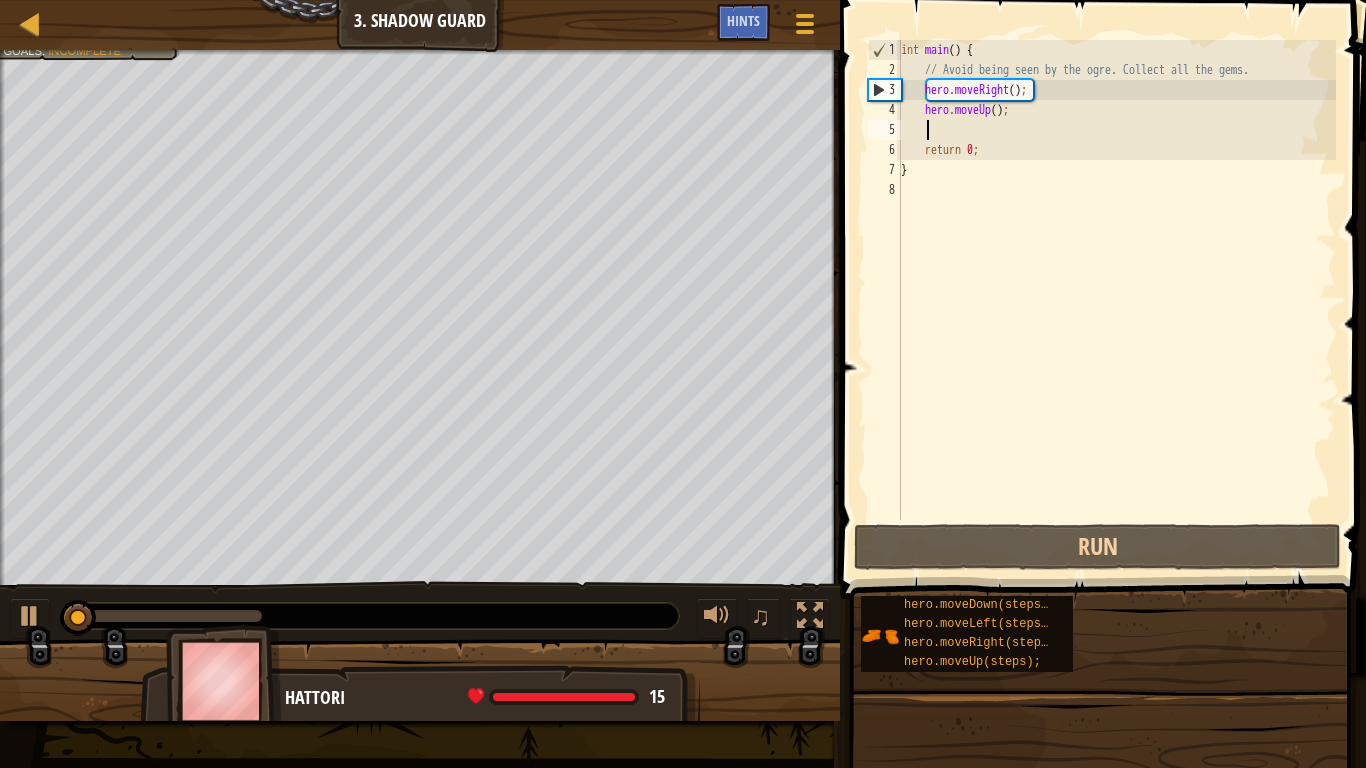 click on "int   main ( )   {      // Avoid being seen by the ogre. Collect all the gems.      hero . moveRight ( ) ;      hero . moveUp ( ) ;           return   0 ; }" at bounding box center (1116, 300) 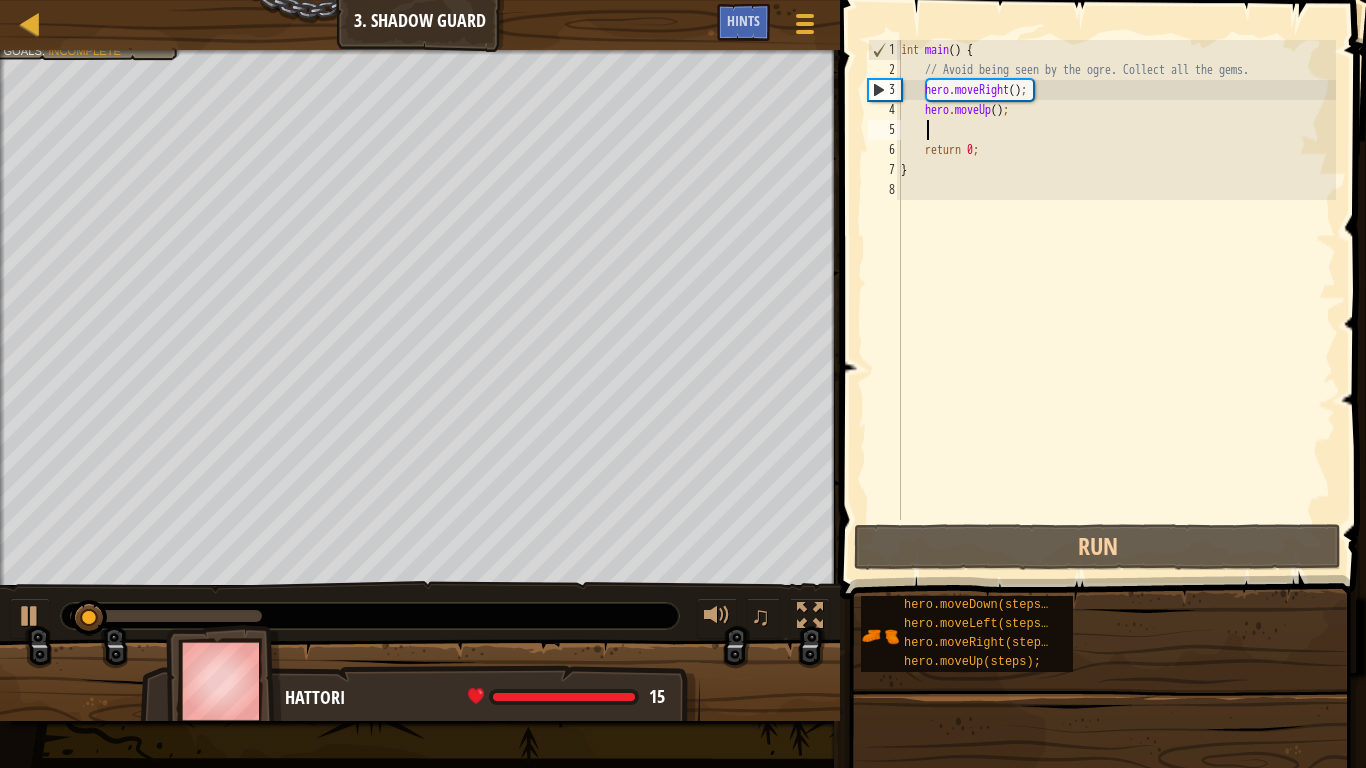 type on "h" 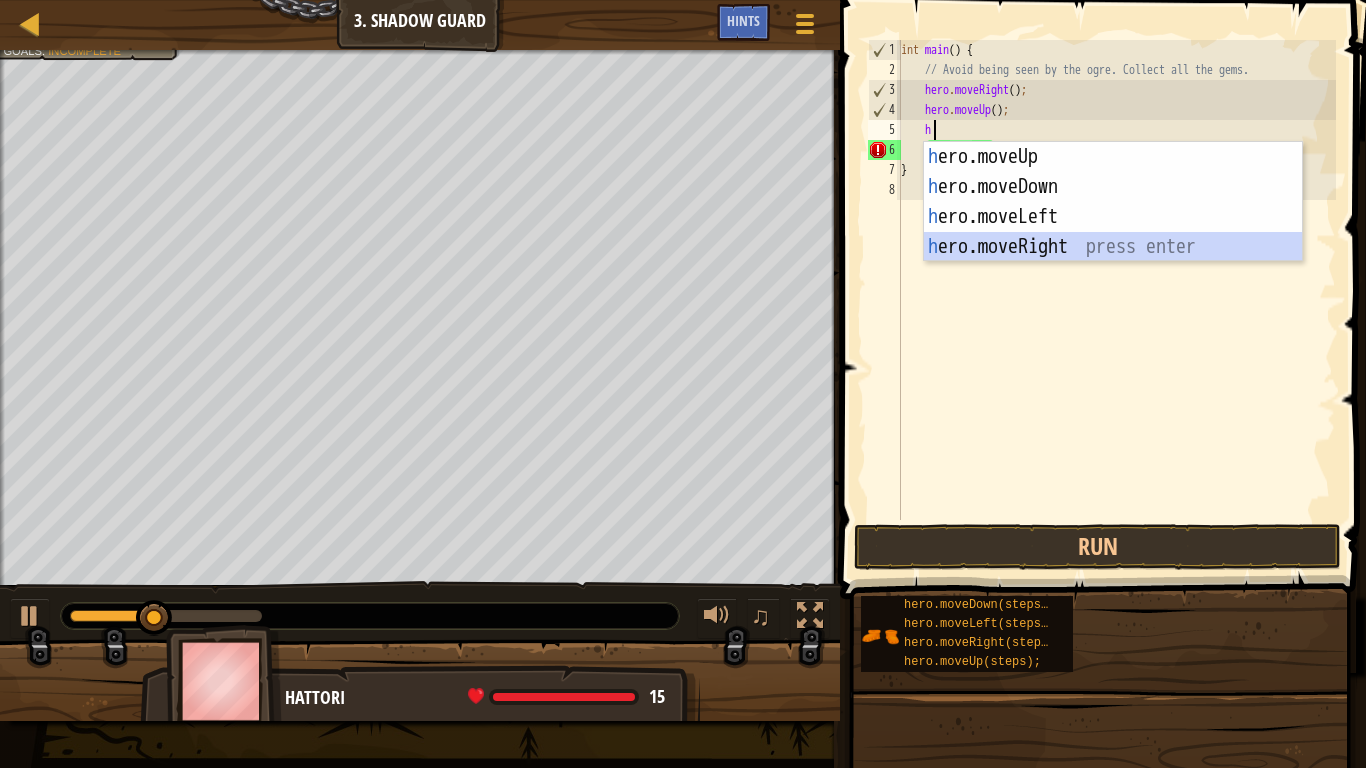 click on "h ero.moveUp press enter h ero.moveDown press enter h ero.moveLeft press enter h ero.moveRight press enter" at bounding box center (1113, 232) 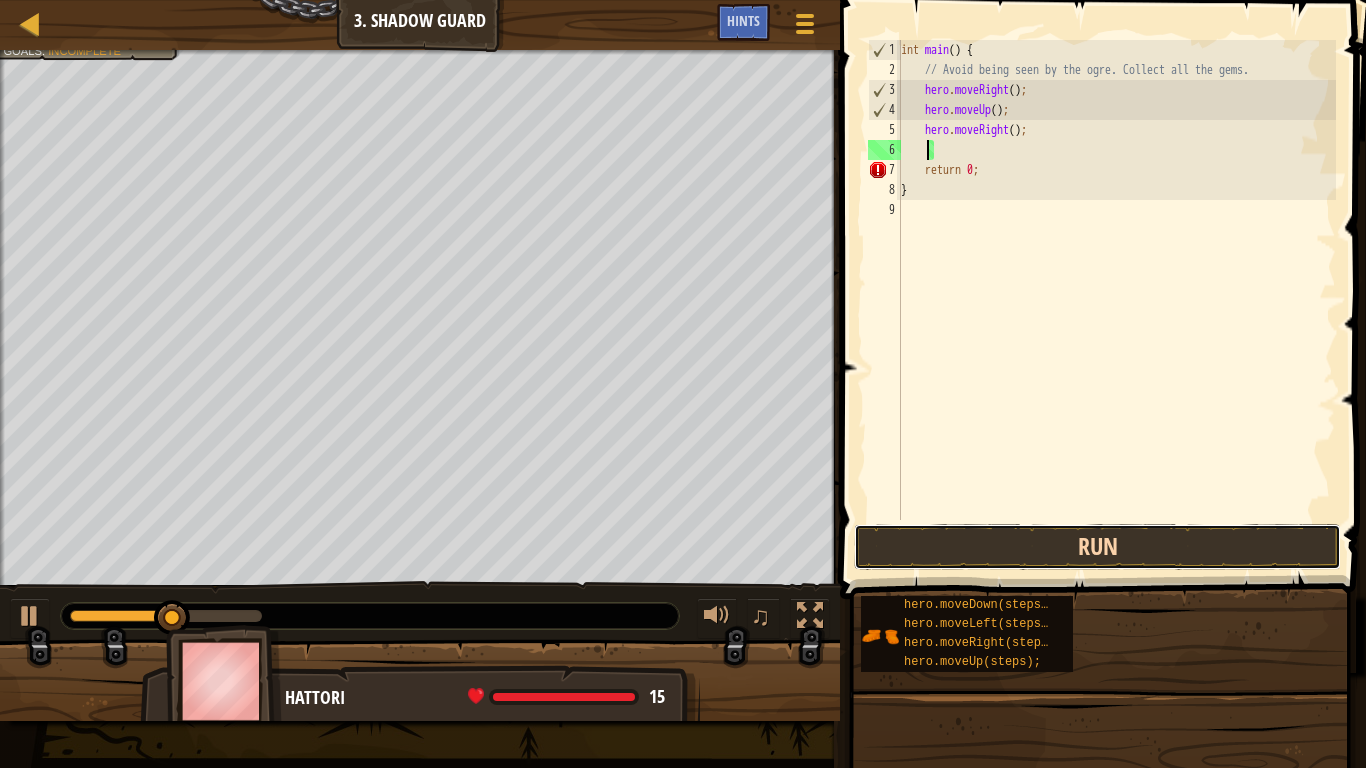 click on "Run" at bounding box center (1097, 547) 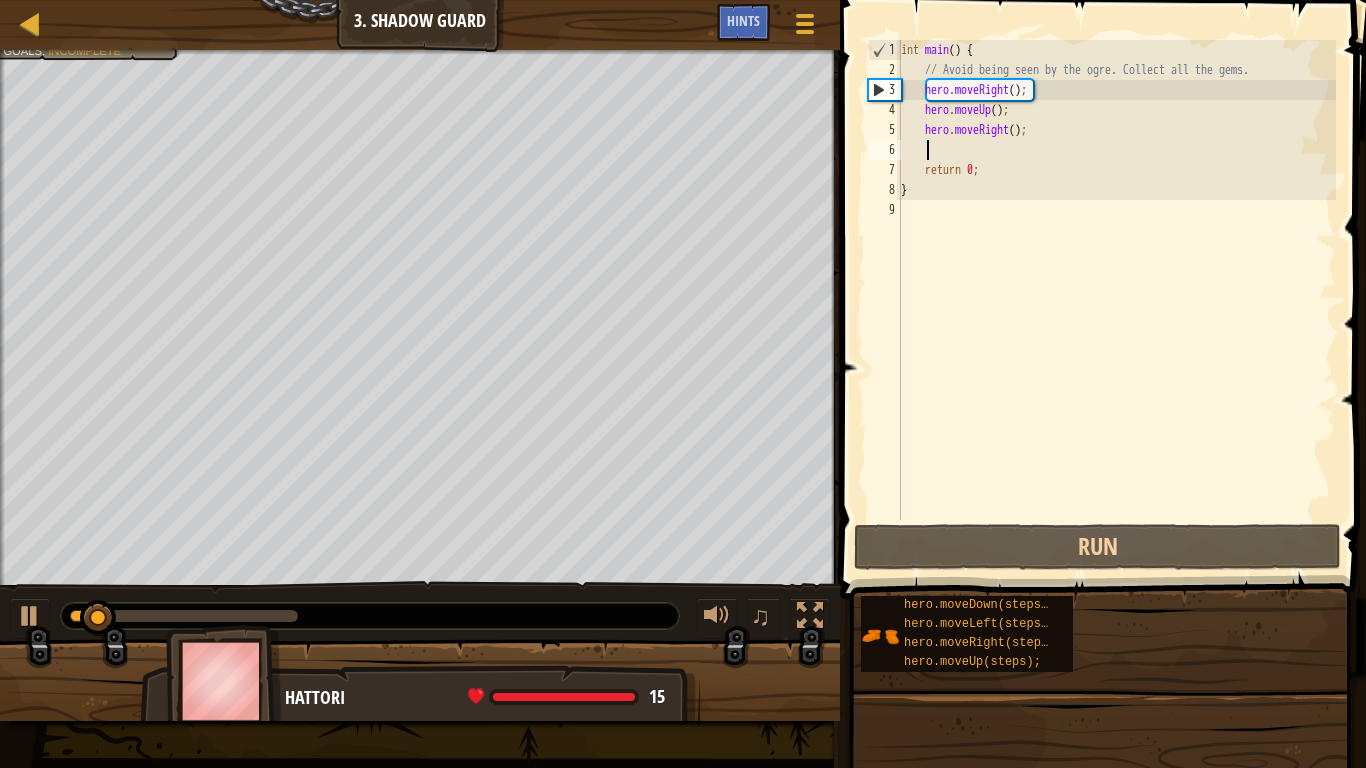 click on "int   main ( )   {      // Avoid being seen by the ogre. Collect all the gems.      hero . moveRight ( ) ;      hero . moveUp ( ) ;      hero . moveRight ( ) ;           return   0 ; }" at bounding box center (1116, 300) 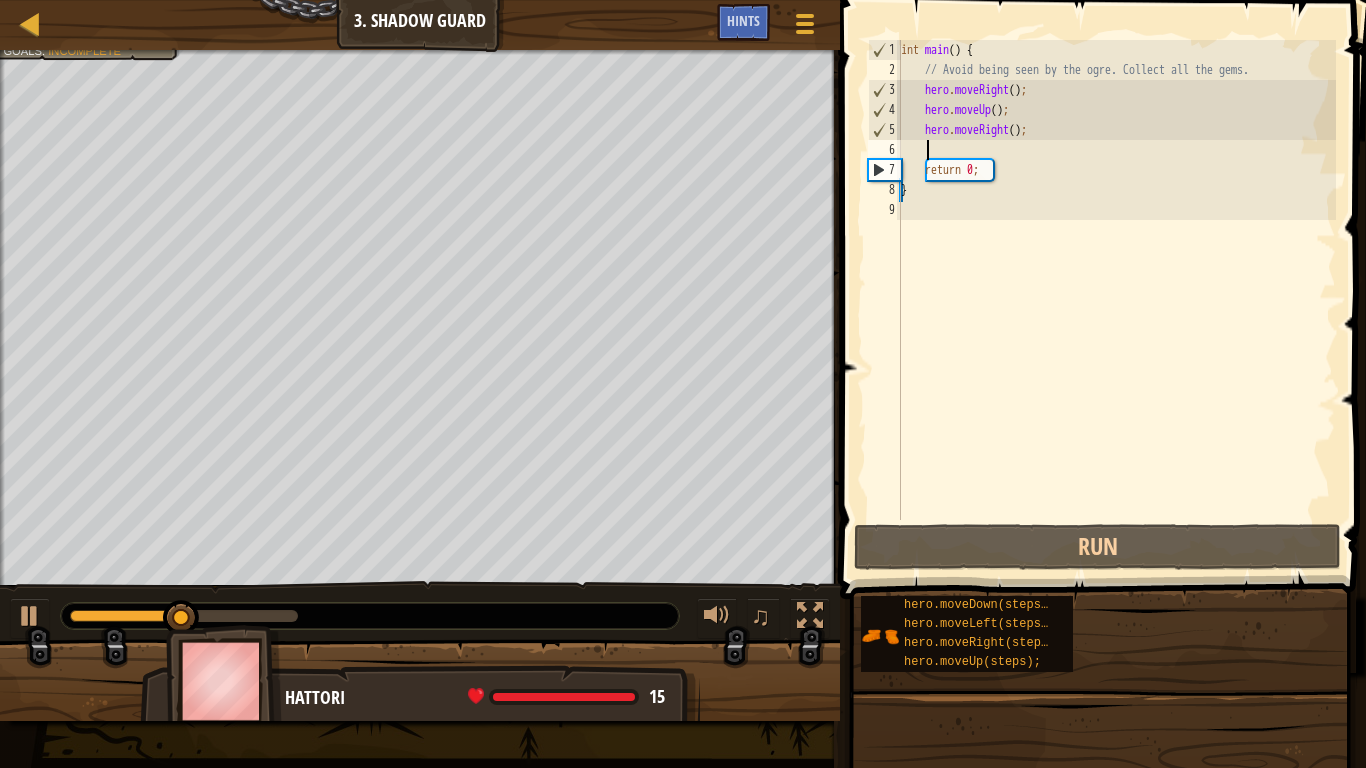type on "h" 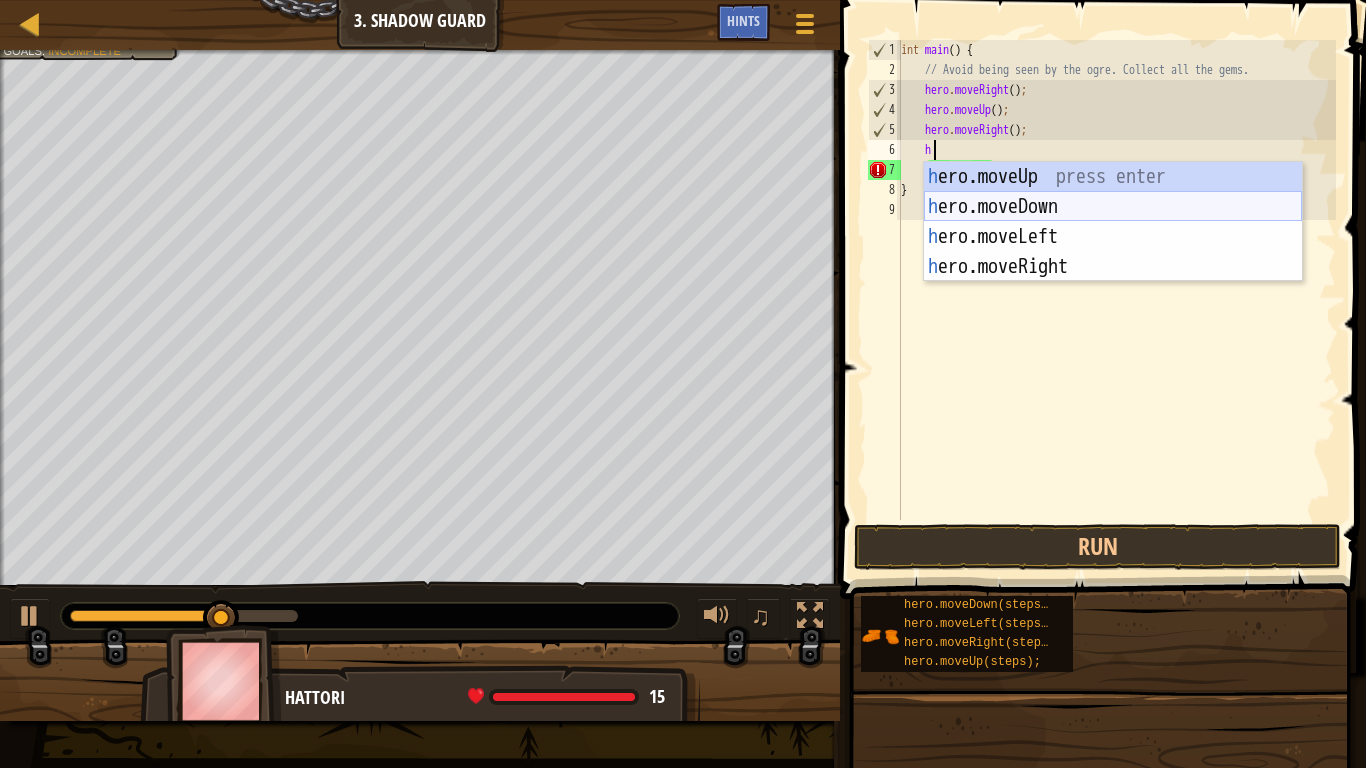 click on "h ero.moveUp press enter h ero.moveDown press enter h ero.moveLeft press enter h ero.moveRight press enter" at bounding box center (1113, 252) 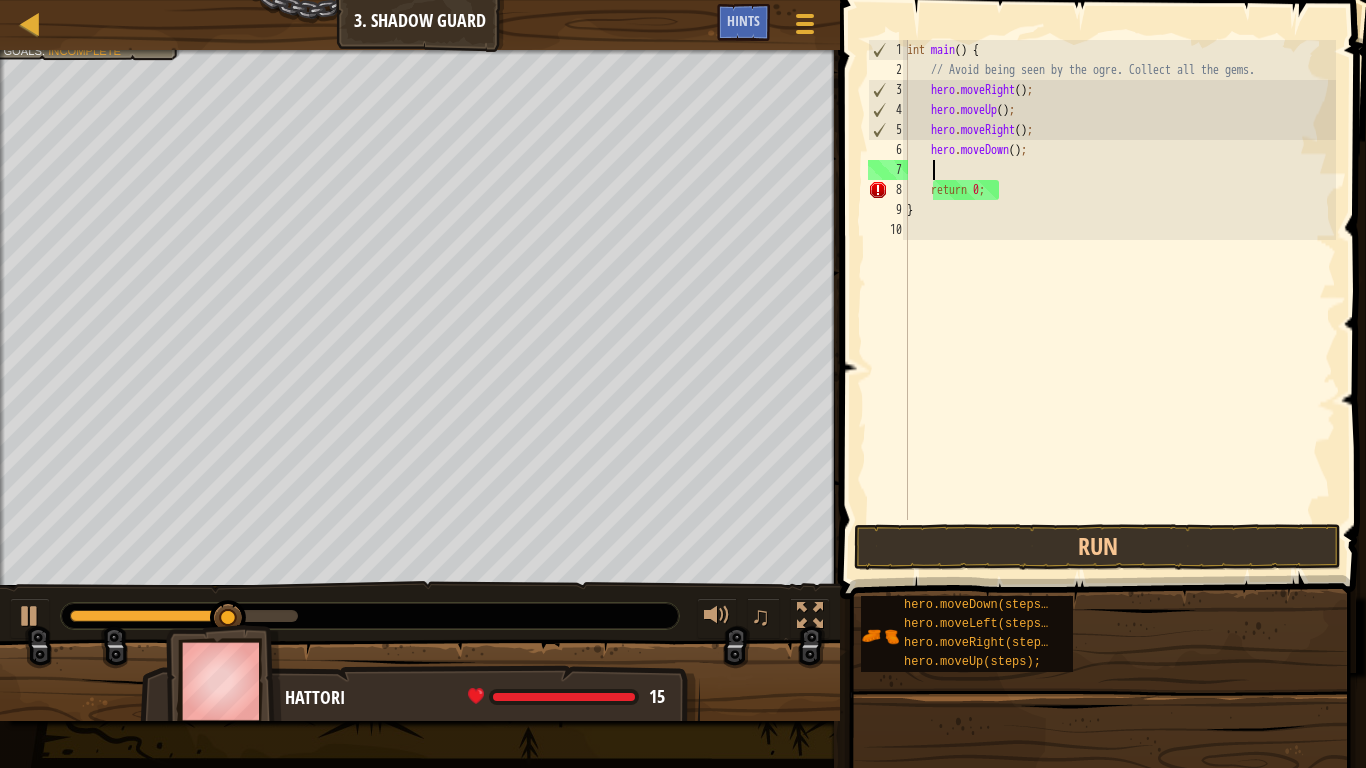 scroll, scrollTop: 9, scrollLeft: 1, axis: both 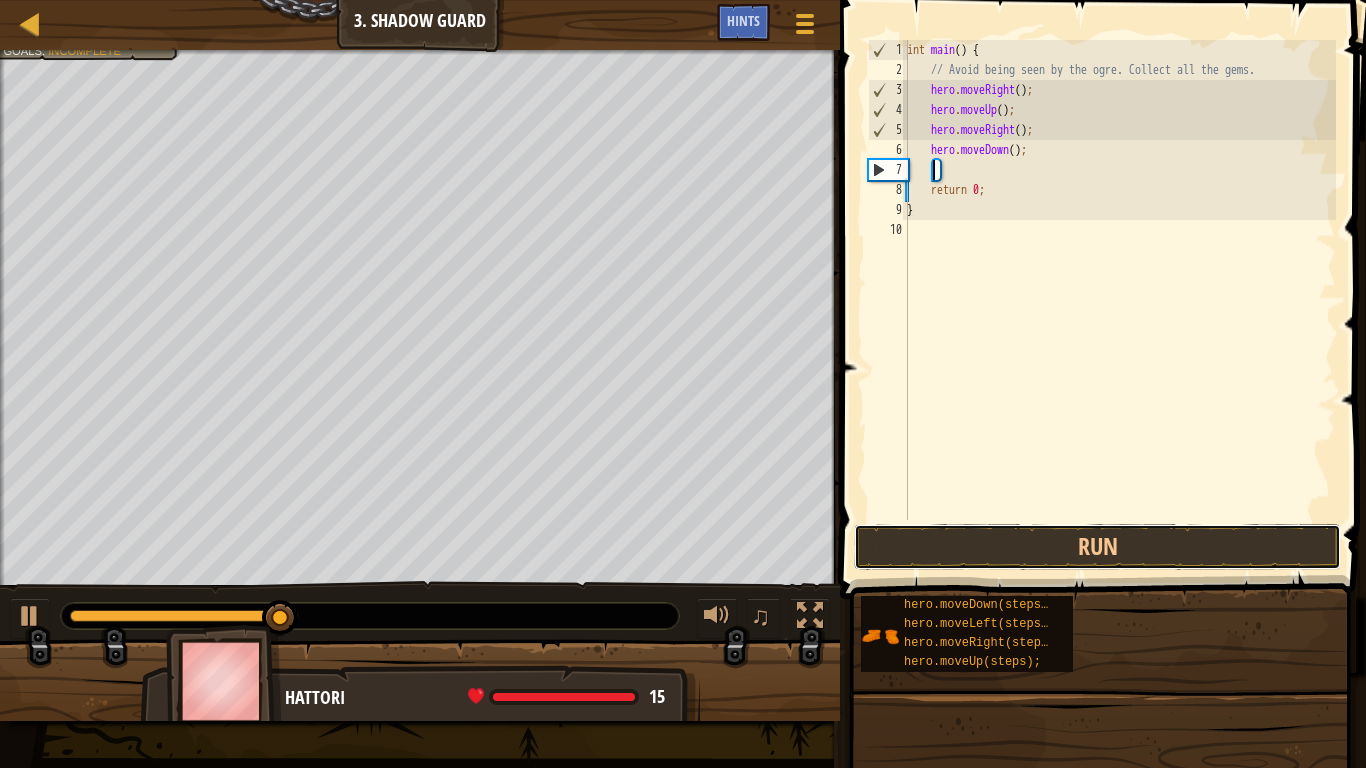 click on "Run" at bounding box center [1097, 547] 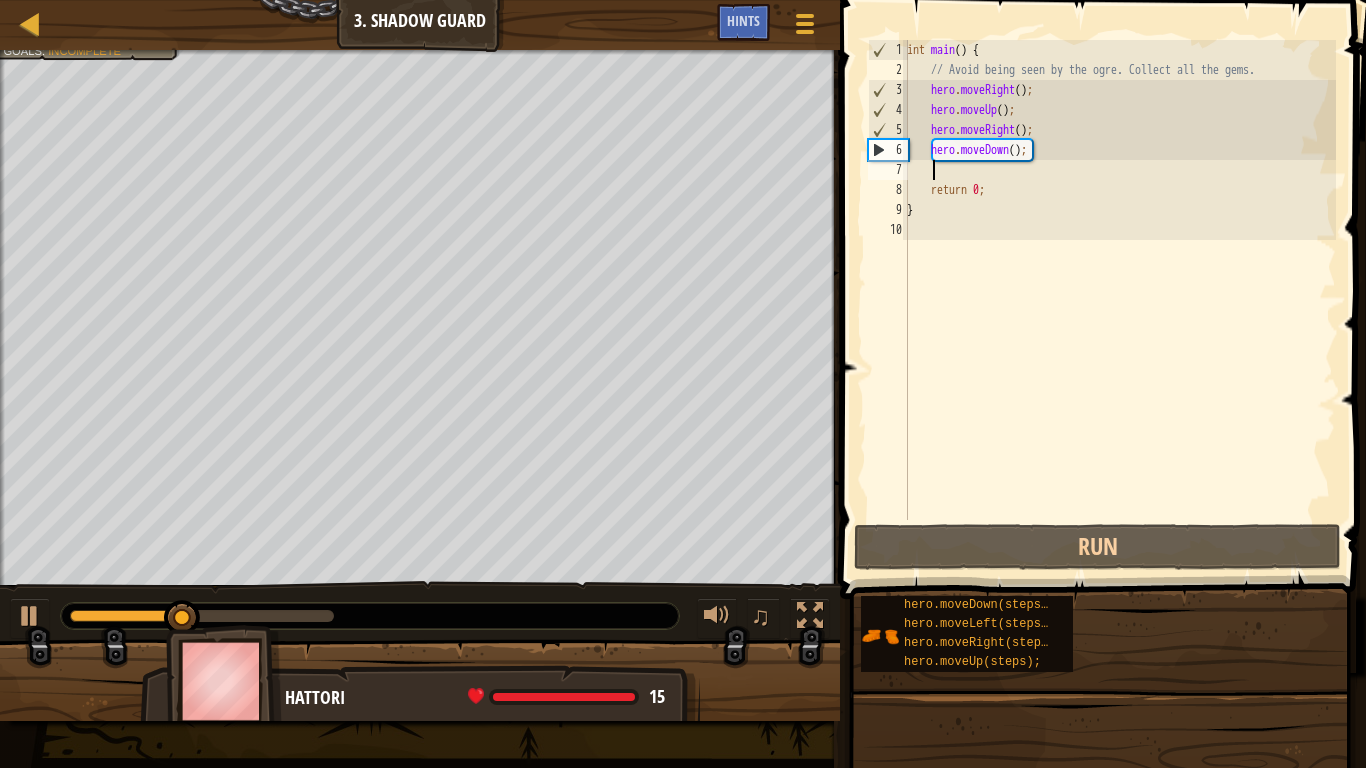 type on "h" 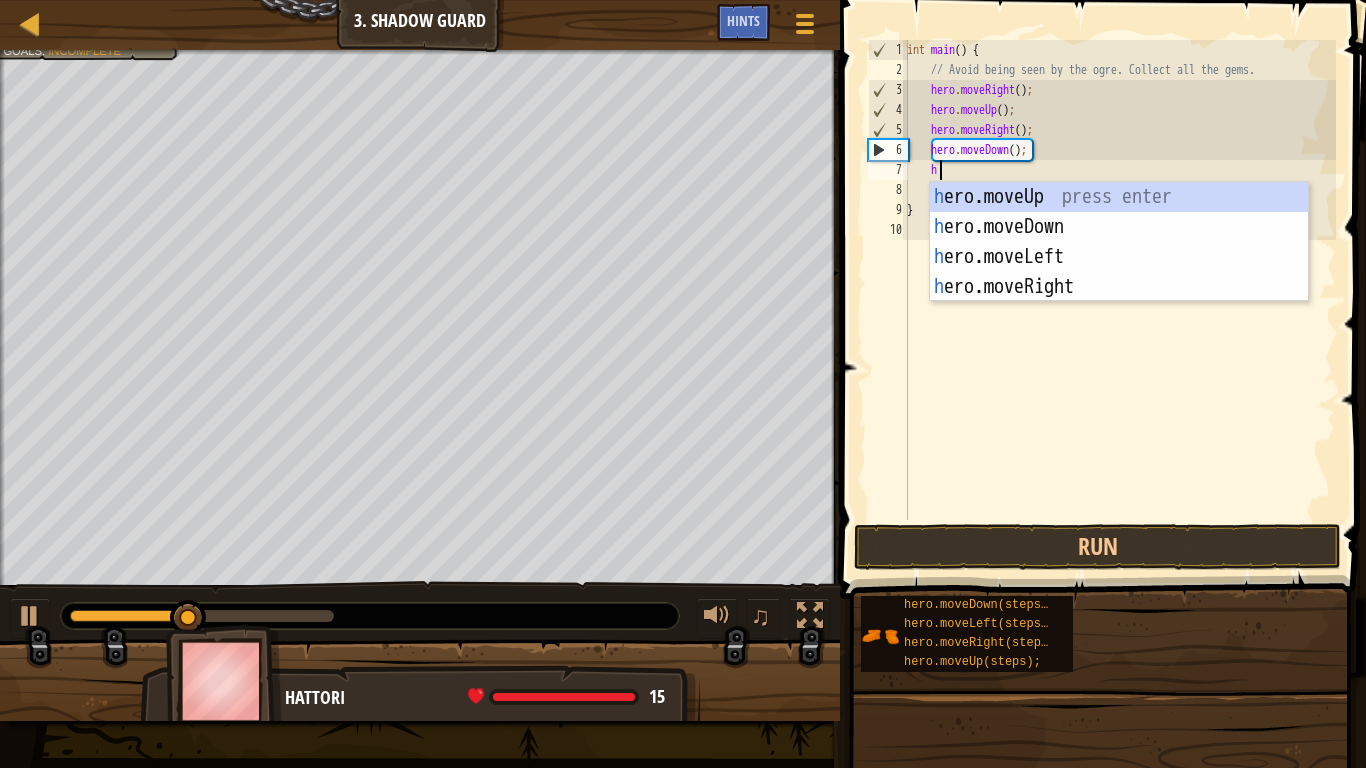 scroll, scrollTop: 9, scrollLeft: 2, axis: both 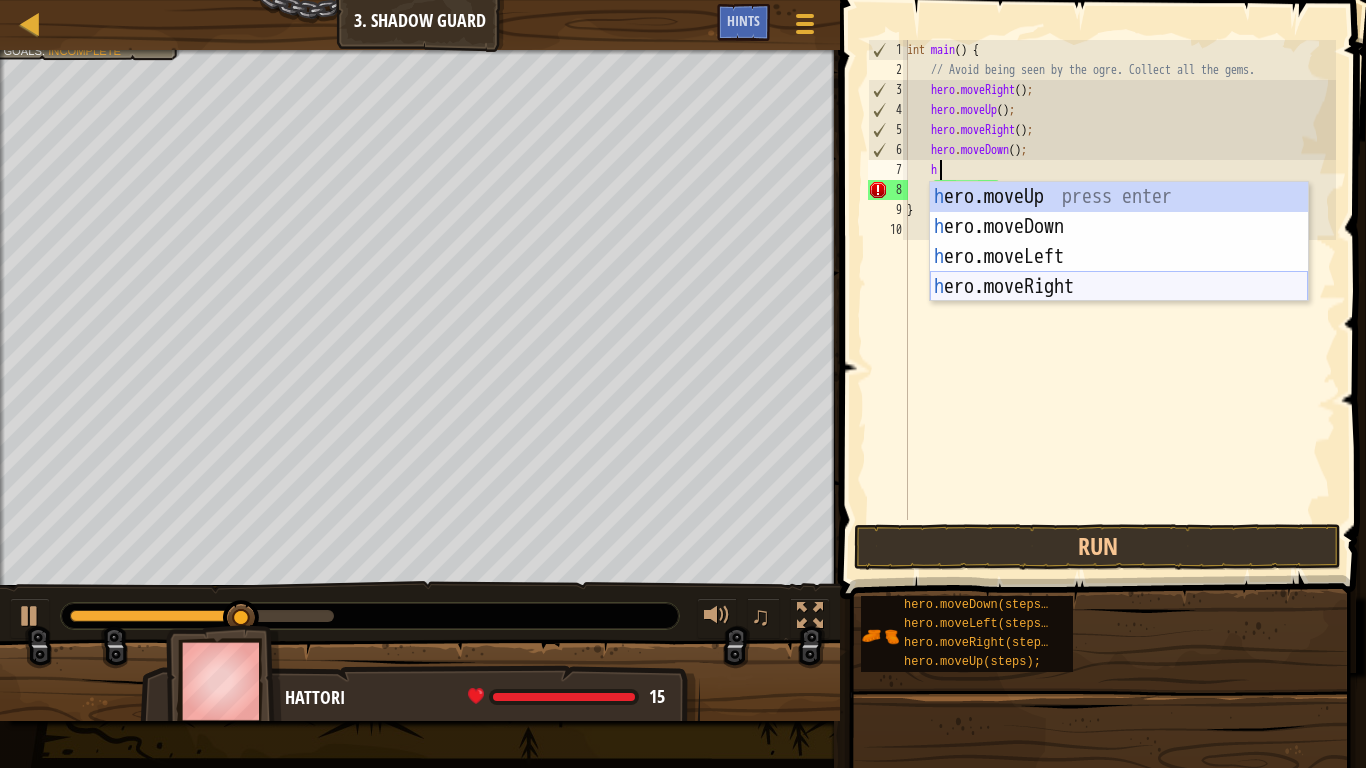 click on "h ero.moveUp press enter h ero.moveDown press enter h ero.moveLeft press enter h ero.moveRight press enter" at bounding box center (1119, 272) 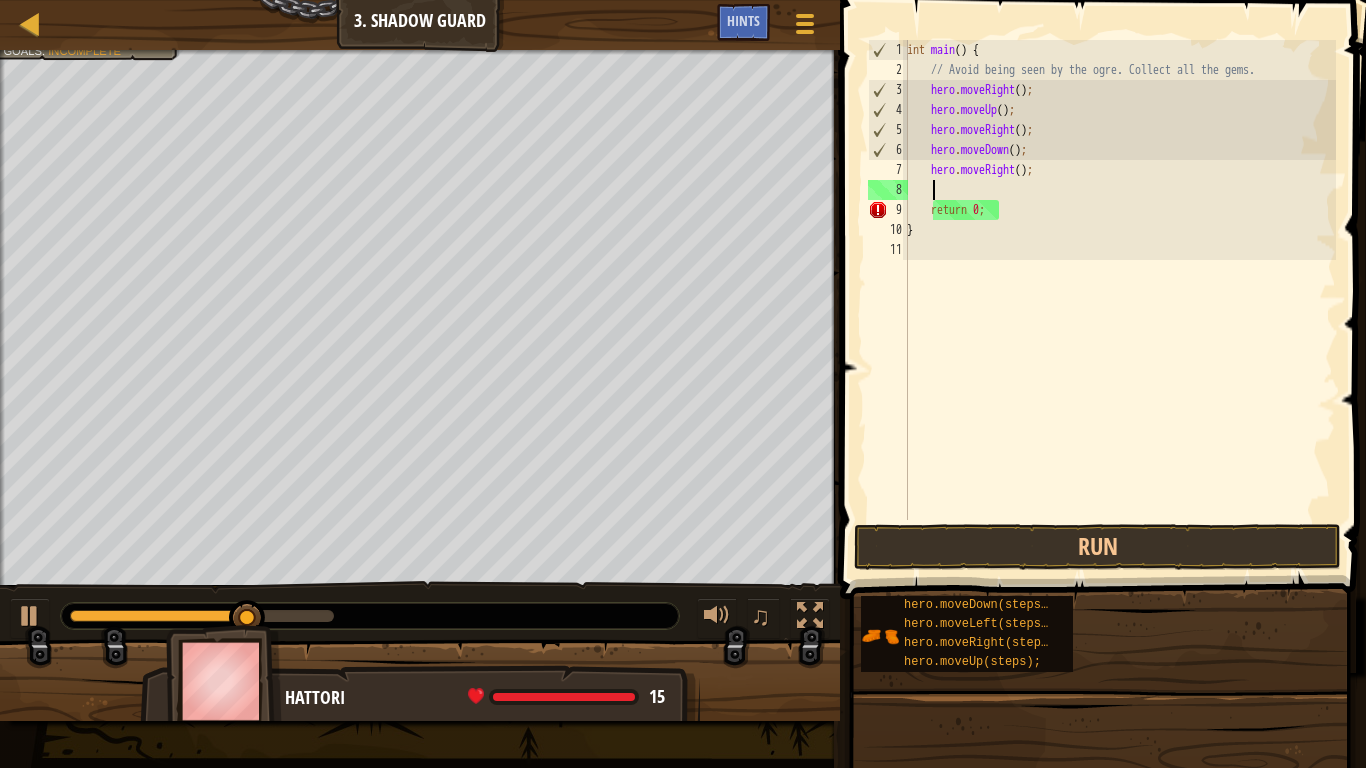 scroll, scrollTop: 9, scrollLeft: 1, axis: both 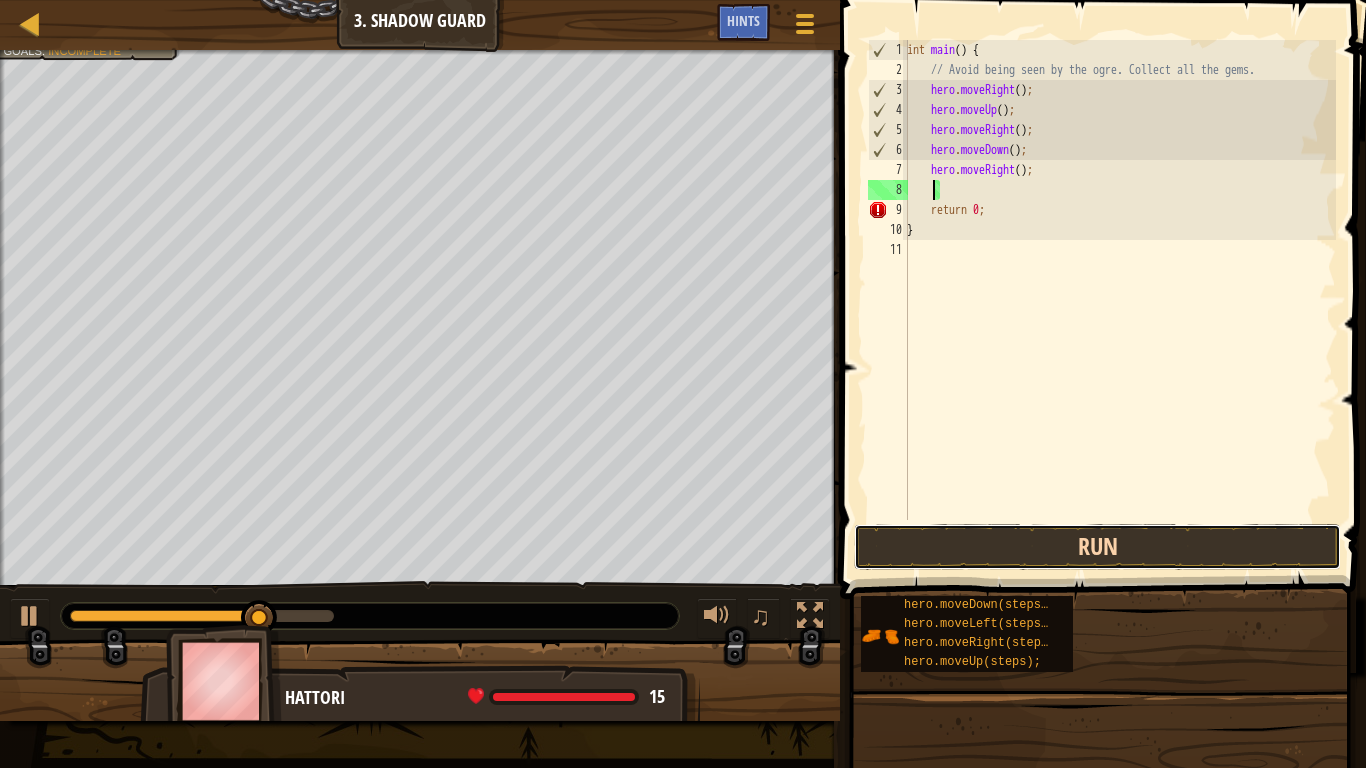 click on "Run" at bounding box center [1097, 547] 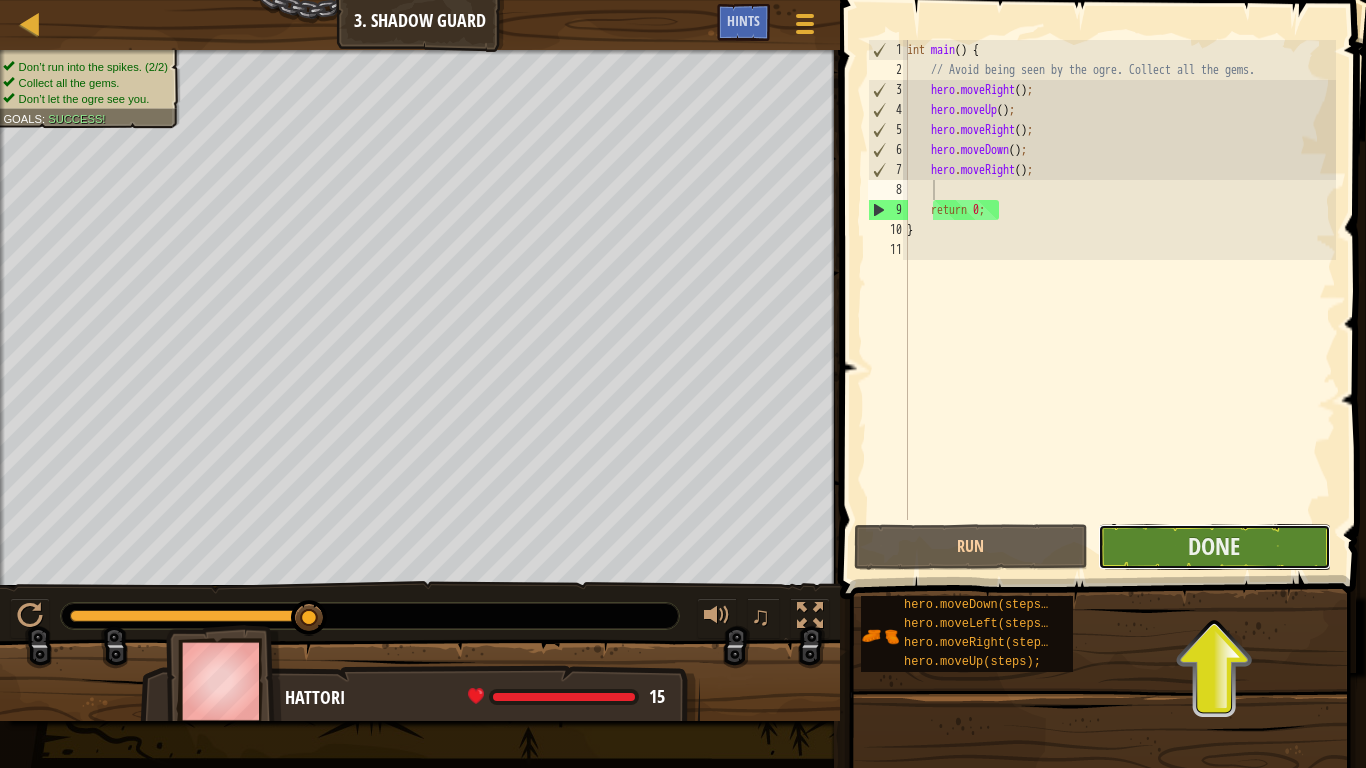 click on "Done" at bounding box center [1214, 547] 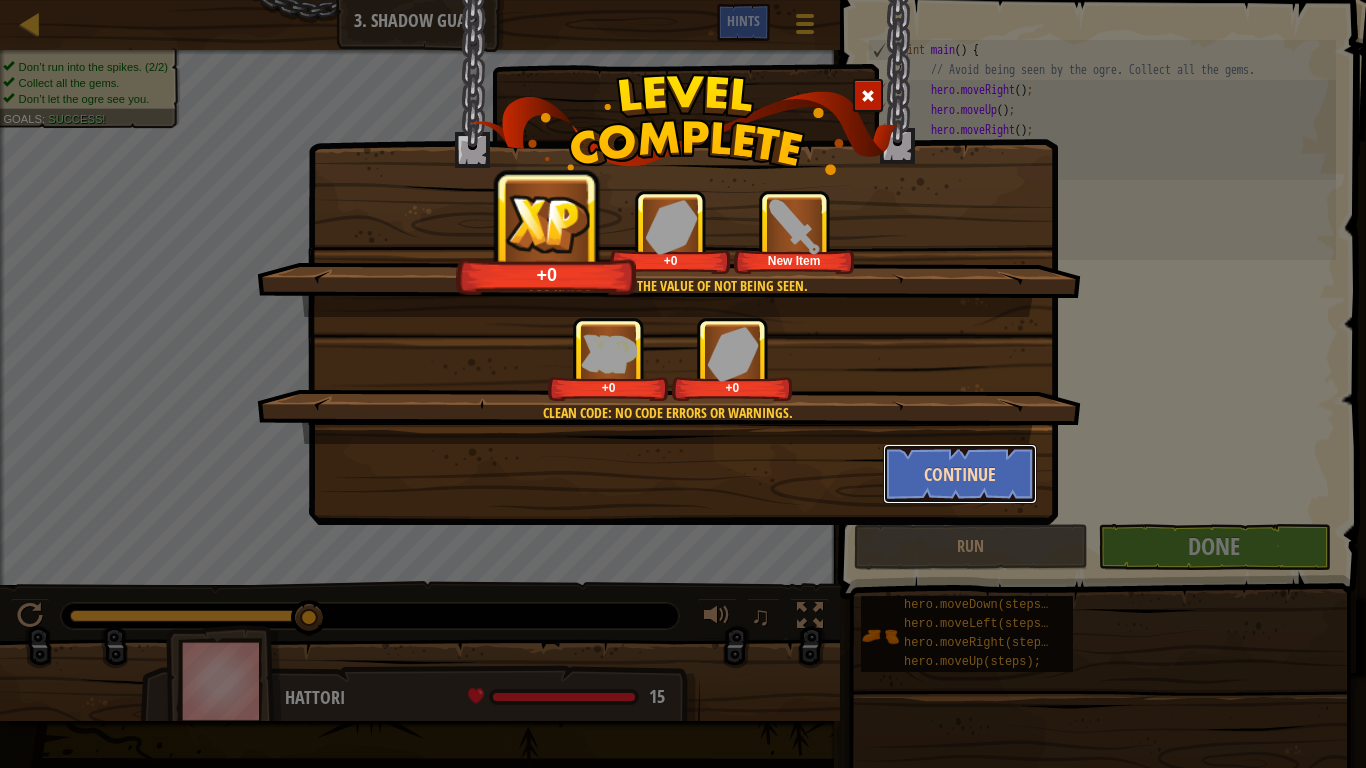 click on "Continue" at bounding box center (960, 474) 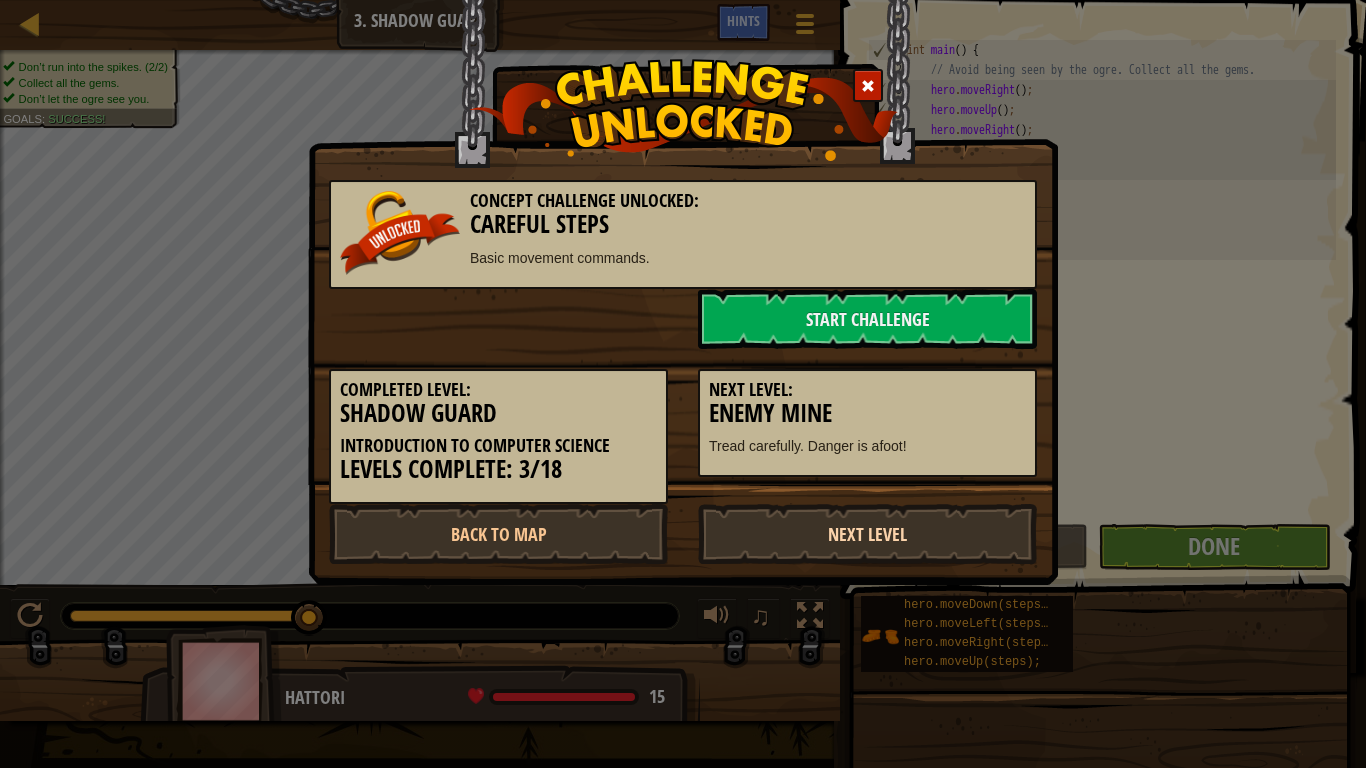 click on "Next Level" at bounding box center (867, 534) 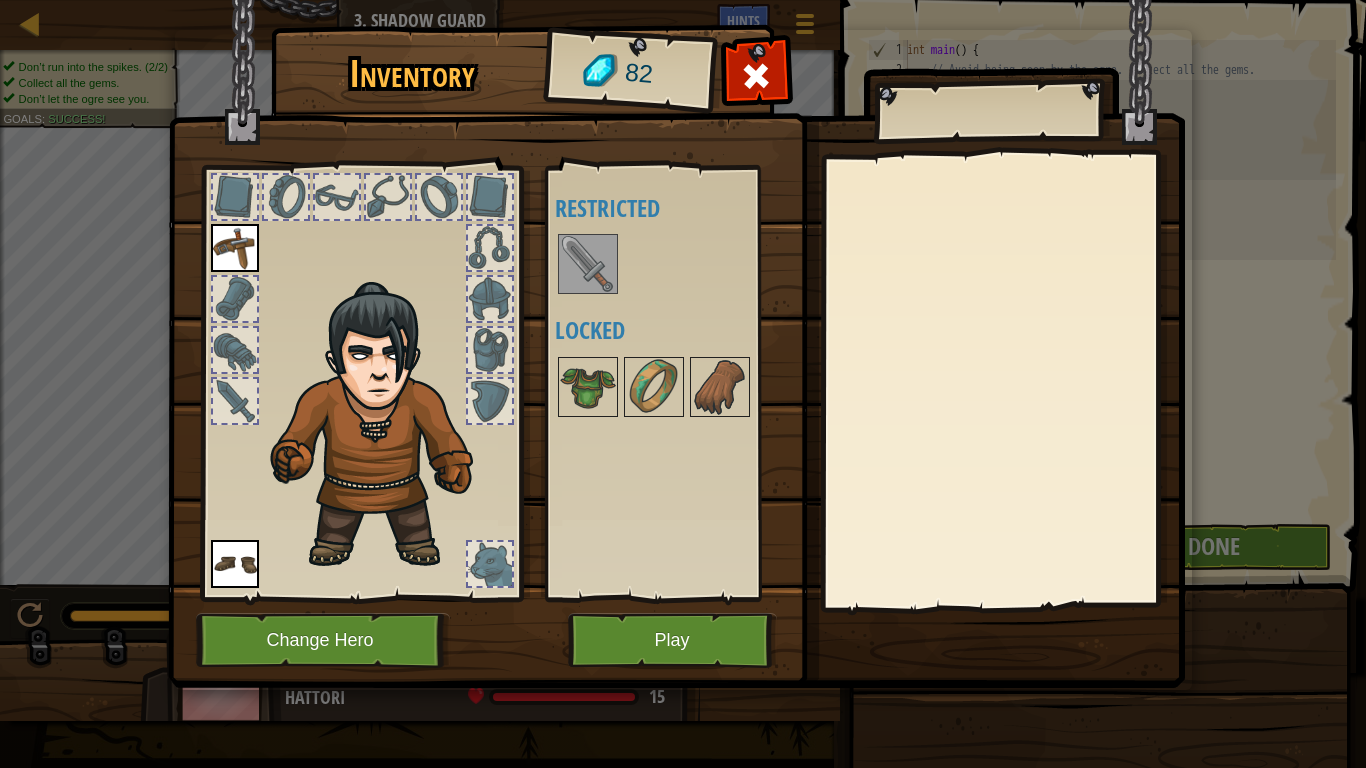 click at bounding box center [588, 264] 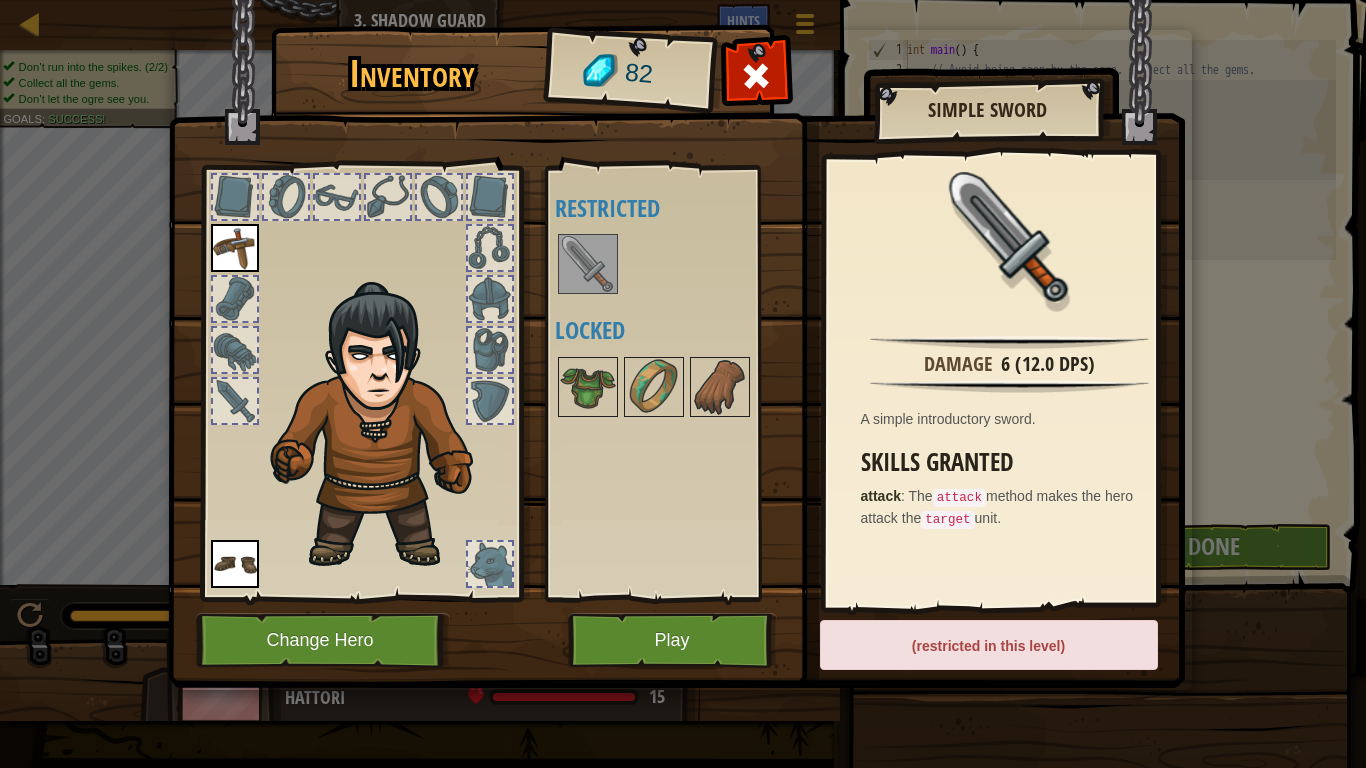 click at bounding box center (588, 264) 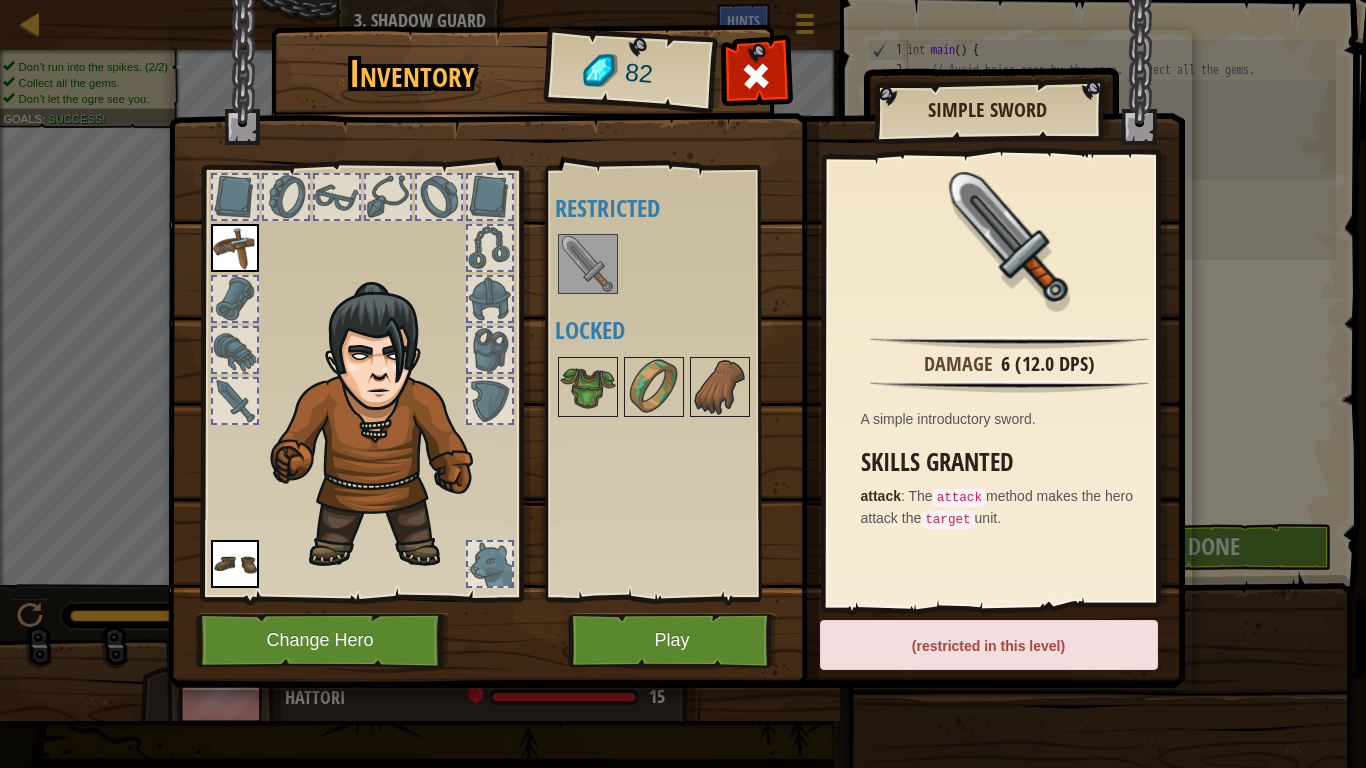 click on "(restricted in this level)" at bounding box center [989, 645] 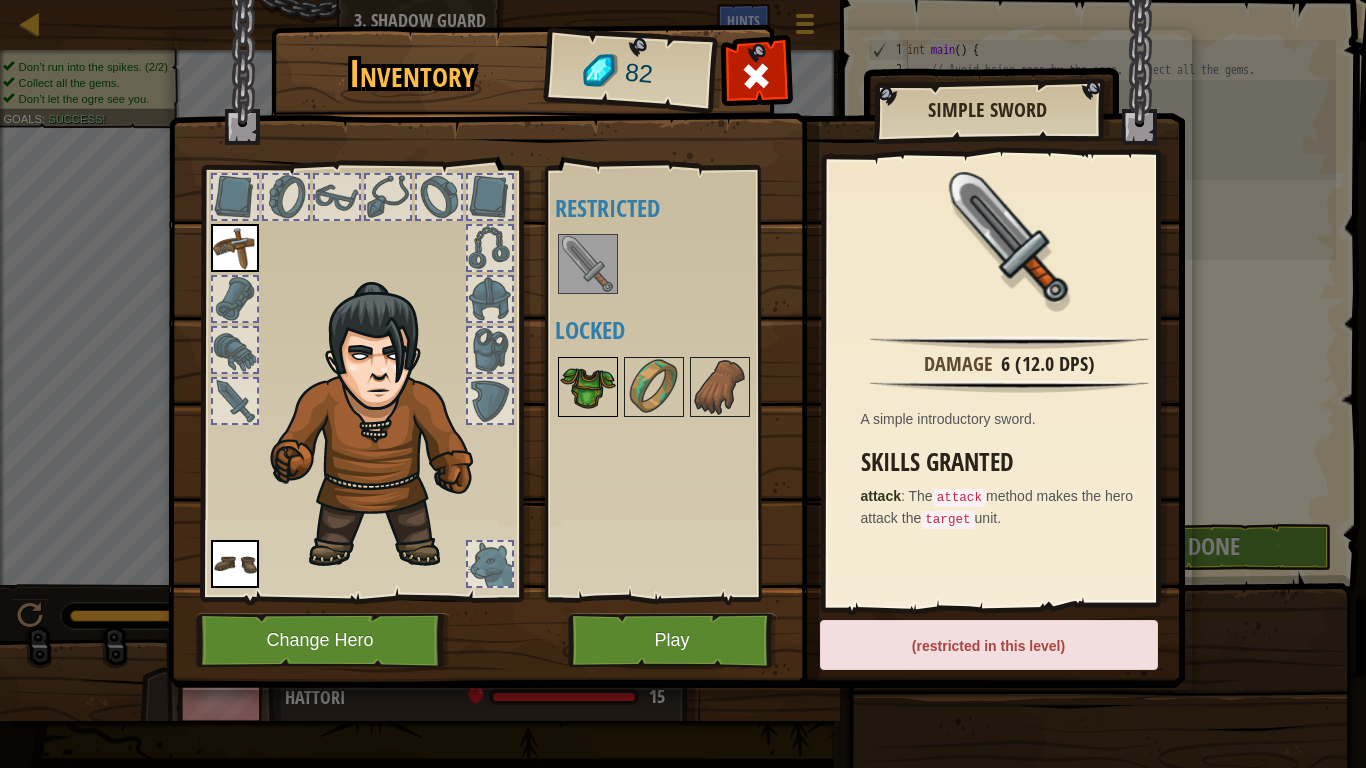 click at bounding box center [588, 387] 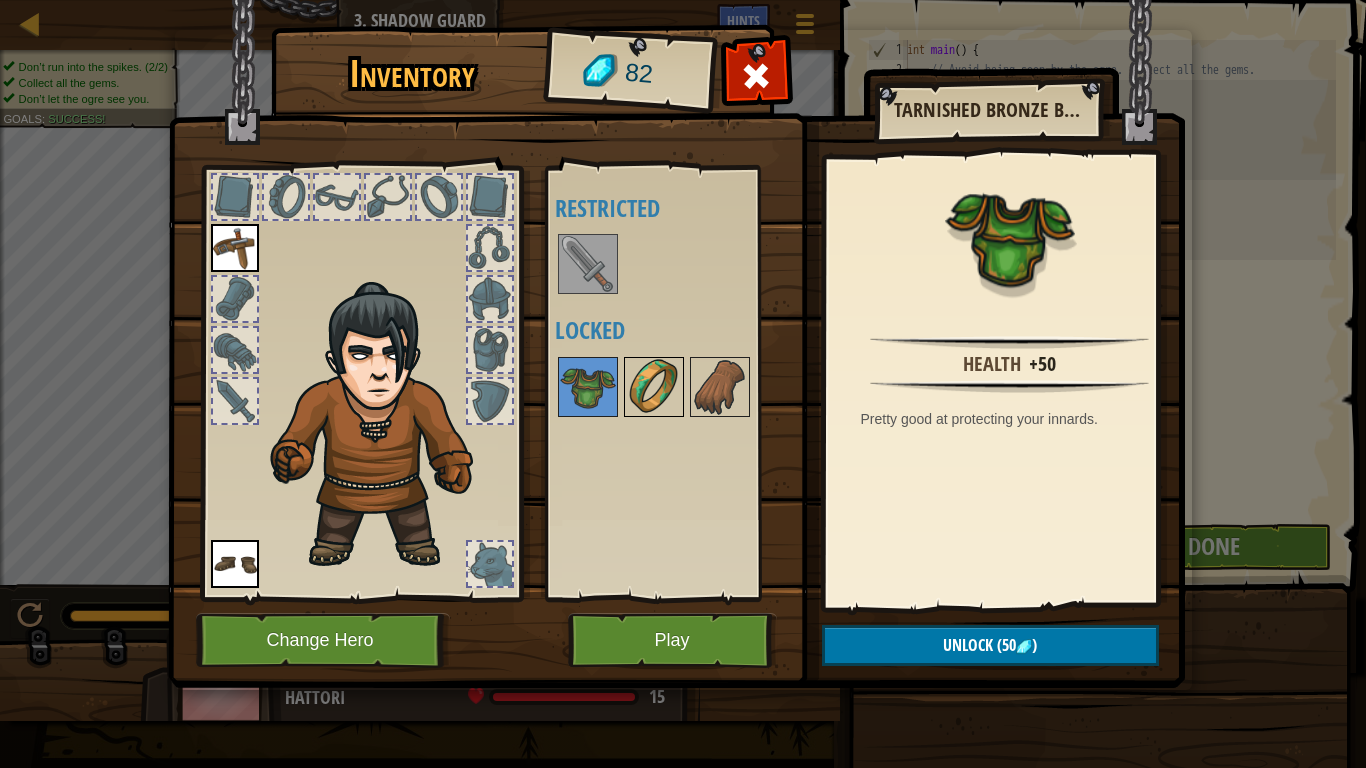 click at bounding box center (654, 387) 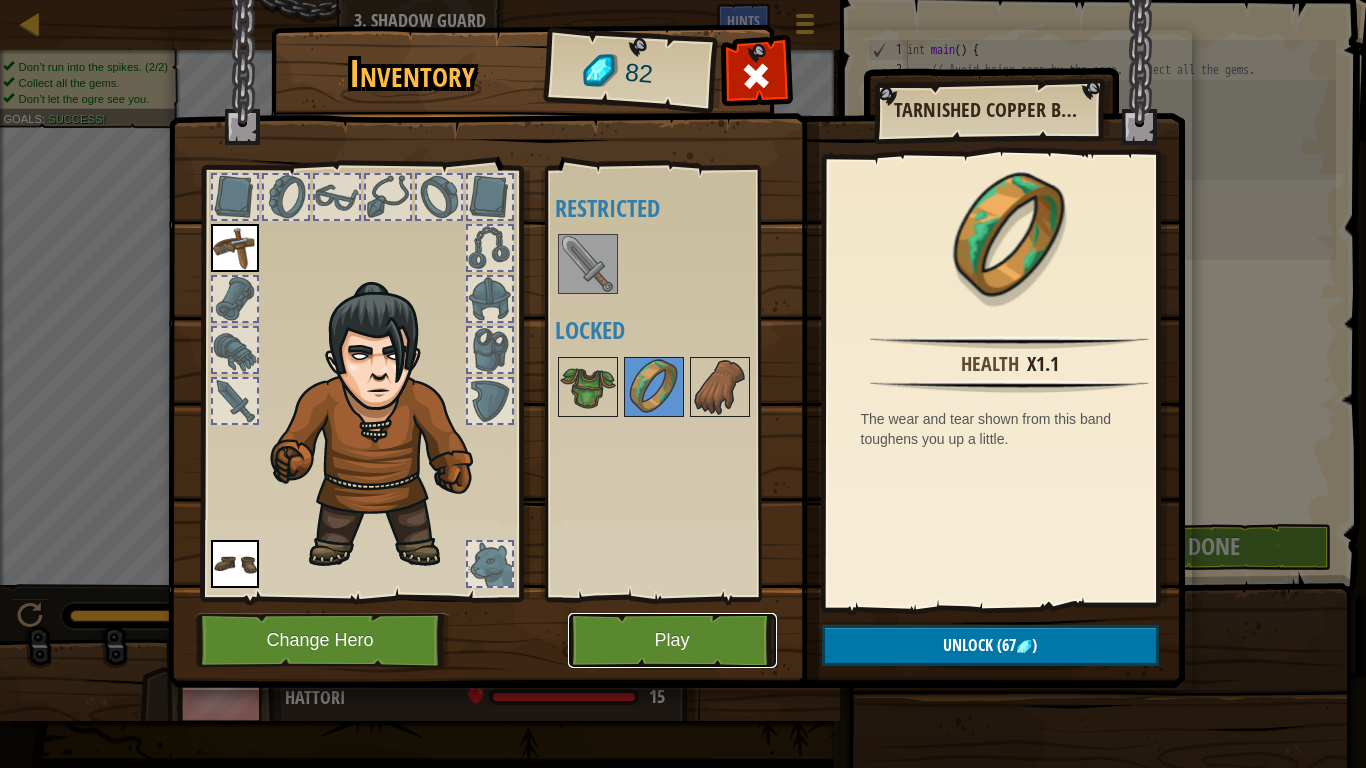 click on "Play" at bounding box center (672, 640) 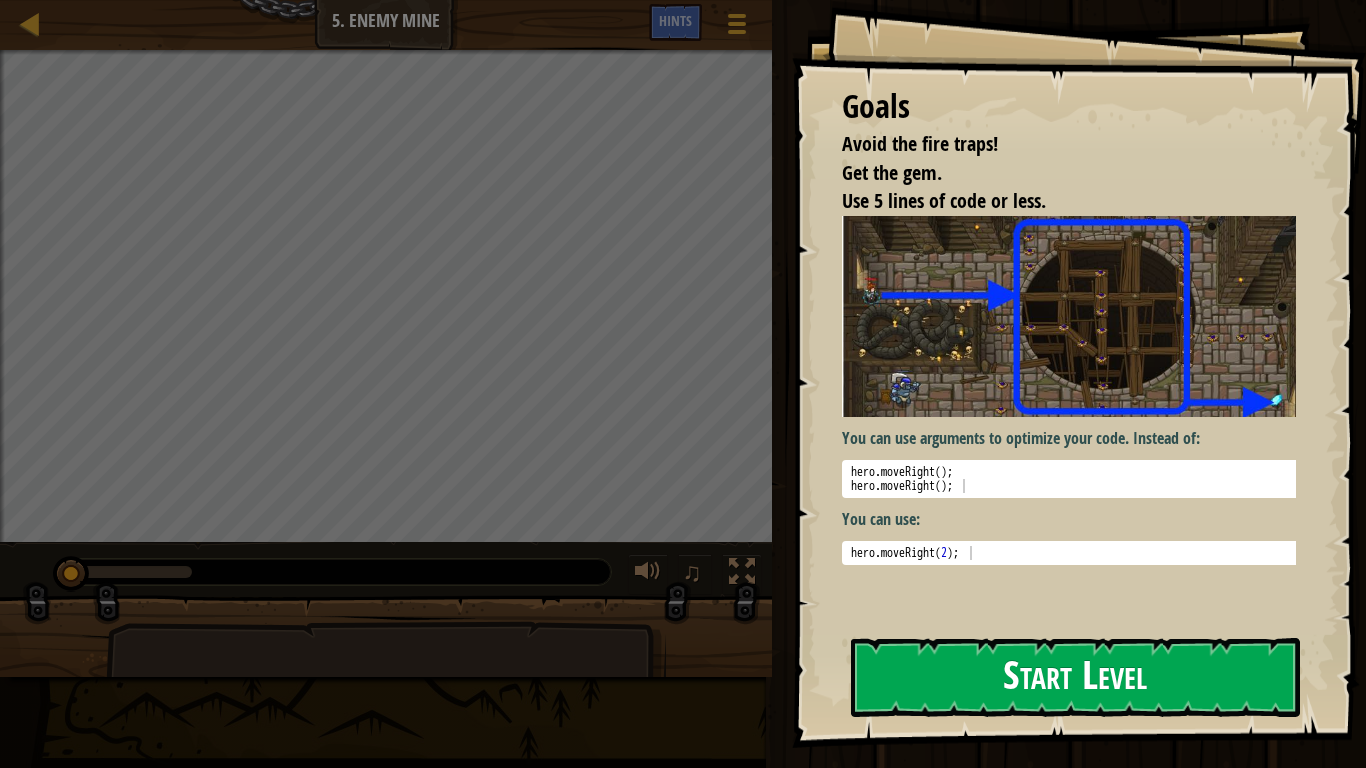 click on "Start Level" at bounding box center [1075, 677] 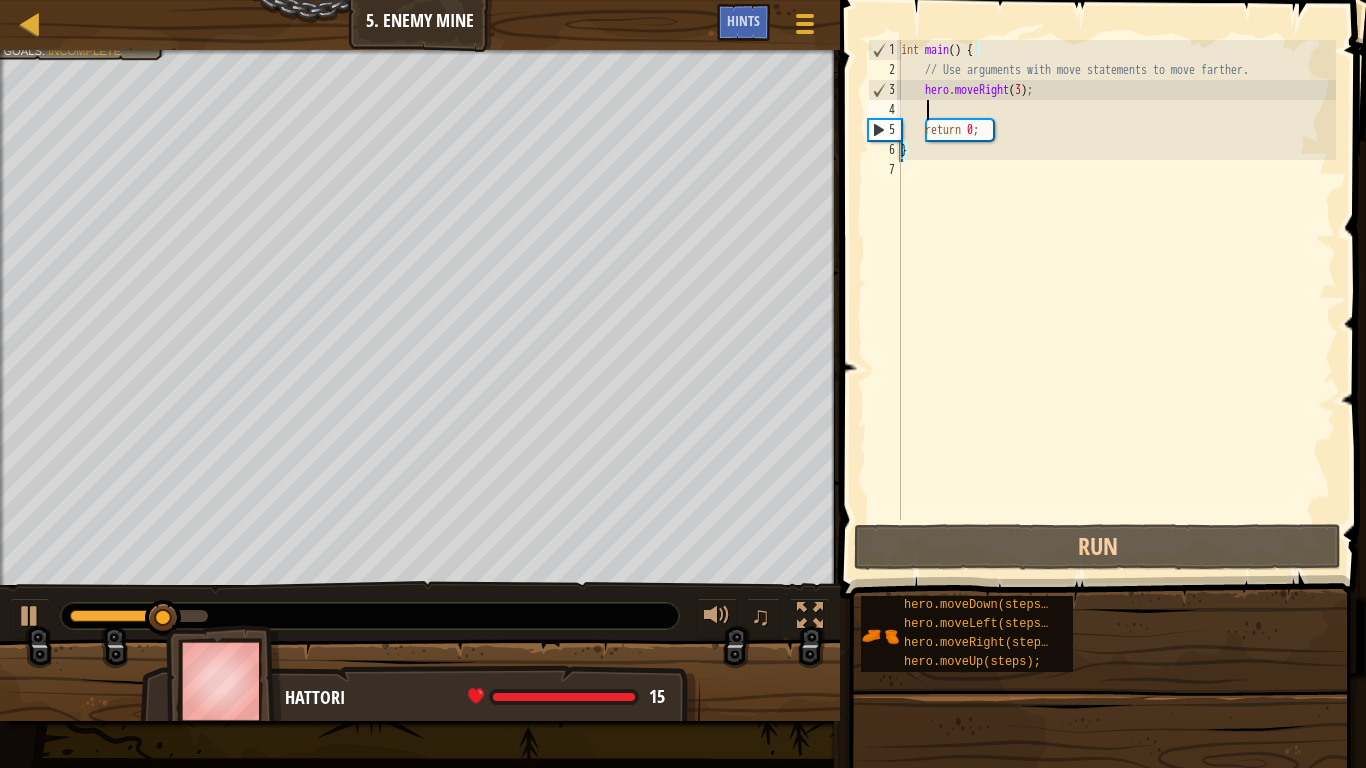 click on "int   main ( )   {      // Use arguments with move statements to move farther.      hero . moveRight ( 3 ) ;           return   0 ; }" at bounding box center (1116, 300) 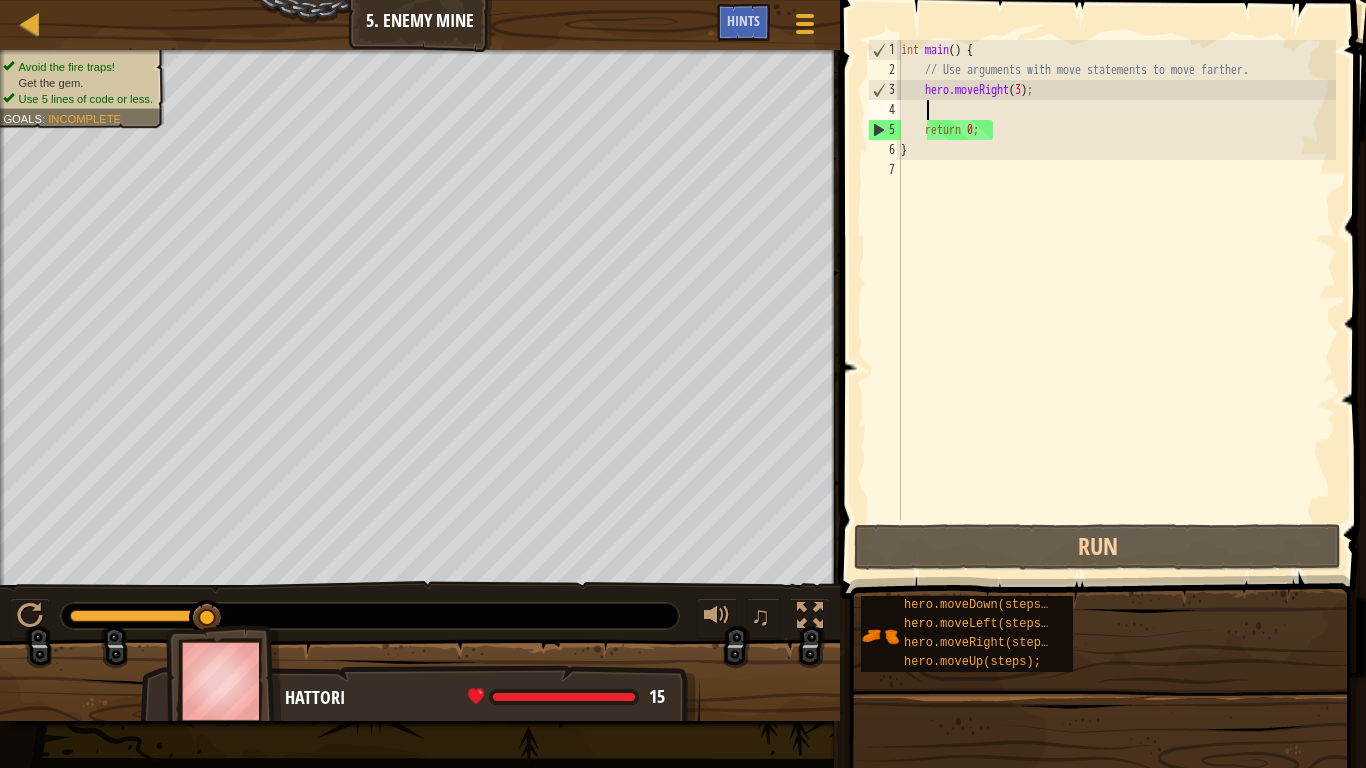 type on "h" 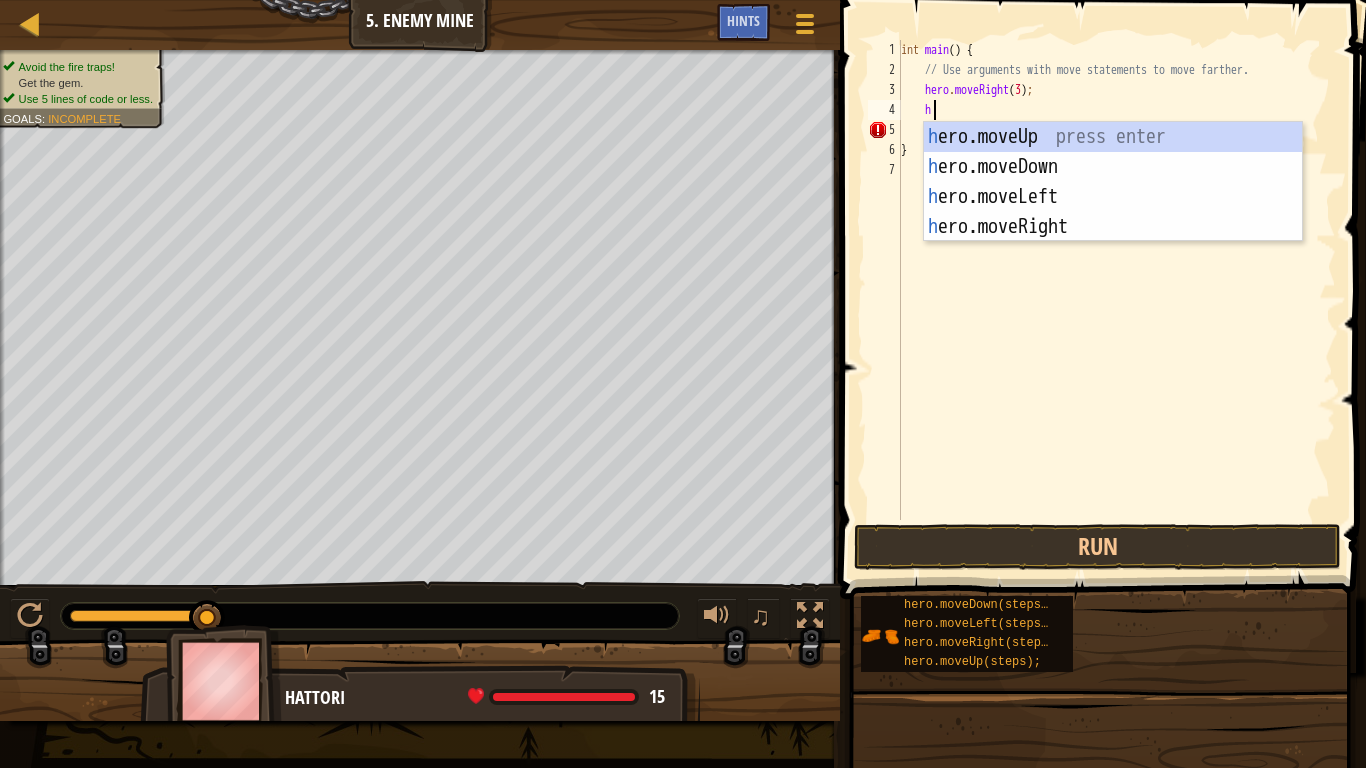 click on "h ero.moveUp press enter h ero.moveDown press enter h ero.moveLeft press enter h ero.moveRight press enter" at bounding box center (1113, 212) 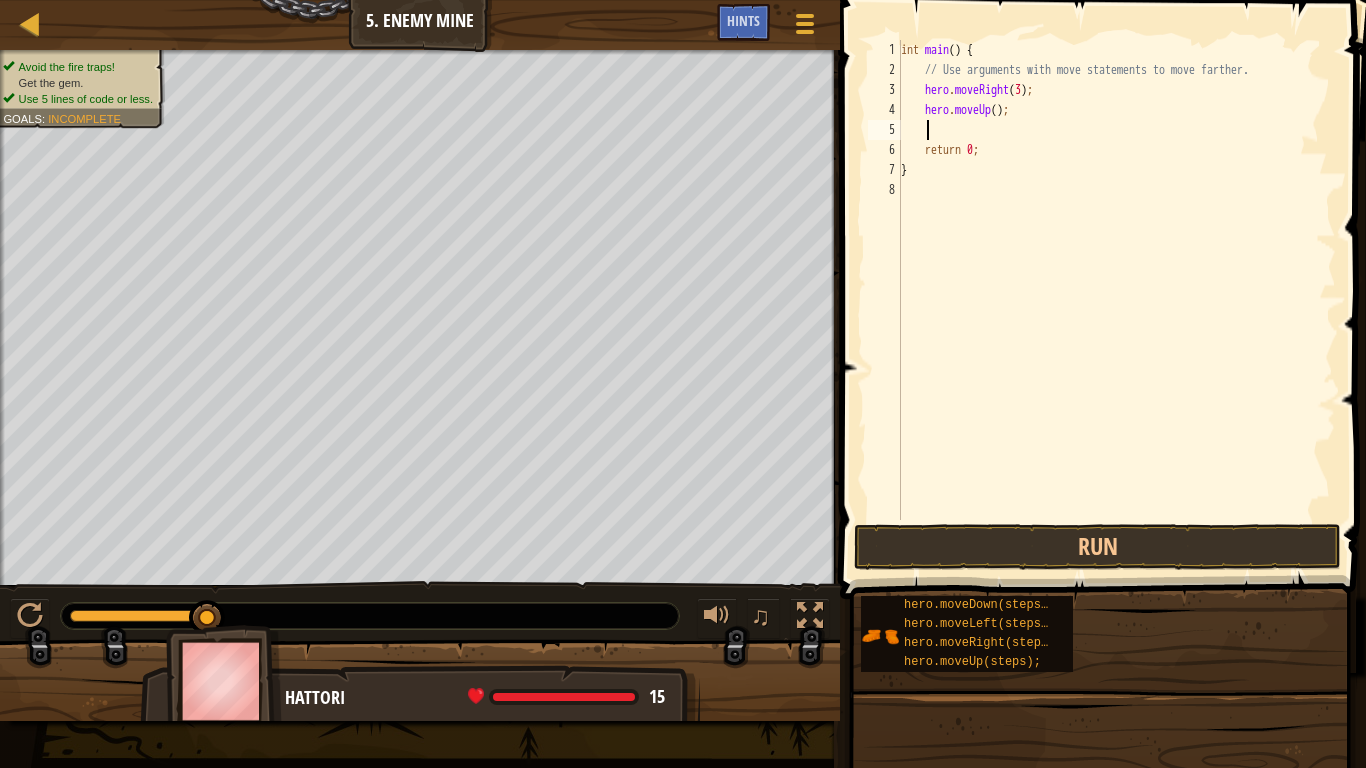 type on "h" 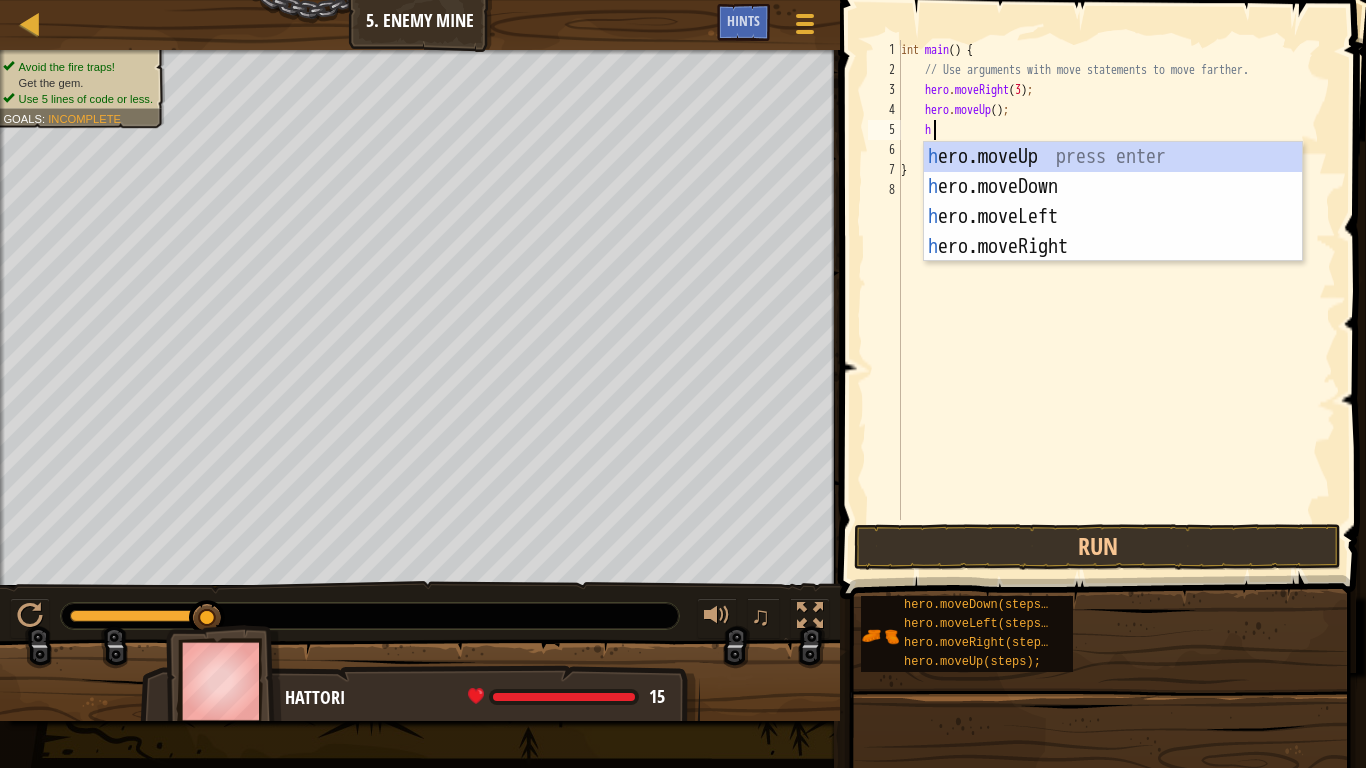 scroll, scrollTop: 9, scrollLeft: 2, axis: both 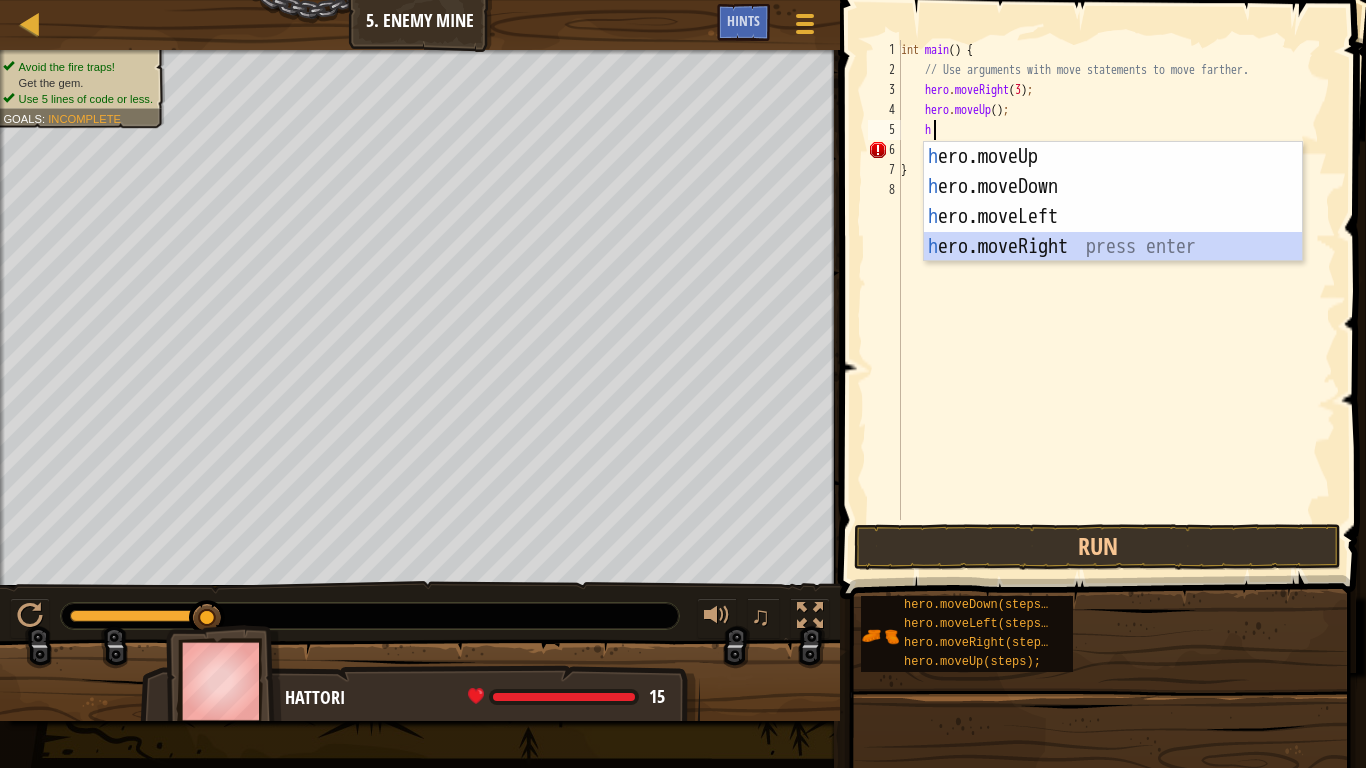 click on "h ero.moveUp press enter h ero.moveDown press enter h ero.moveLeft press enter h ero.moveRight press enter" at bounding box center [1113, 232] 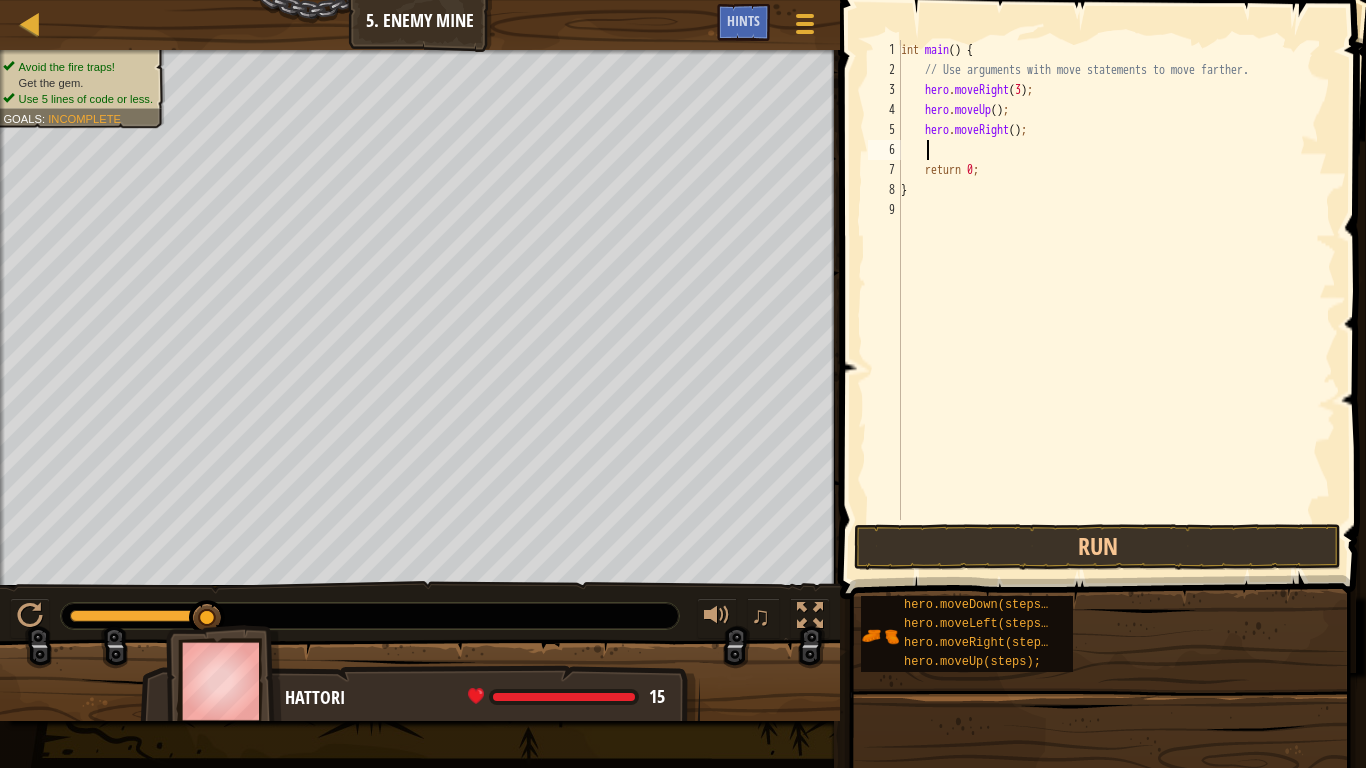 type on "h" 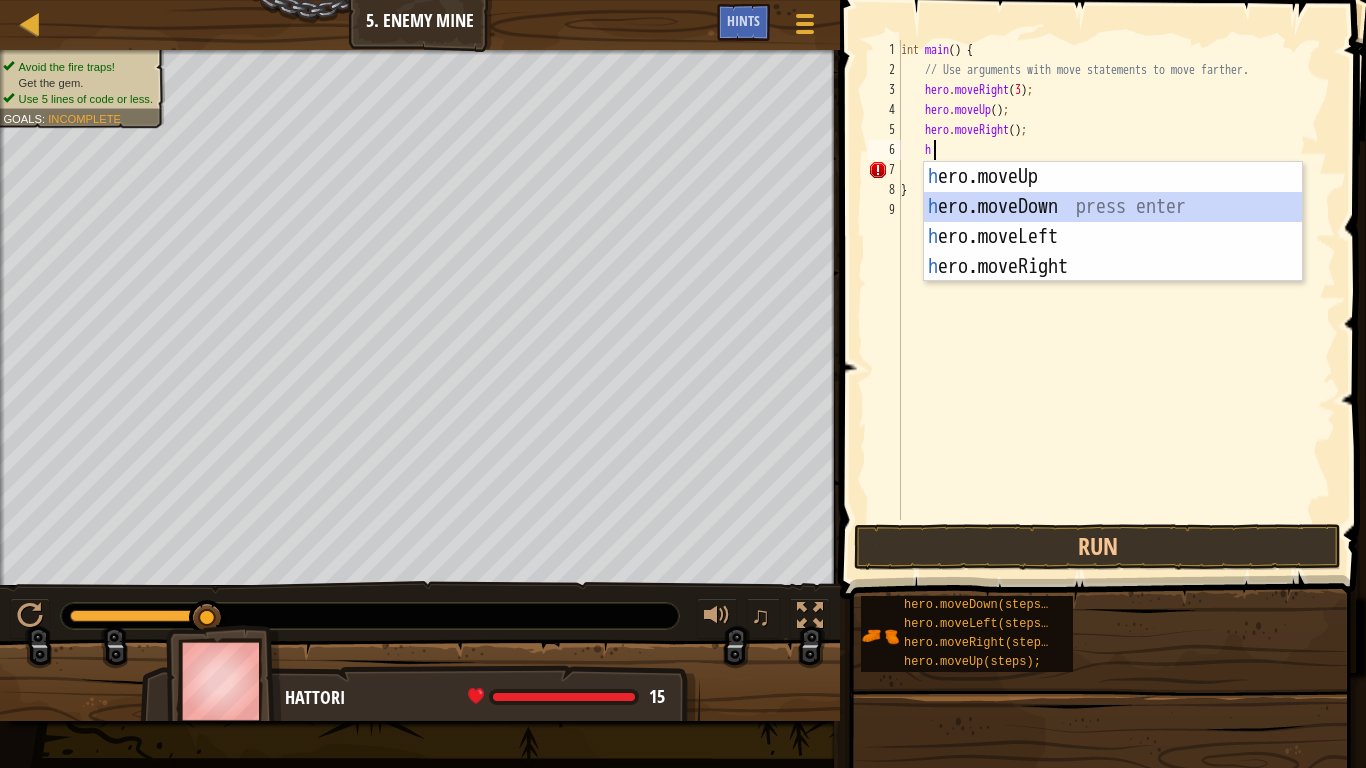 click on "h ero.moveUp press enter h ero.moveDown press enter h ero.moveLeft press enter h ero.moveRight press enter" at bounding box center [1113, 252] 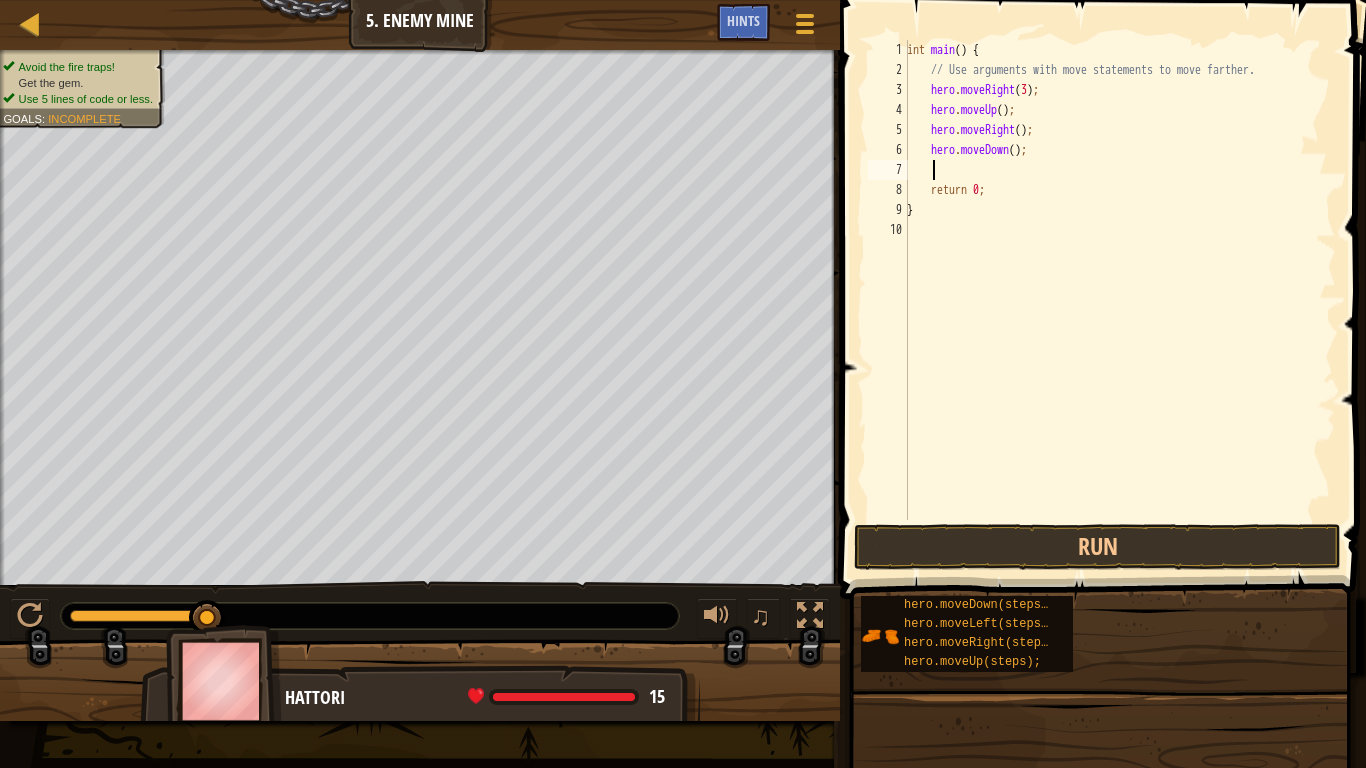 click on "int   main ( )   {      // Use arguments with move statements to move farther.      hero . moveRight ( 3 ) ;      hero . moveUp ( ) ;      hero . moveRight ( ) ;      hero . moveDown ( ) ;           return   0 ; }" at bounding box center [1119, 300] 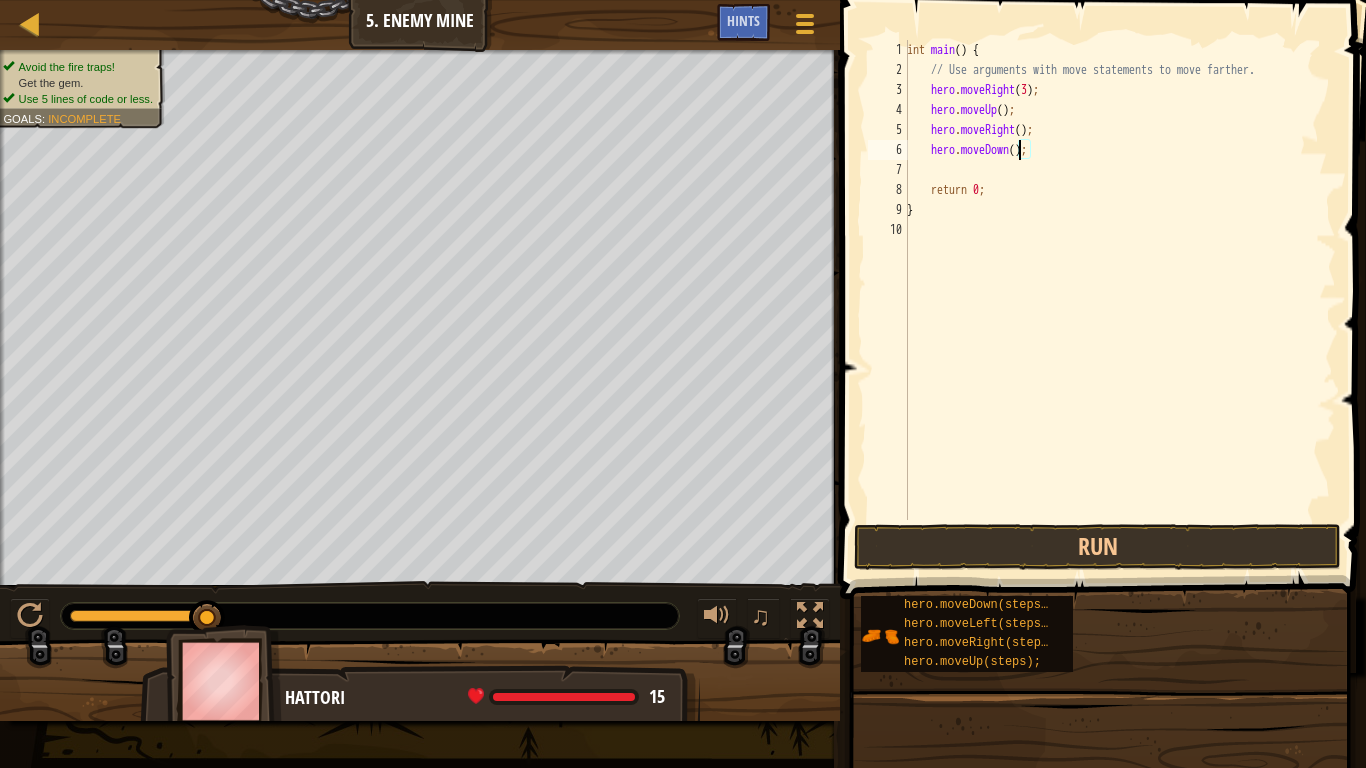 click on "int   main ( )   {      // Use arguments with move statements to move farther.      hero . moveRight ( 3 ) ;      hero . moveUp ( ) ;      hero . moveRight ( ) ;      hero . moveDown ( ) ;           return   0 ; }" at bounding box center [1119, 300] 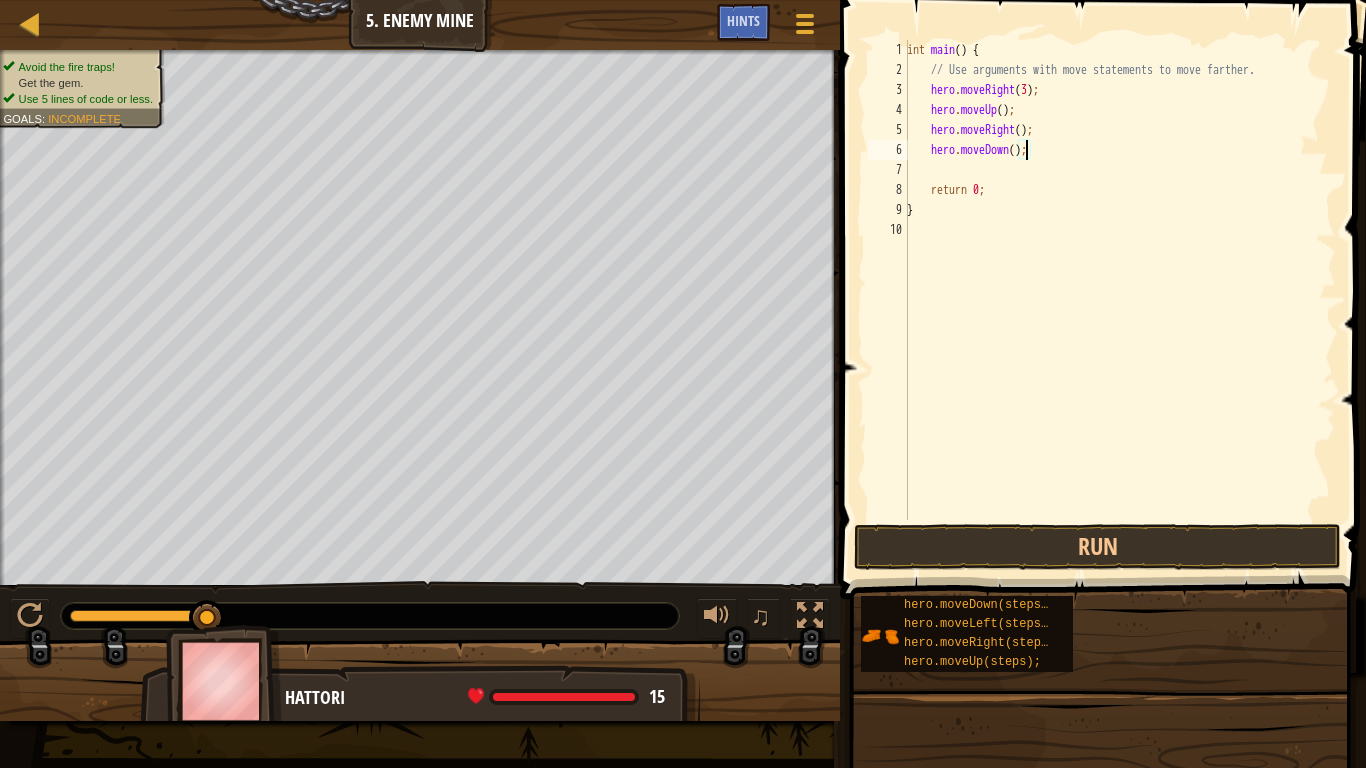 type on "hero.moveDown(3);" 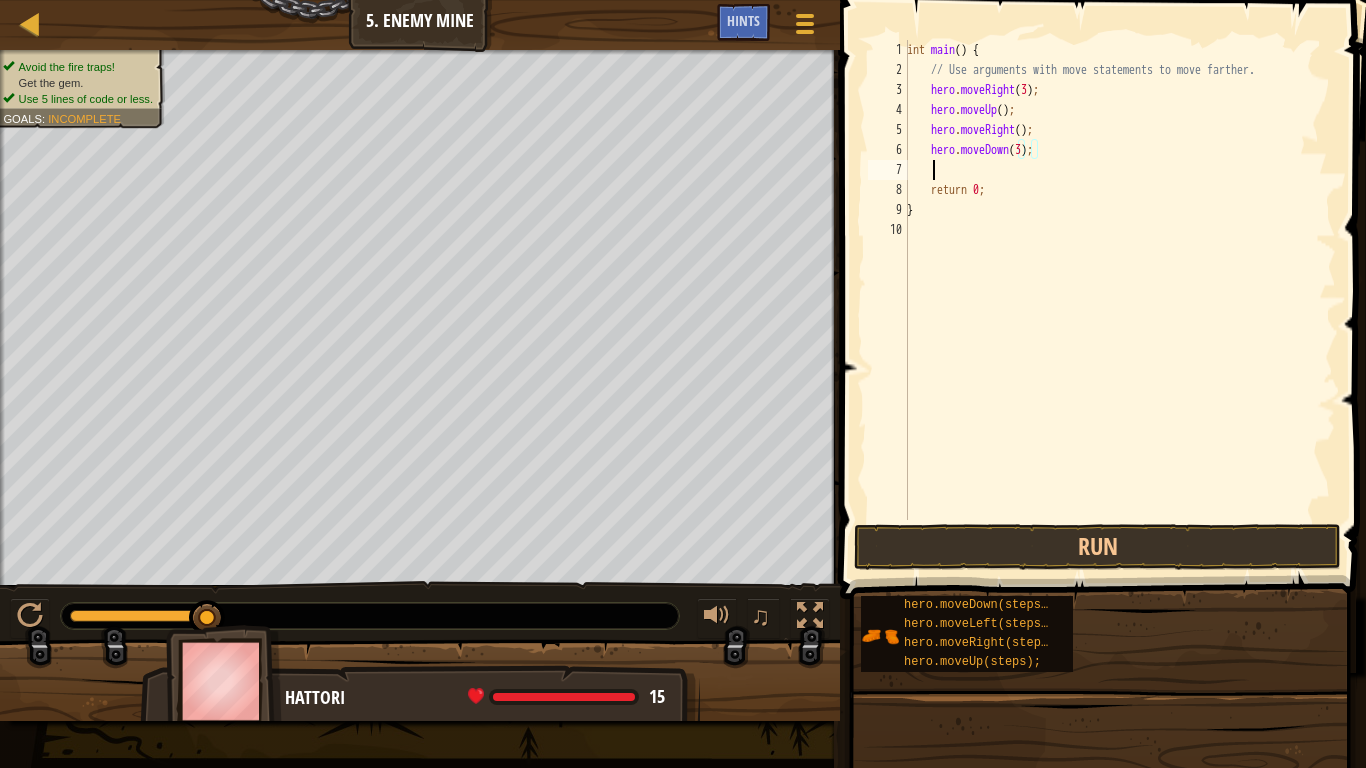 click on "int   main ( )   {      // Use arguments with move statements to move farther.      hero . moveRight ( 3 ) ;      hero . moveUp ( ) ;      hero . moveRight ( ) ;      hero . moveDown ( 3 ) ;           return   0 ; }" at bounding box center (1119, 300) 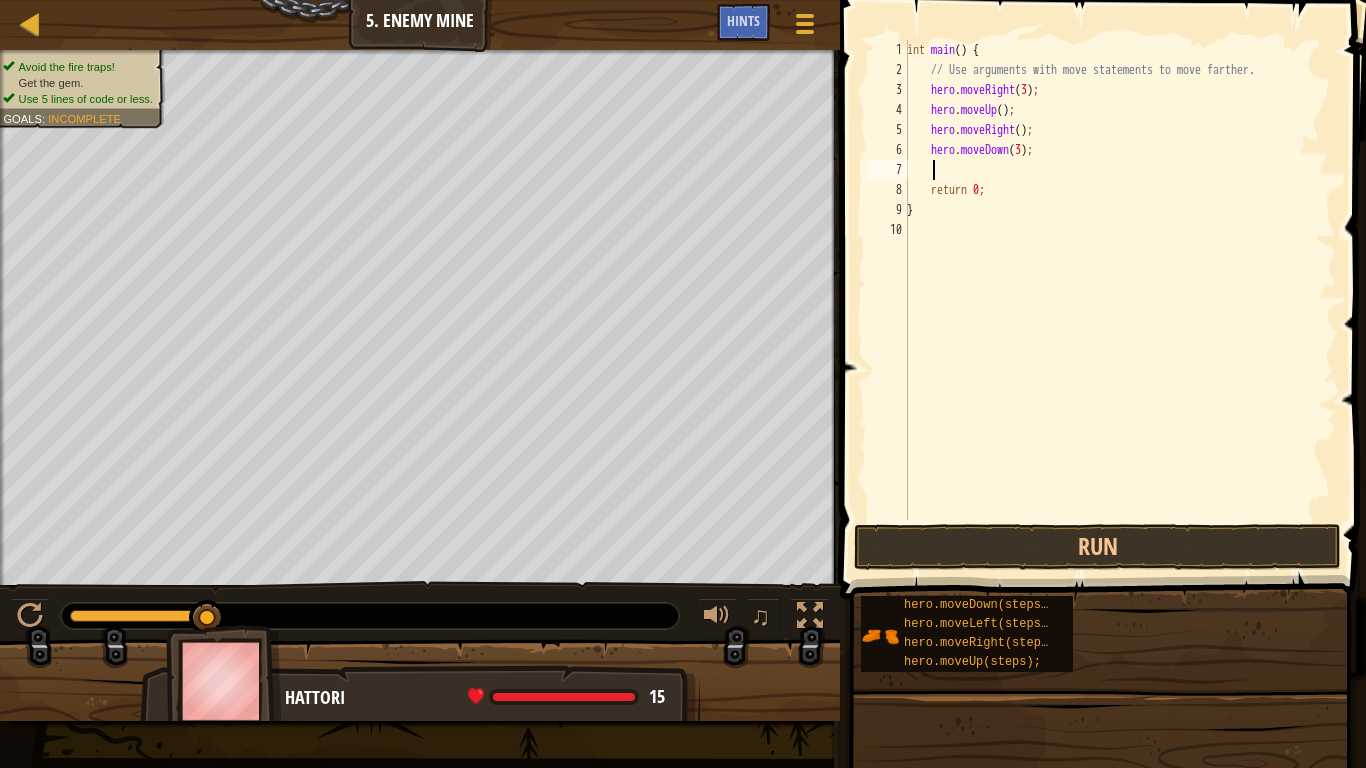 type on "h" 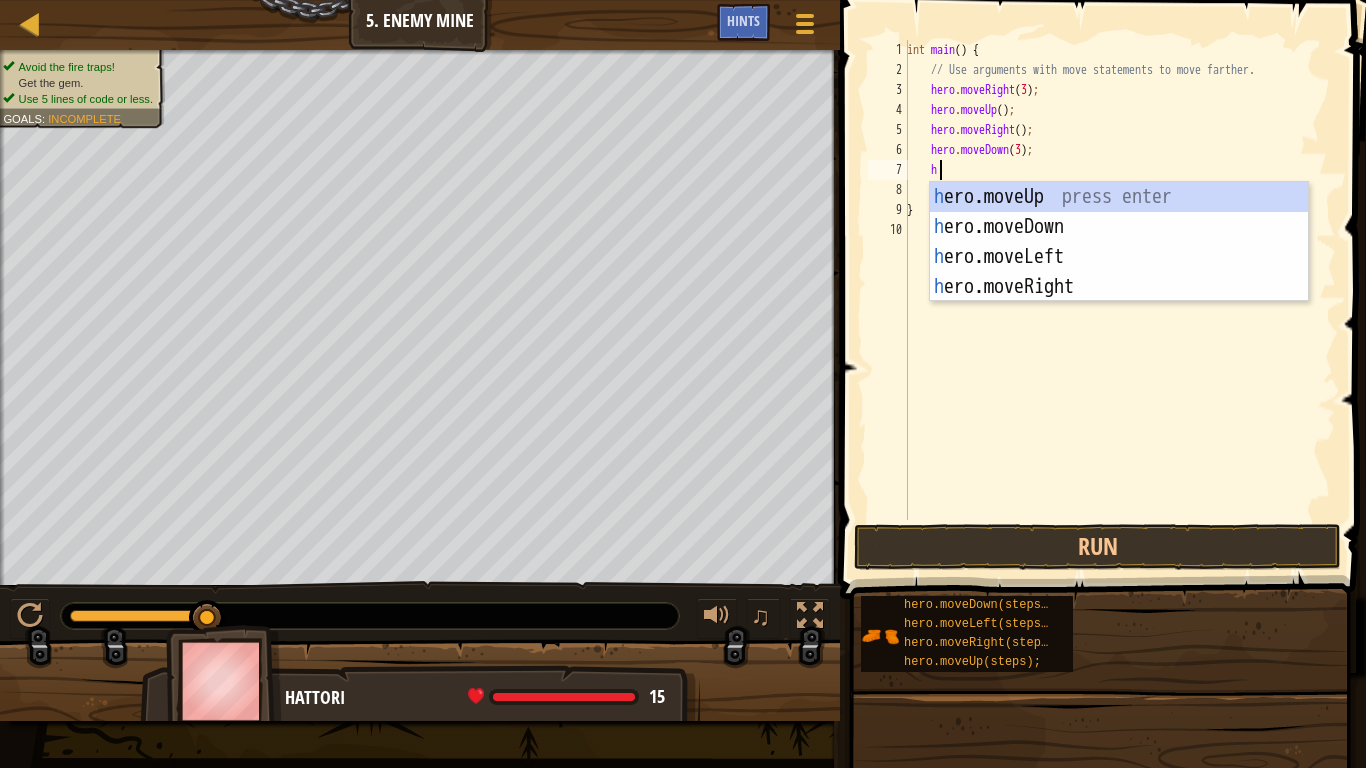 scroll, scrollTop: 9, scrollLeft: 2, axis: both 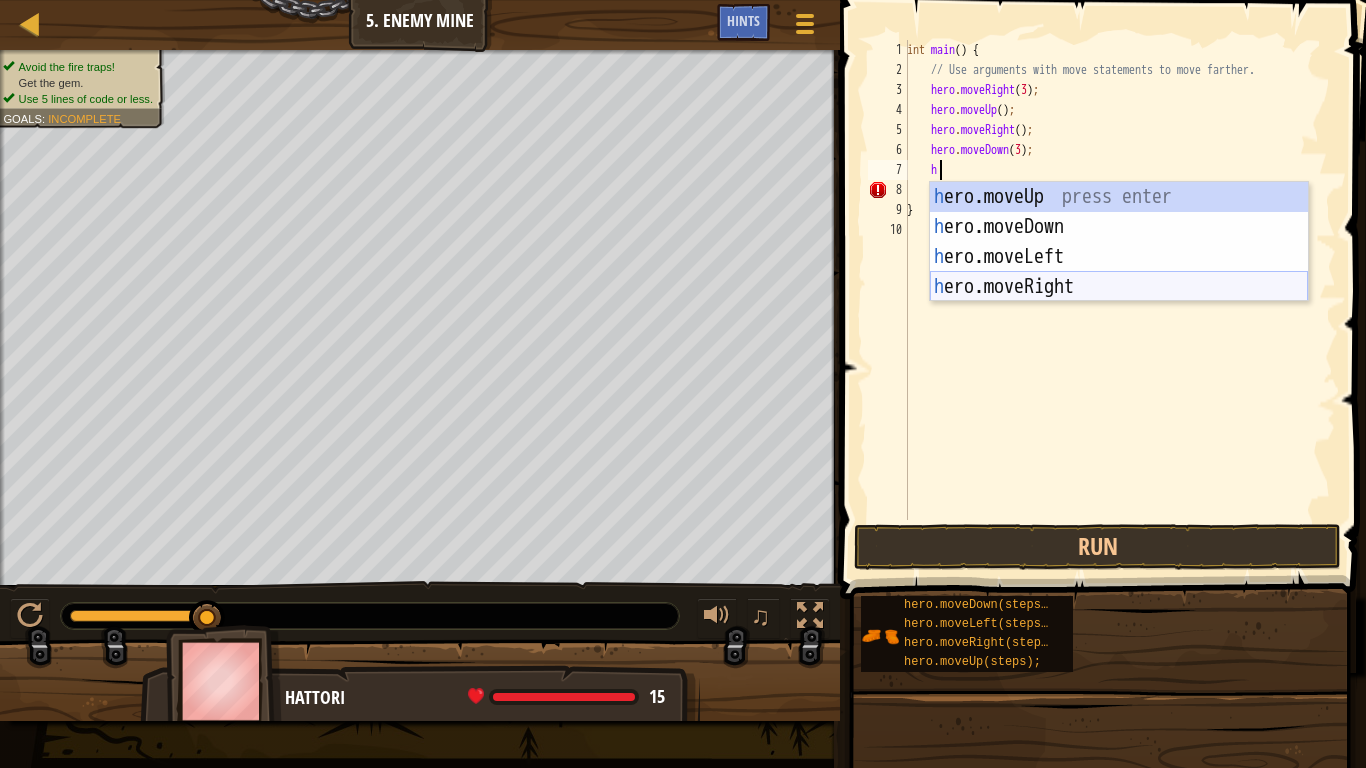 click on "h ero.moveUp press enter h ero.moveDown press enter h ero.moveLeft press enter h ero.moveRight press enter" at bounding box center [1119, 272] 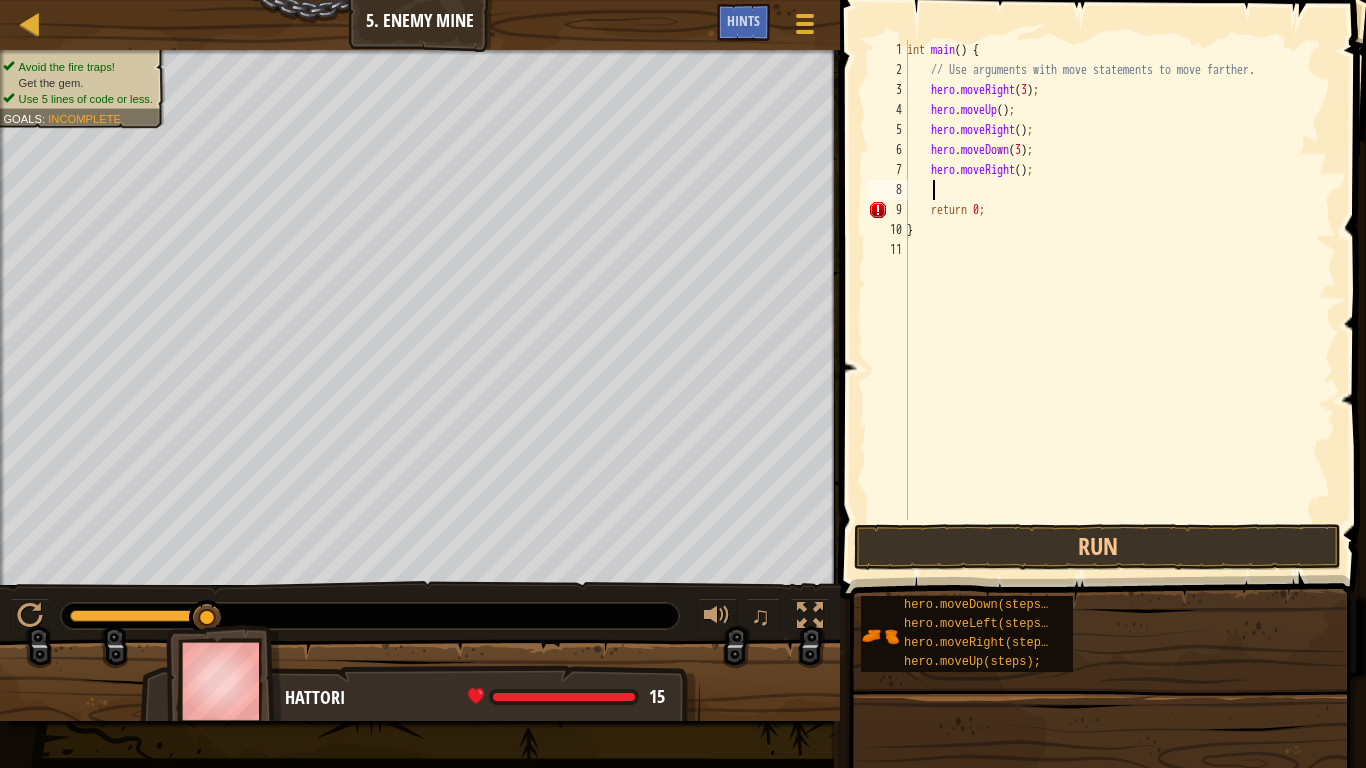 scroll, scrollTop: 9, scrollLeft: 1, axis: both 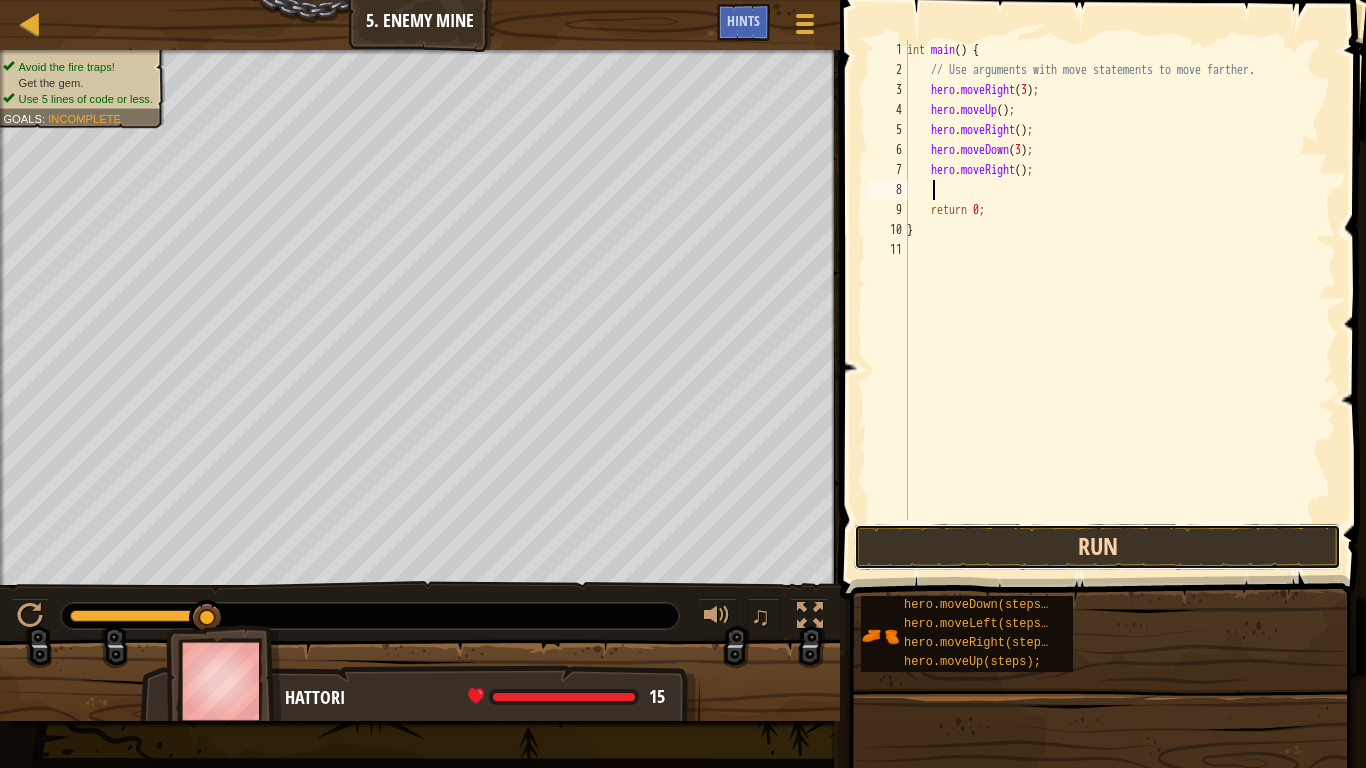 click on "Run" at bounding box center (1097, 547) 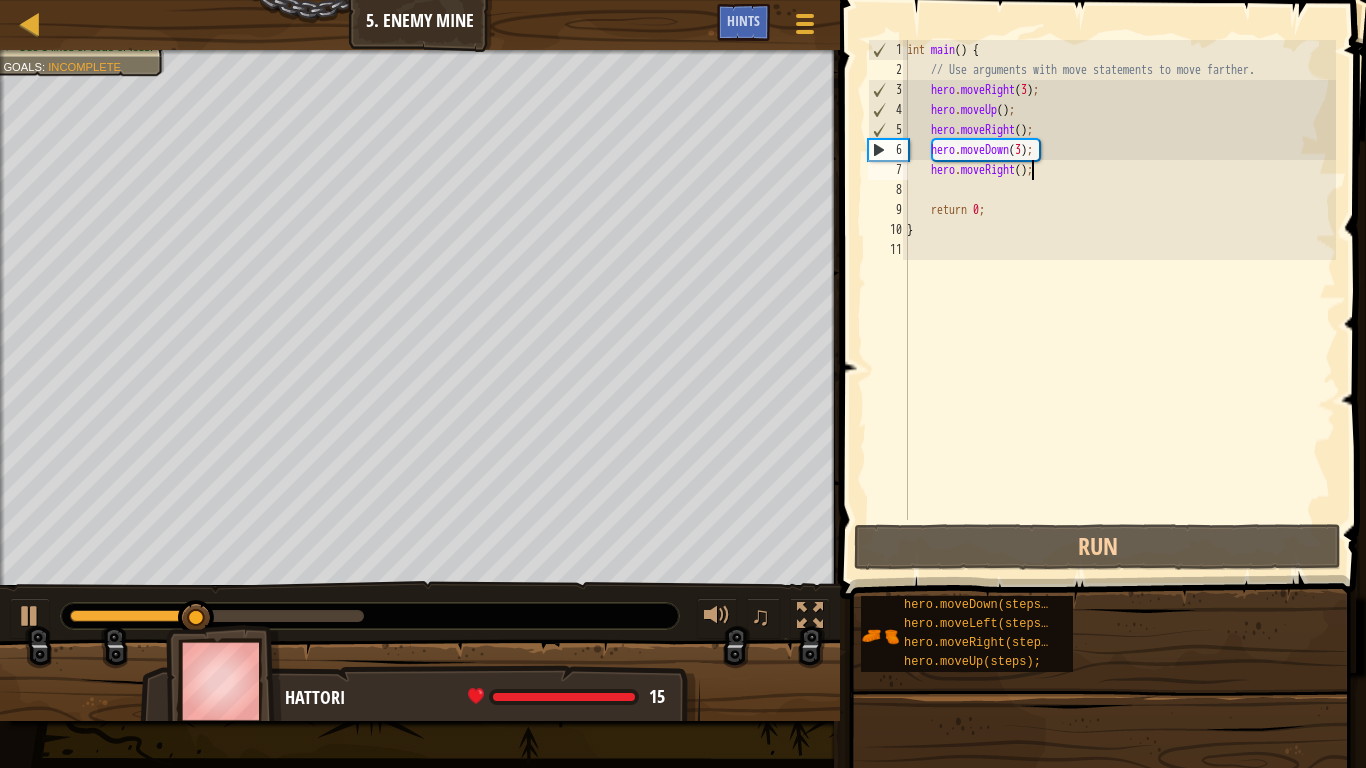 click on "int   main ( )   {      // Use arguments with move statements to move farther.      hero . moveRight ( 3 ) ;      hero . moveUp ( ) ;      hero . moveRight ( ) ;      hero . moveDown ( 3 ) ;      hero . moveRight ( ) ;           return   0 ; }" at bounding box center (1119, 300) 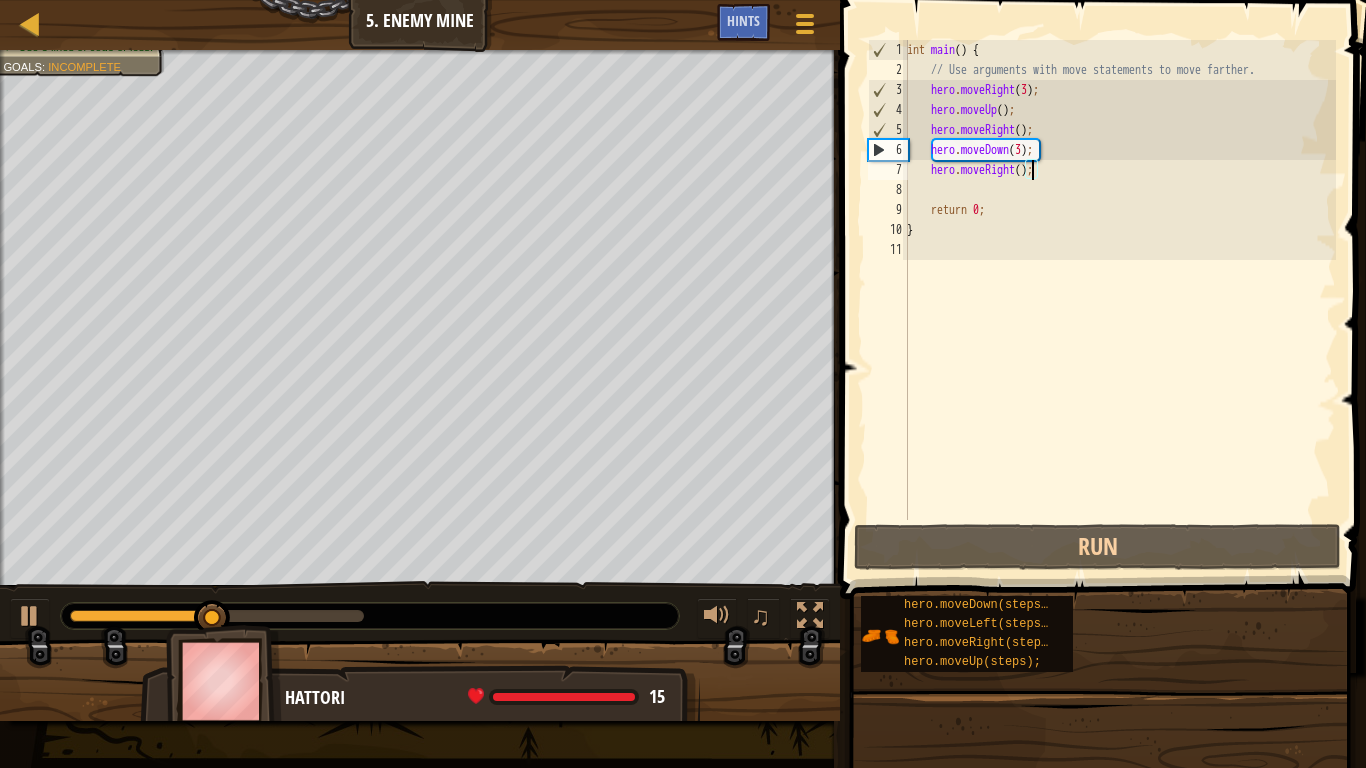click on "int   main ( )   {      // Use arguments with move statements to move farther.      hero . moveRight ( 3 ) ;      hero . moveUp ( ) ;      hero . moveRight ( ) ;      hero . moveDown ( 3 ) ;      hero . moveRight ( ) ;           return   0 ; }" at bounding box center [1119, 300] 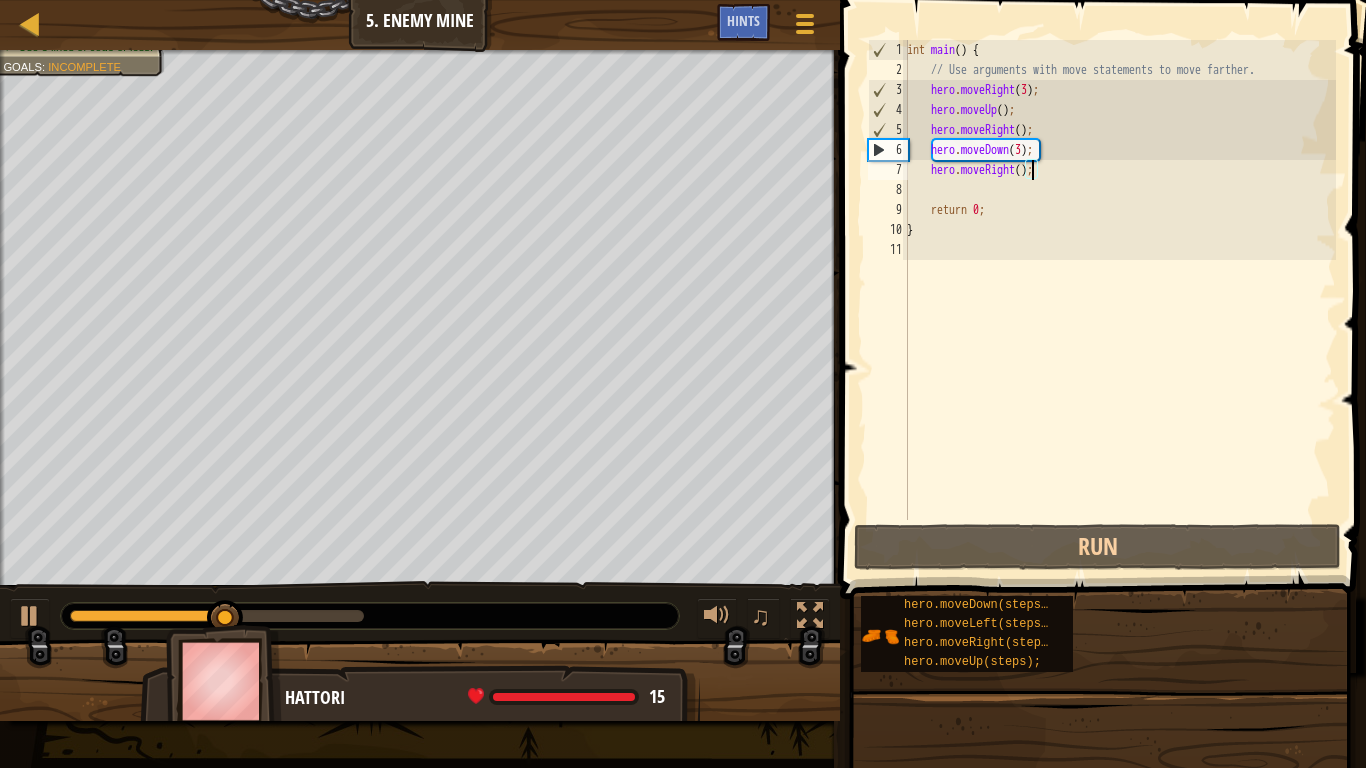 click on "int   main ( )   {      // Use arguments with move statements to move farther.      hero . moveRight ( 3 ) ;      hero . moveUp ( ) ;      hero . moveRight ( ) ;      hero . moveDown ( 3 ) ;      hero . moveRight ( ) ;           return   0 ; }" at bounding box center (1119, 300) 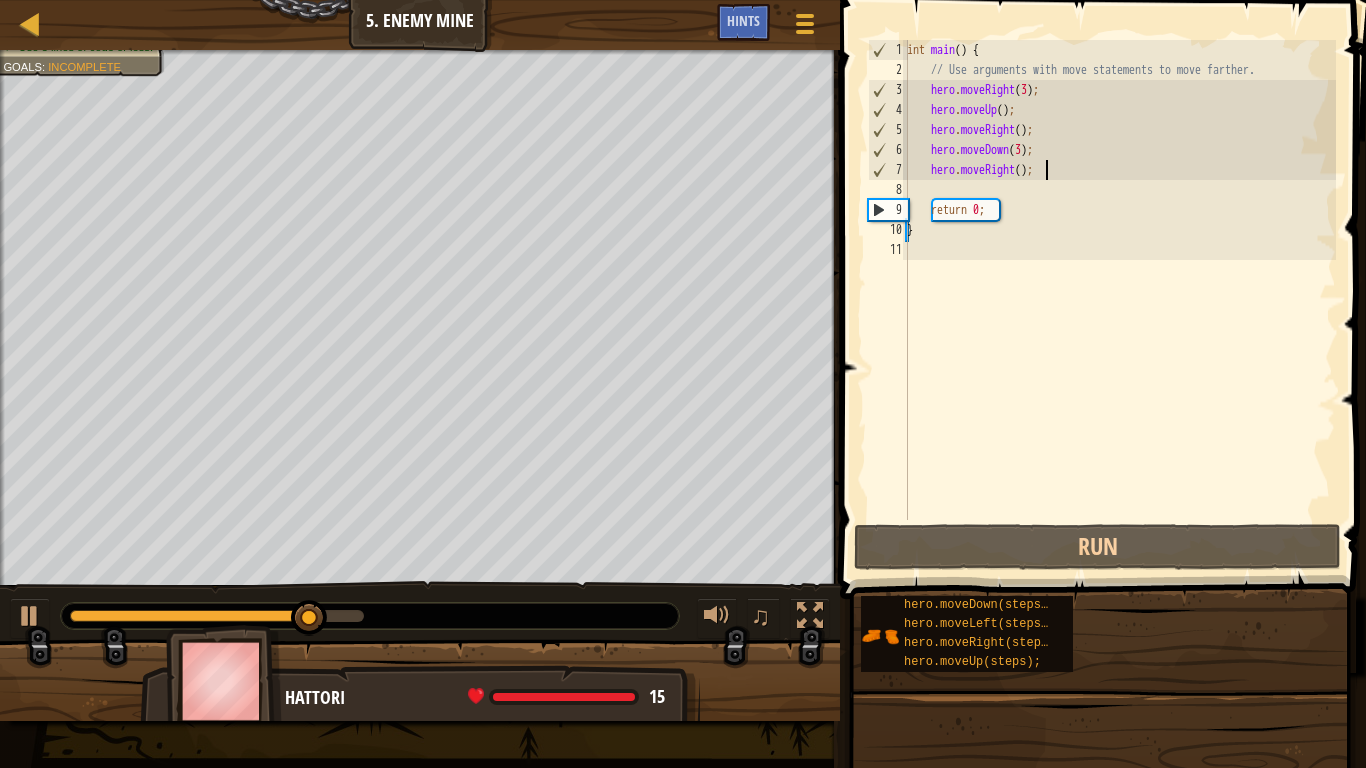 click on "int   main ( )   {      // Use arguments with move statements to move farther.      hero . moveRight ( 3 ) ;      hero . moveUp ( ) ;      hero . moveRight ( ) ;      hero . moveDown ( 3 ) ;      hero . moveRight ( ) ;           return   0 ; }" at bounding box center (1119, 300) 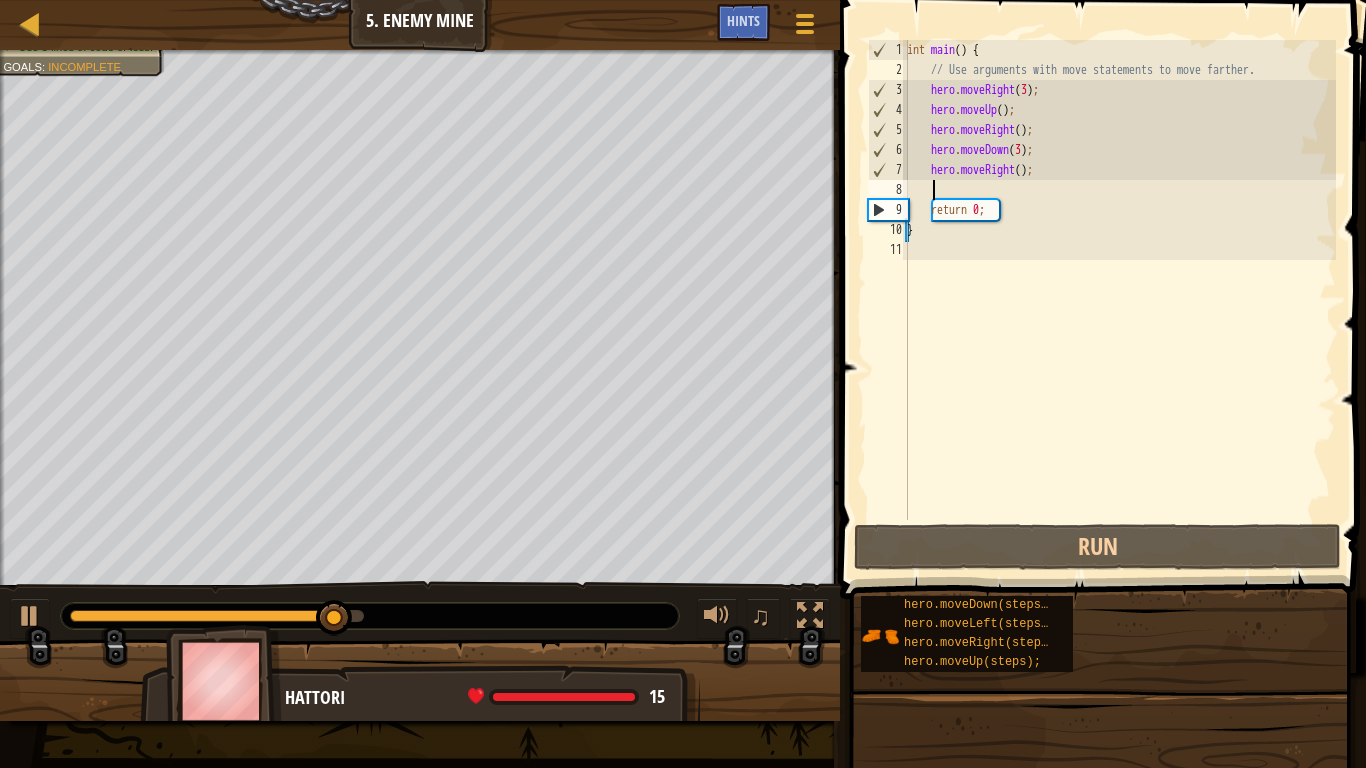 type on "h" 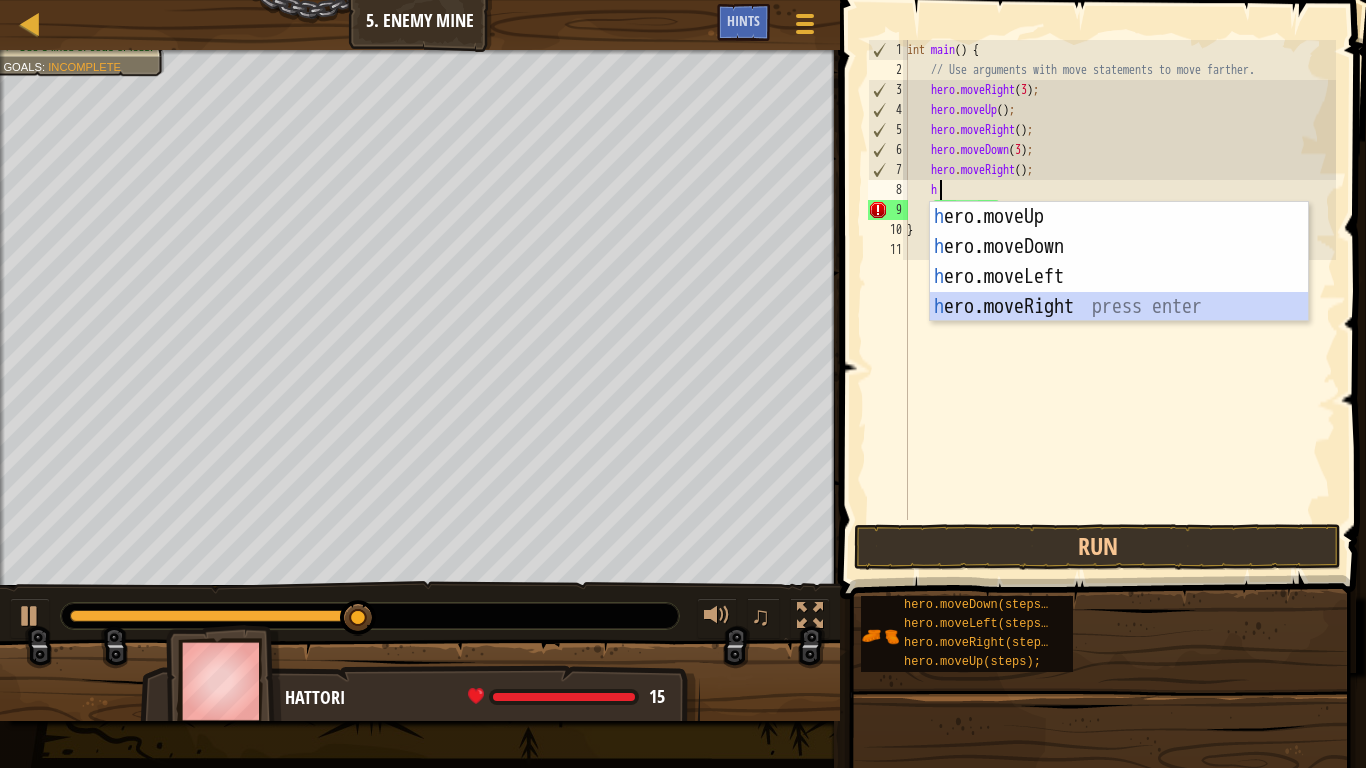 click on "h ero.moveUp press enter h ero.moveDown press enter h ero.moveLeft press enter h ero.moveRight press enter" at bounding box center (1119, 292) 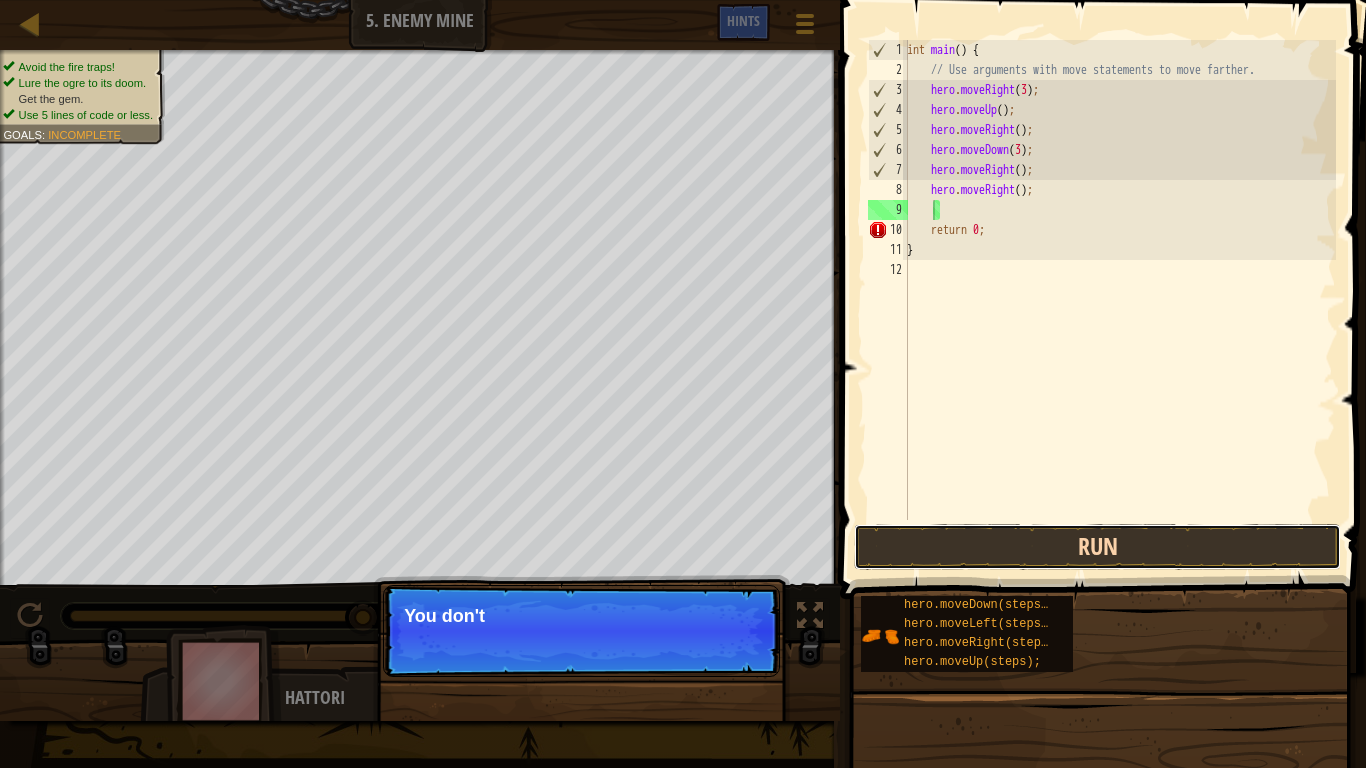 click on "Run" at bounding box center [1097, 547] 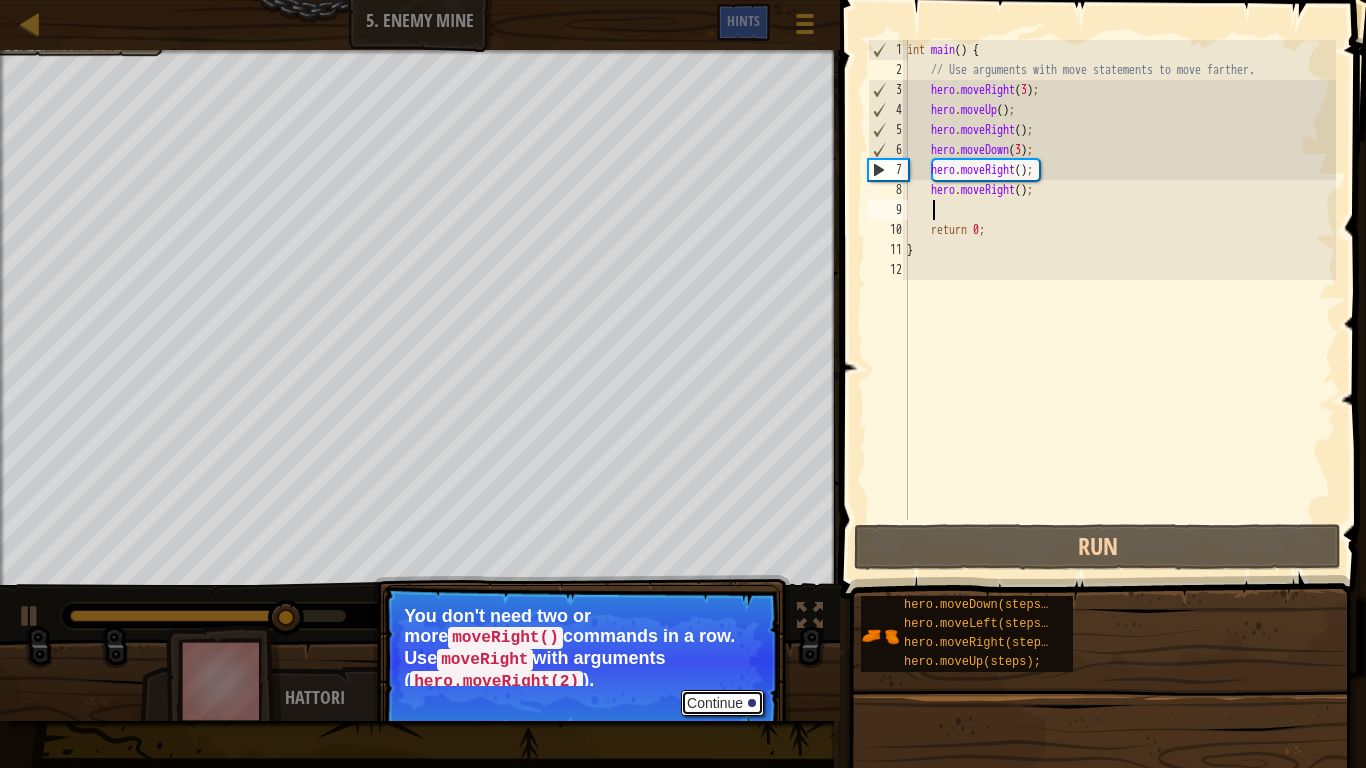 click on "Continue" at bounding box center (722, 703) 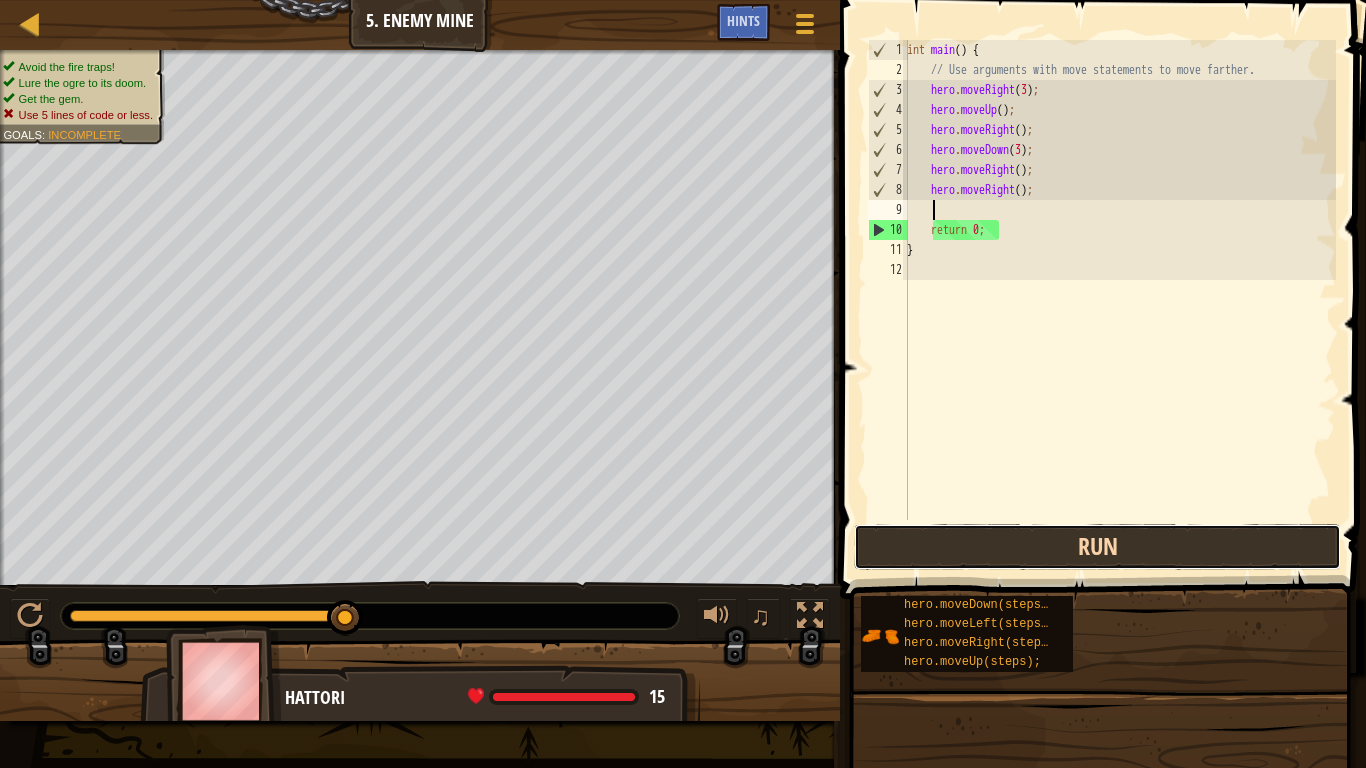 click on "Run" at bounding box center [1097, 547] 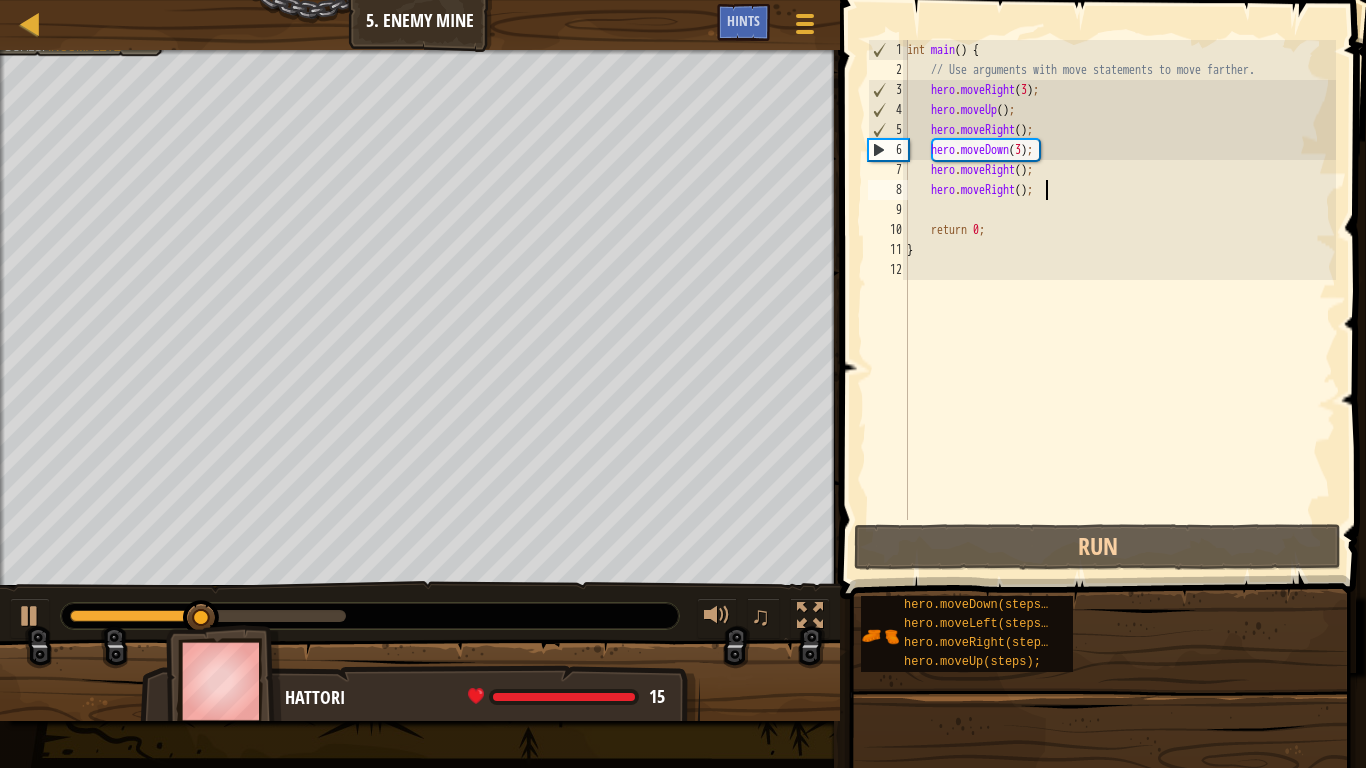 click on "int   main ( )   {      // Use arguments with move statements to move farther.      hero . moveRight ( 3 ) ;      hero . moveUp ( ) ;      hero . moveRight ( ) ;      hero . moveDown ( 3 ) ;      hero . moveRight ( ) ;      hero . moveRight ( ) ;           return   0 ; }" at bounding box center [1119, 300] 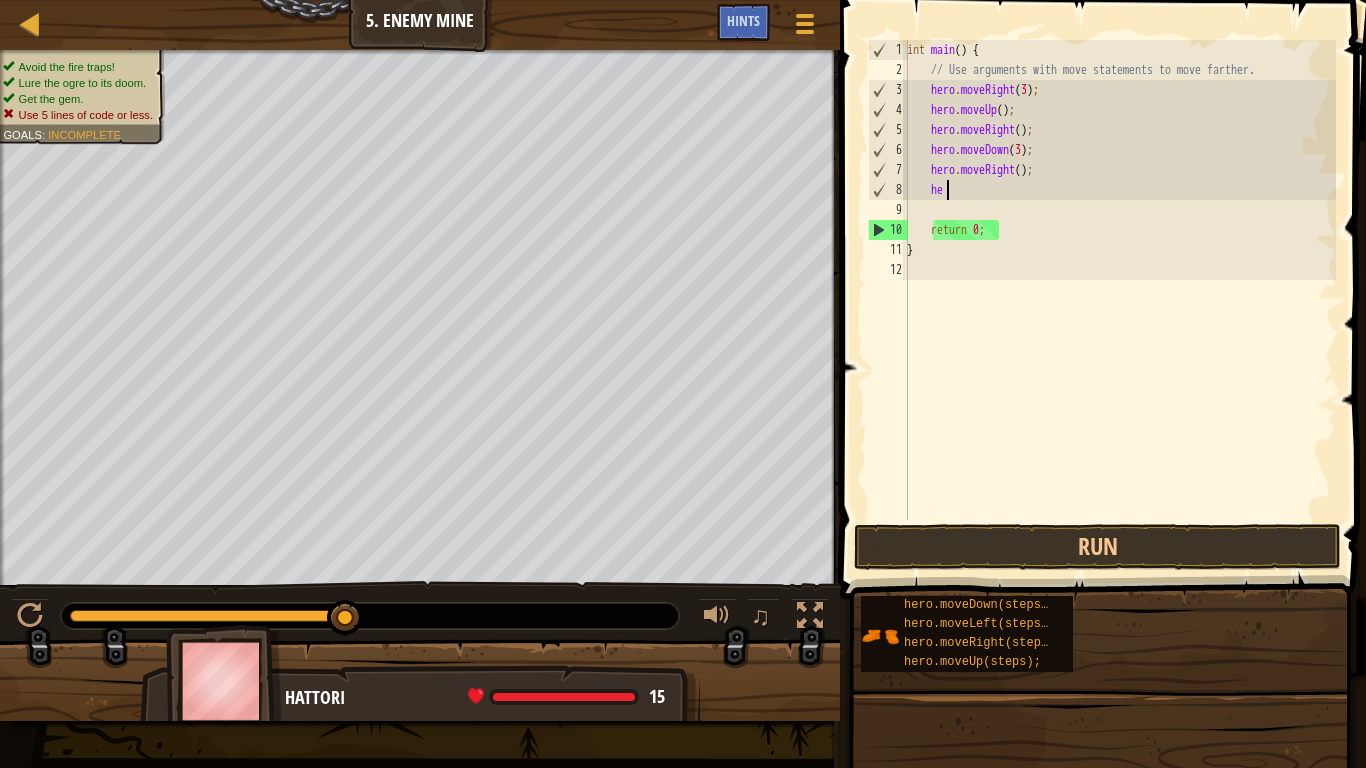 type on "h" 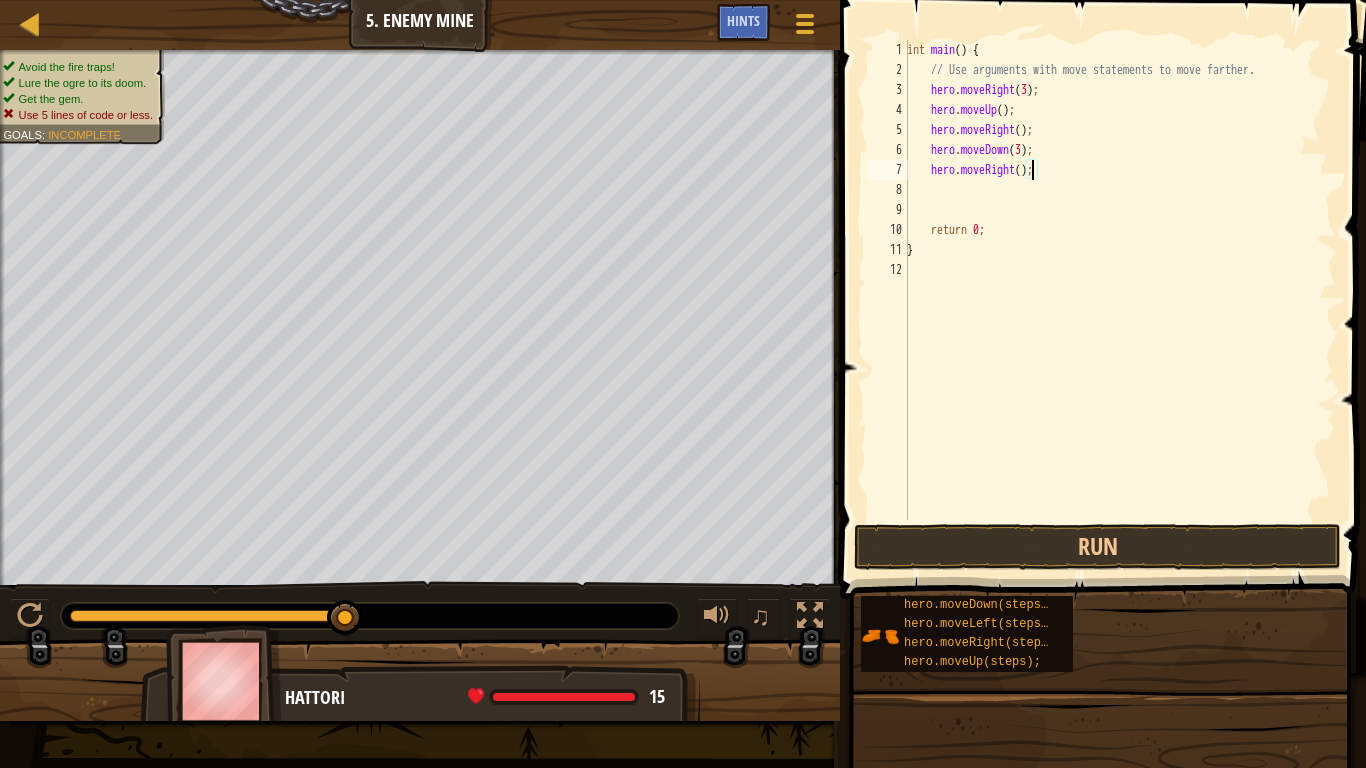 click on "int   main ( )   {      // Use arguments with move statements to move farther.      hero . moveRight ( 3 ) ;      hero . moveUp ( ) ;      hero . moveRight ( ) ;      hero . moveDown ( 3 ) ;      hero . moveRight ( ) ;                return   0 ; }" at bounding box center [1119, 300] 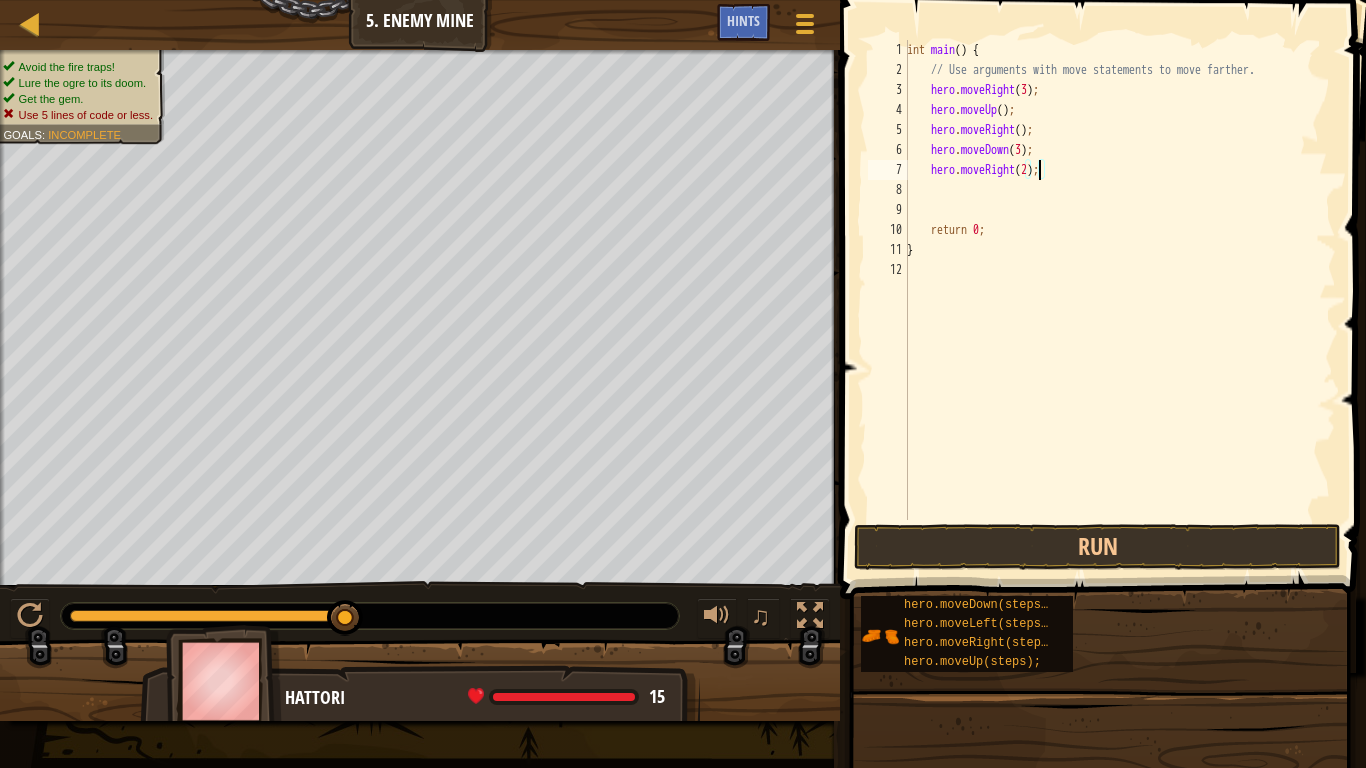 scroll, scrollTop: 9, scrollLeft: 1, axis: both 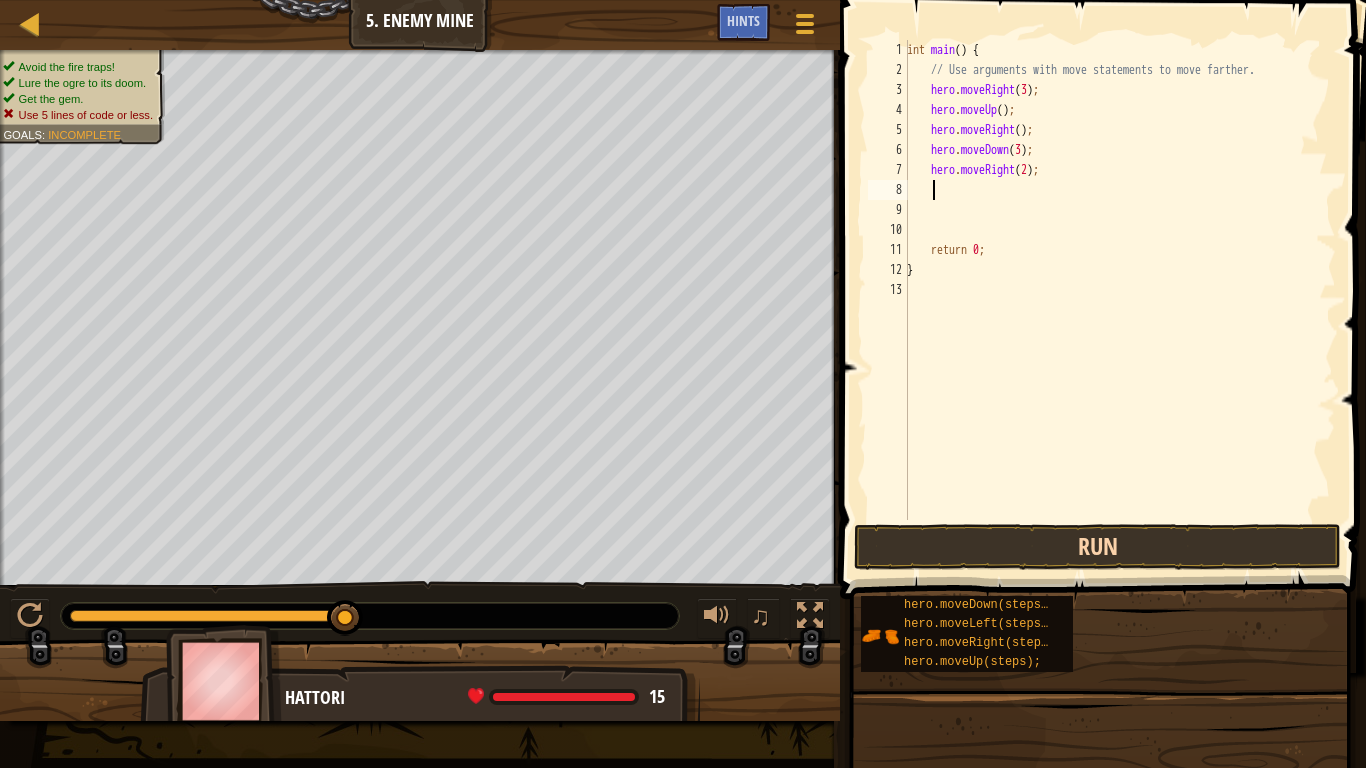 type 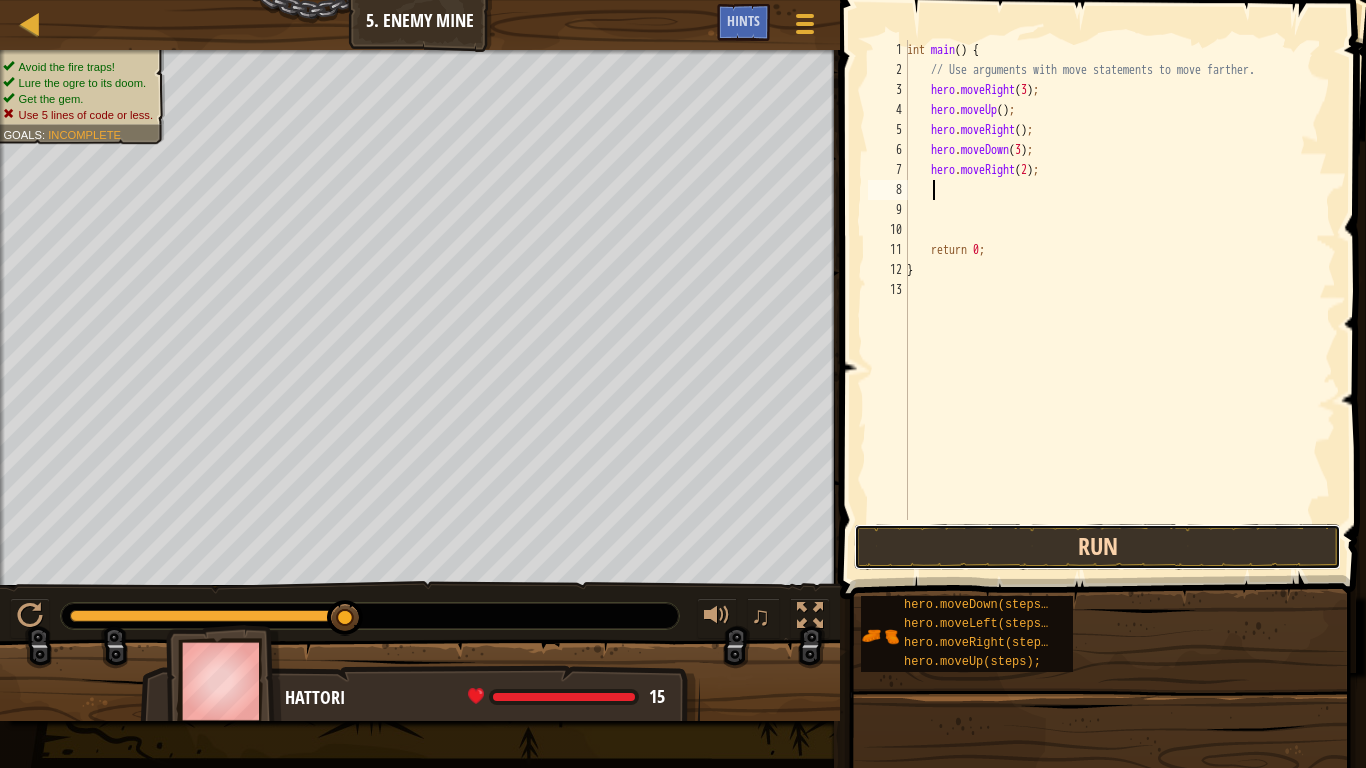 drag, startPoint x: 1263, startPoint y: 559, endPoint x: 1263, endPoint y: 546, distance: 13 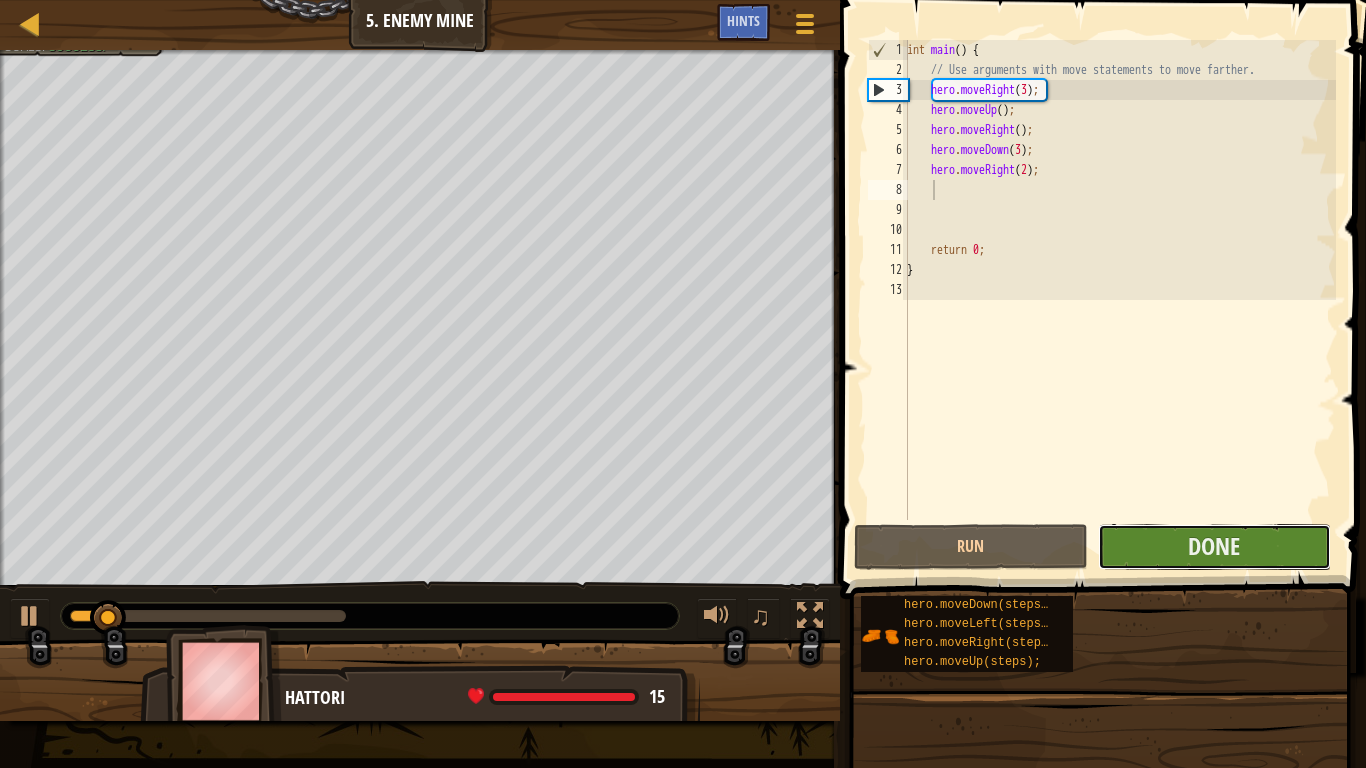 click on "Done" at bounding box center (1214, 547) 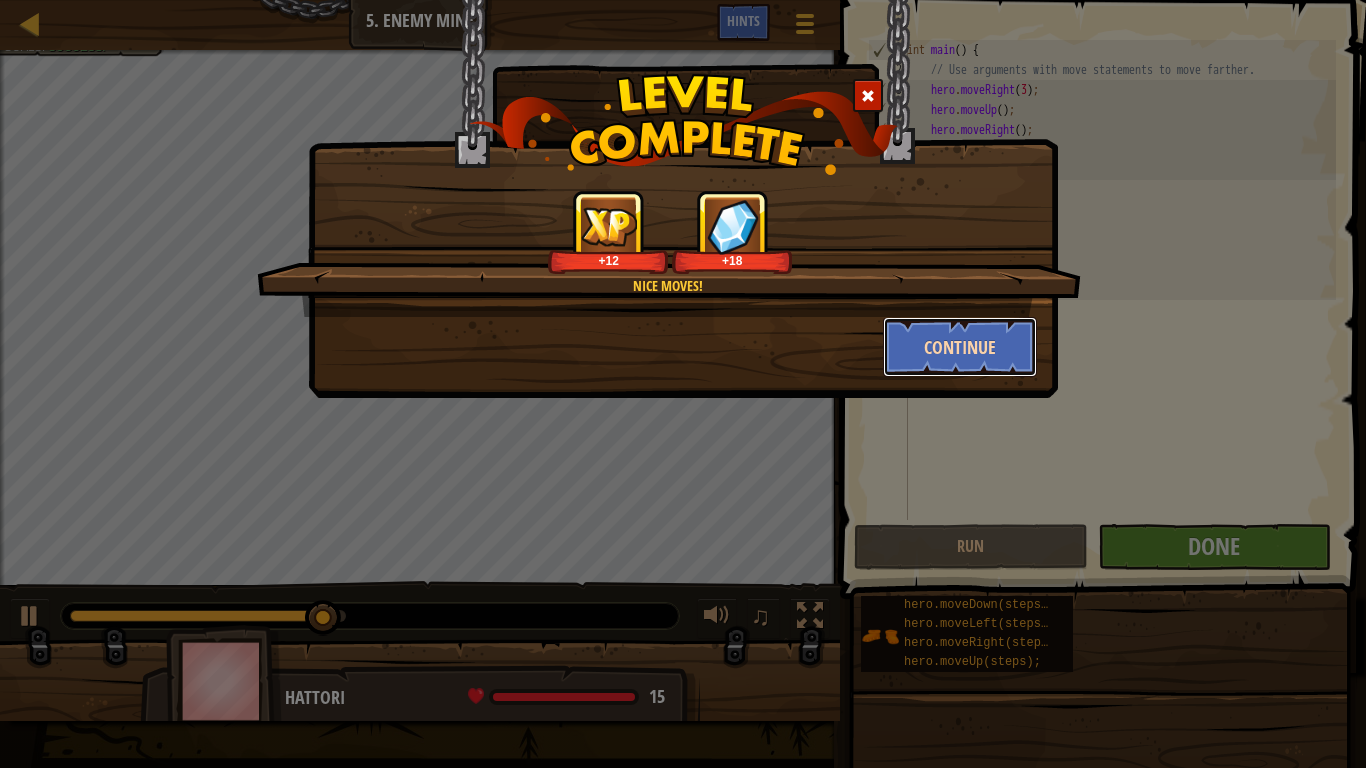 click on "Continue" at bounding box center [960, 347] 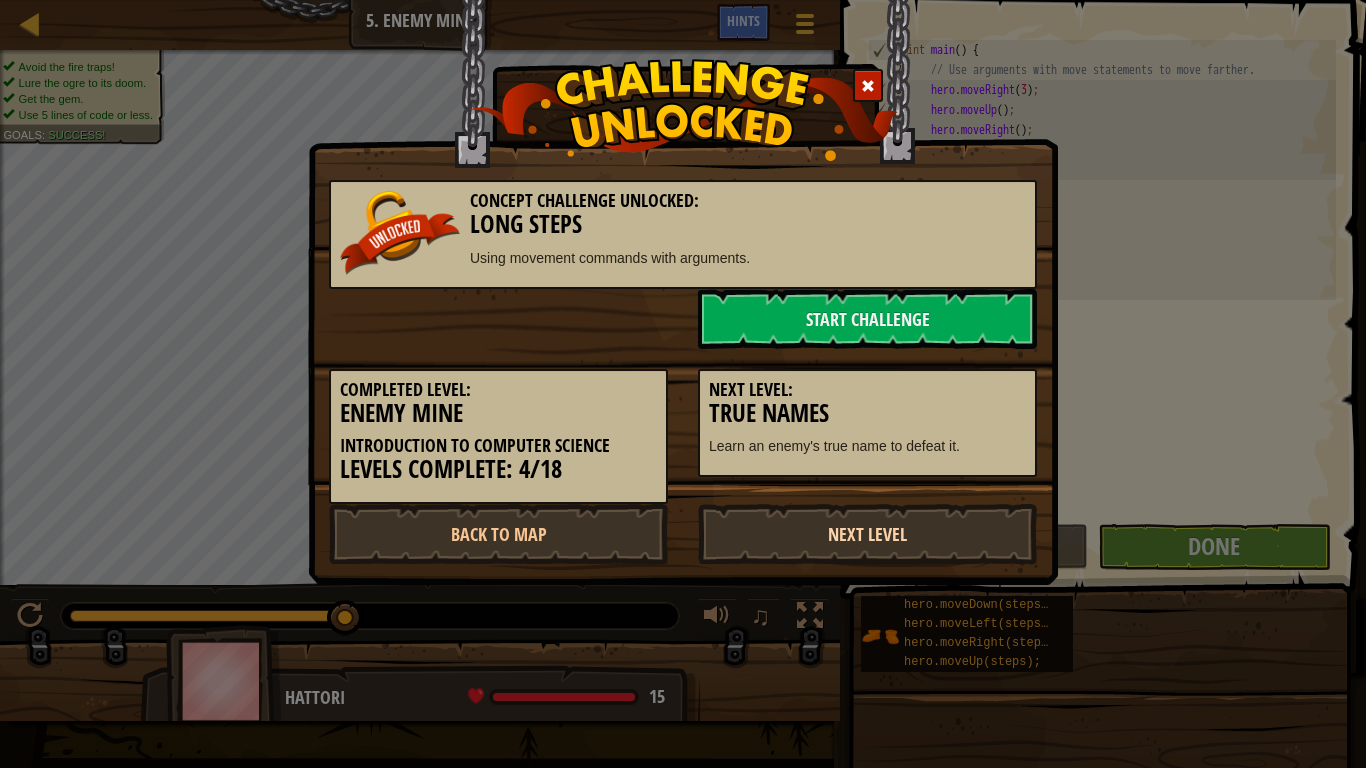 click on "Next Level" at bounding box center [867, 534] 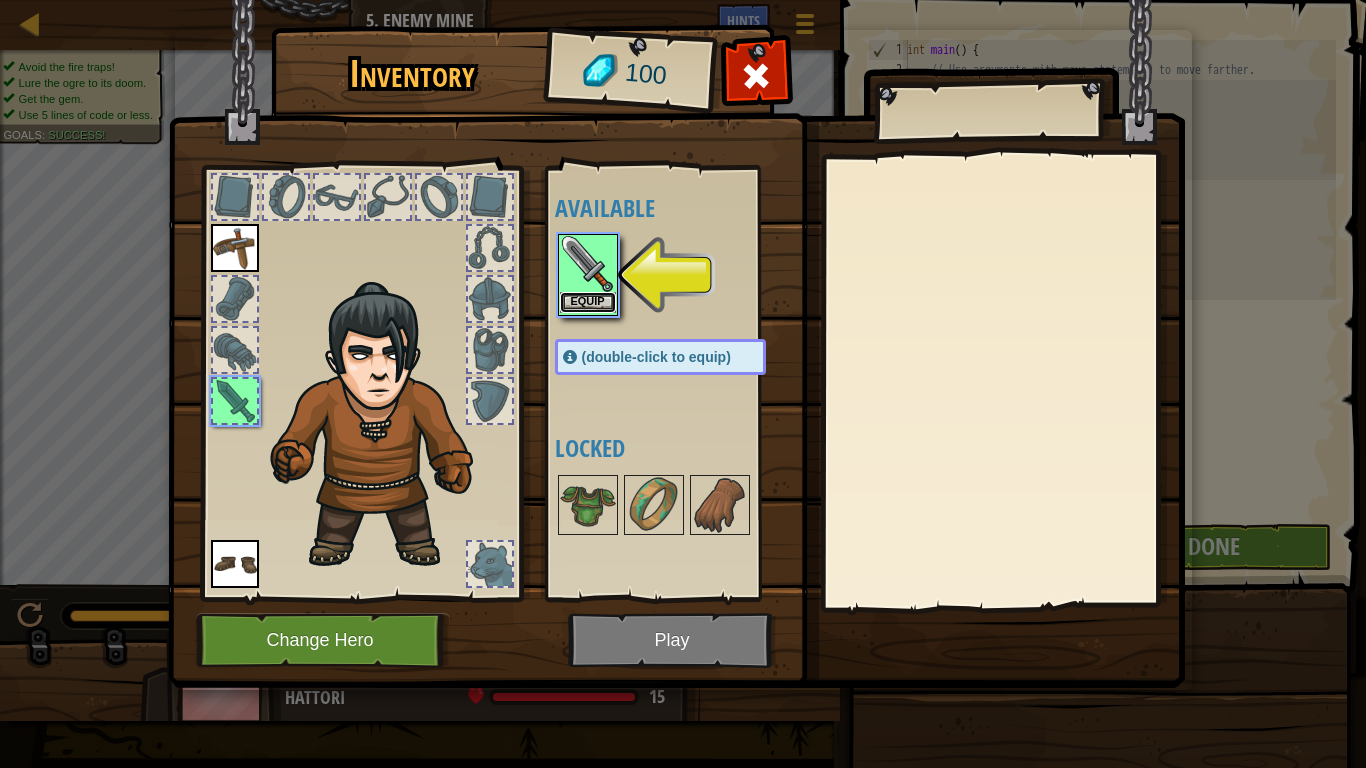 click on "Equip" at bounding box center [588, 302] 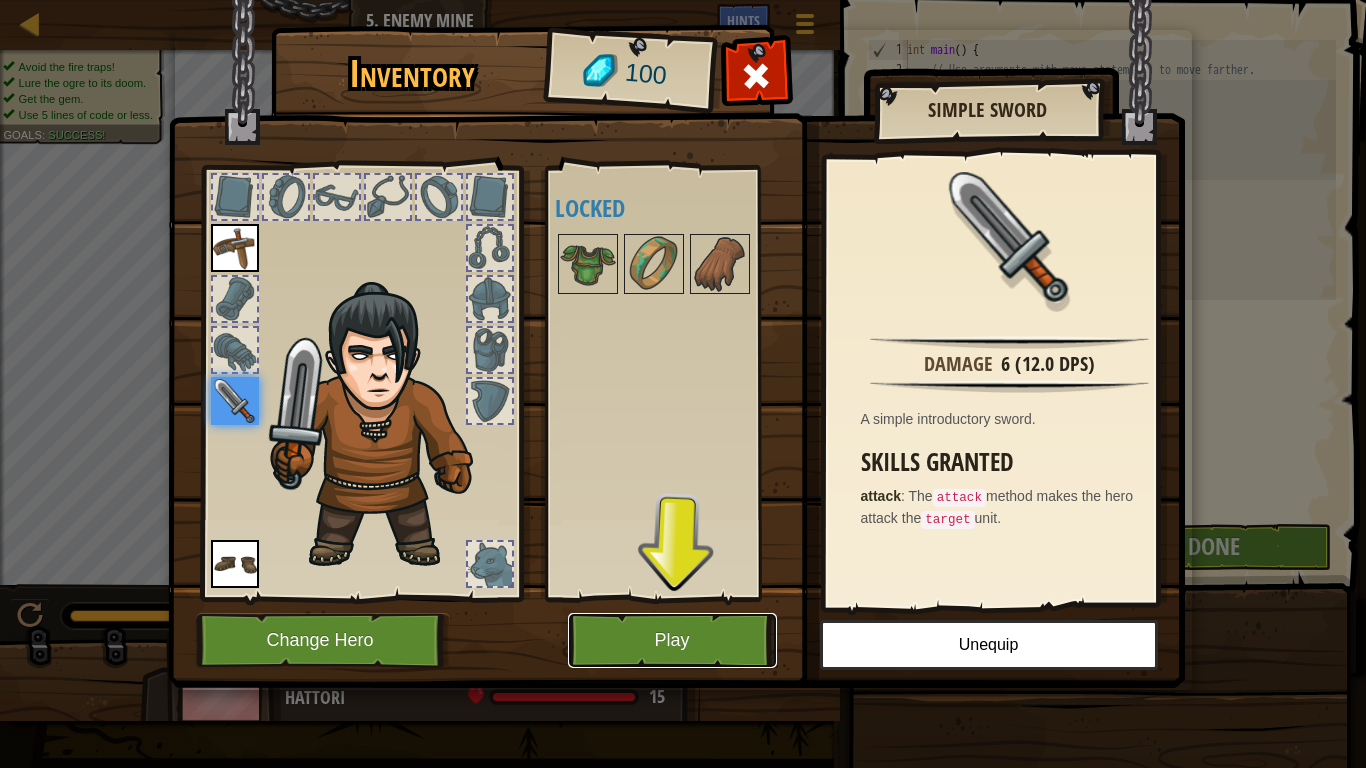 click on "Play" at bounding box center [672, 640] 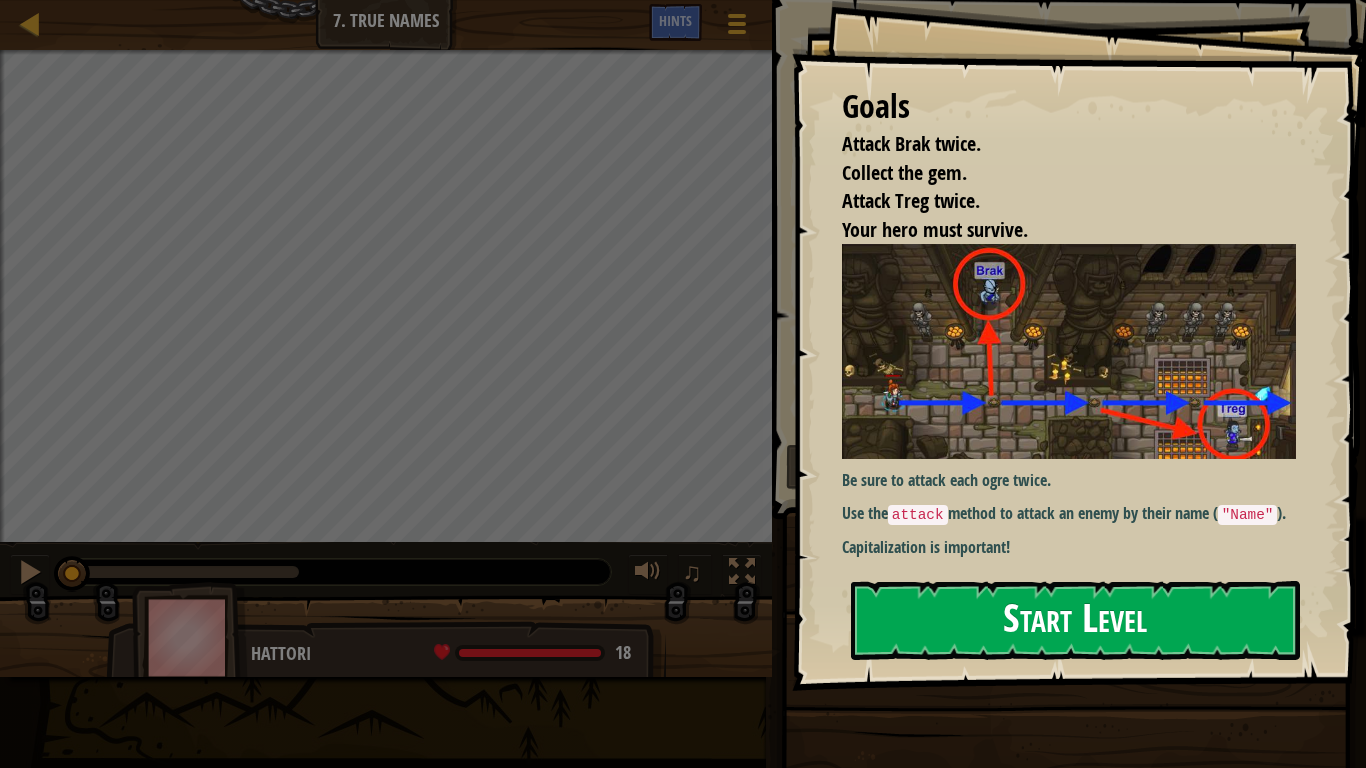 click on "Start Level" at bounding box center [1075, 620] 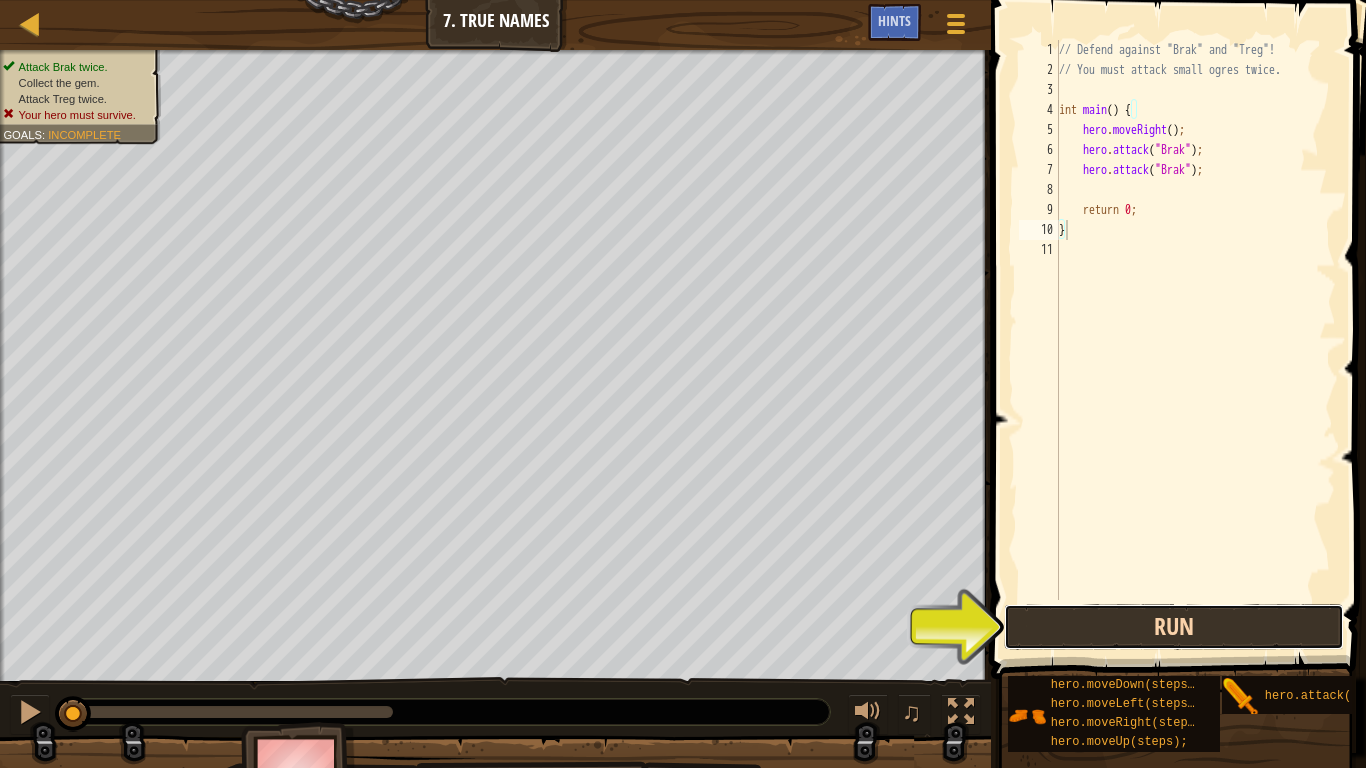 click on "Run" at bounding box center [1174, 627] 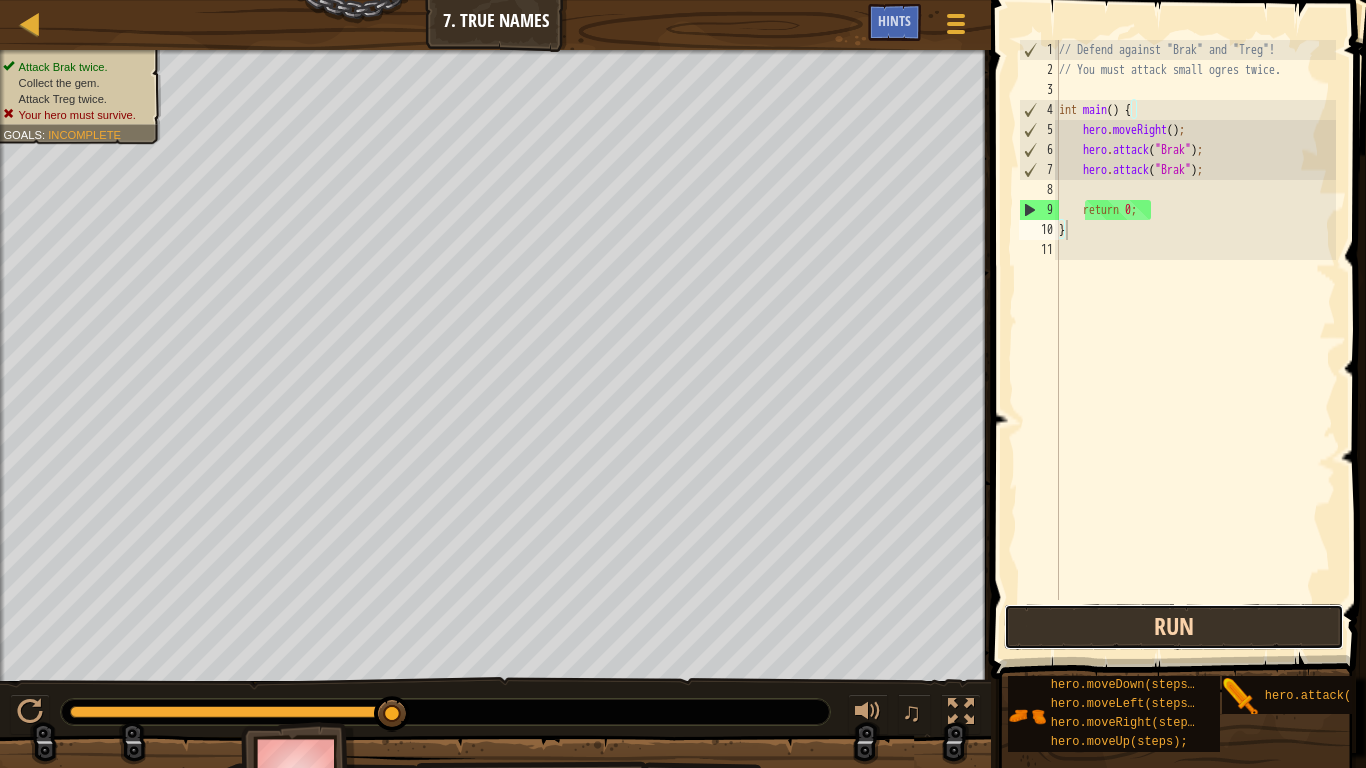 click on "Run" at bounding box center [1174, 627] 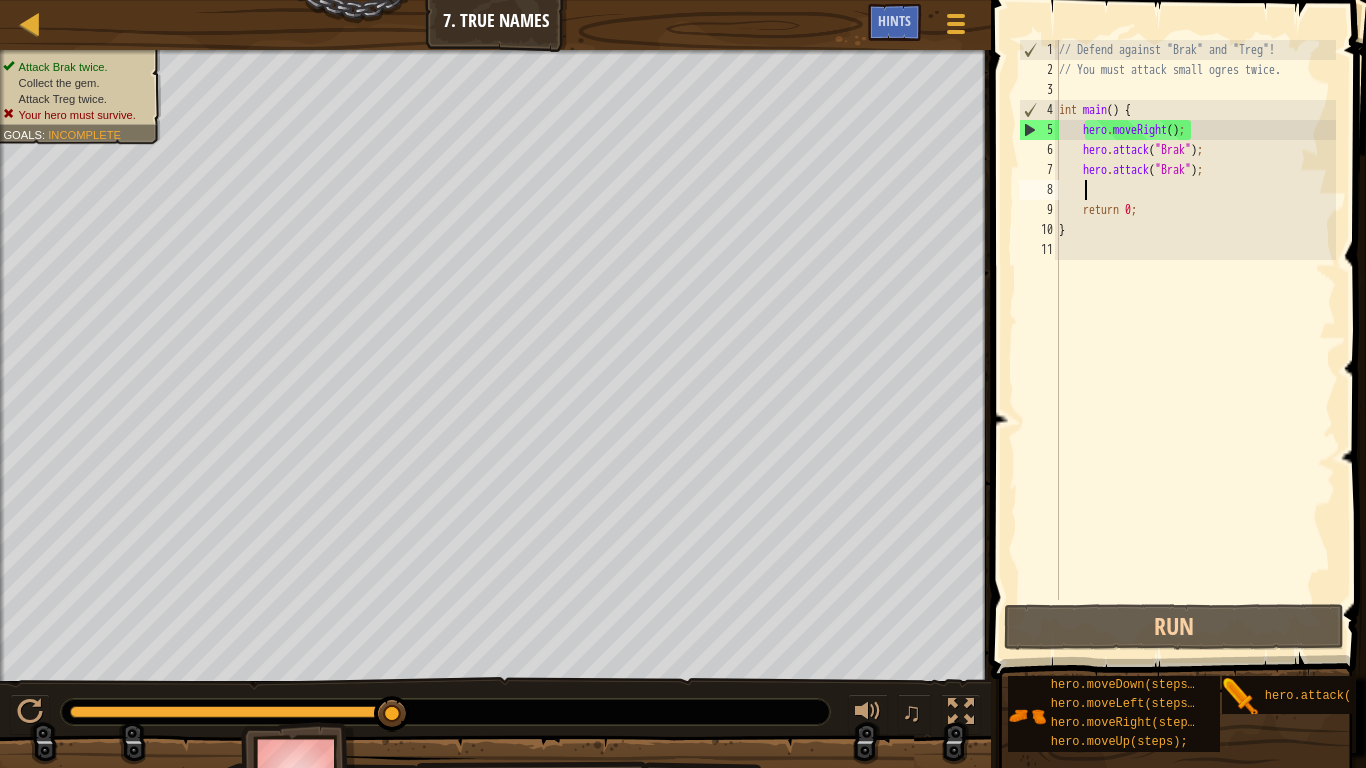 click on "// Defend against "Brak" and "Treg"! // You must attack small ogres twice. int   main ( )   {      hero . moveRight ( ) ;      hero . attack ( " Brak " ) ;      hero . attack ( " Brak " ) ;           return   0 ; }" at bounding box center (1195, 340) 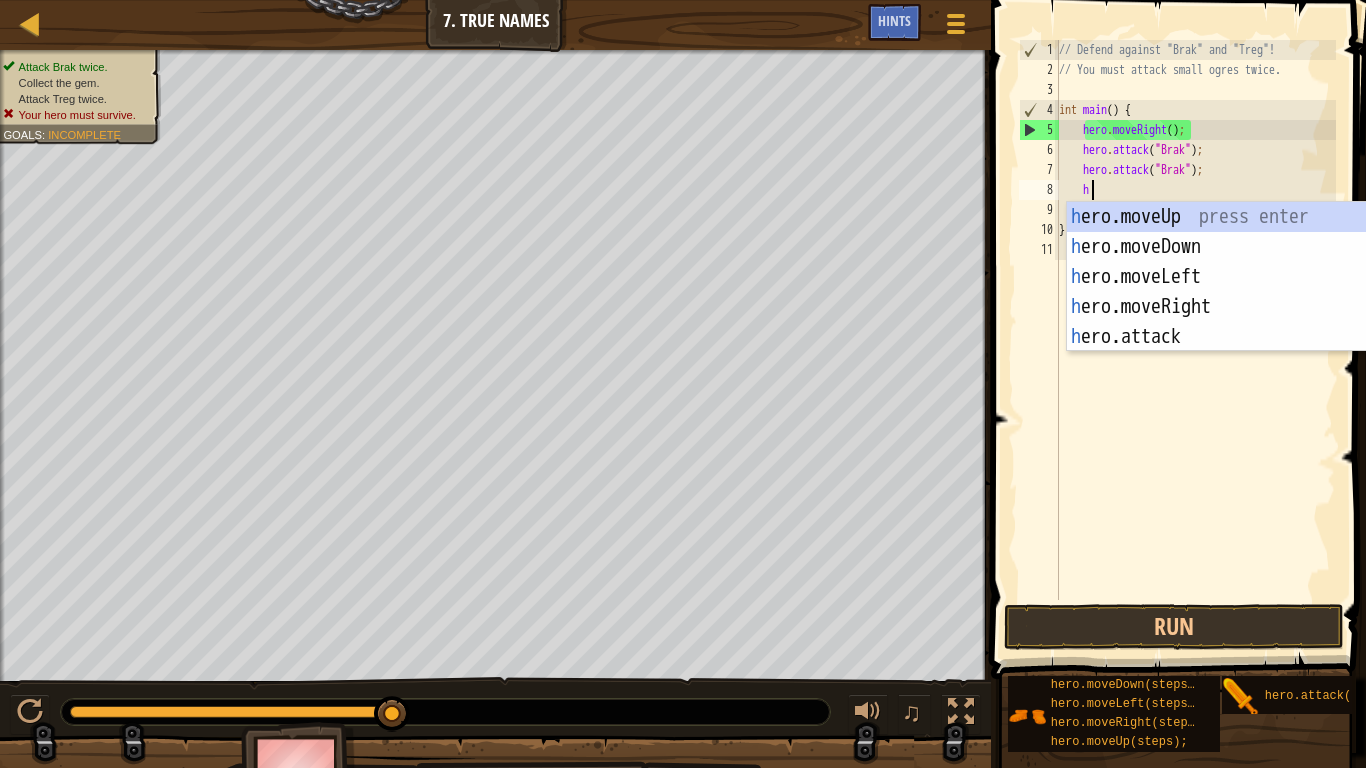 scroll, scrollTop: 9, scrollLeft: 2, axis: both 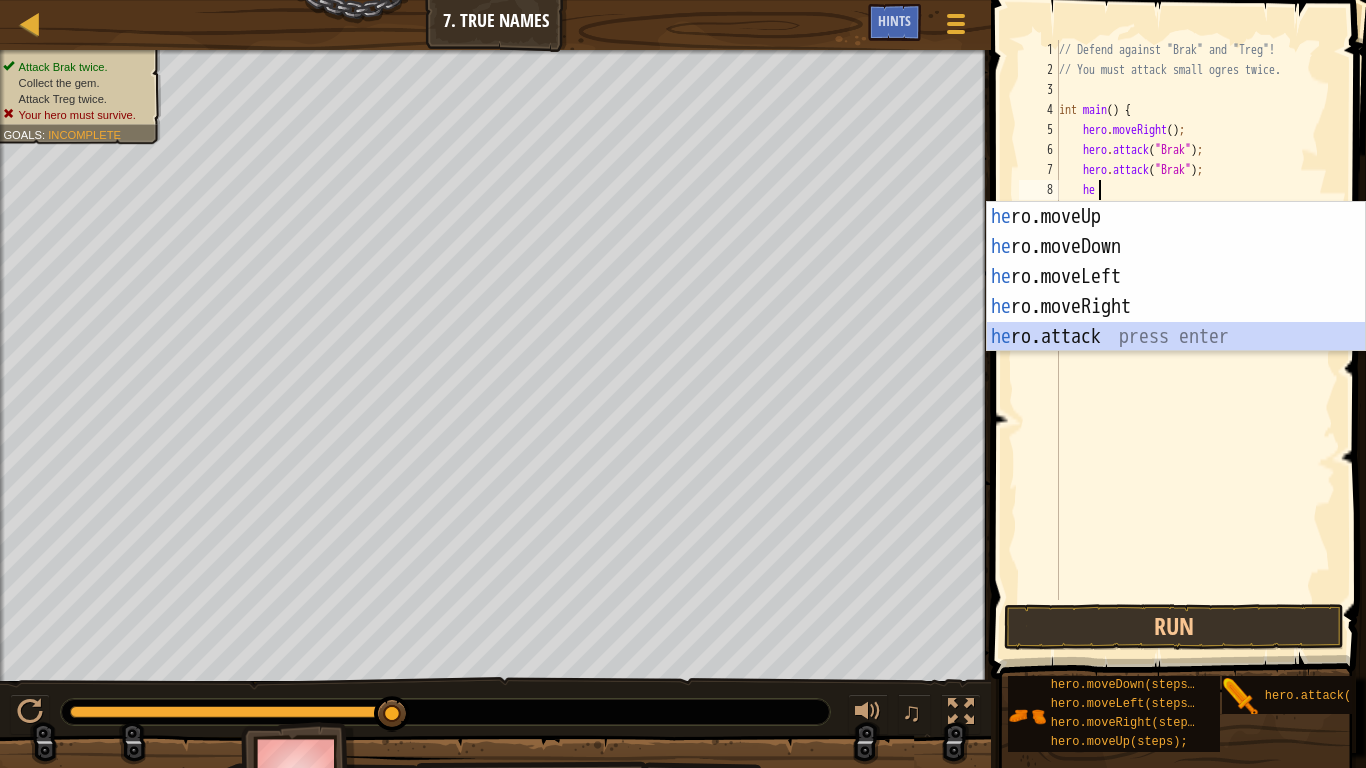 click on "he ro.moveUp press enter he ro.moveDown press enter he ro.moveLeft press enter he ro.moveRight press enter he ro.attack press enter" at bounding box center [1176, 307] 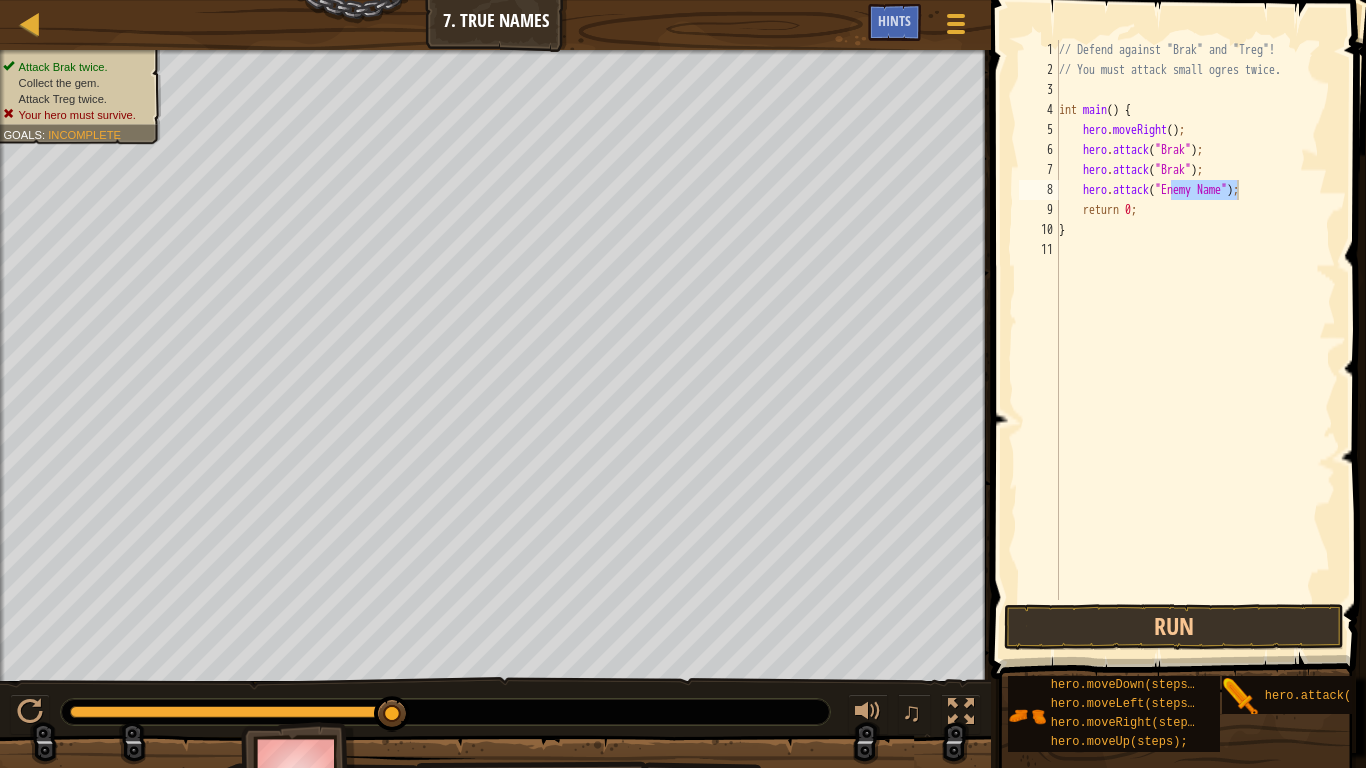 click on "// Defend against "Brak" and "Treg"! // You must attack small ogres twice. int   main ( )   {      hero . moveRight ( ) ;      hero . attack ( " Brak " ) ;      hero . attack ( " Brak " ) ;      hero . attack ( " Enemy Name " ) ;      return   0 ; }" at bounding box center (1195, 320) 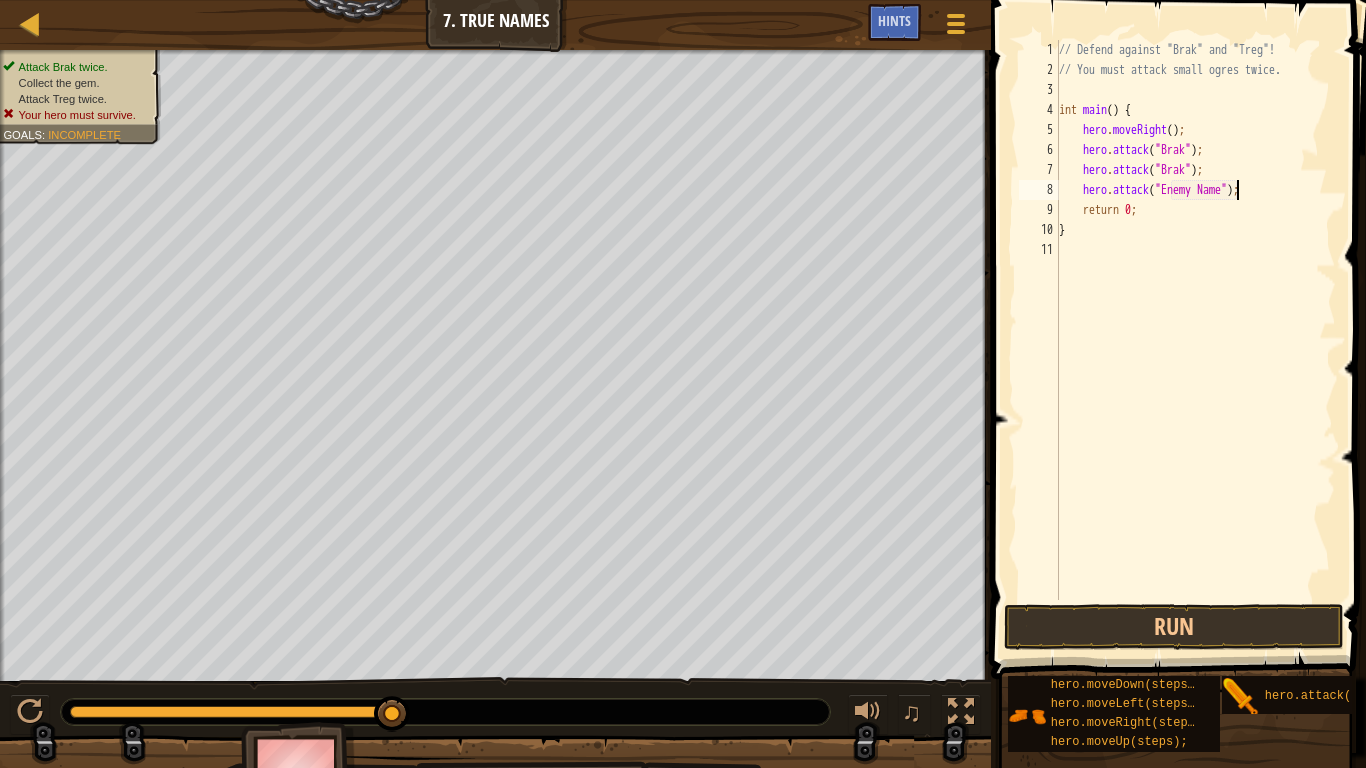 click on "// Defend against "Brak" and "Treg"! // You must attack small ogres twice. int   main ( )   {      hero . moveRight ( ) ;      hero . attack ( " Brak " ) ;      hero . attack ( " Brak " ) ;      hero . attack ( " Enemy Name " ) ;      return   0 ; }" at bounding box center (1195, 340) 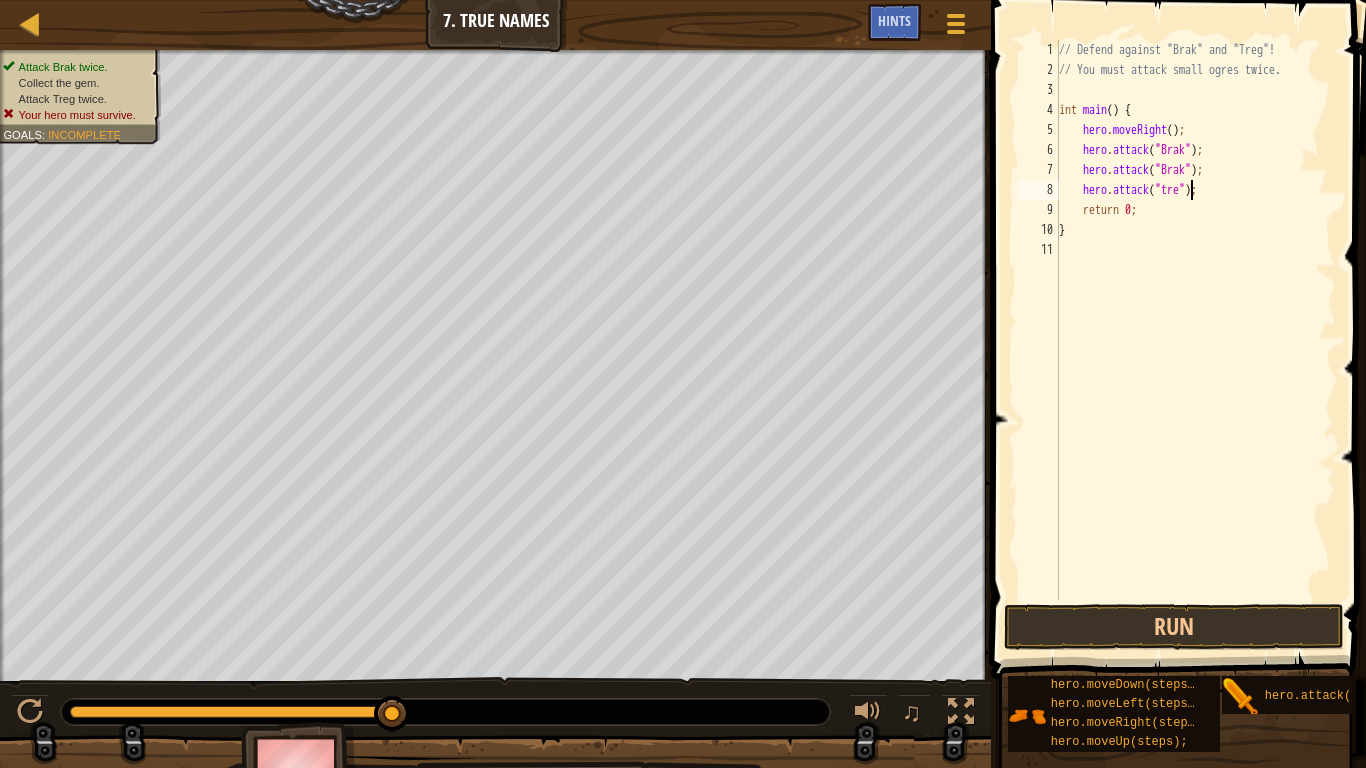 scroll, scrollTop: 9, scrollLeft: 12, axis: both 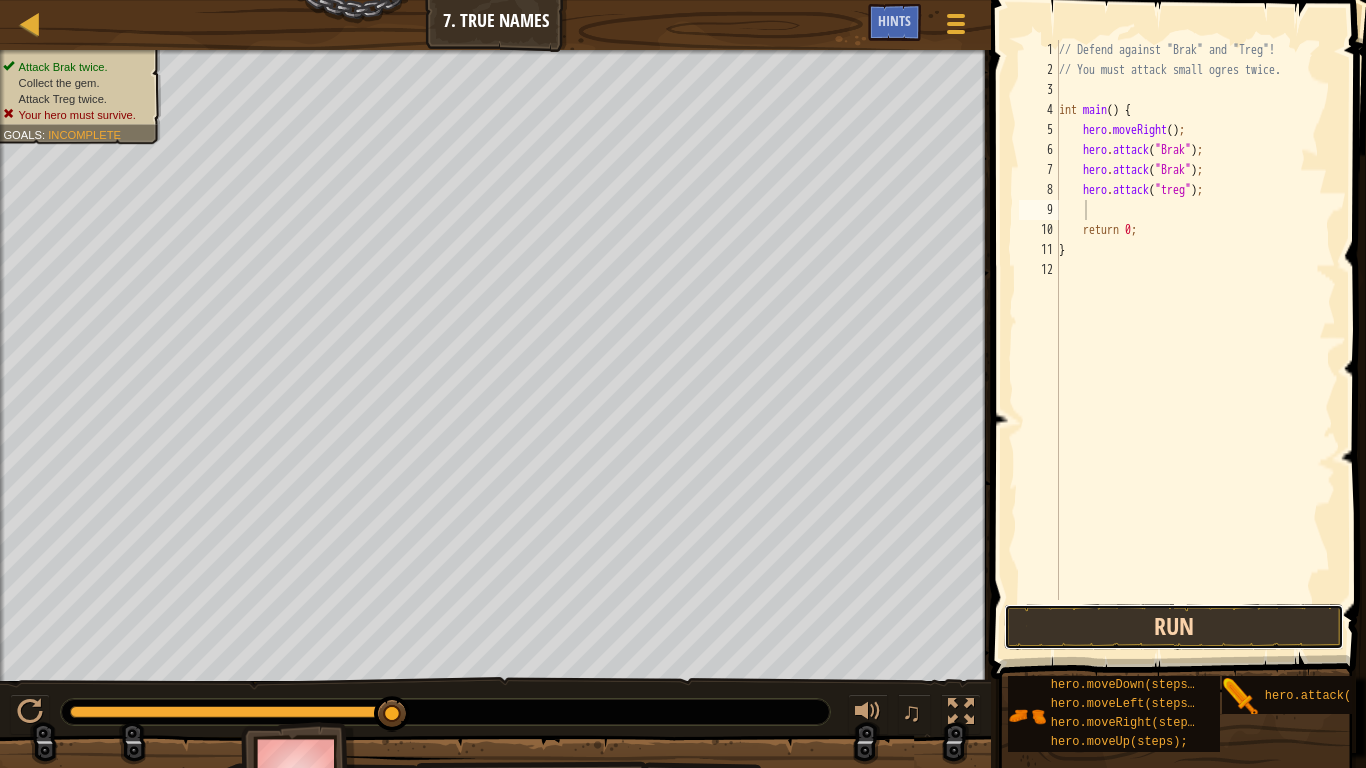 click on "Run" at bounding box center [1174, 627] 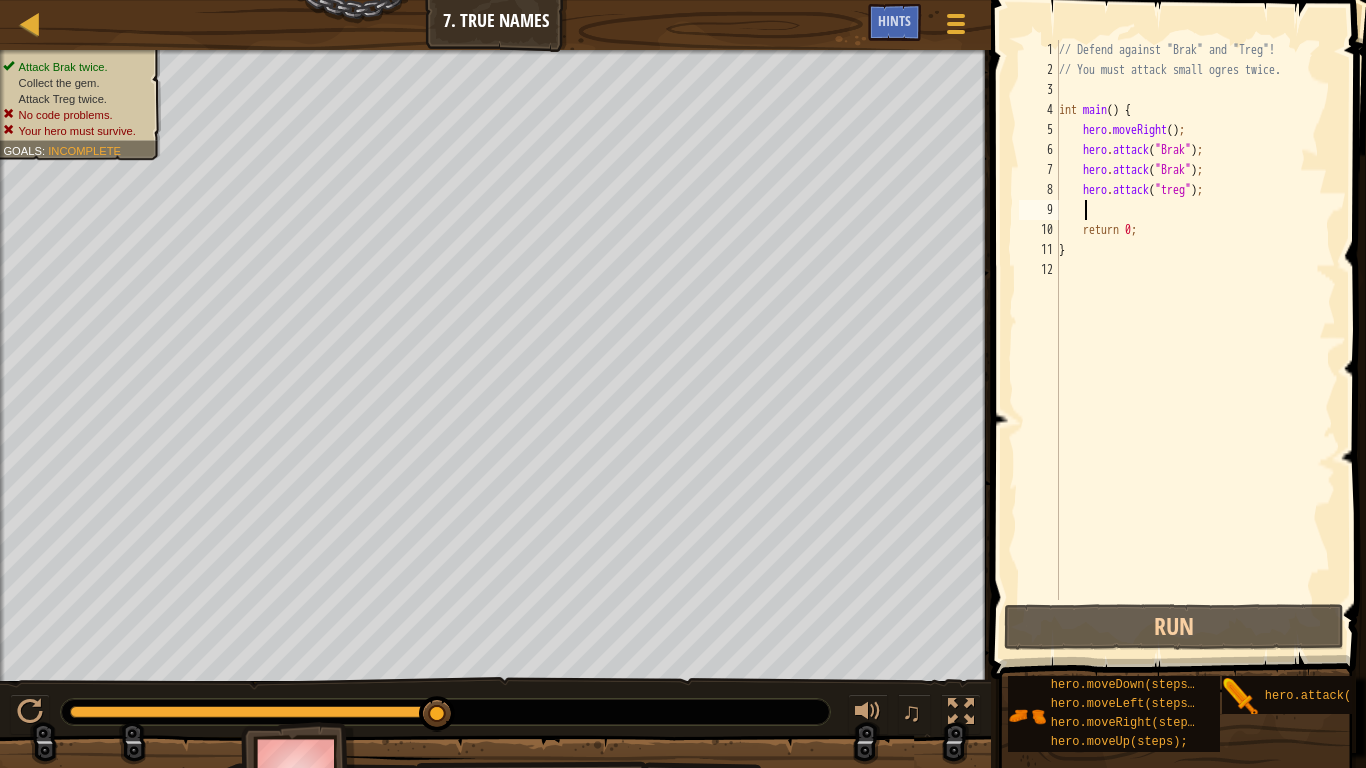 click on "// Defend against "Brak" and "Treg"! // You must attack small ogres twice. int   main ( )   {      hero . moveRight ( ) ;      hero . attack ( " Brak " ) ;      hero . attack ( " Brak " ) ;      hero . attack ( " treg " ) ;           return   0 ; }" at bounding box center (1195, 340) 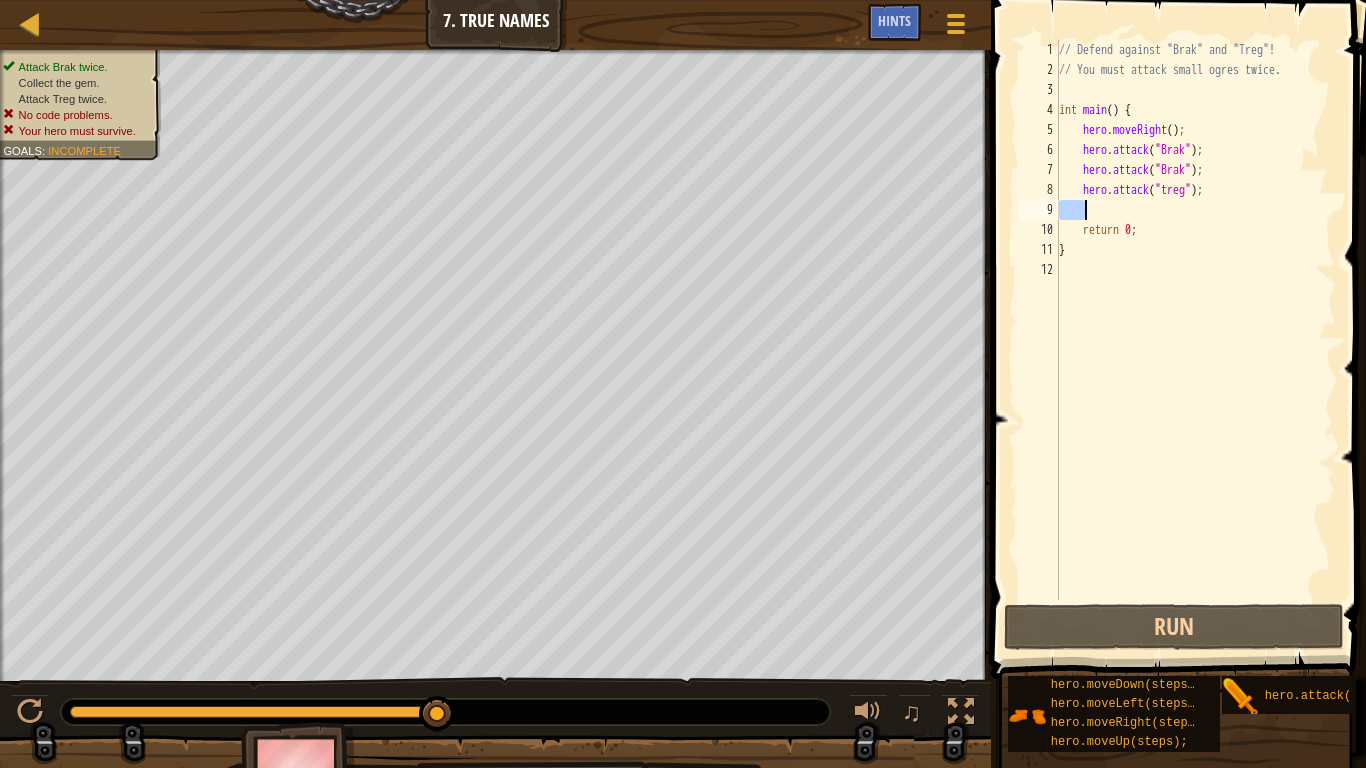 click on "// Defend against "Brak" and "Treg"! // You must attack small ogres twice. int   main ( )   {      hero . moveRight ( ) ;      hero . attack ( " Brak " ) ;      hero . attack ( " Brak " ) ;      hero . attack ( " treg " ) ;           return   0 ; }" at bounding box center [1195, 320] 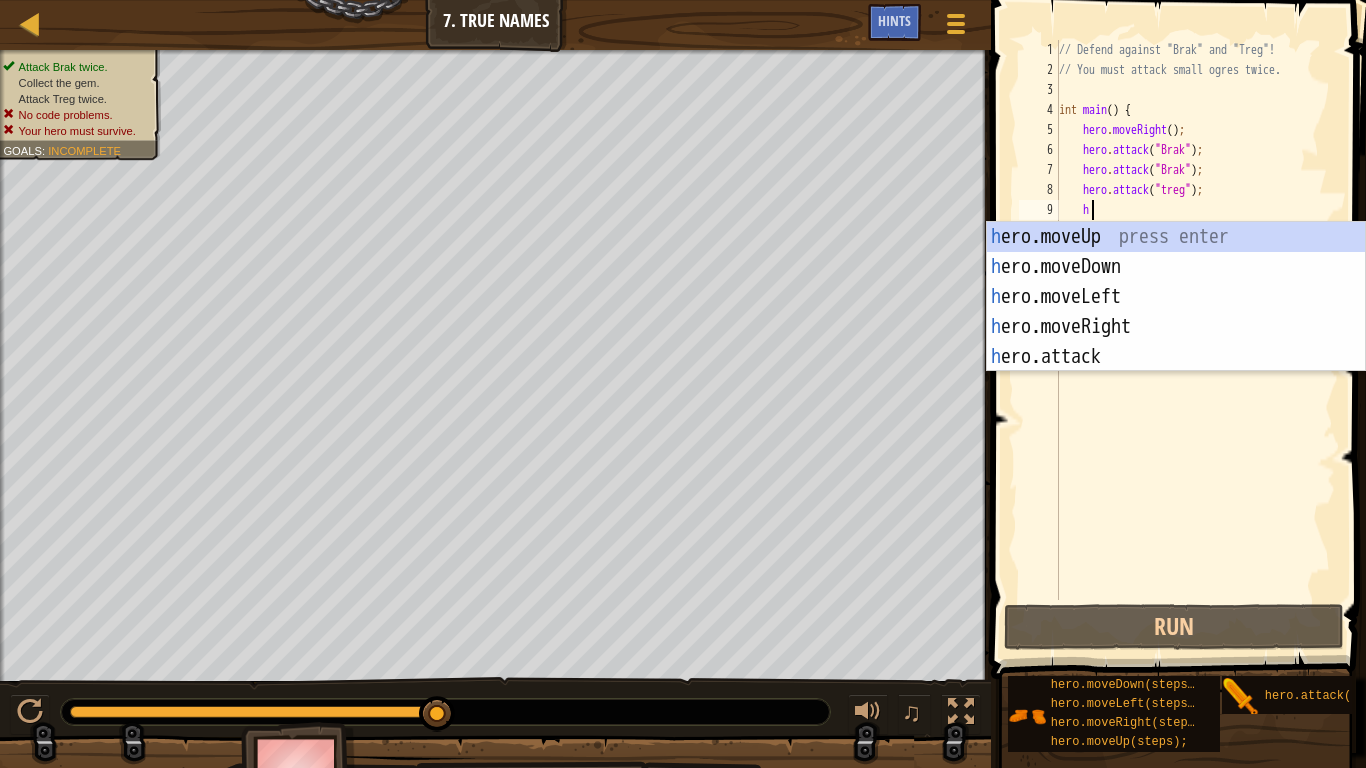 scroll, scrollTop: 9, scrollLeft: 2, axis: both 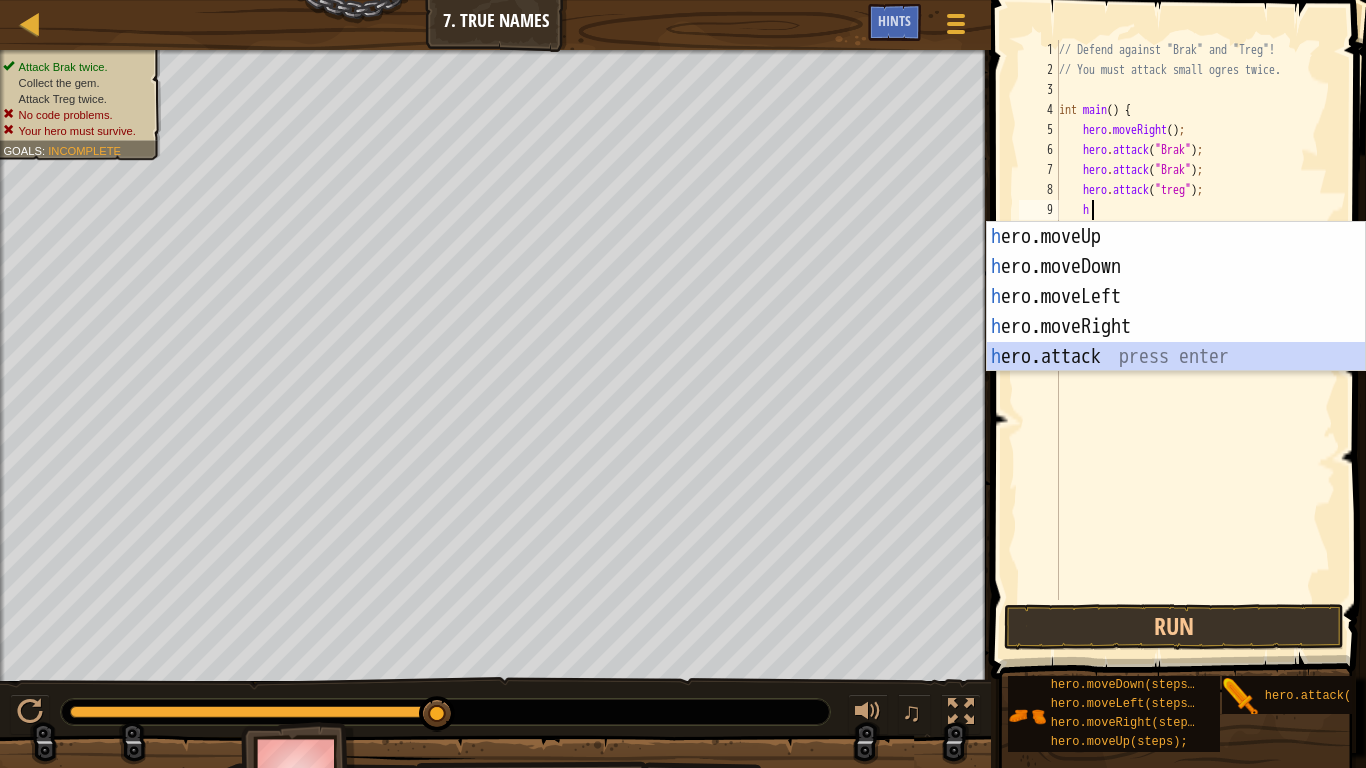 click on "h ero.moveUp press enter h ero.moveDown press enter h ero.moveLeft press enter h ero.moveRight press enter h ero.attack press enter" at bounding box center (1176, 327) 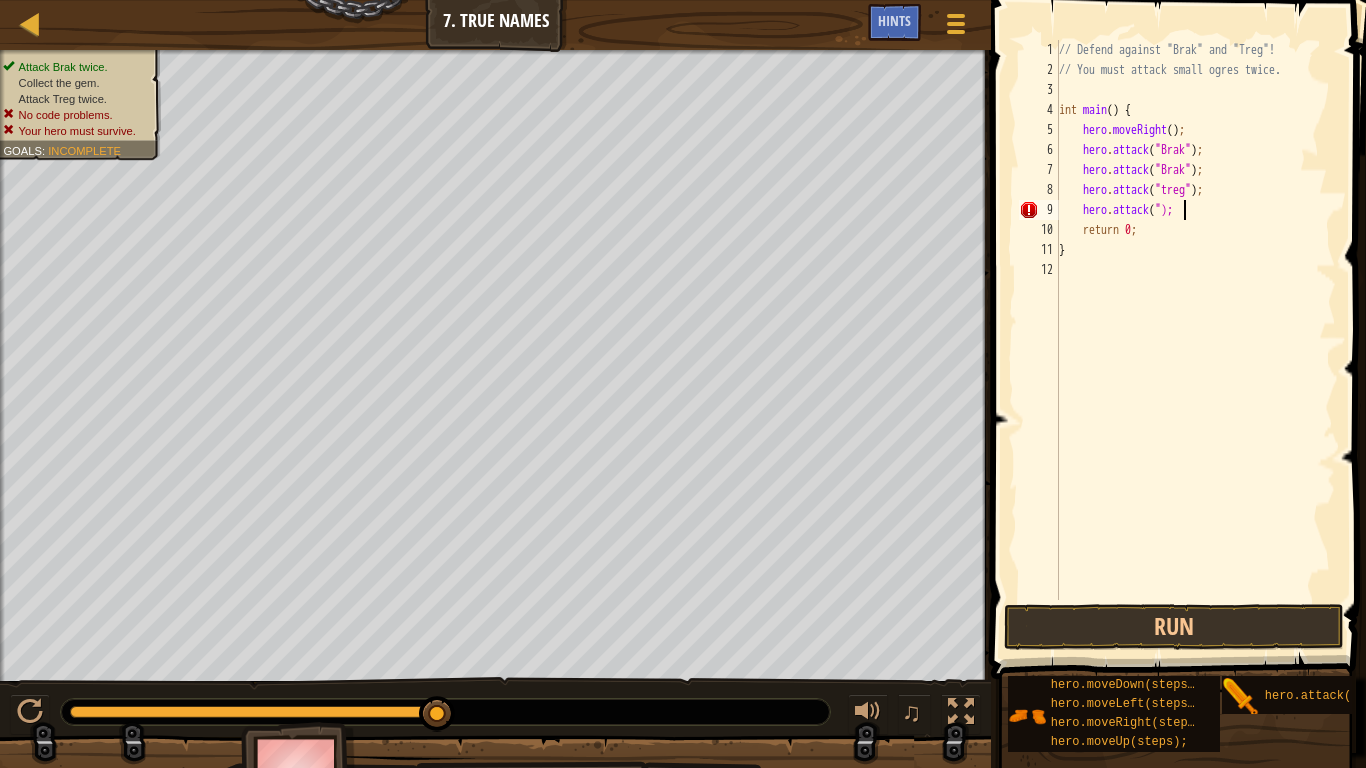 click on "// Defend against "Brak" and "Treg"! // You must attack small ogres twice. int   main ( )   {      hero . moveRight ( ) ;      hero . attack ( " Brak " ) ;      hero . attack ( " Brak " ) ;      hero . attack ( " treg " ) ;      hero . attack ( " );      return   0 ; }" at bounding box center [1195, 340] 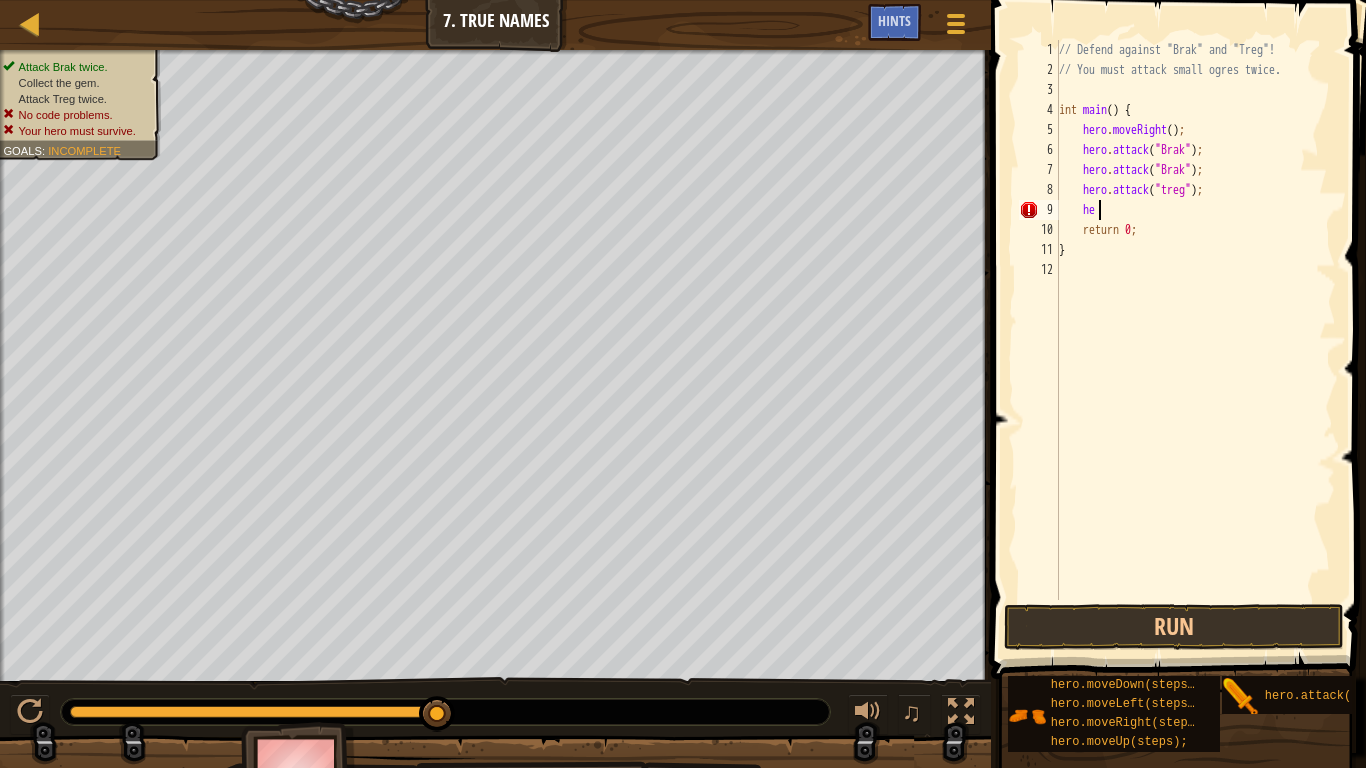 type on "h" 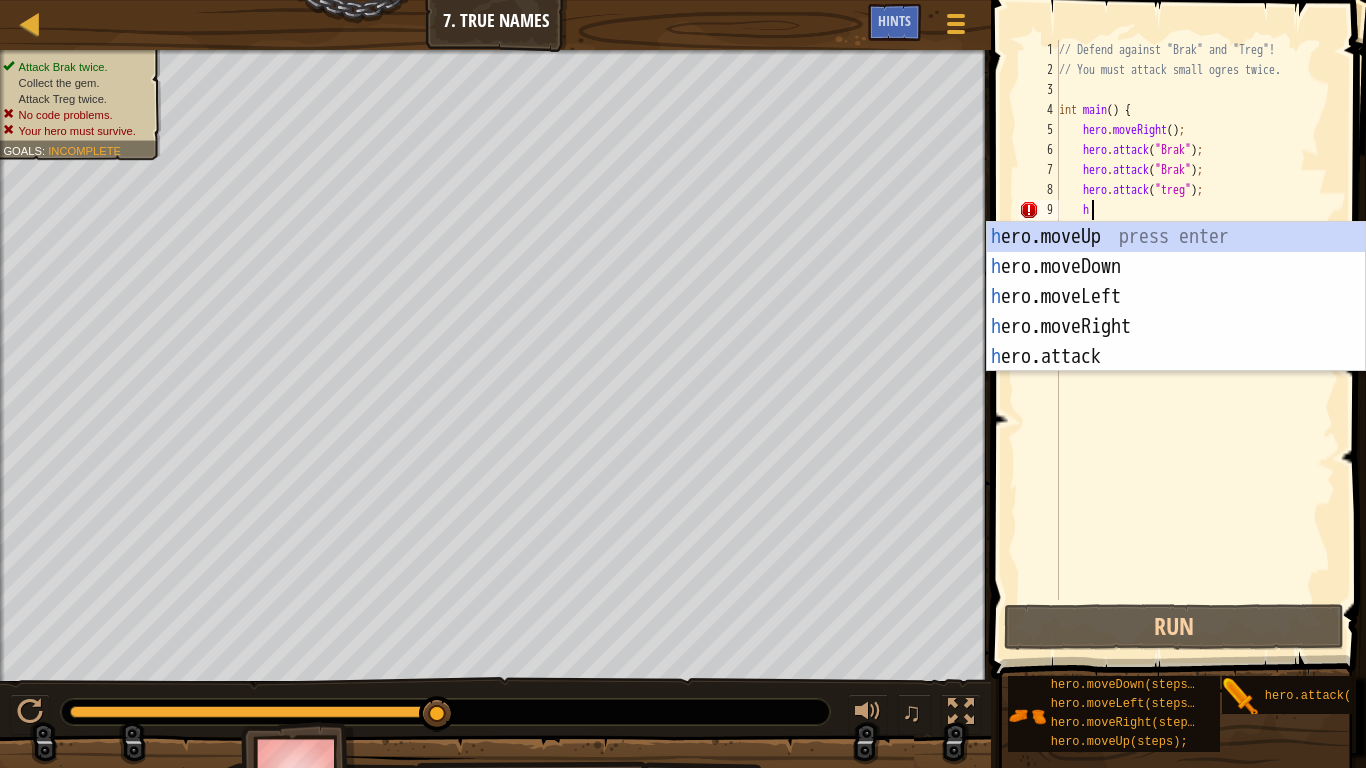 scroll, scrollTop: 9, scrollLeft: 2, axis: both 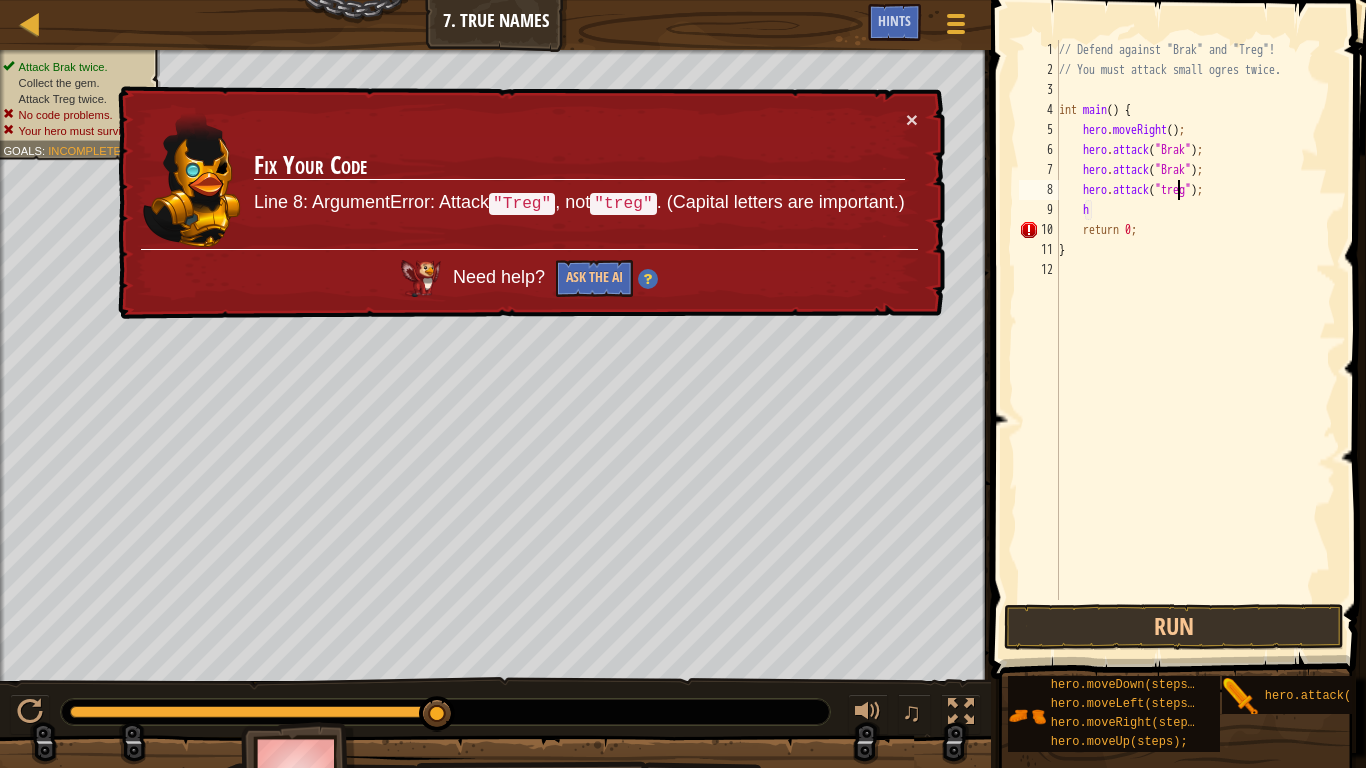 click on "// Defend against "Brak" and "Treg"! // You must attack small ogres twice. int   main ( )   {      hero . moveRight ( ) ;      hero . attack ( " Brak " ) ;      hero . attack ( " Brak " ) ;      hero . attack ( " treg " ) ;      h      return   0 ; }" at bounding box center [1195, 340] 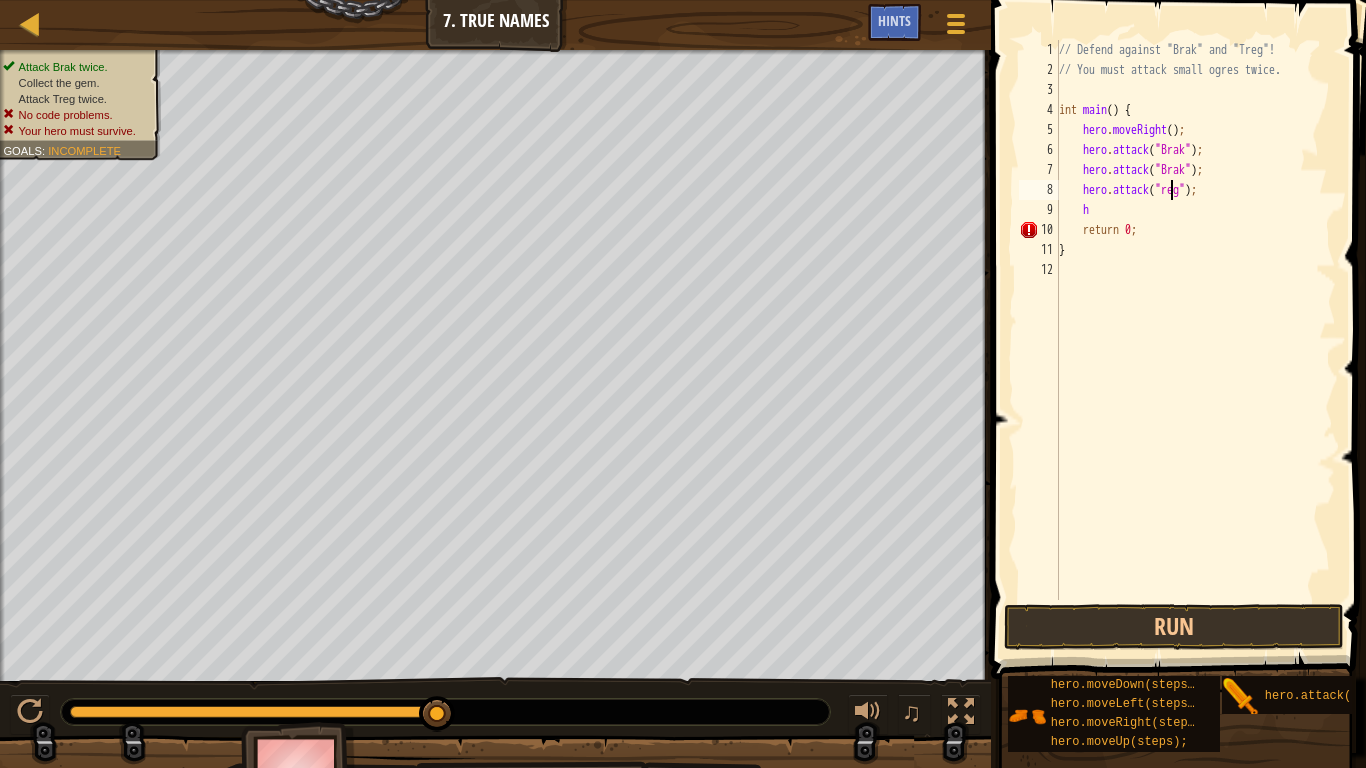 scroll, scrollTop: 9, scrollLeft: 10, axis: both 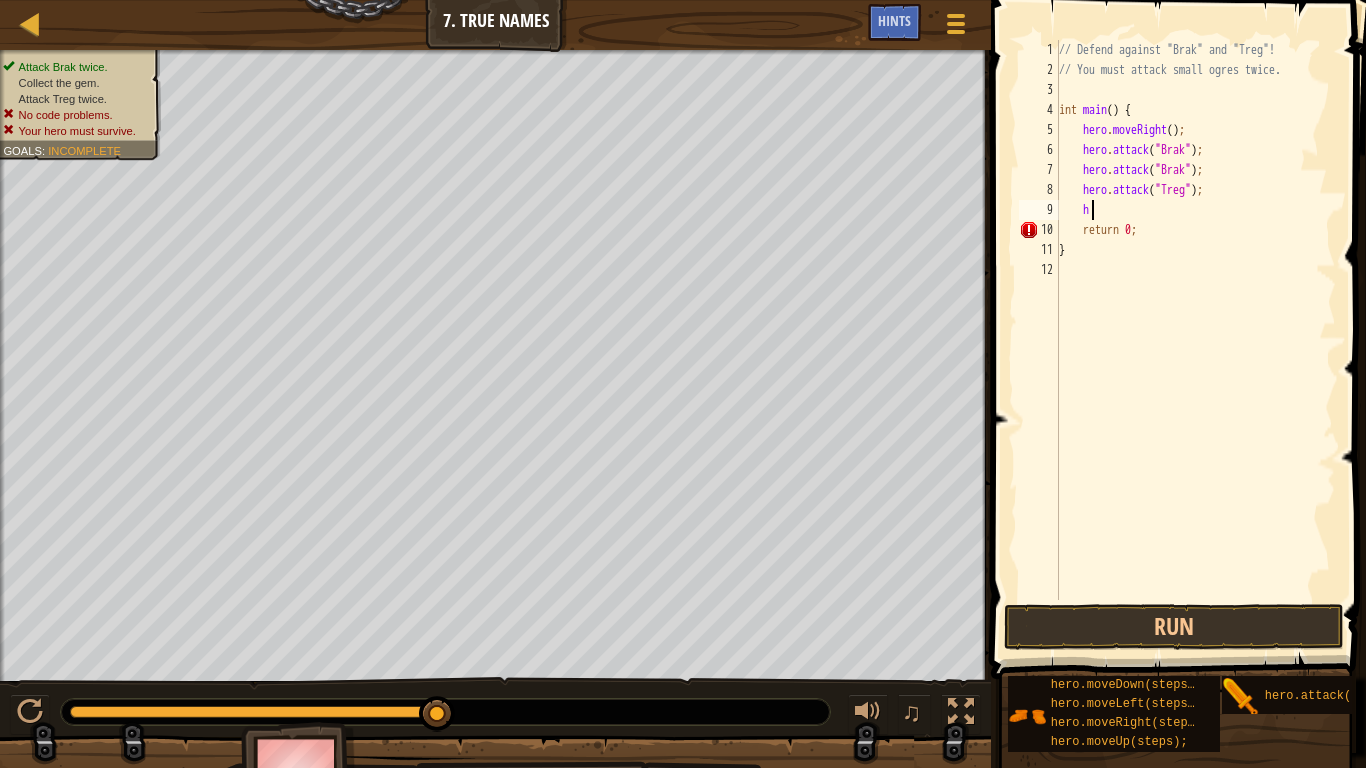click on "// Defend against "Brak" and "Treg"! // You must attack small ogres twice. int   main ( )   {      hero . moveRight ( ) ;      hero . attack ( " Brak " ) ;      hero . attack ( " Brak " ) ;      hero . attack ( " Treg " ) ;      h      return   0 ; }" at bounding box center [1195, 340] 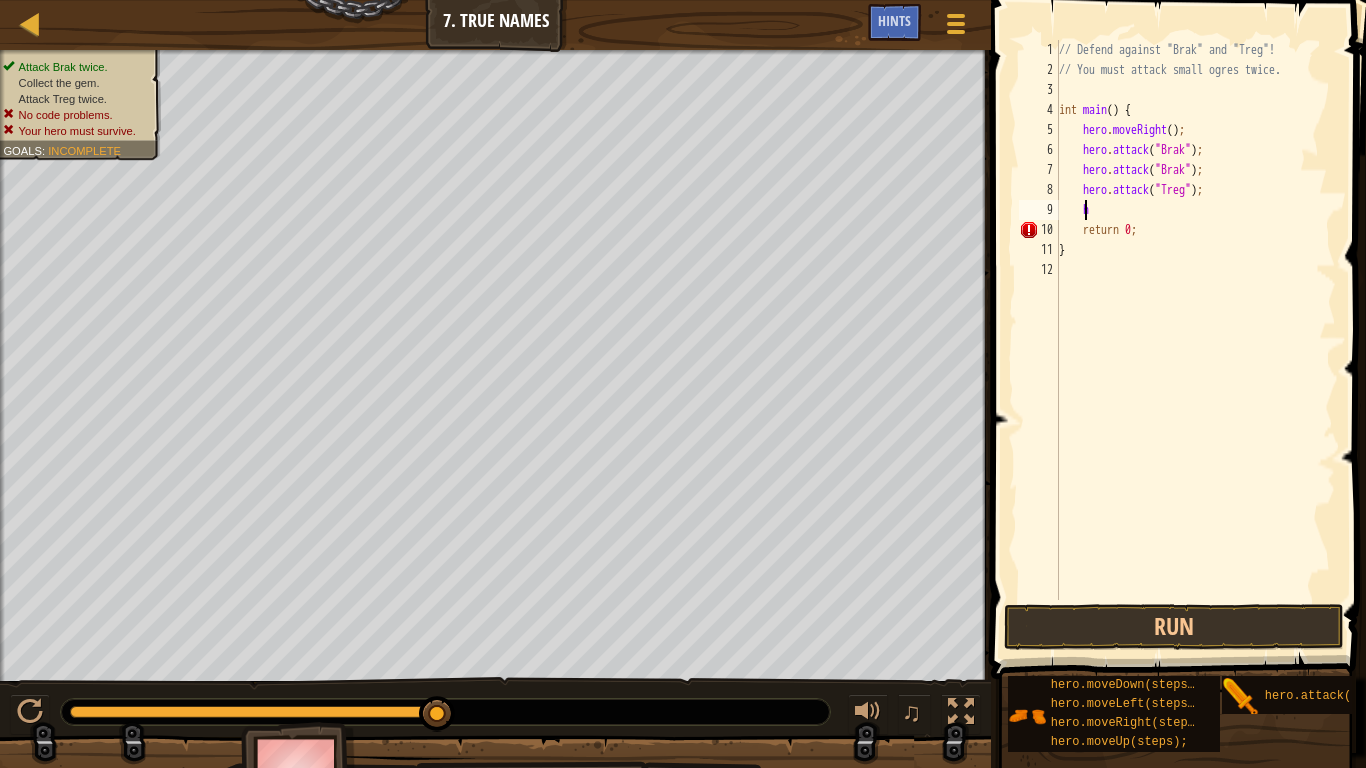click on "// Defend against "Brak" and "Treg"! // You must attack small ogres twice. int   main ( )   {      hero . moveRight ( ) ;      hero . attack ( " Brak " ) ;      hero . attack ( " Brak " ) ;      hero . attack ( " Treg " ) ;      h      return   0 ; }" at bounding box center [1195, 340] 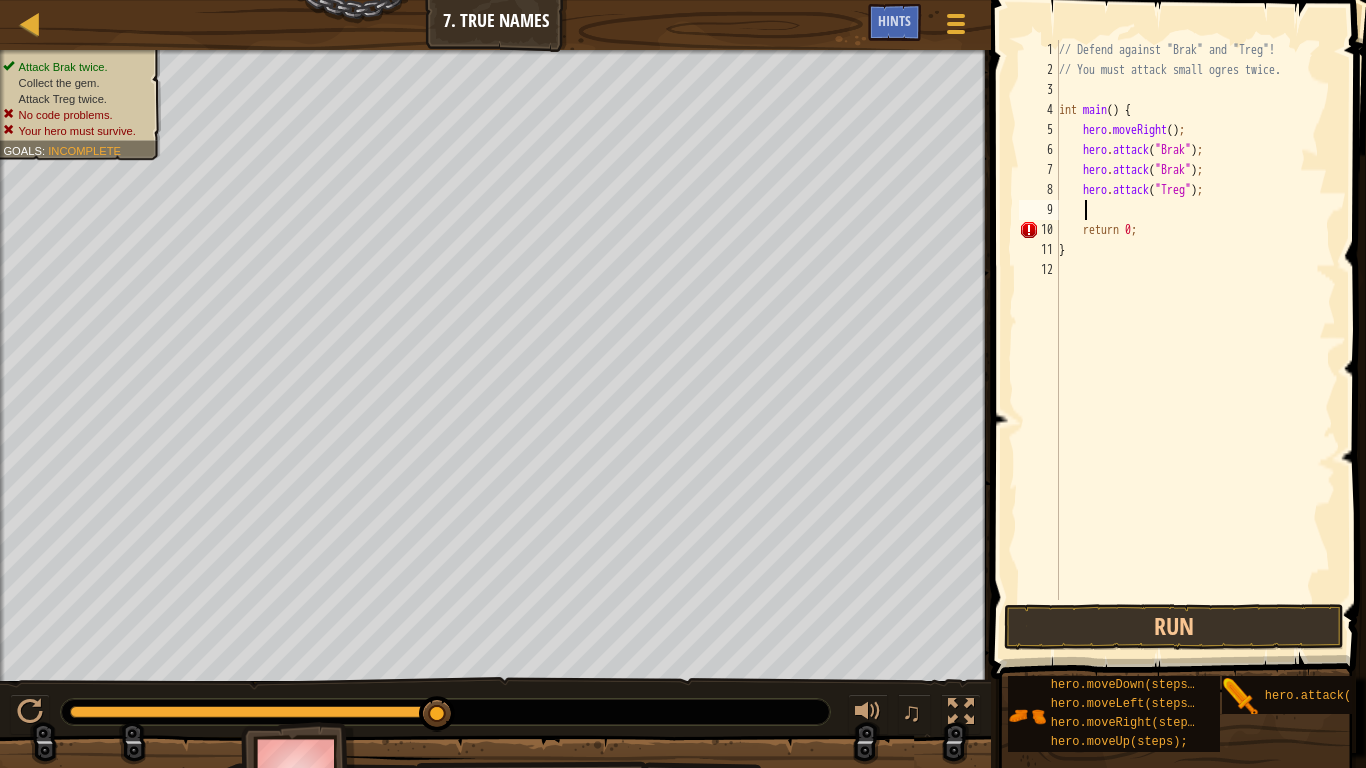 scroll, scrollTop: 9, scrollLeft: 2, axis: both 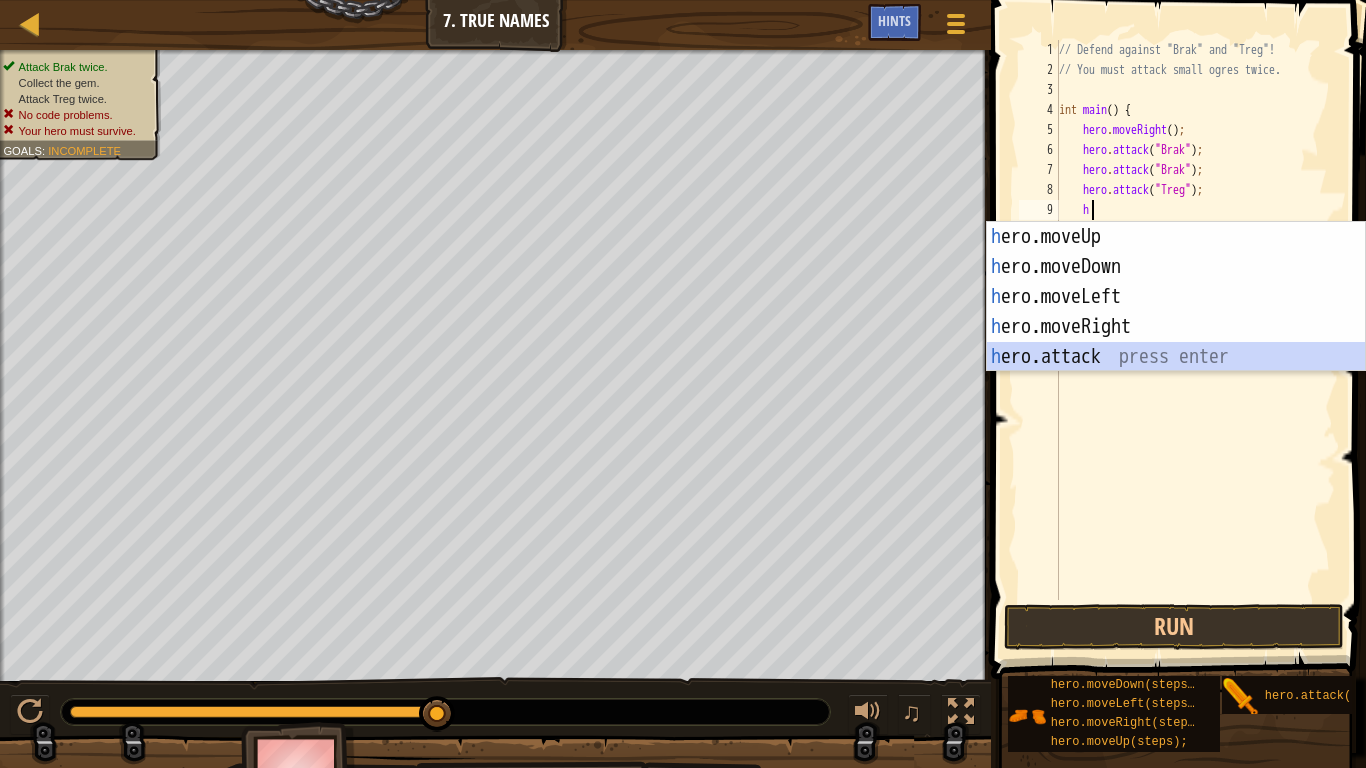 click on "h ero.moveUp press enter h ero.moveDown press enter h ero.moveLeft press enter h ero.moveRight press enter h ero.attack press enter" at bounding box center [1176, 327] 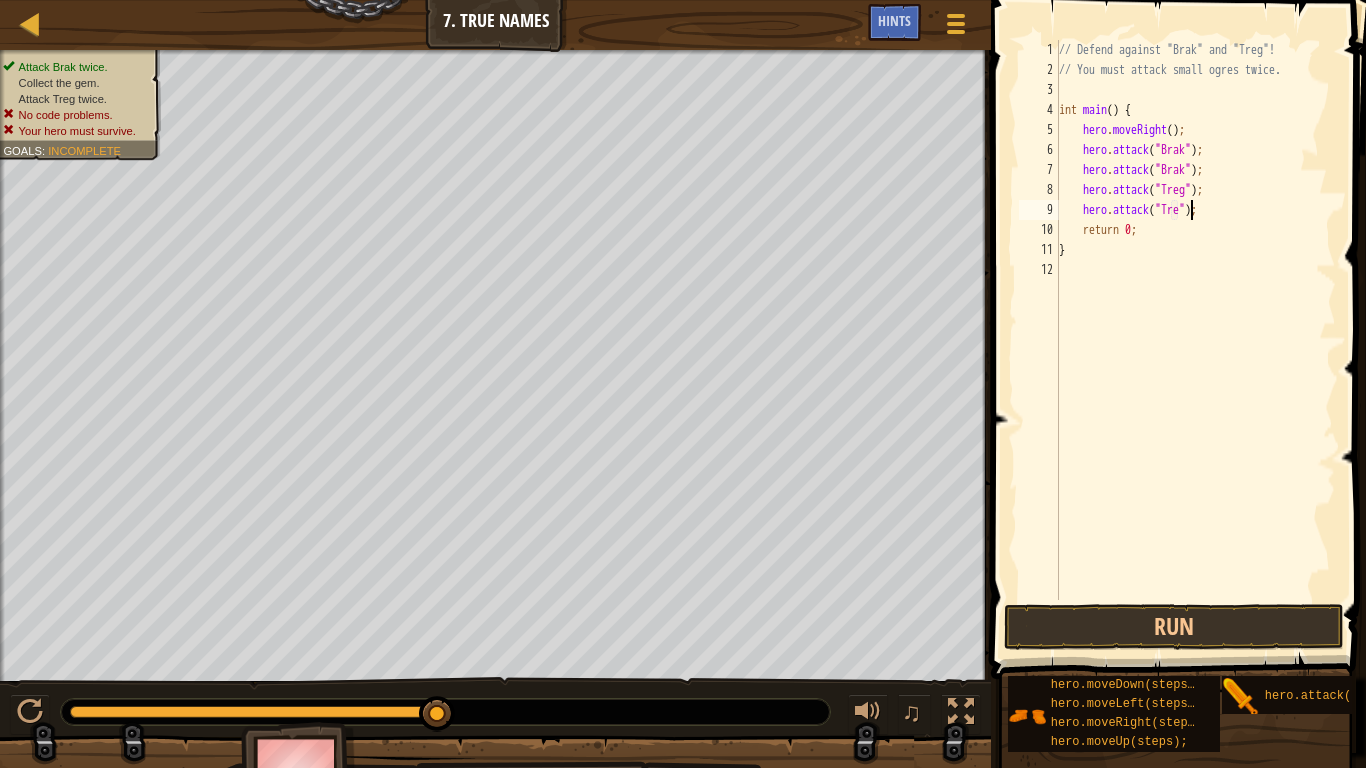 scroll, scrollTop: 9, scrollLeft: 12, axis: both 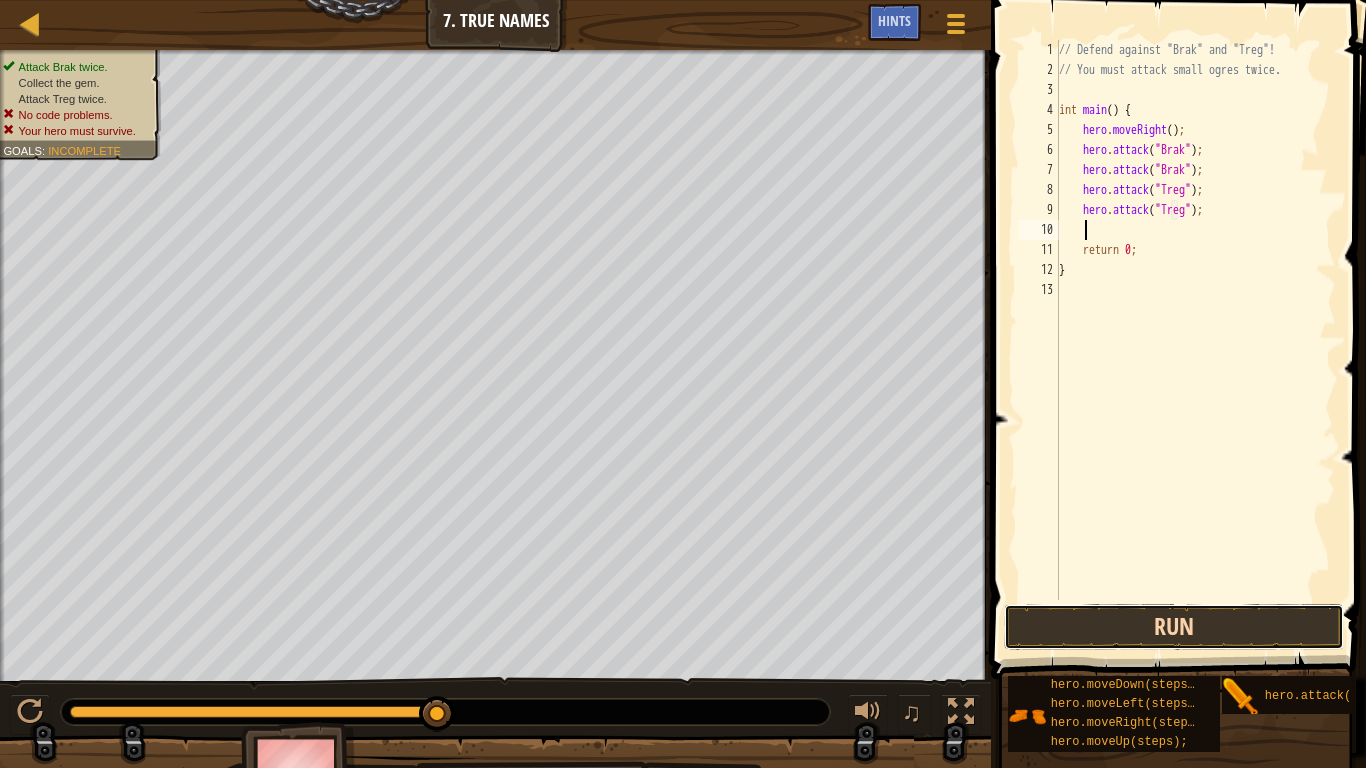 click on "Run" at bounding box center (1174, 627) 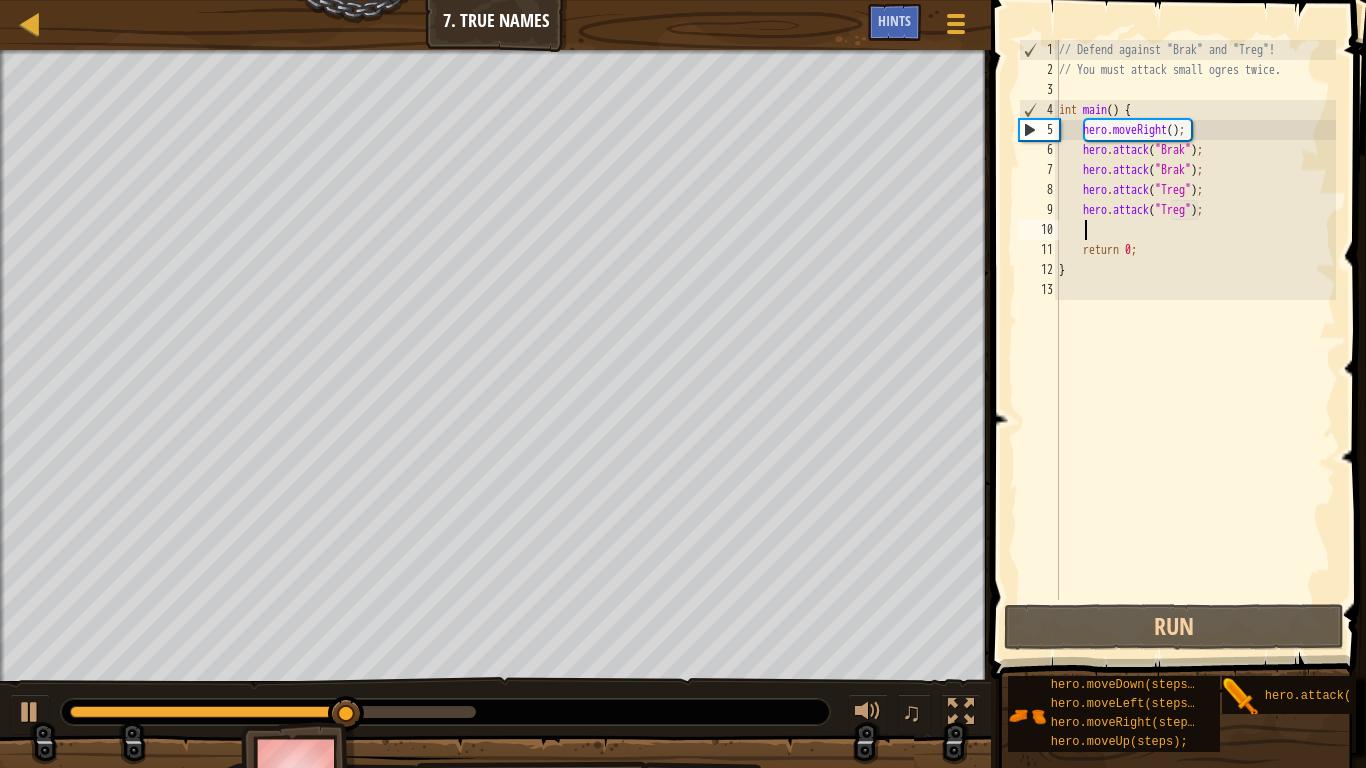 click on "// Defend against "Brak" and "Treg"! // You must attack small ogres twice. int   main ( )   {      hero . moveRight ( ) ;      hero . attack ( " Brak " ) ;      hero . attack ( " Brak " ) ;      hero . attack ( " Treg " ) ;      hero . attack ( " Treg " ) ;           return   0 ; }" at bounding box center (1195, 340) 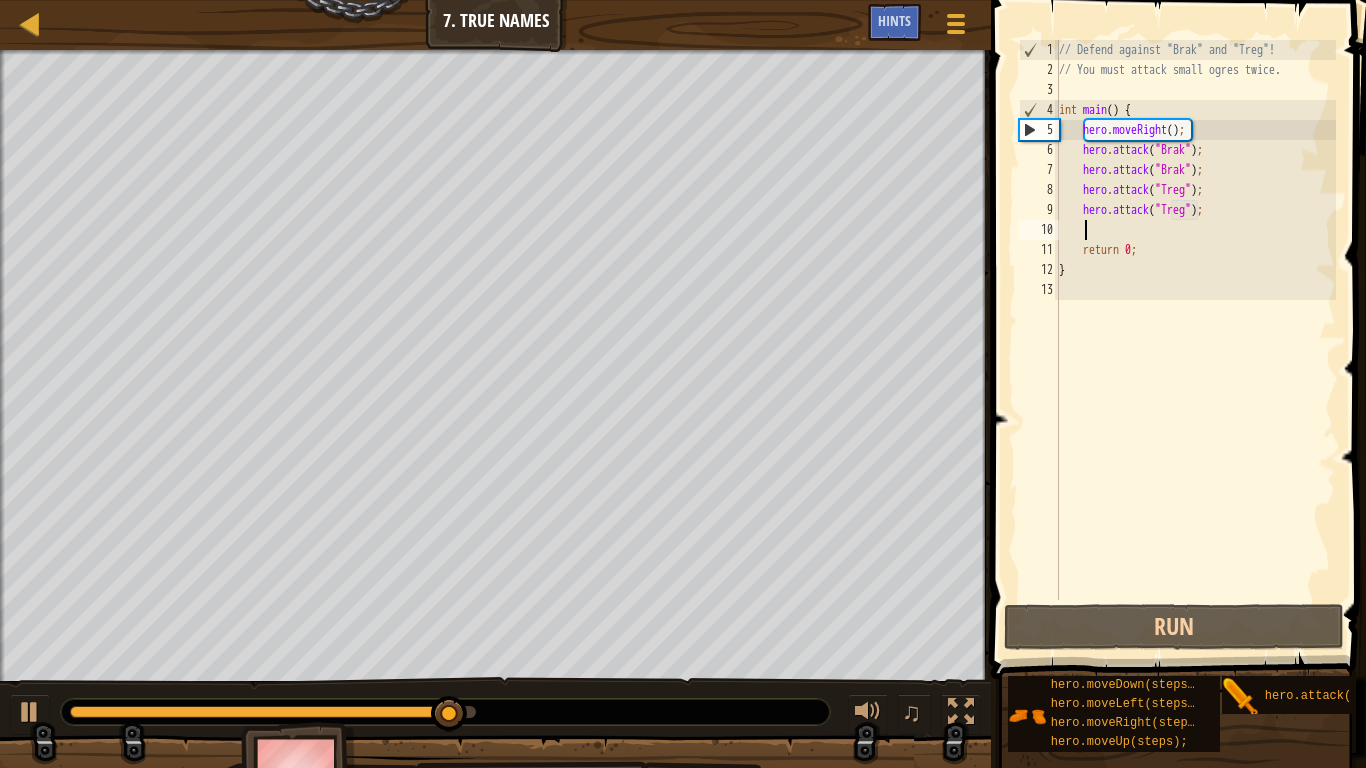 type on "h" 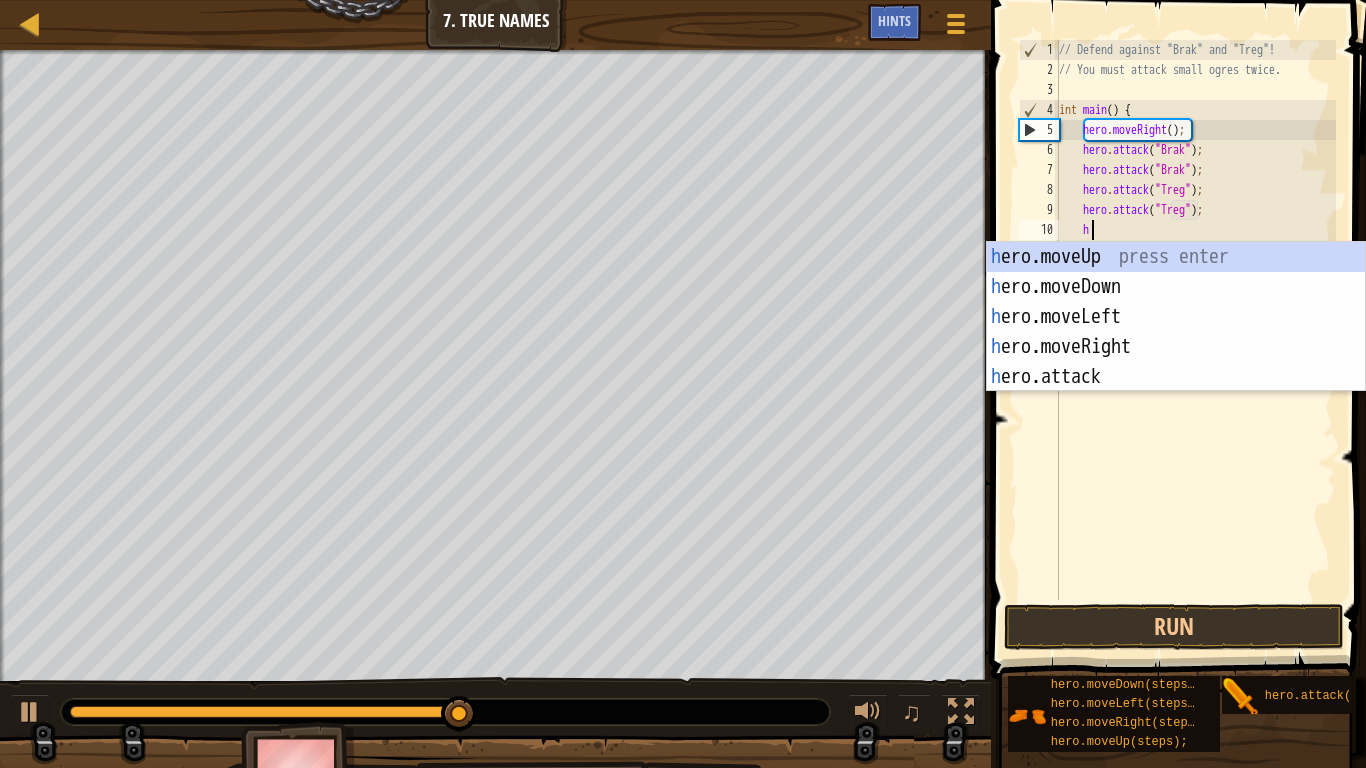 scroll, scrollTop: 9, scrollLeft: 2, axis: both 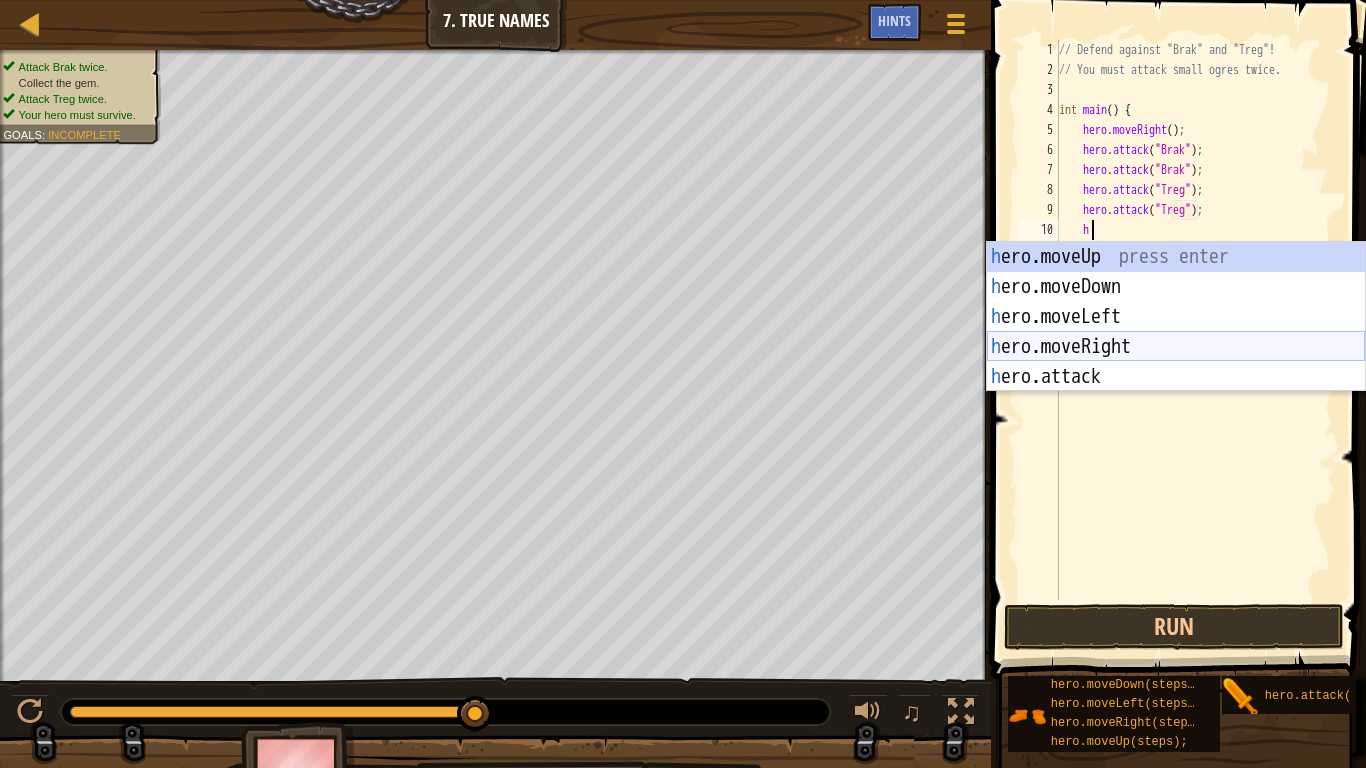 click on "h ero.moveUp press enter h ero.moveDown press enter h ero.moveLeft press enter h ero.moveRight press enter h ero.attack press enter" at bounding box center (1176, 347) 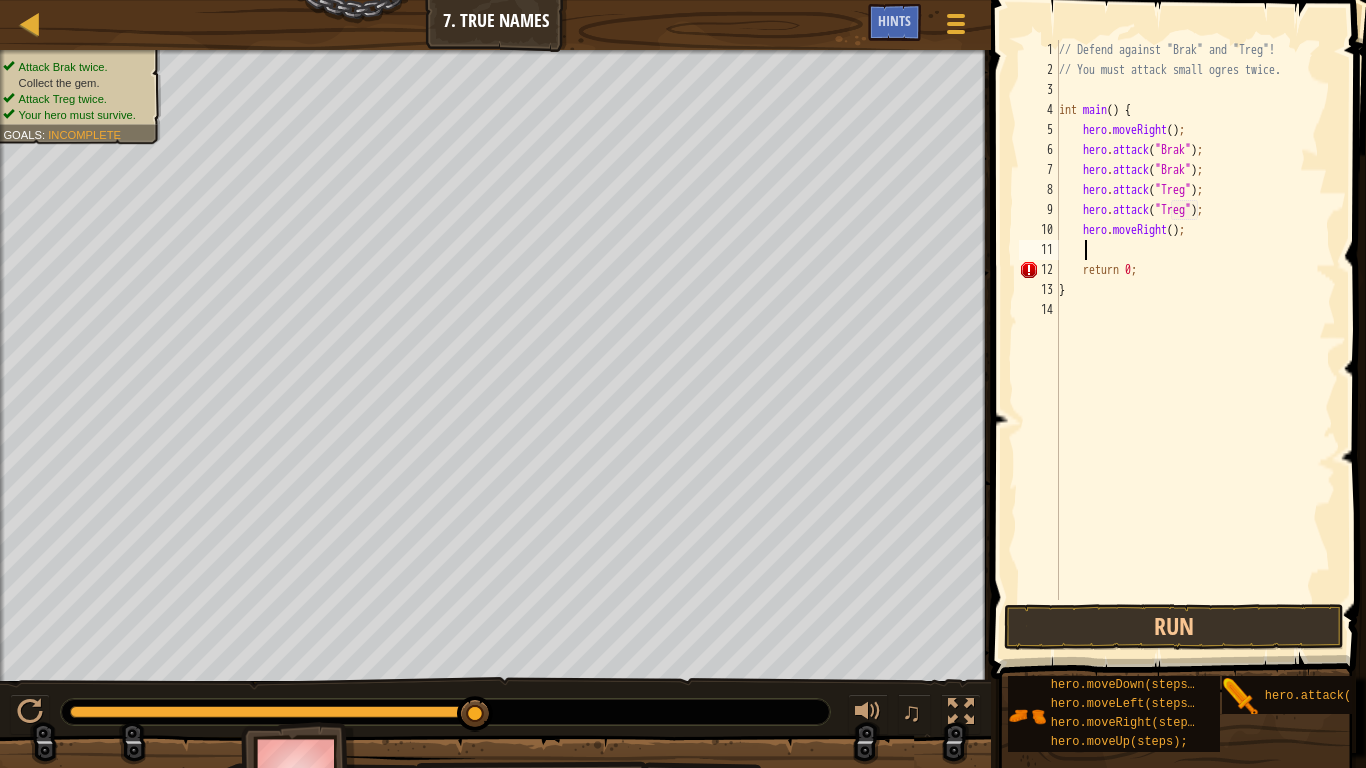 scroll, scrollTop: 9, scrollLeft: 1, axis: both 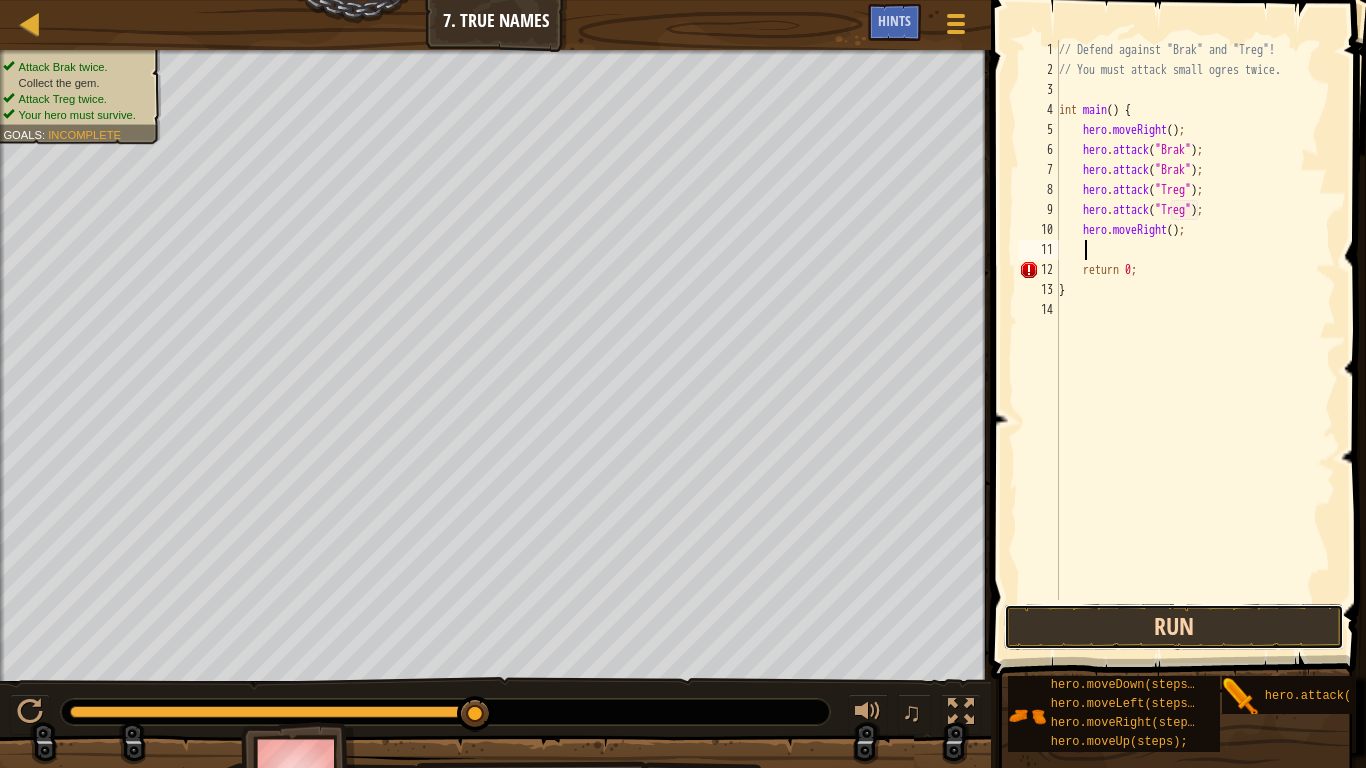 click on "Run" at bounding box center (1174, 627) 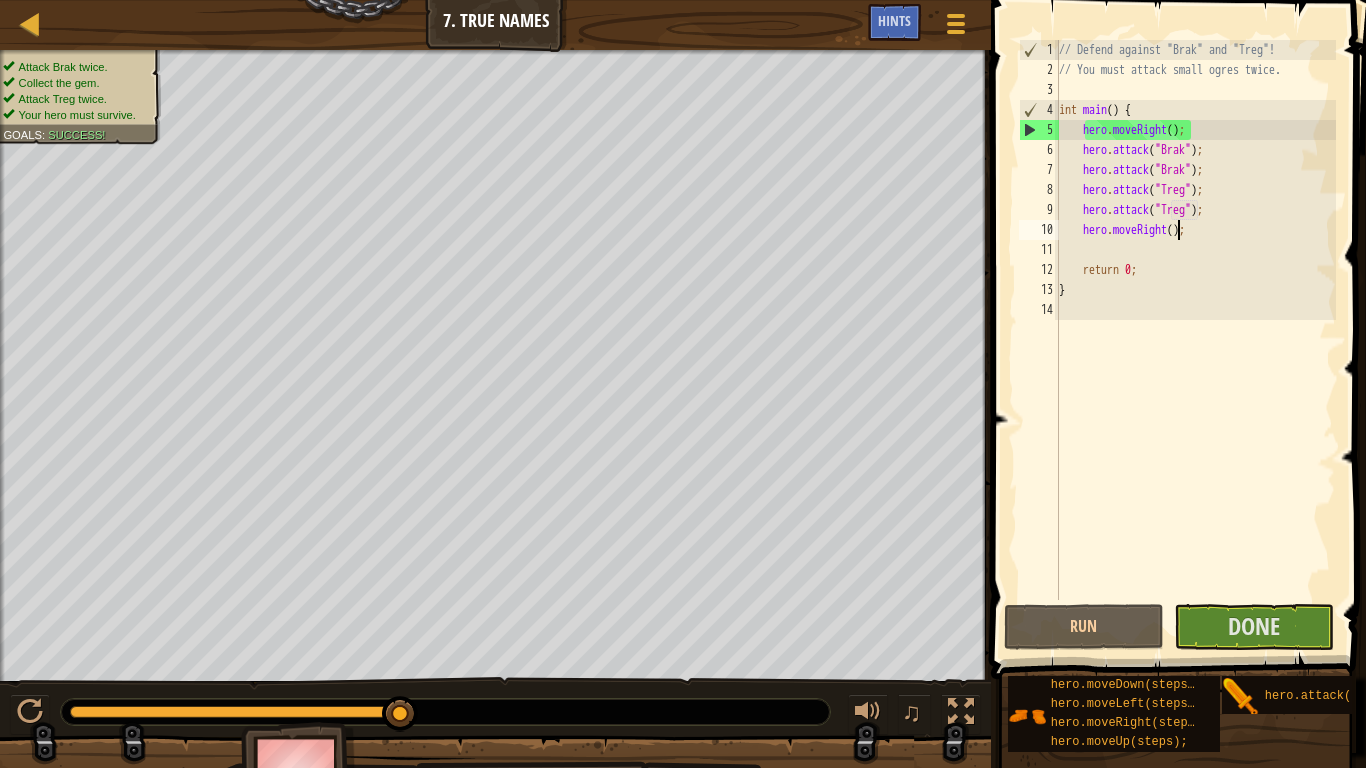 click on "// Defend against "Brak" and "Treg"! // You must attack small ogres twice. int   main ( )   {      hero . moveRight ( ) ;      hero . attack ( " Brak " ) ;      hero . attack ( " Brak " ) ;      hero . attack ( " Treg " ) ;      hero . attack ( " Treg " ) ;      hero . moveRight ( ) ;           return   0 ; }" at bounding box center [1195, 340] 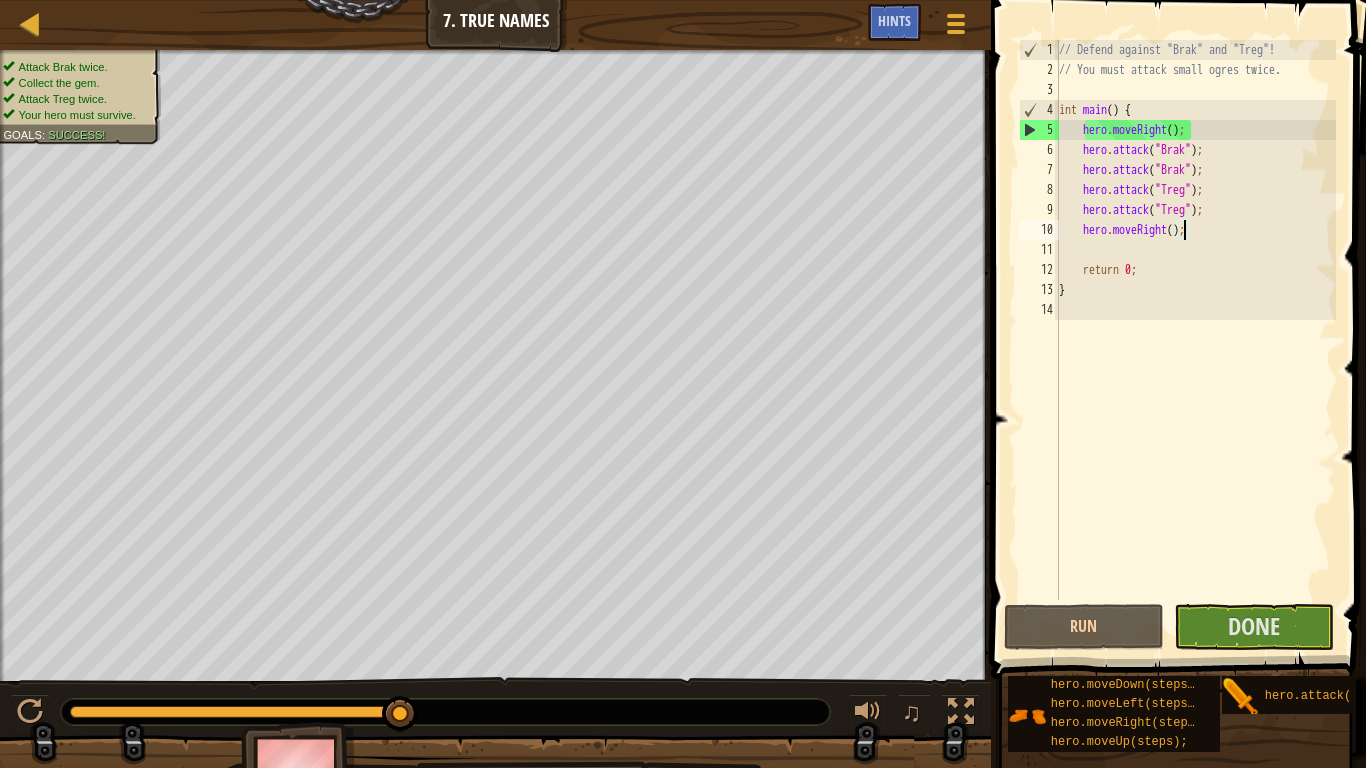 click on "// Defend against "Brak" and "Treg"! // You must attack small ogres twice. int   main ( )   {      hero . moveRight ( ) ;      hero . attack ( " Brak " ) ;      hero . attack ( " Brak " ) ;      hero . attack ( " Treg " ) ;      hero . attack ( " Treg " ) ;      hero . moveRight ( ) ;           return   0 ; }" at bounding box center [1195, 340] 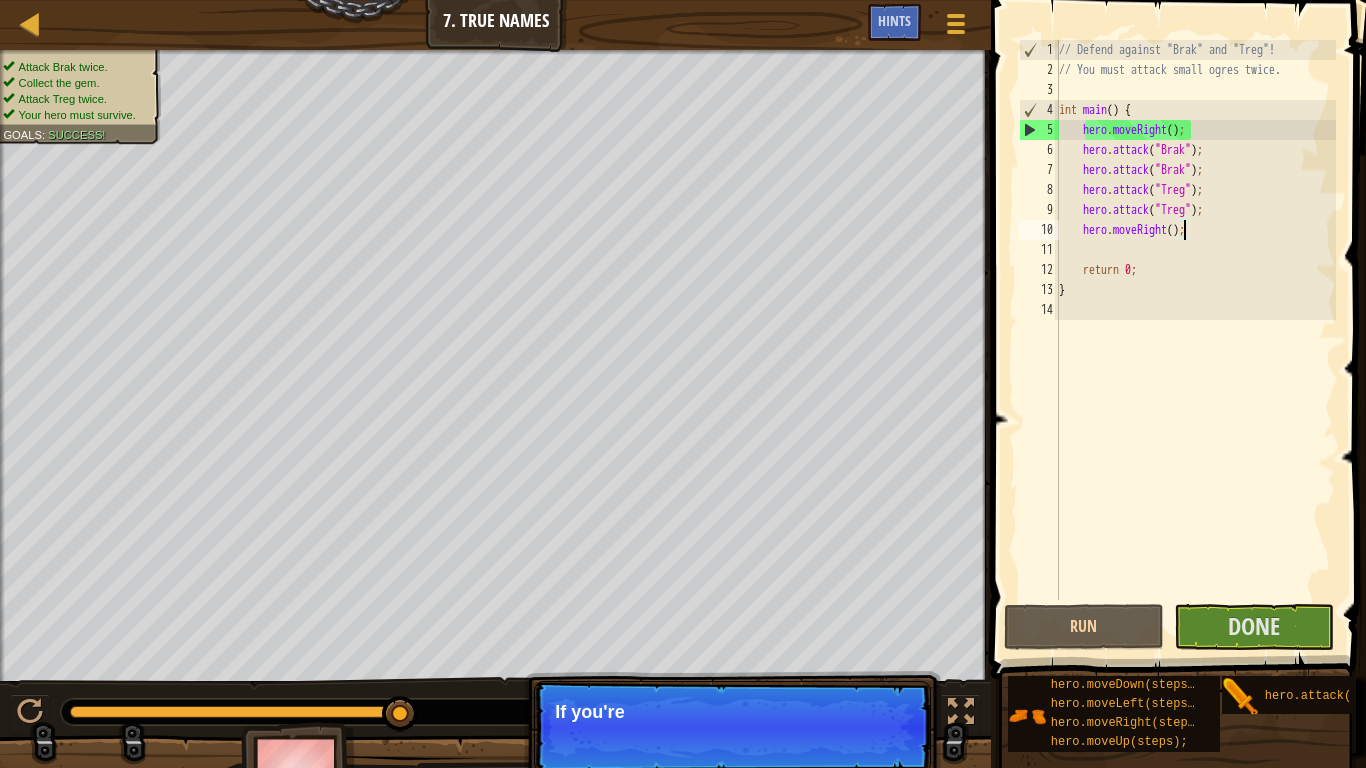 scroll, scrollTop: 9, scrollLeft: 11, axis: both 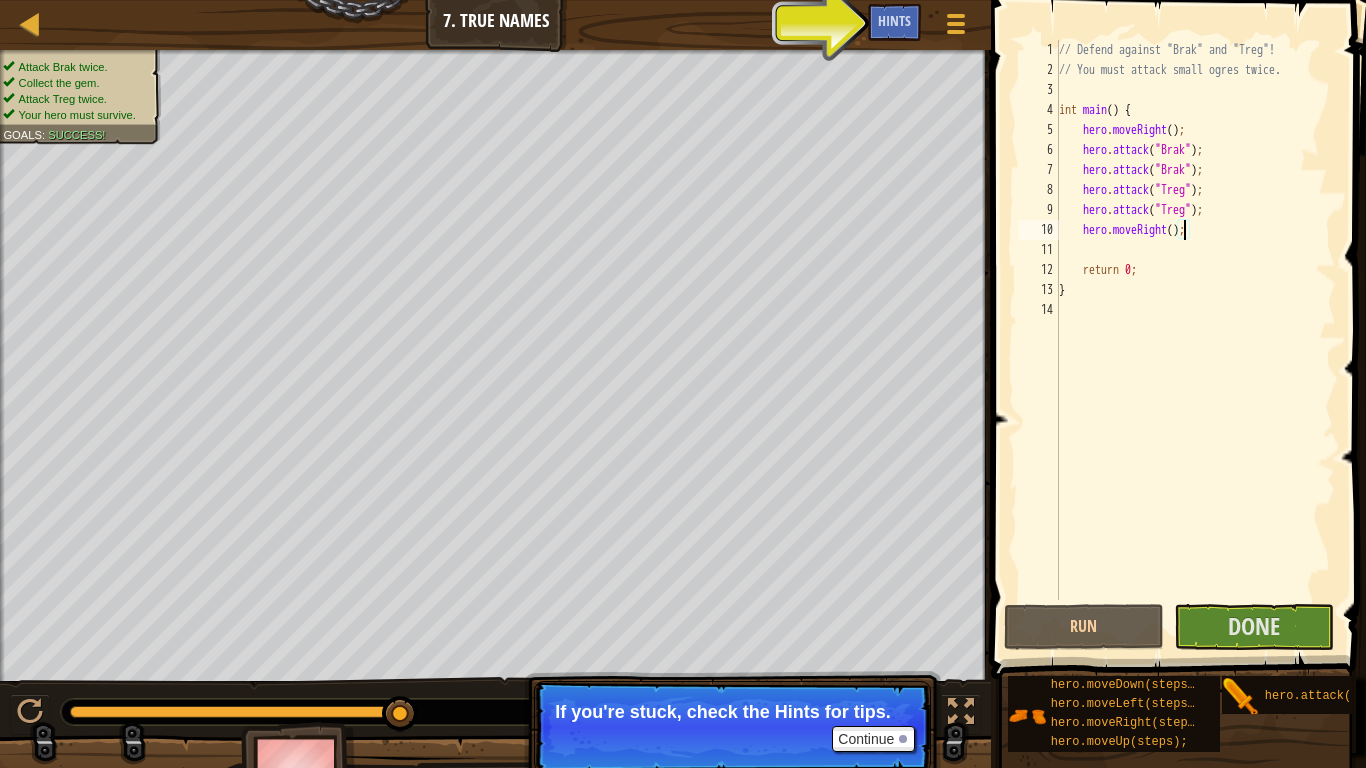 type on "hero.moveRight(3);" 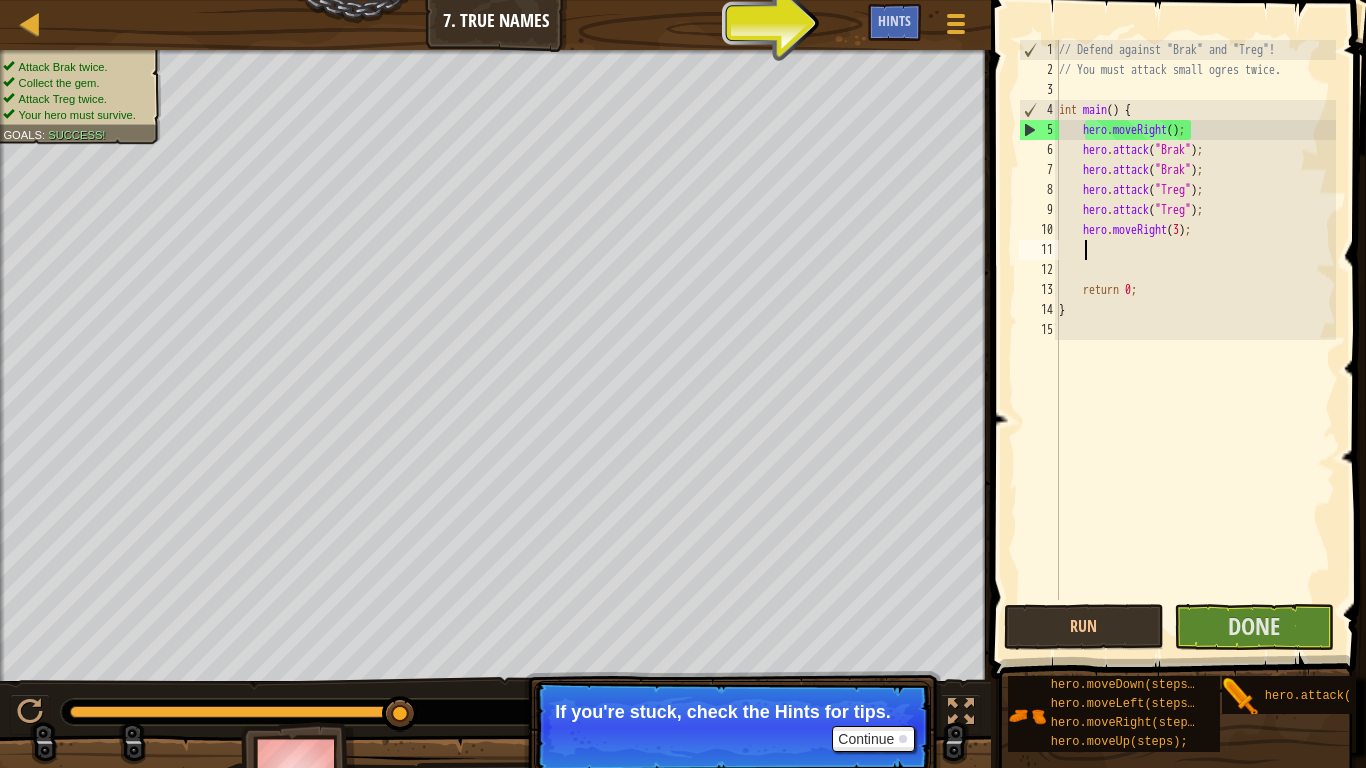 scroll, scrollTop: 9, scrollLeft: 1, axis: both 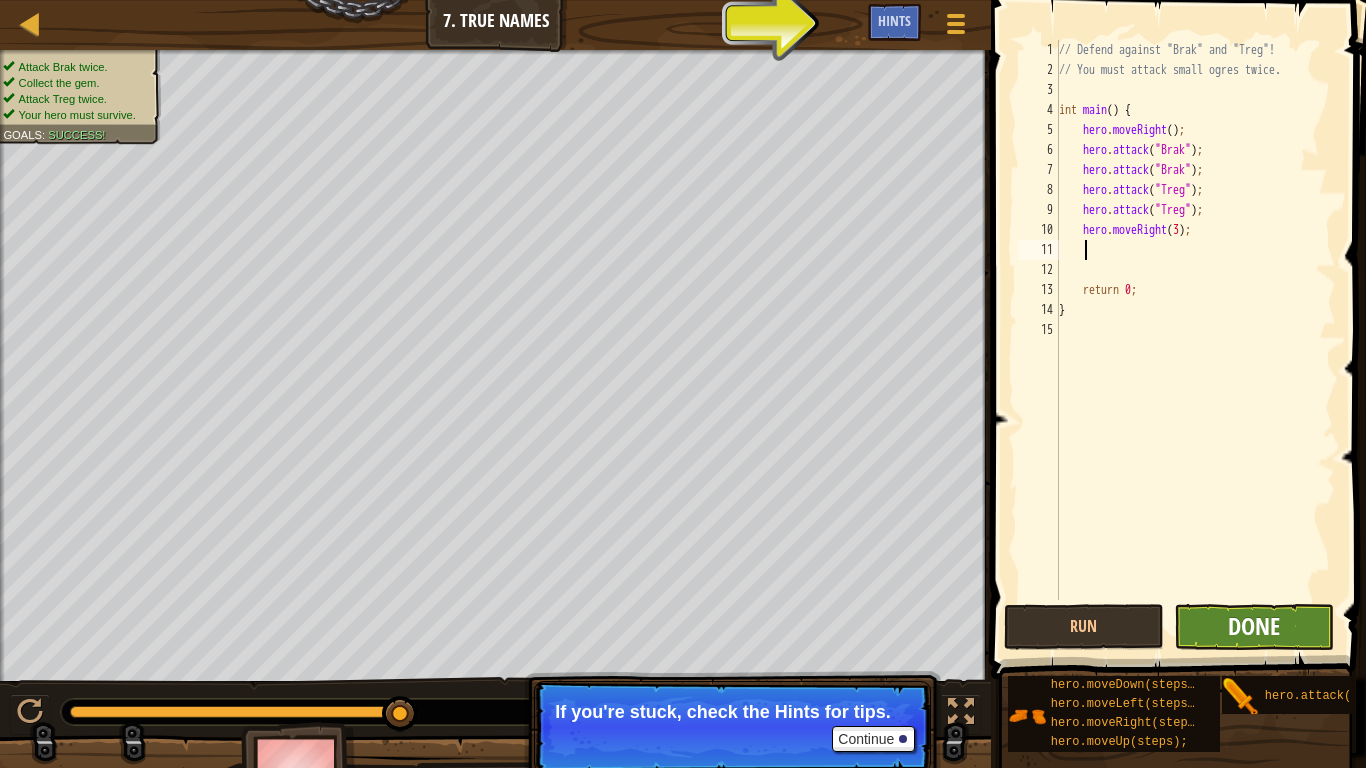 type 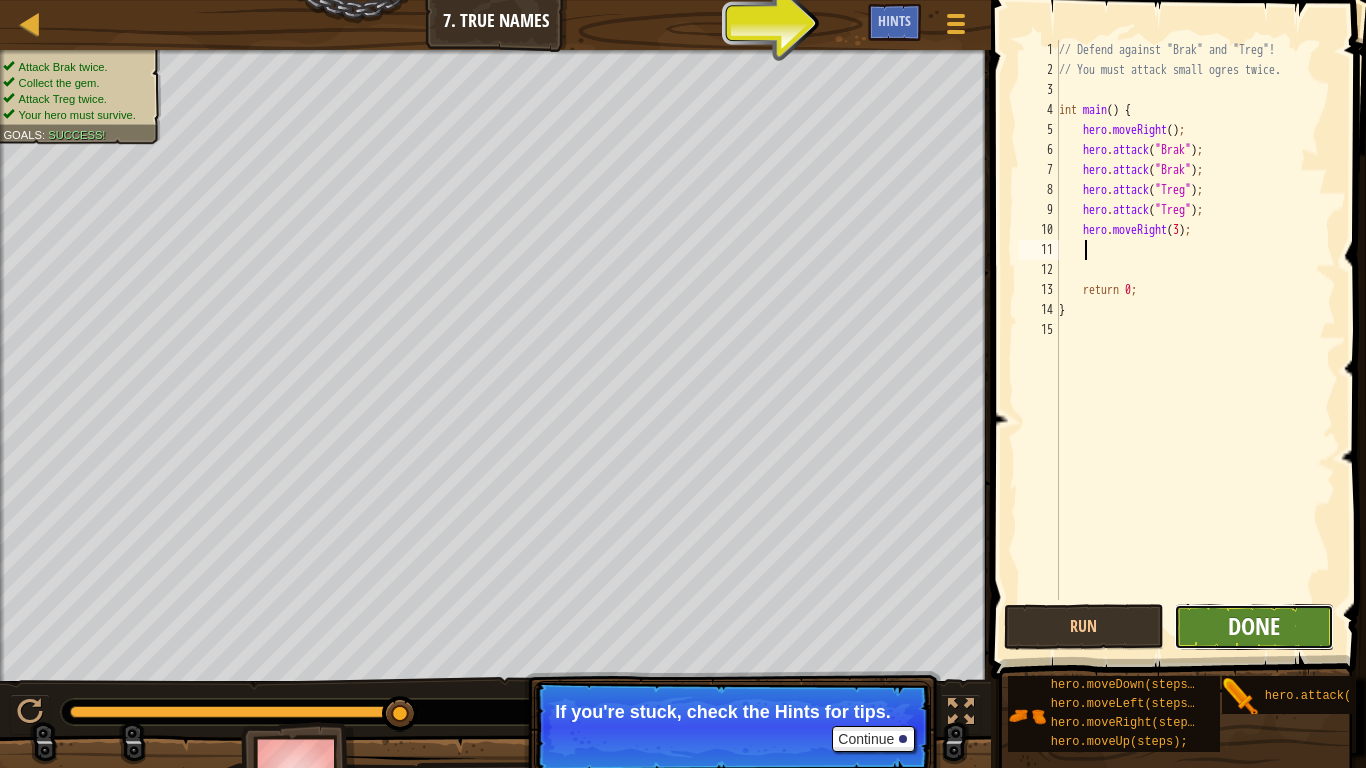 click on "Done" at bounding box center [1254, 626] 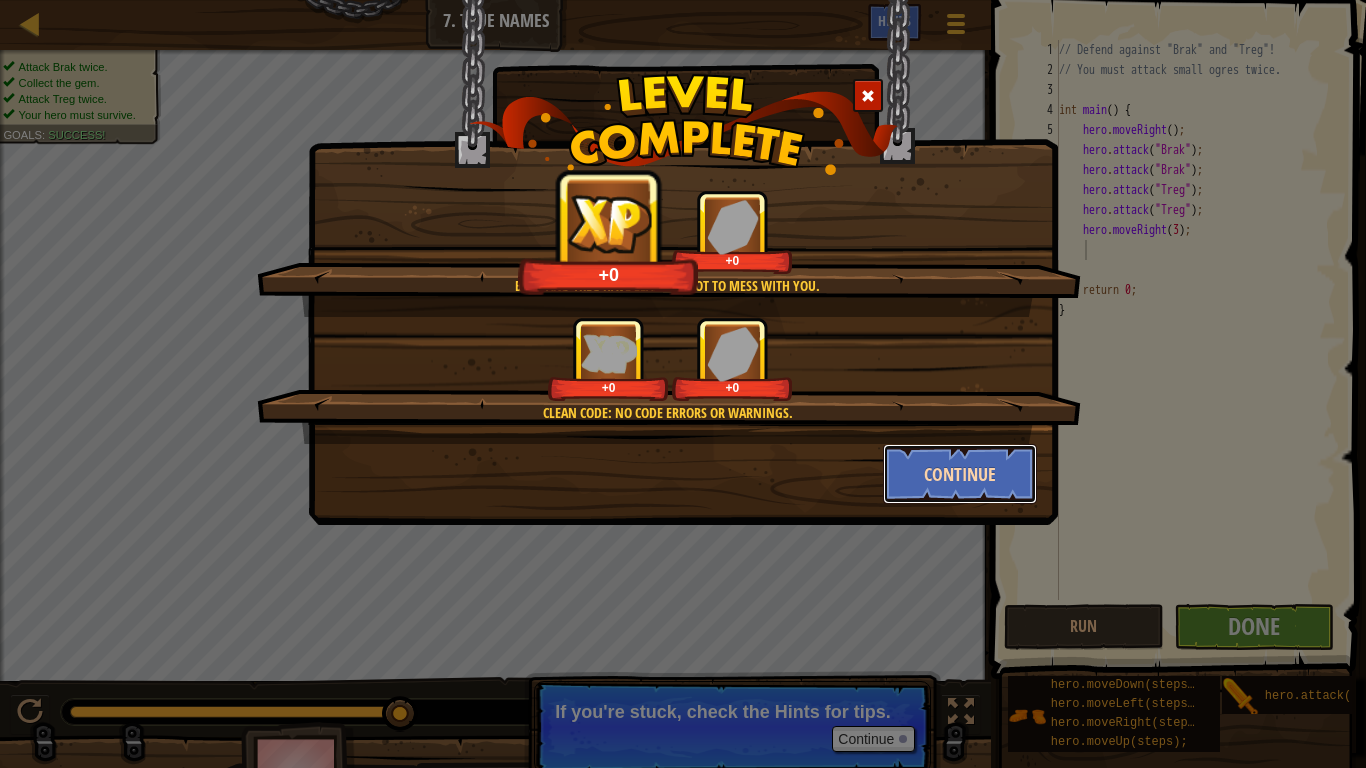 click on "Continue" at bounding box center [960, 474] 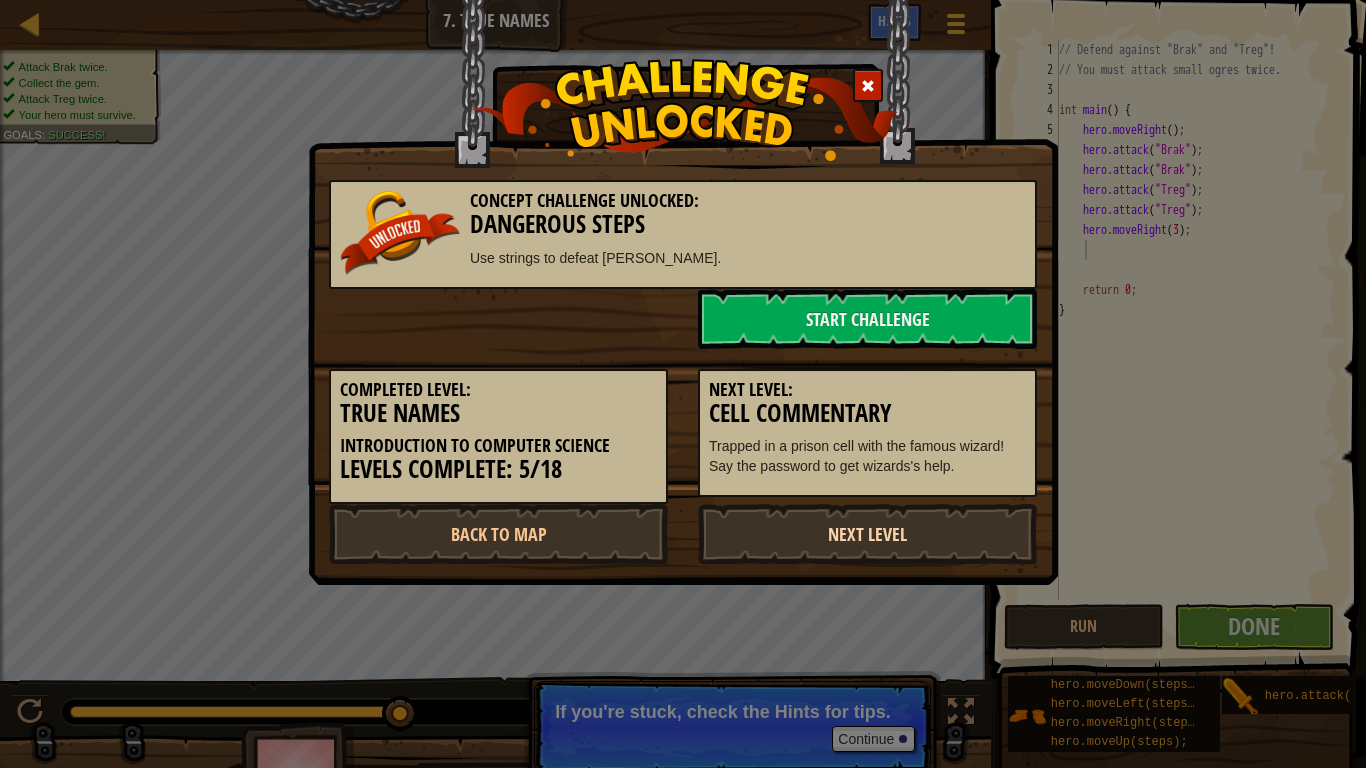 click on "Next Level" at bounding box center [867, 534] 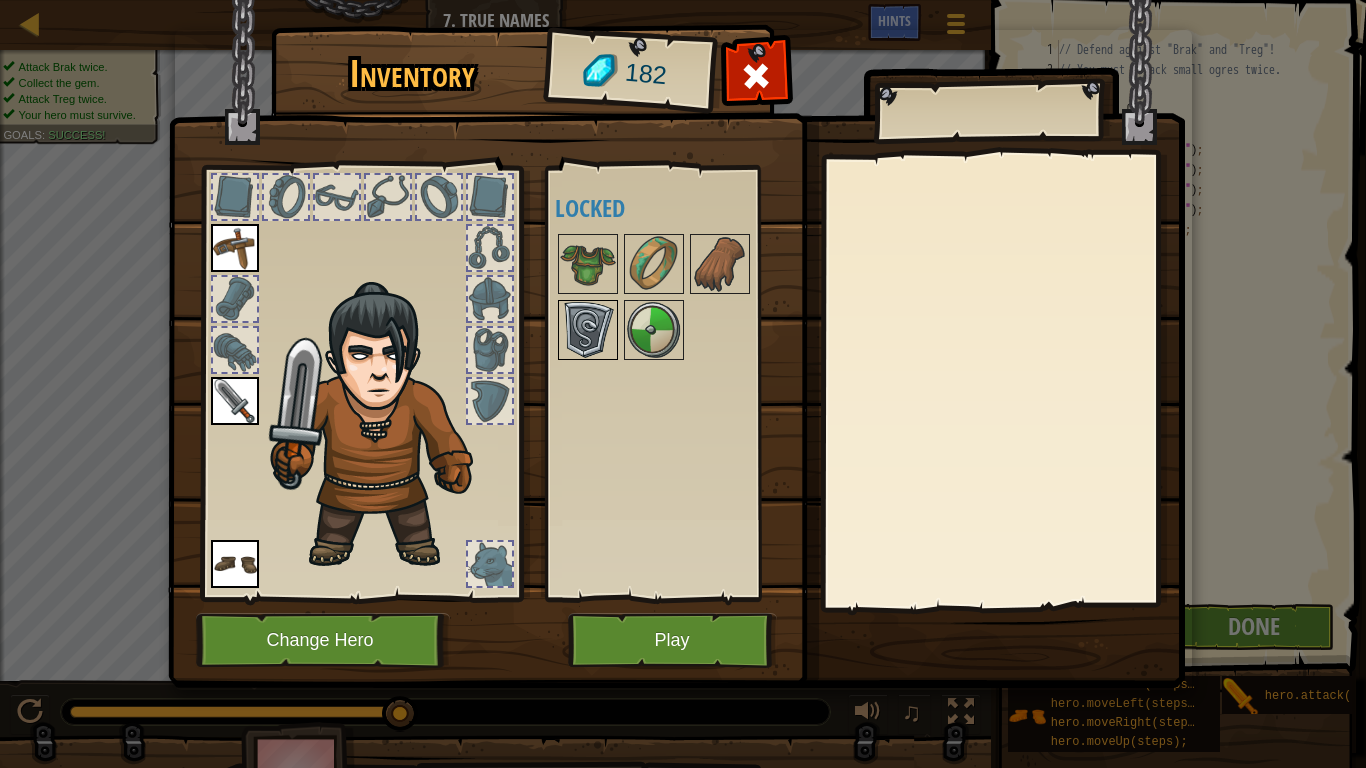 click at bounding box center (588, 330) 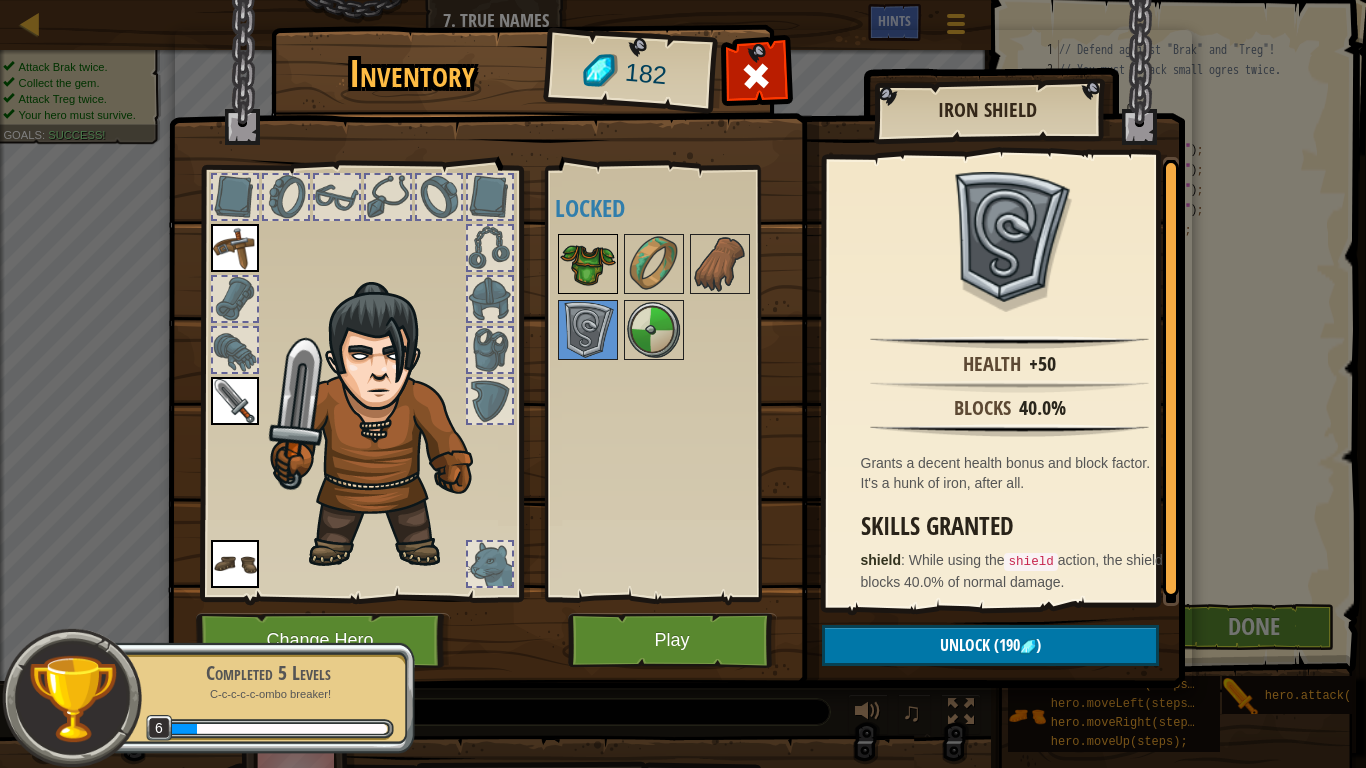 click at bounding box center [588, 264] 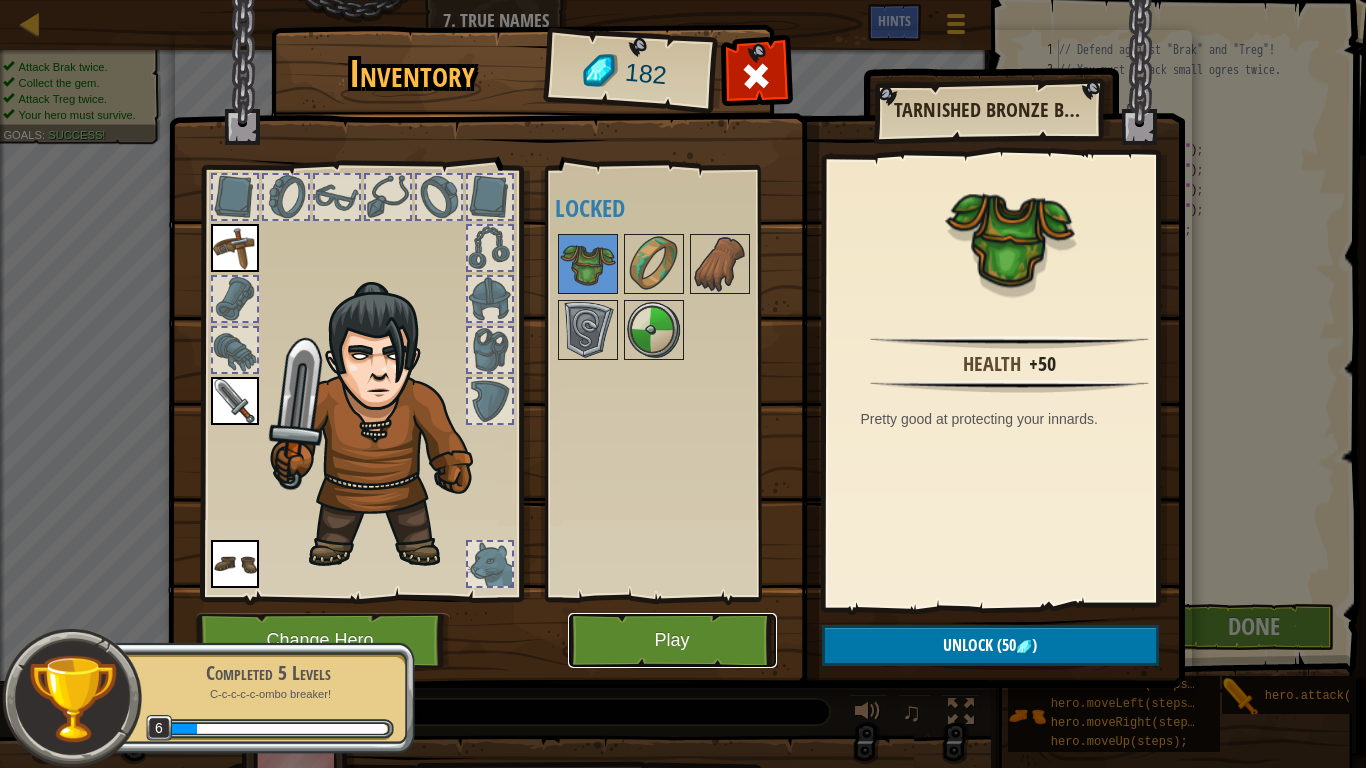 click on "Play" at bounding box center [672, 640] 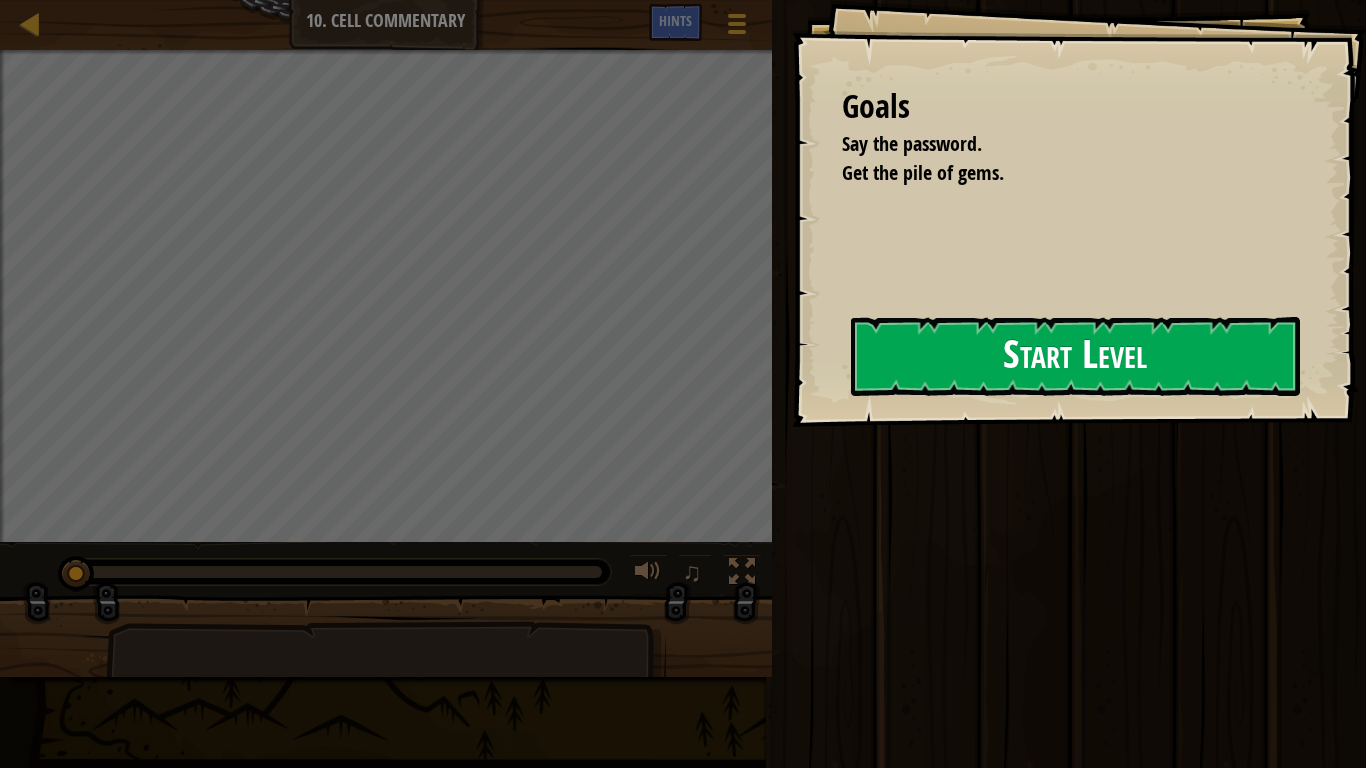 click on "Start Level" at bounding box center [1075, 356] 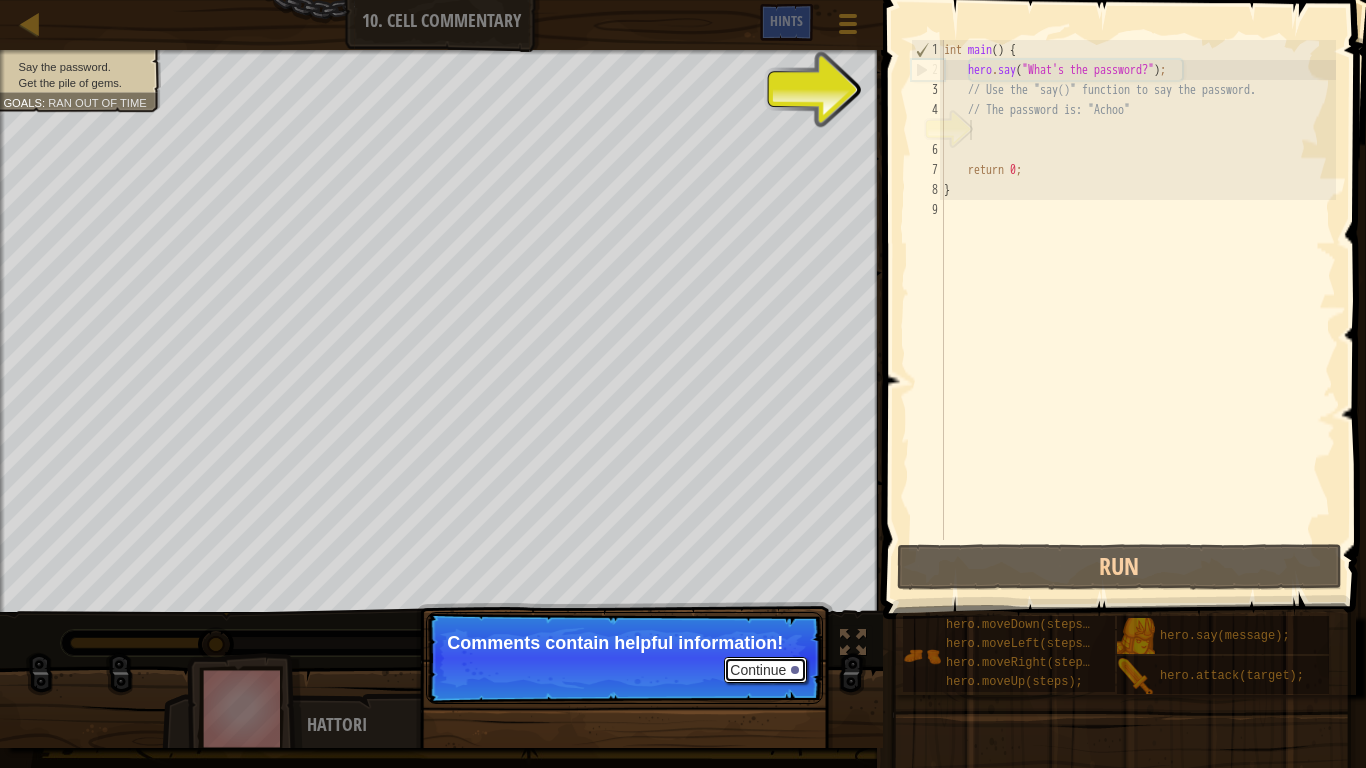 click on "Continue" at bounding box center (765, 670) 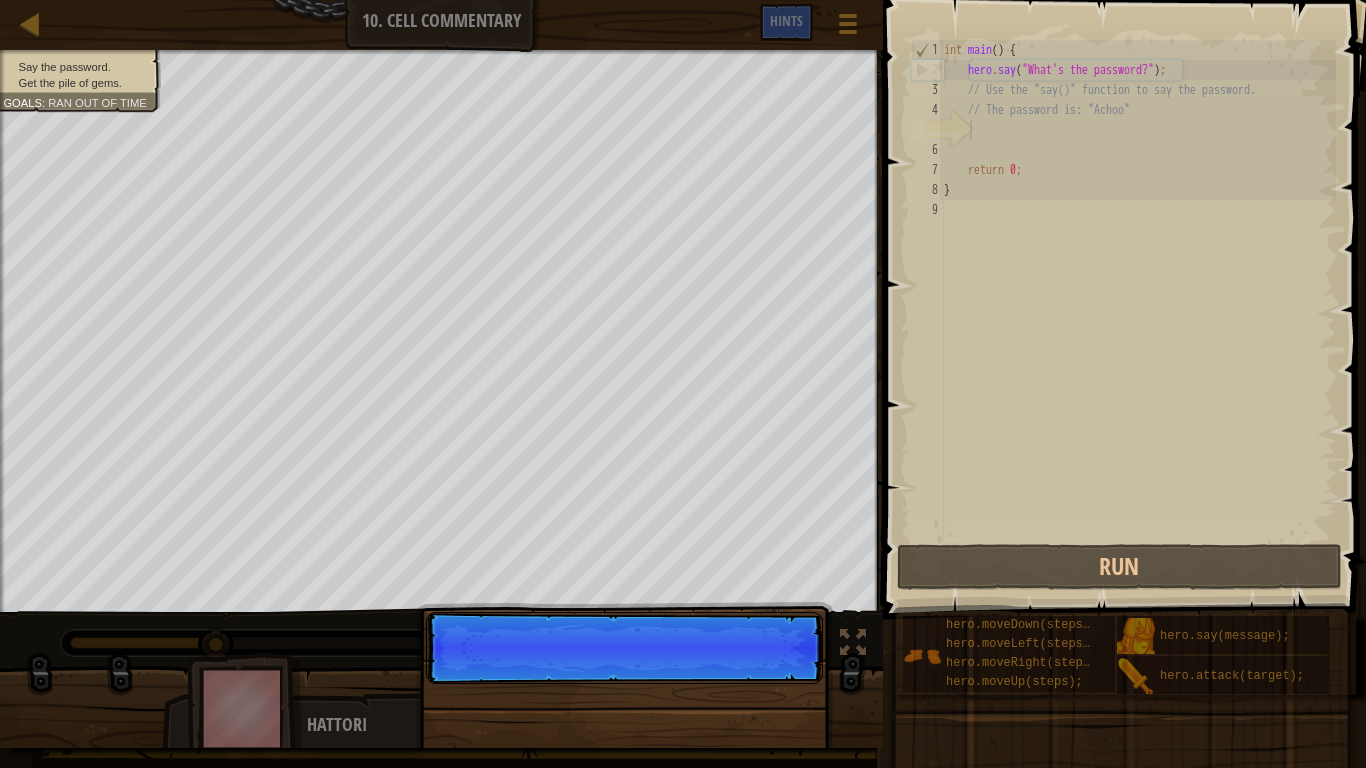 scroll, scrollTop: 9, scrollLeft: 1, axis: both 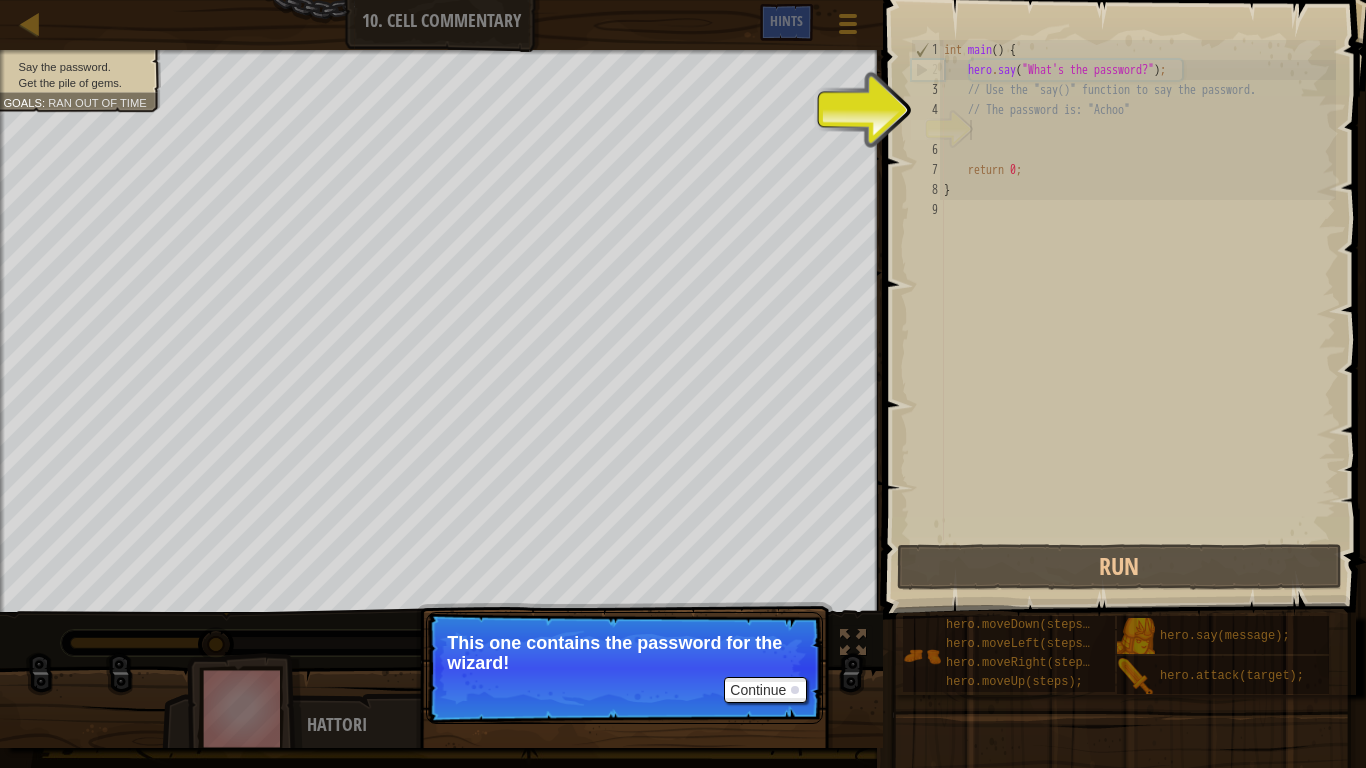 click on "int   main ( )   {      hero . say ( " What's the password? " ) ;      // Use the "say()" function to say the password.      // The password is: "Achoo"                return   0 ; }" at bounding box center (1138, 310) 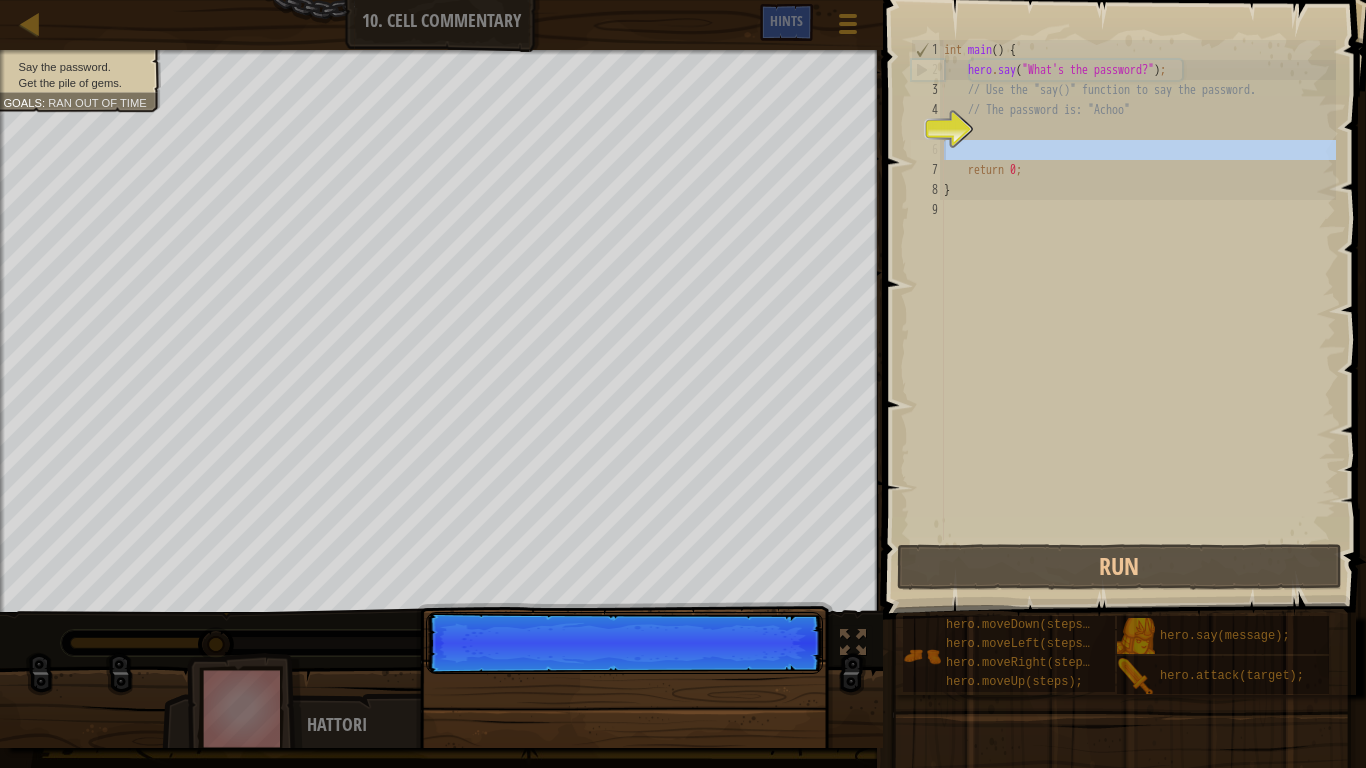 click on "6" at bounding box center [927, 150] 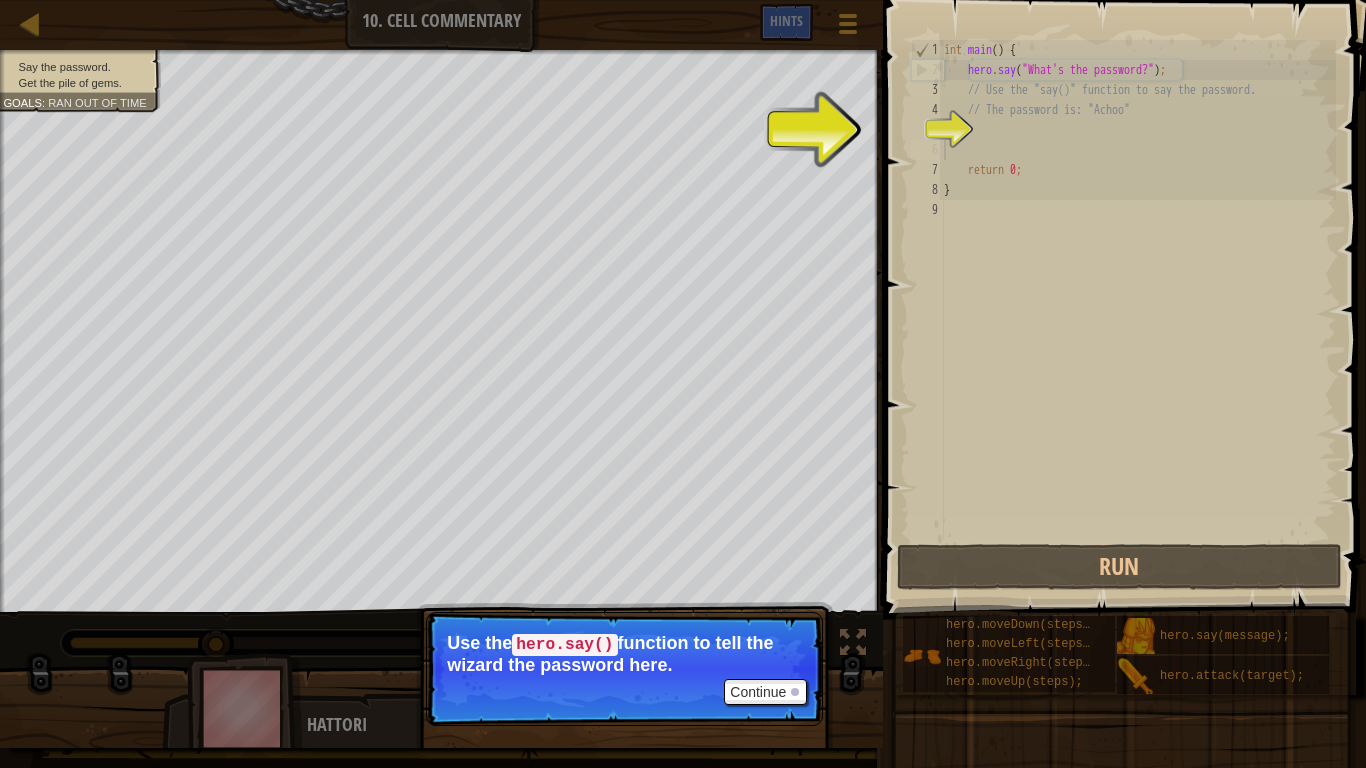 click on "5" at bounding box center [927, 130] 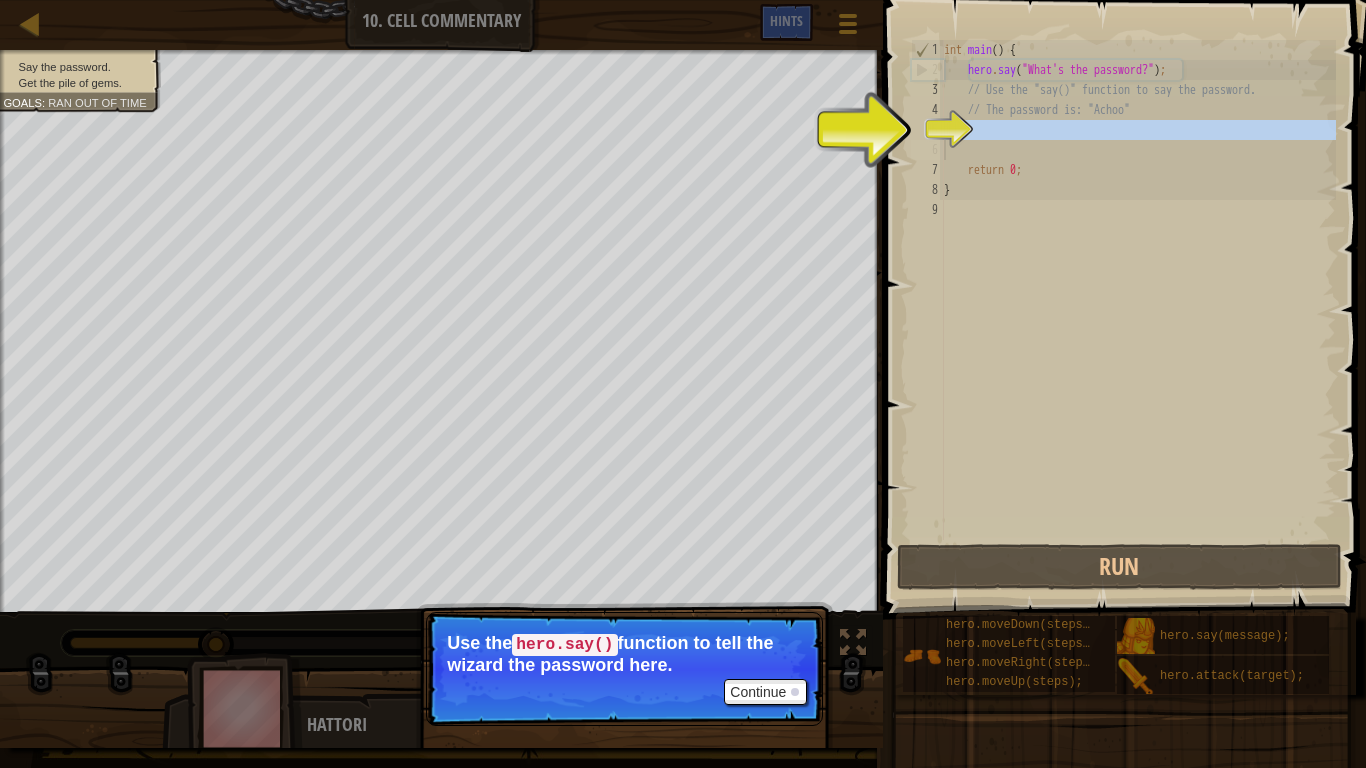 click on "5" at bounding box center (927, 130) 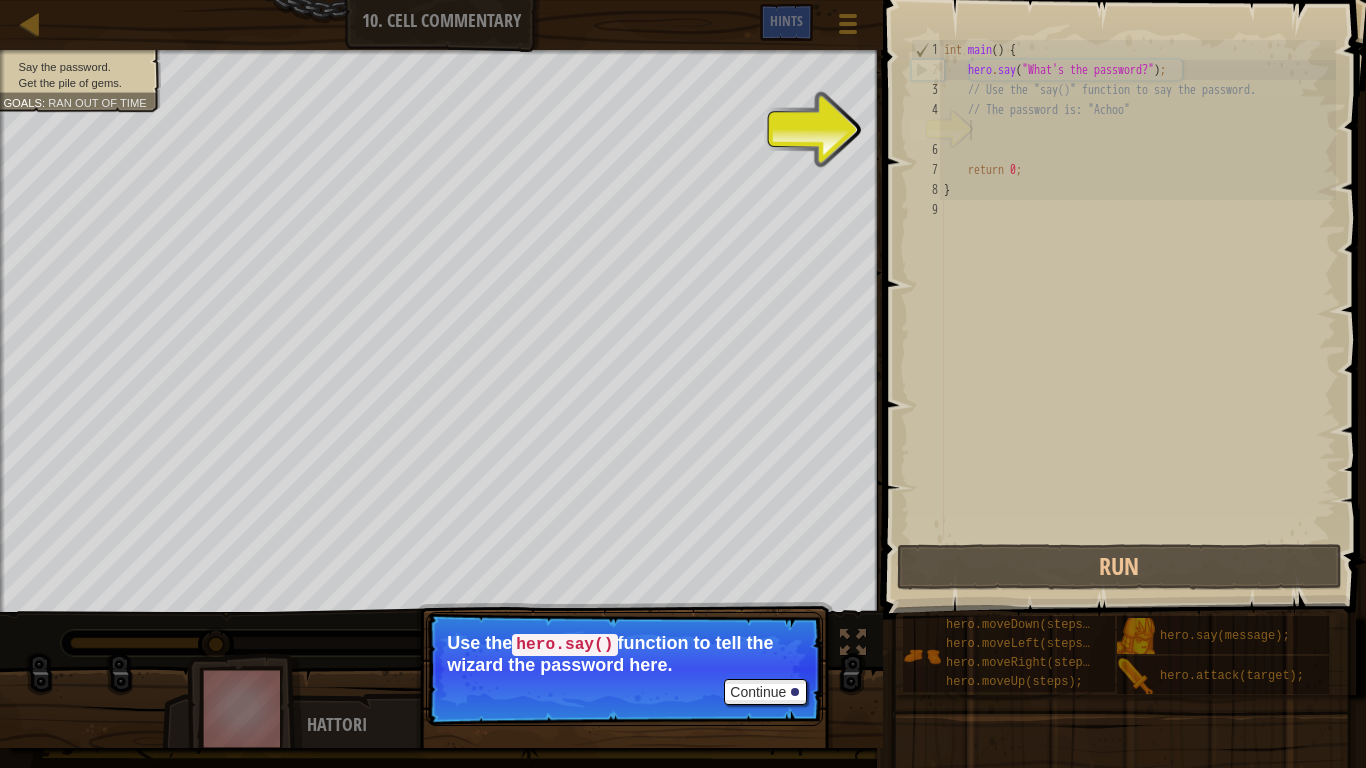 click on "int   main ( )   {      hero . say ( " What's the password? " ) ;      // Use the "say()" function to say the password.      // The password is: "Achoo"                return   0 ; }" at bounding box center [1138, 310] 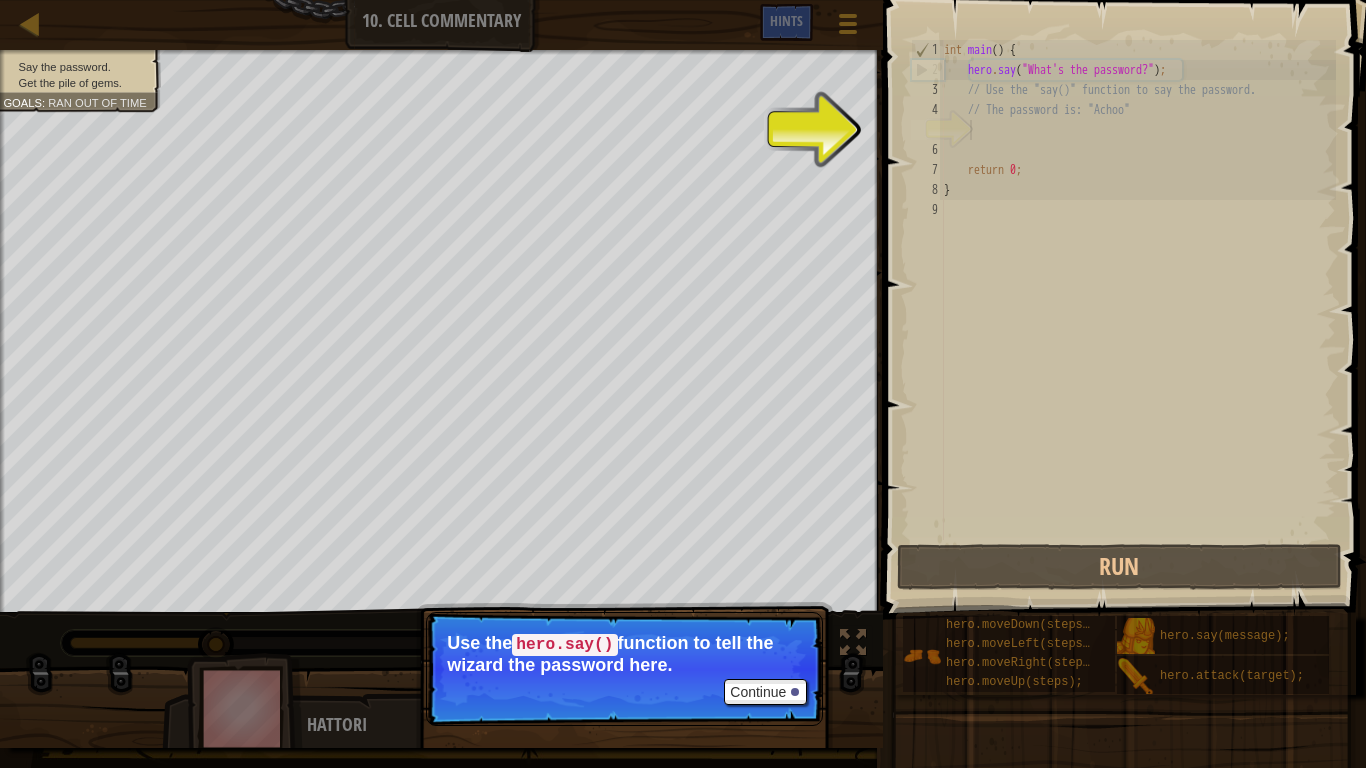 click on "int   main ( )   {      hero . say ( " What's the password? " ) ;      // Use the "say()" function to say the password.      // The password is: "Achoo"                return   0 ; }" at bounding box center (1138, 310) 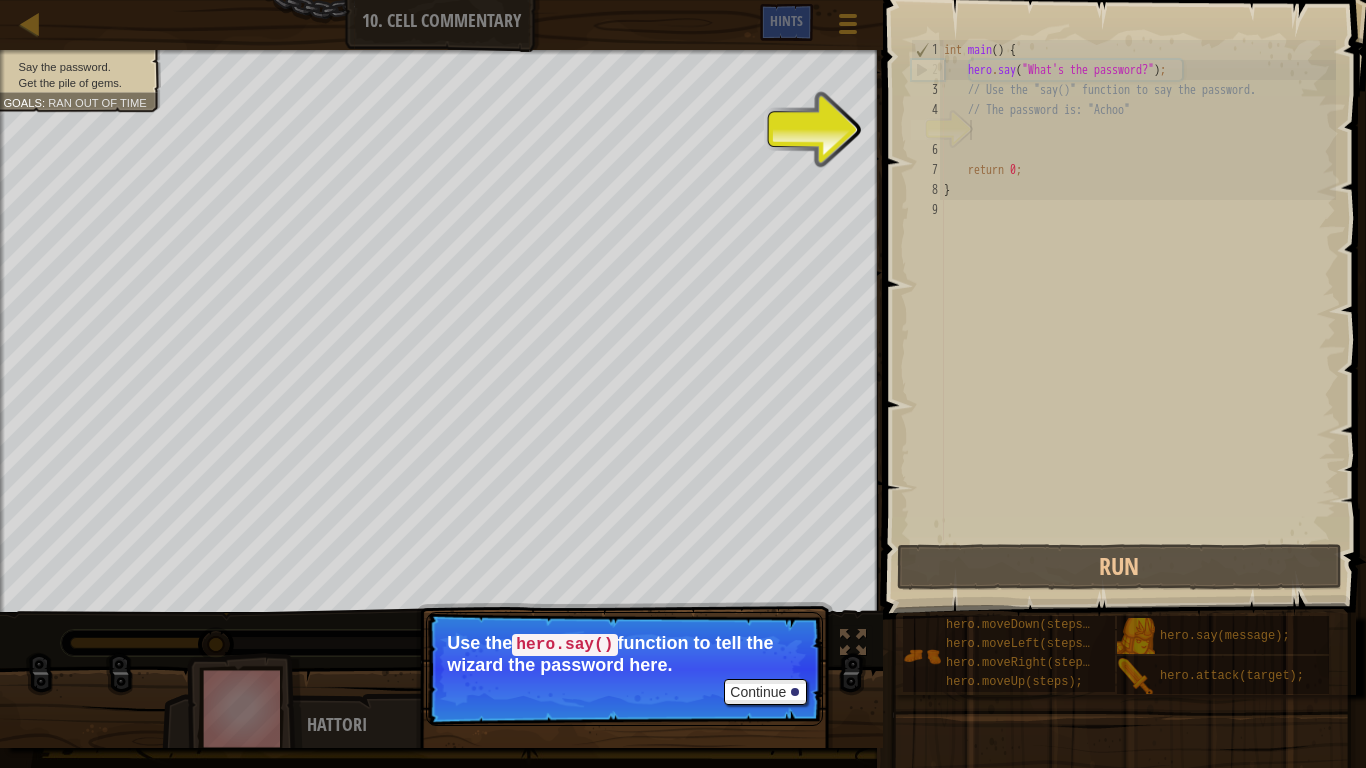 click on "5" at bounding box center (927, 130) 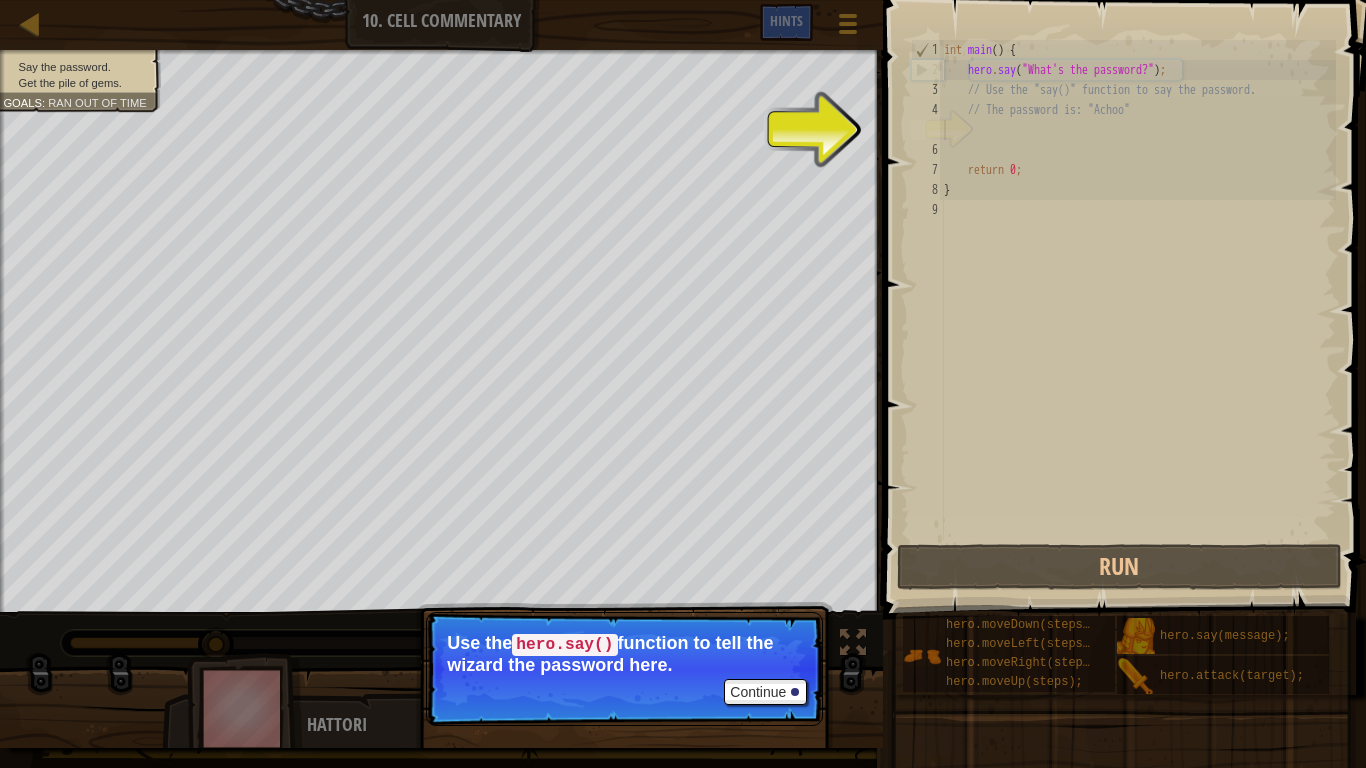 click on "int   main ( )   {      hero . say ( " What's the password? " ) ;      // Use the "say()" function to say the password.      // The password is: "Achoo"                return   0 ; }" at bounding box center (1138, 310) 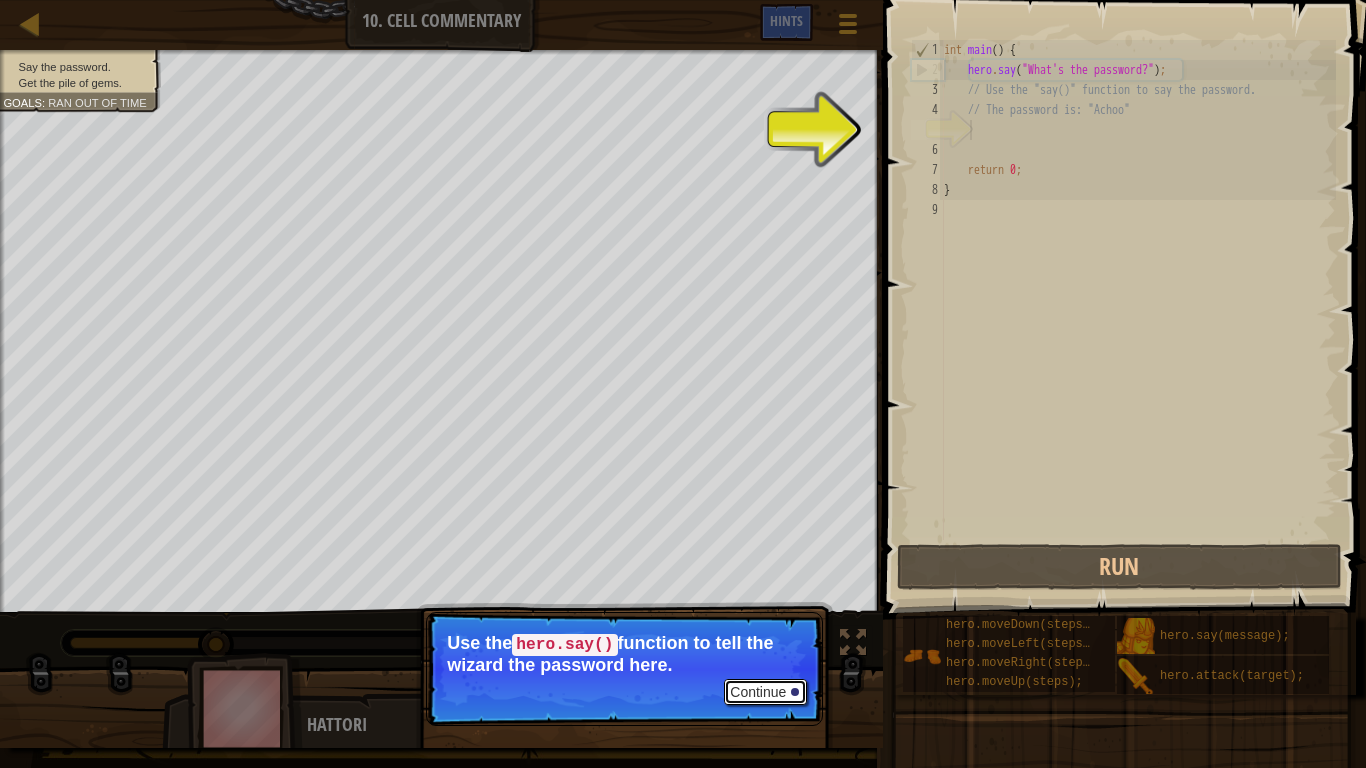 click on "Continue" at bounding box center (765, 692) 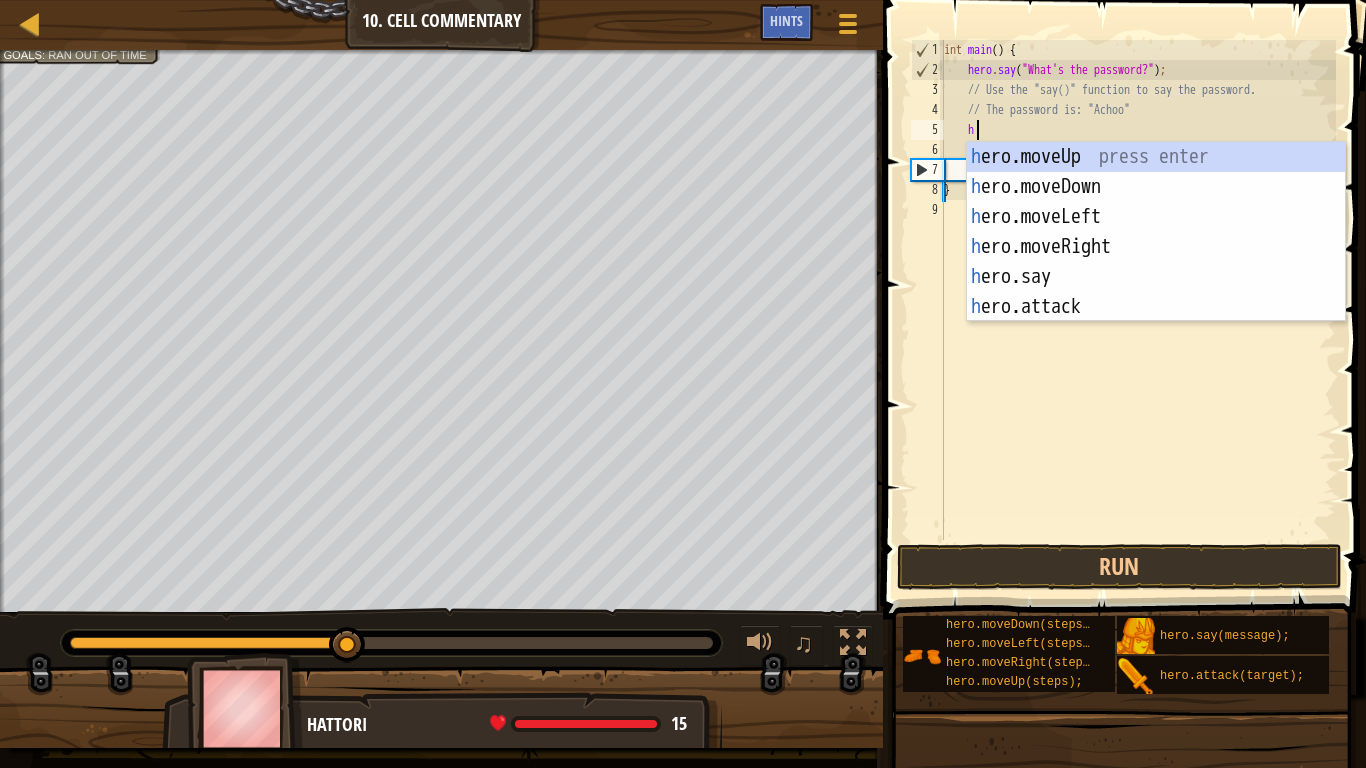 scroll, scrollTop: 9, scrollLeft: 2, axis: both 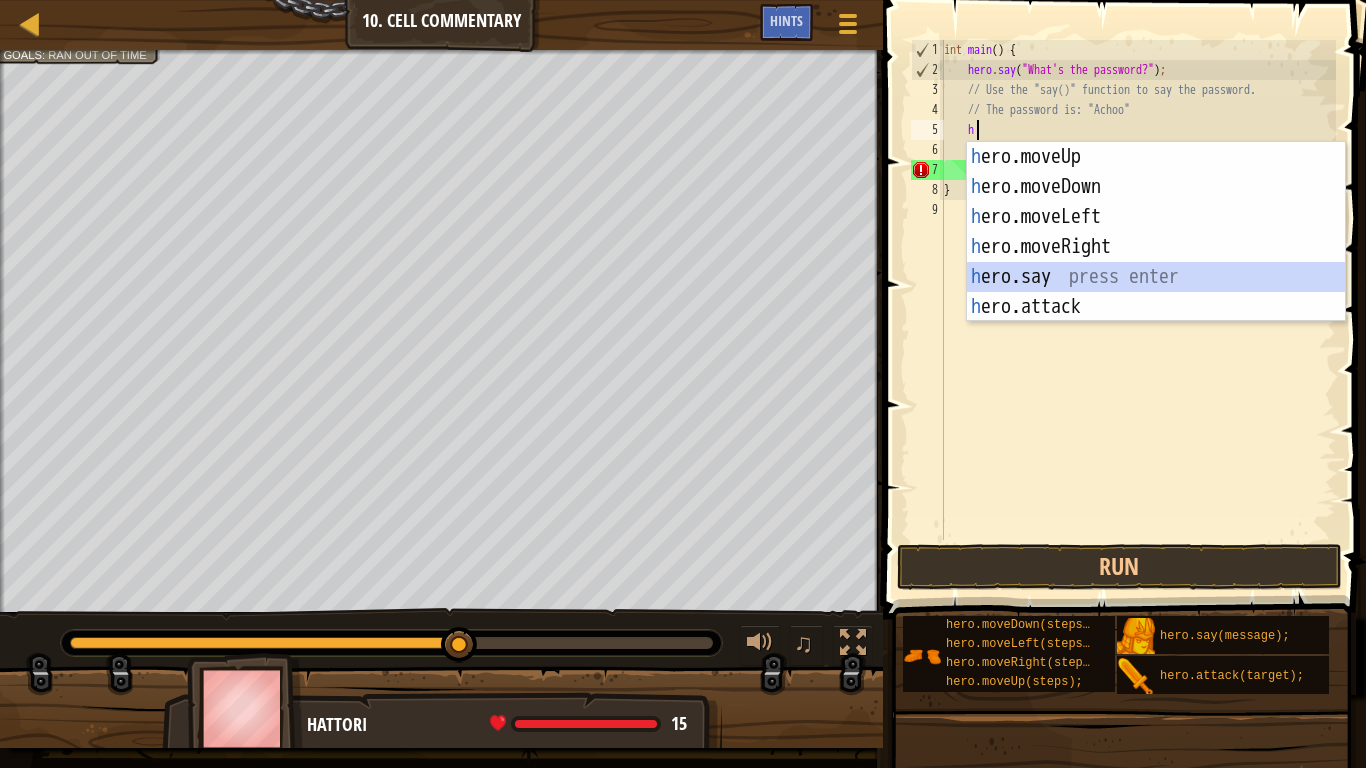 click on "h ero.moveUp press enter h ero.moveDown press enter h ero.moveLeft press enter h ero.moveRight press enter h ero.say press enter h ero.attack press enter" at bounding box center [1156, 262] 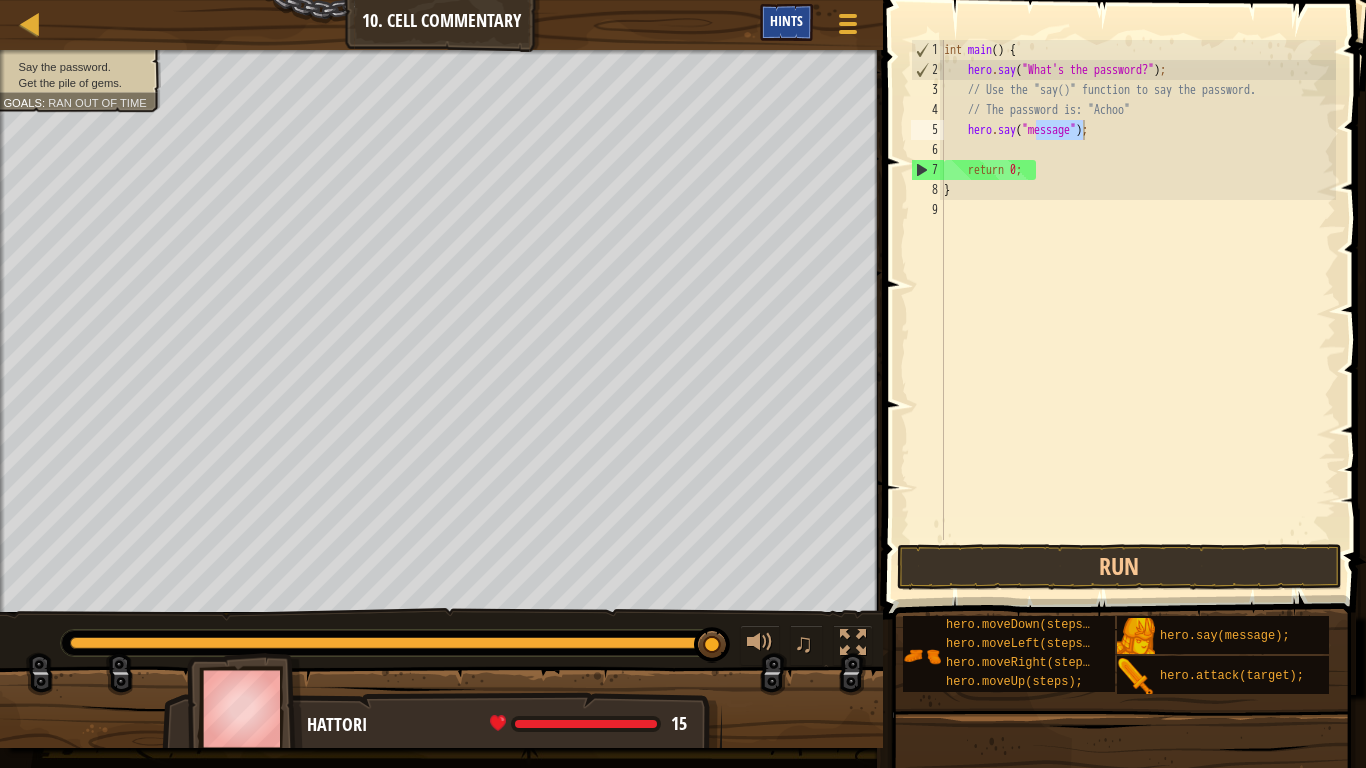 click on "Hints" at bounding box center (786, 20) 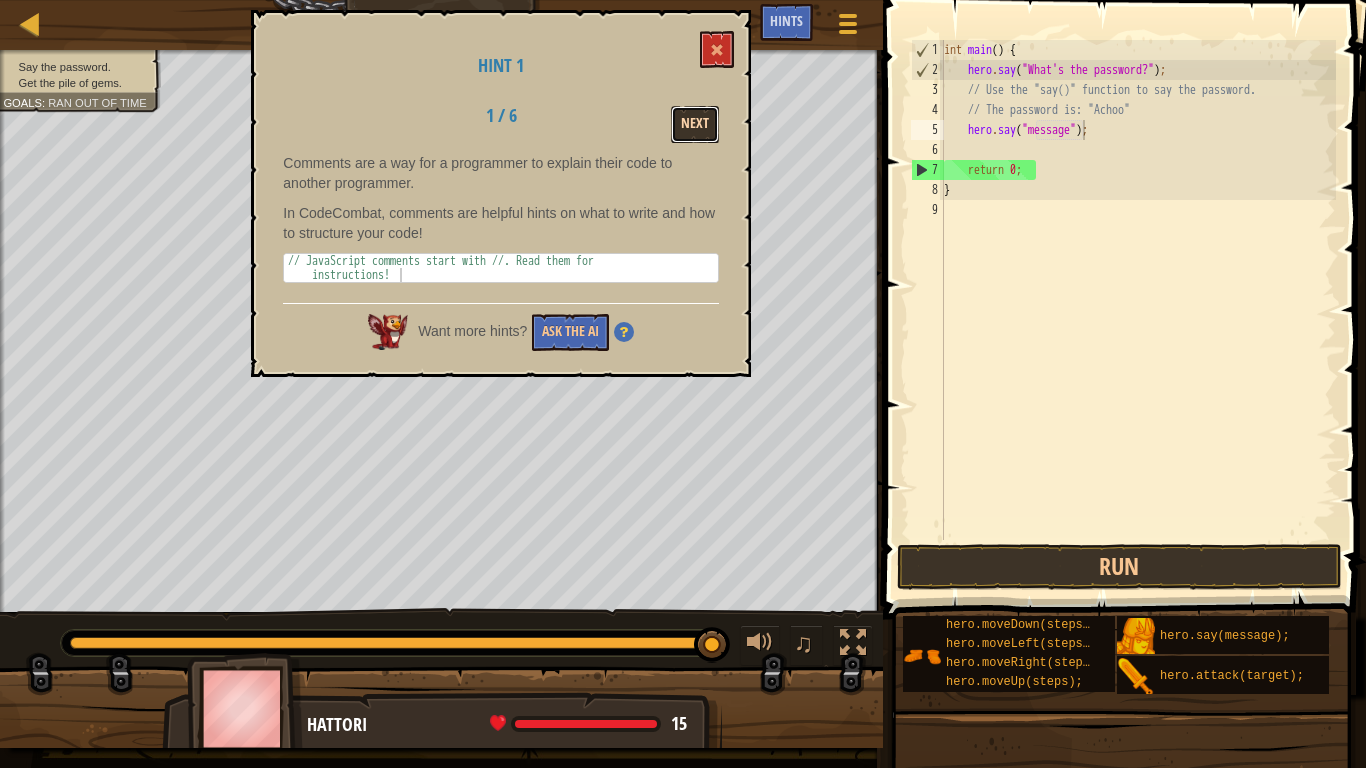 click on "Next" at bounding box center (695, 124) 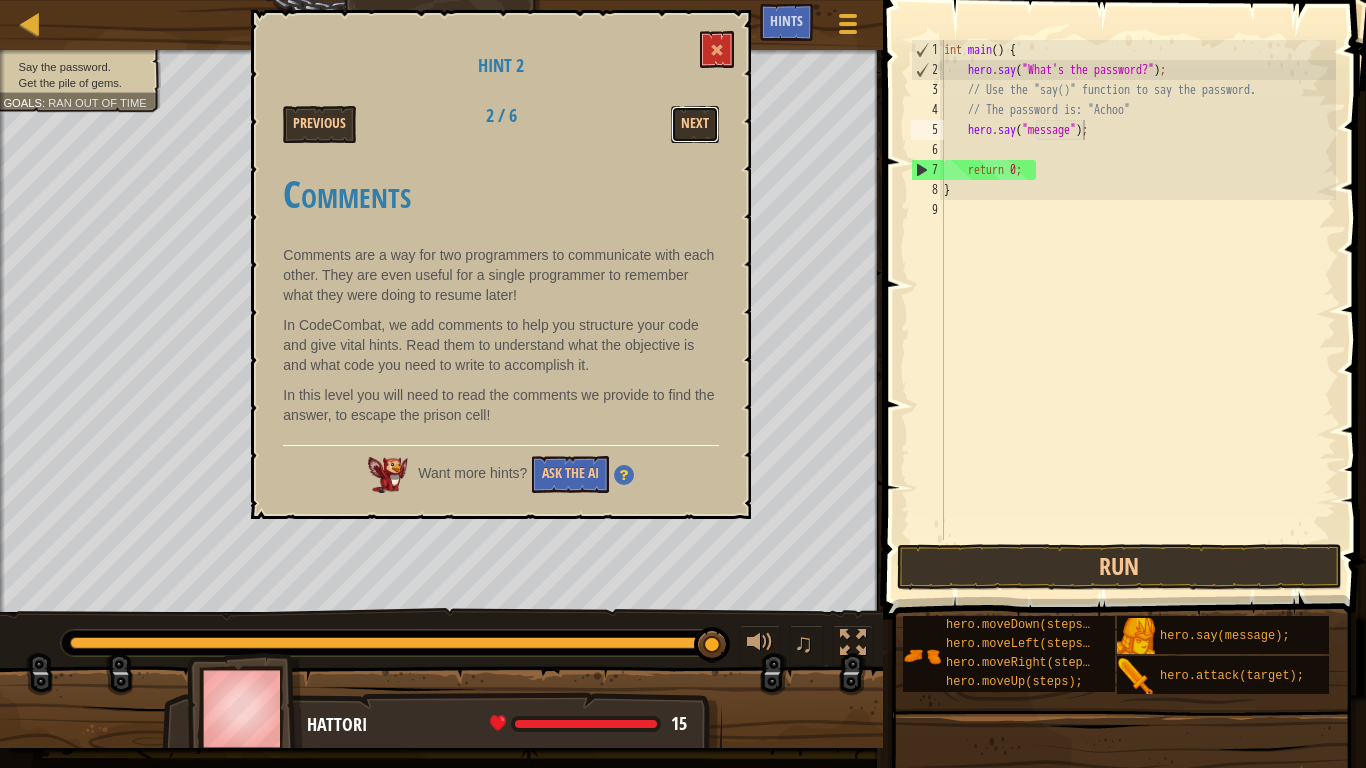 click on "Next" at bounding box center (695, 124) 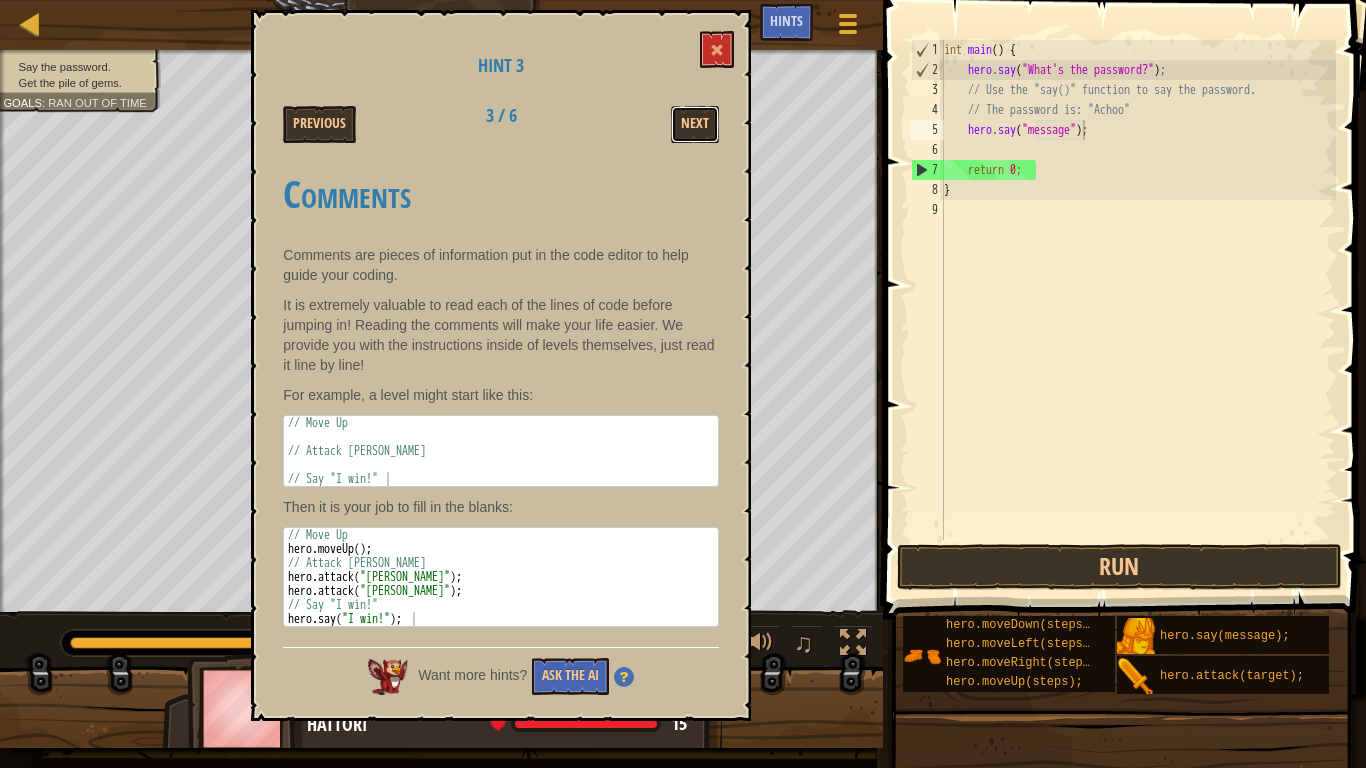 click on "Next" at bounding box center (695, 124) 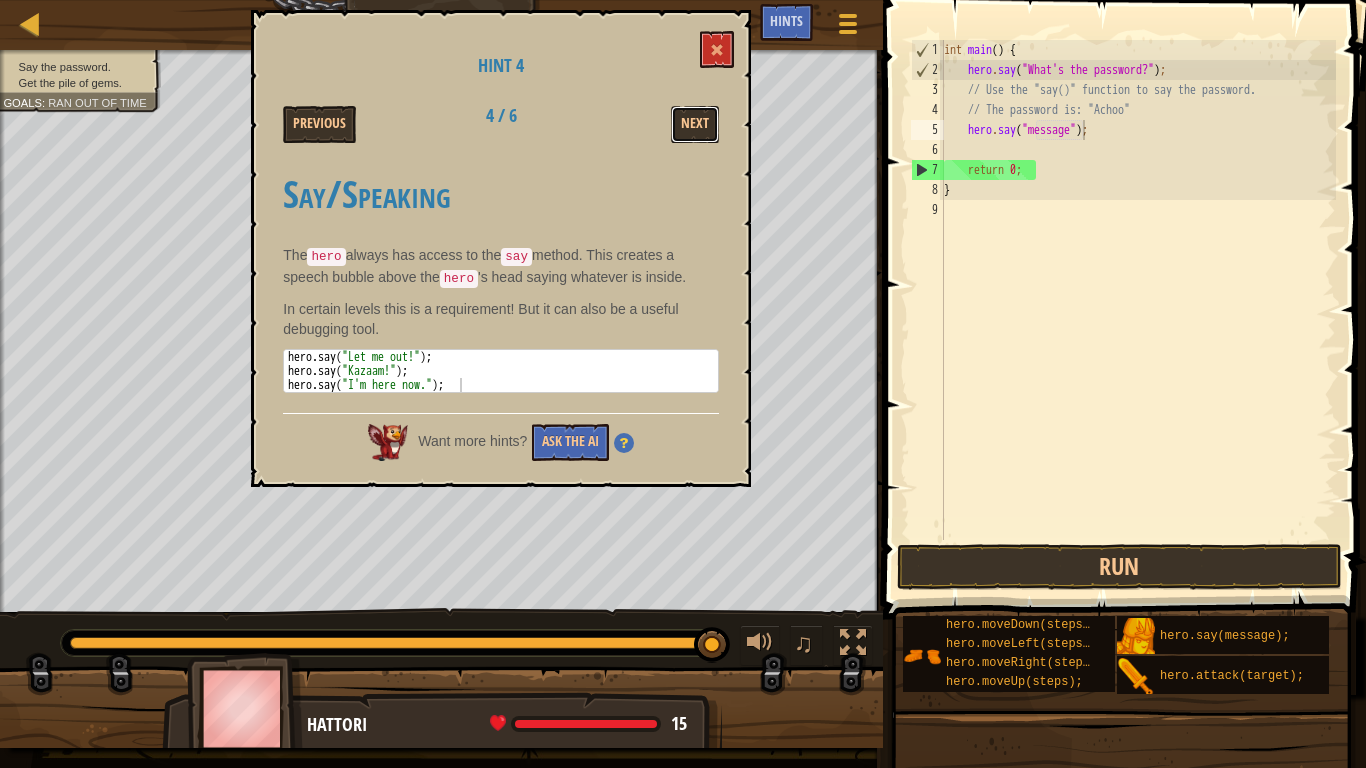 click on "Next" at bounding box center (695, 124) 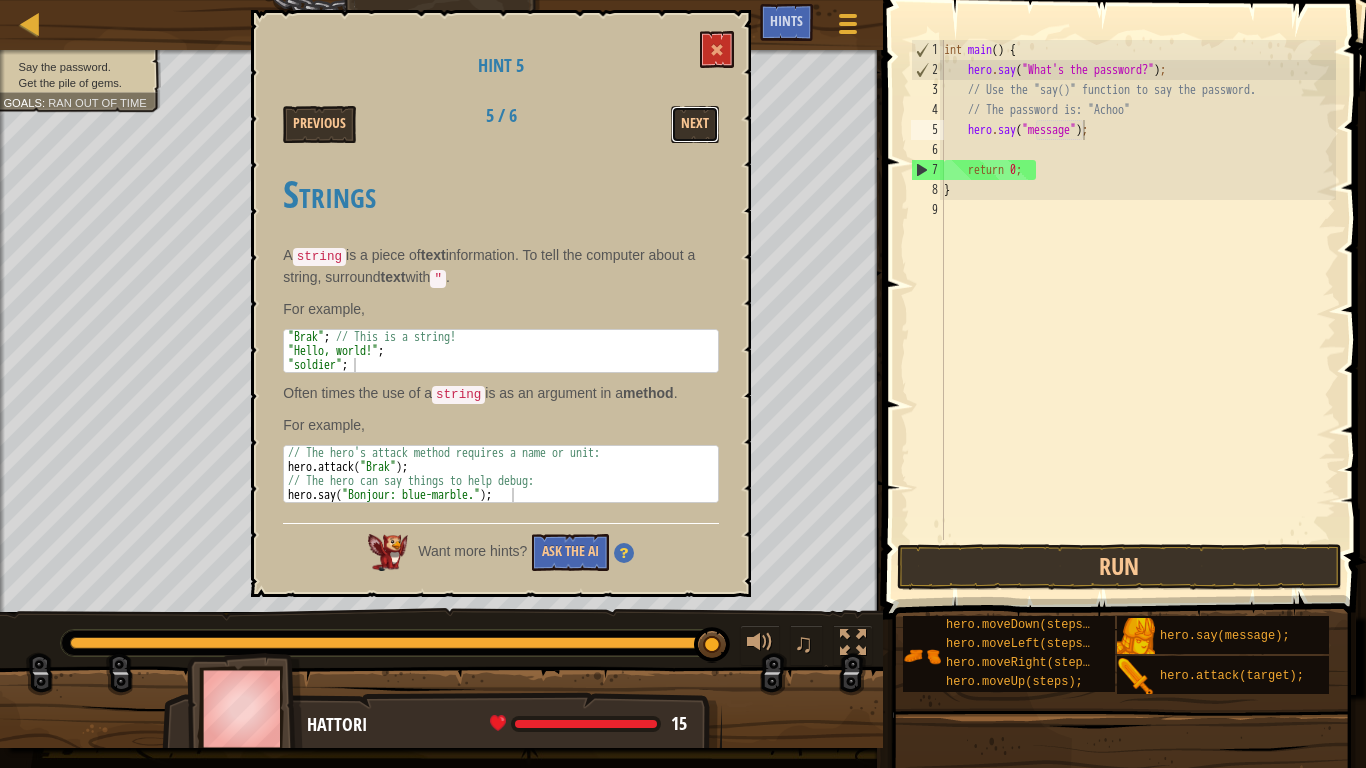 click on "Next" at bounding box center (695, 124) 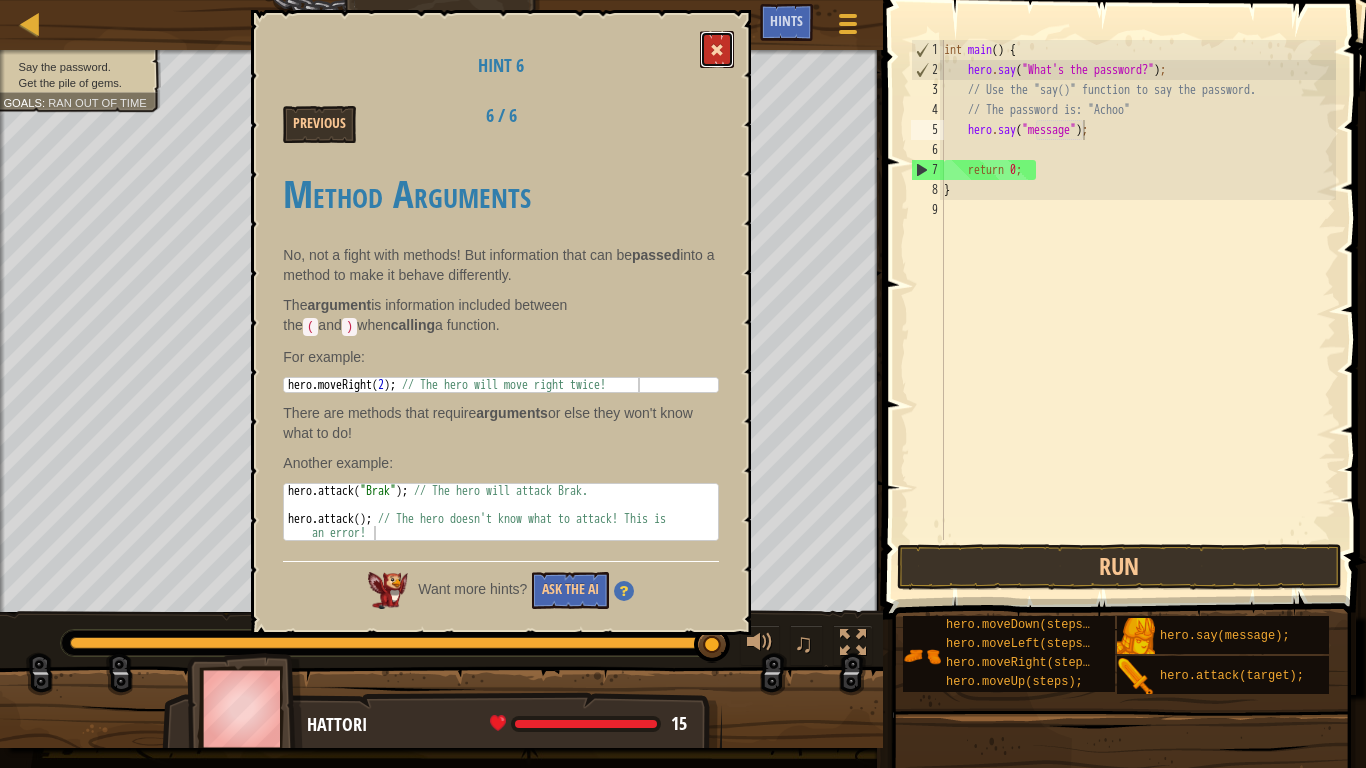 click at bounding box center (717, 49) 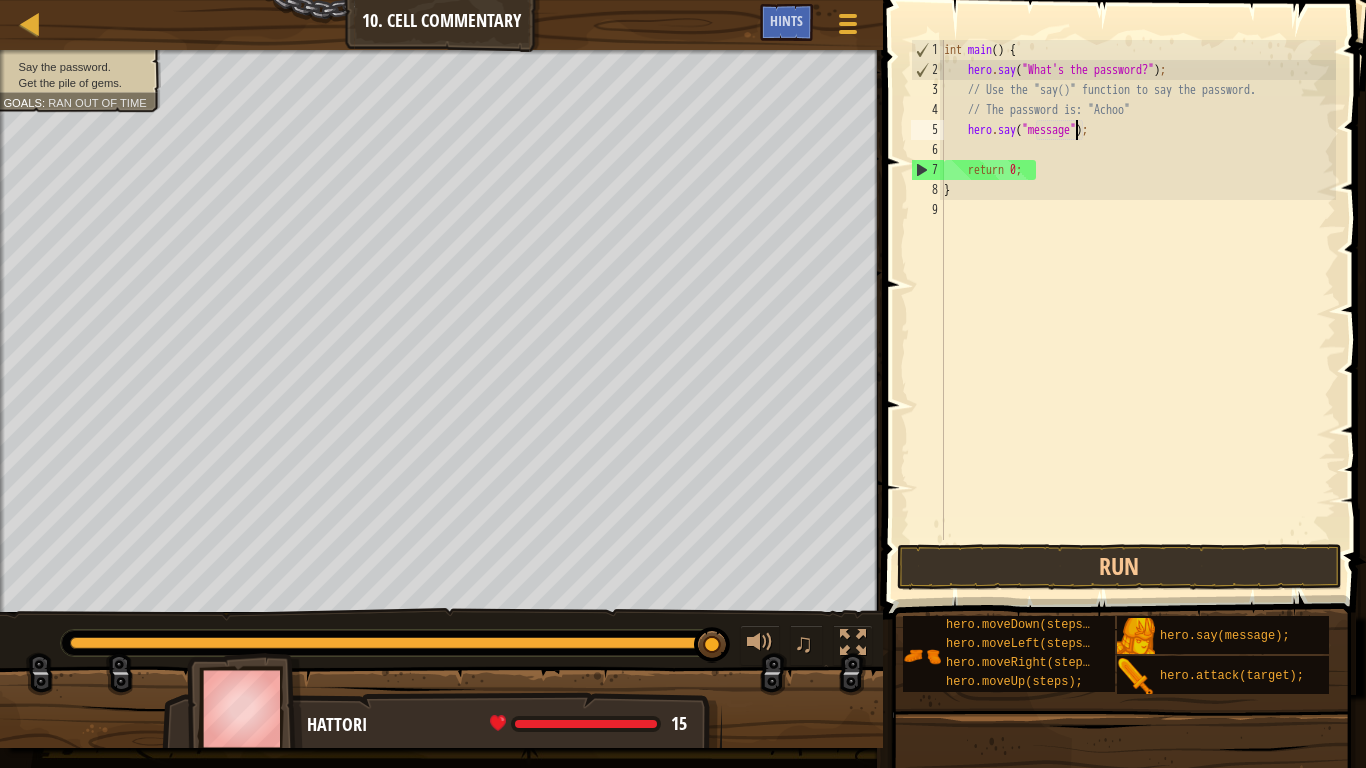 click on "int   main ( )   {      hero . say ( " What's the password? " ) ;      // Use the "say()" function to say the password.      // The password is: "Achoo"      hero . say ( " message " ) ;           return   0 ; }" at bounding box center (1138, 310) 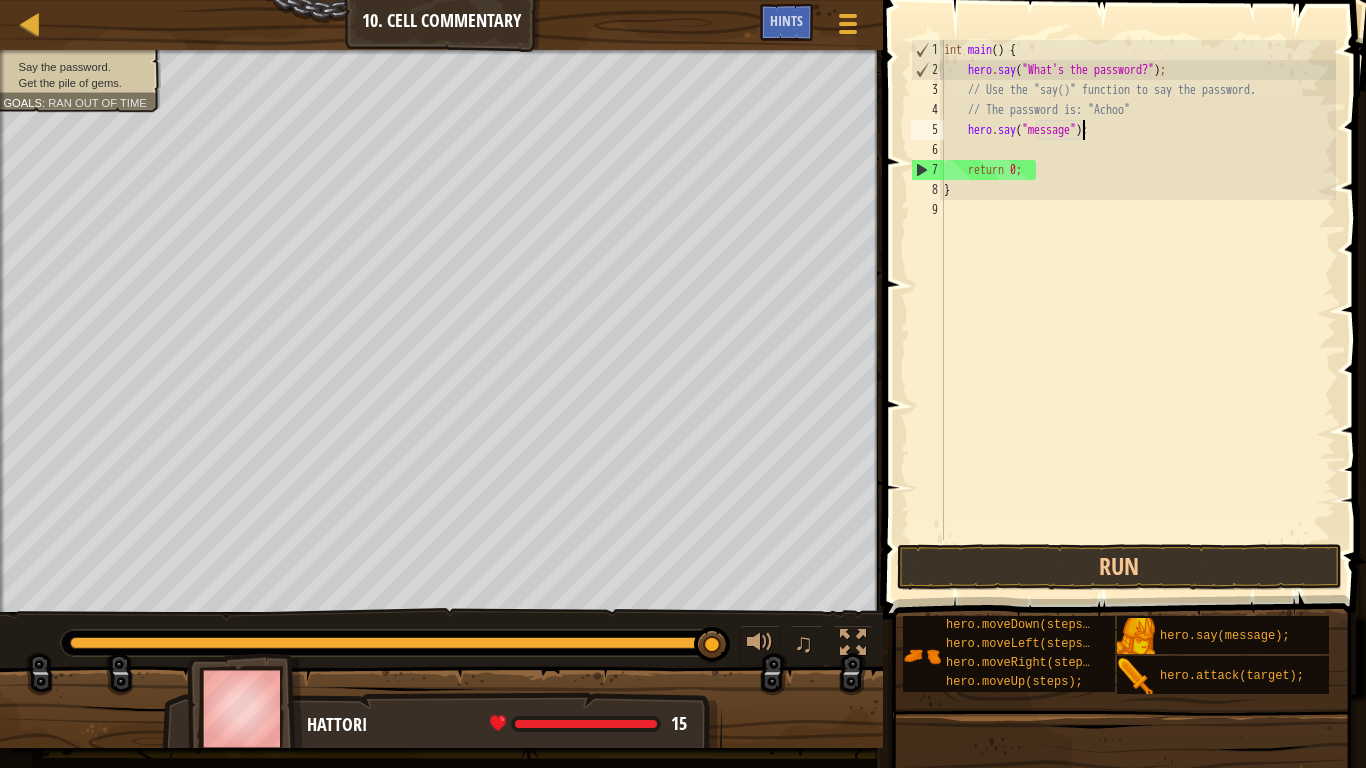 click on "int   main ( )   {      hero . say ( " What's the password? " ) ;      // Use the "say()" function to say the password.      // The password is: "Achoo"      hero . say ( " message " ) ;           return   0 ; }" at bounding box center (1138, 310) 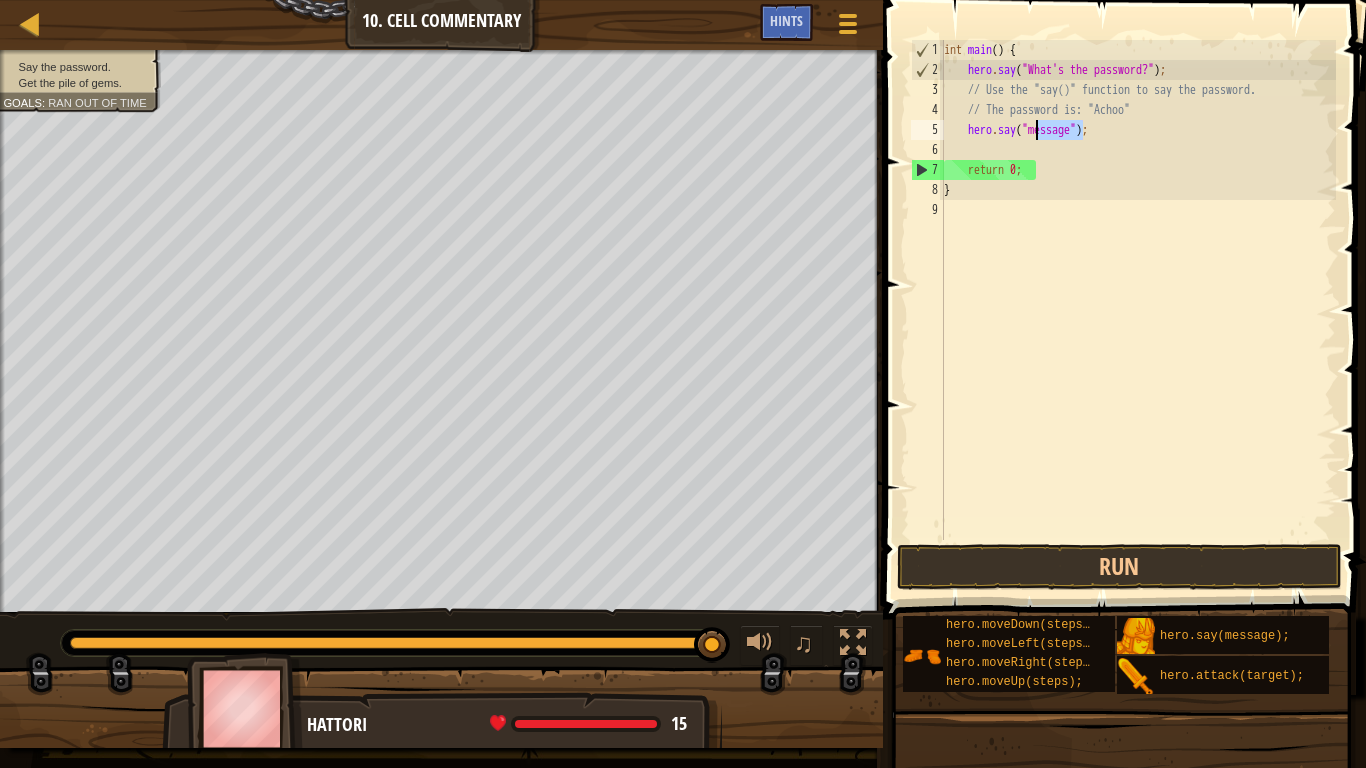 drag, startPoint x: 1082, startPoint y: 130, endPoint x: 1053, endPoint y: 128, distance: 29.068884 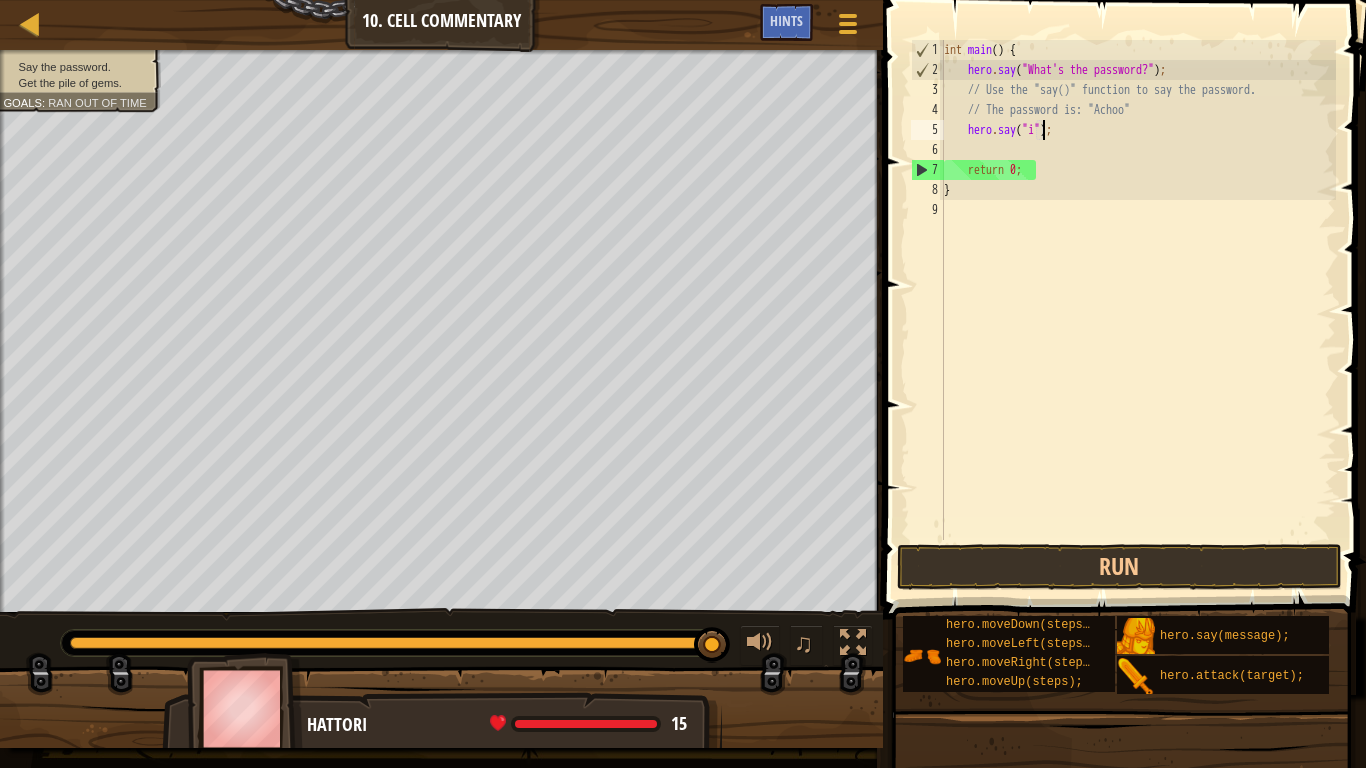 scroll, scrollTop: 9, scrollLeft: 9, axis: both 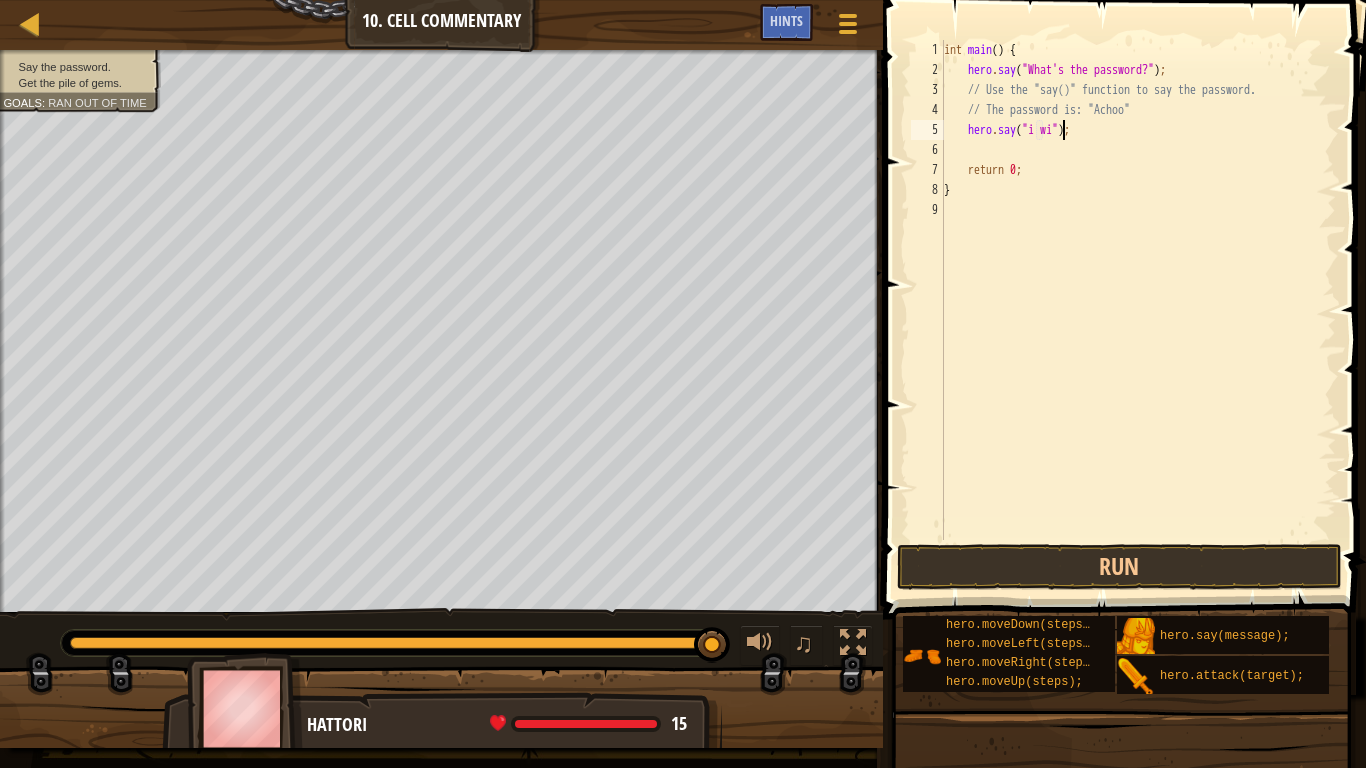 type on "hero.say("i win");" 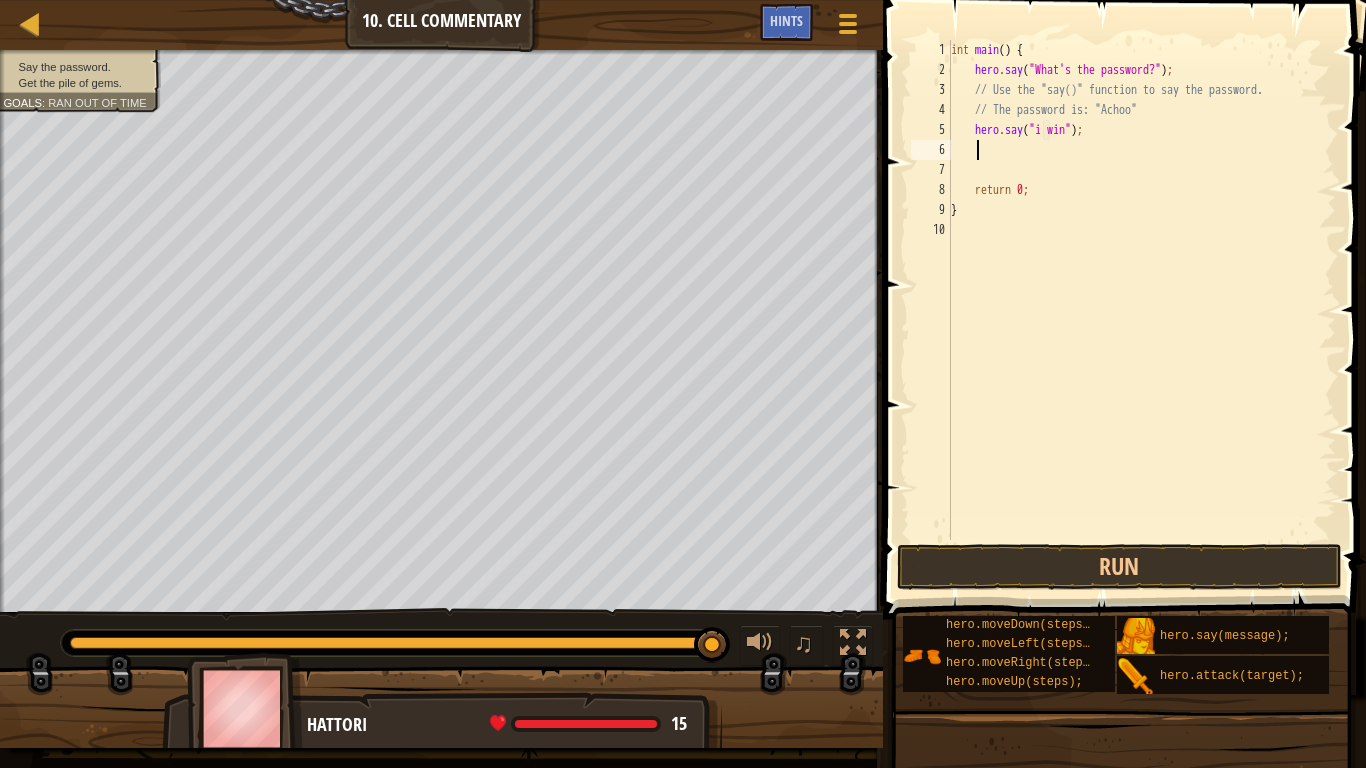 scroll, scrollTop: 9, scrollLeft: 1, axis: both 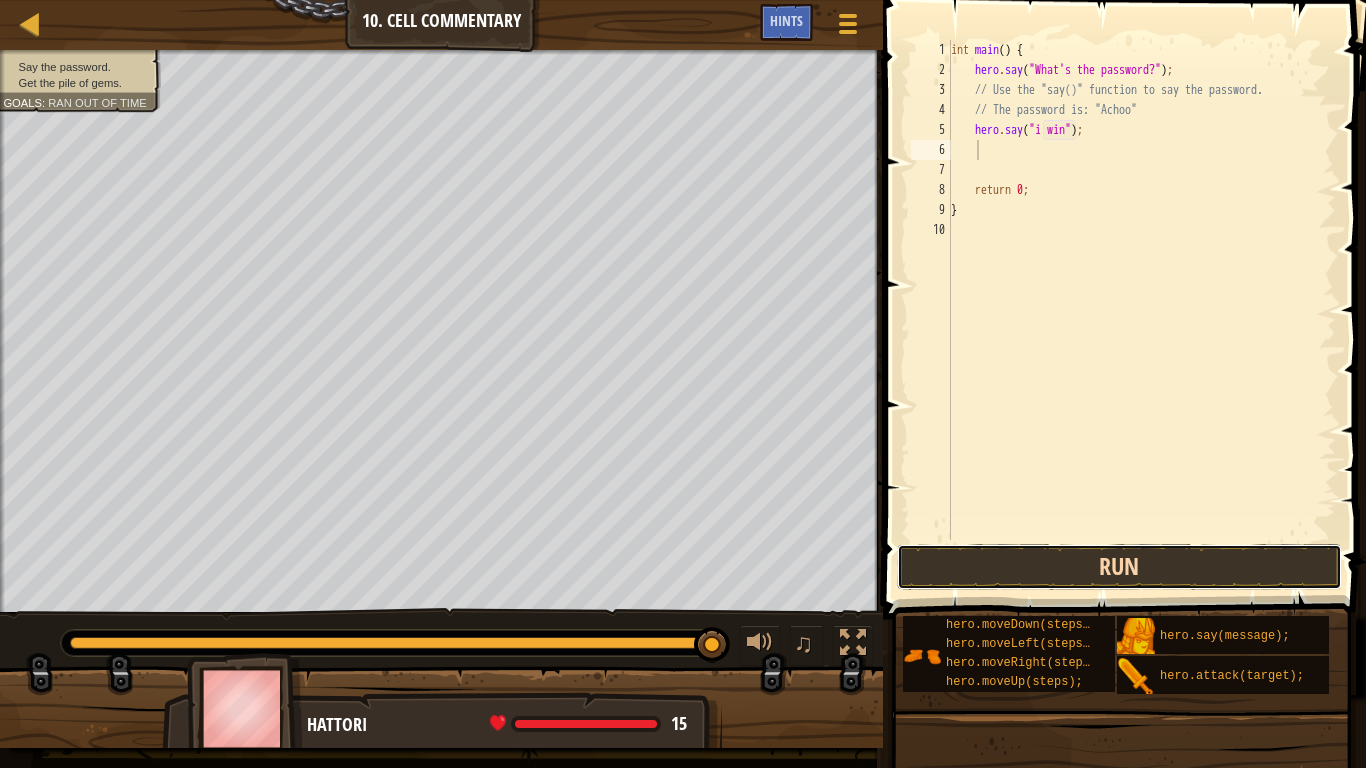 click on "Run" at bounding box center (1119, 567) 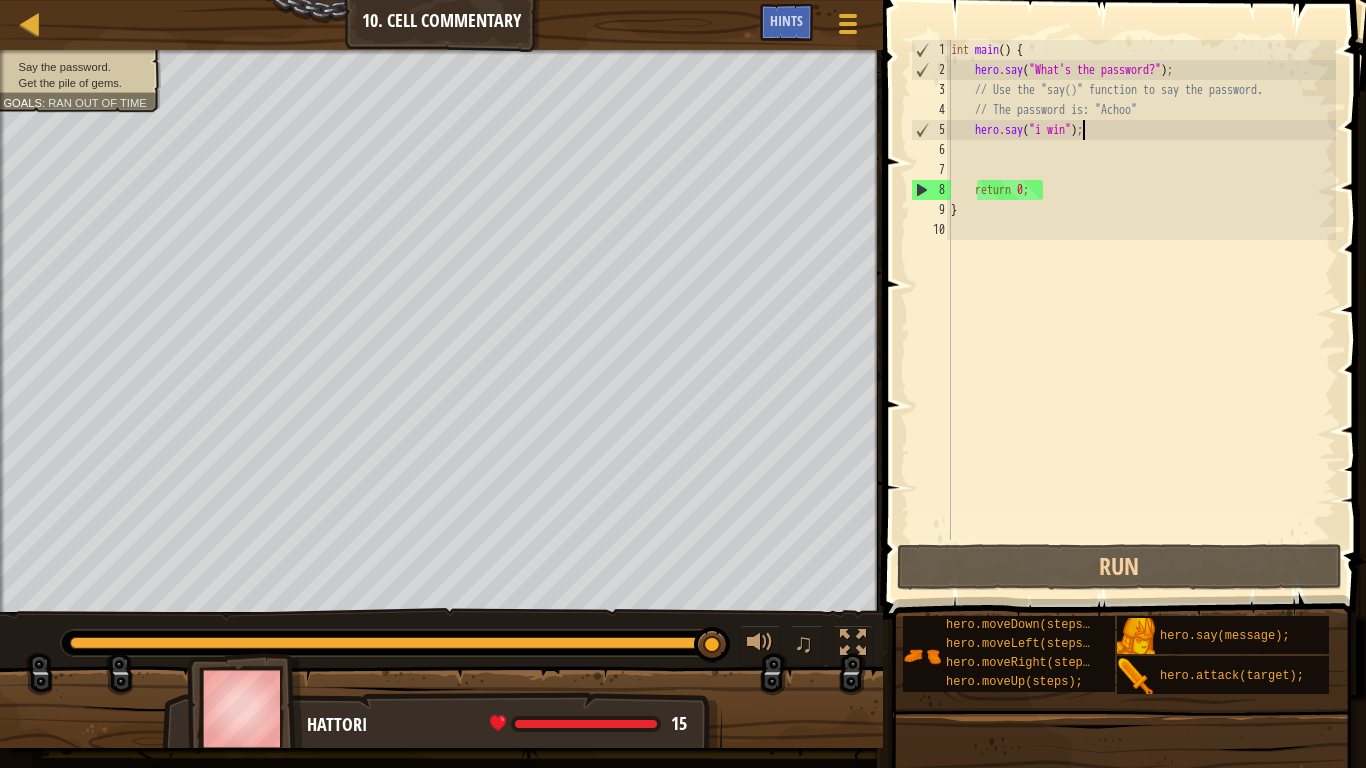 click on "int   main ( )   {      hero . say ( " What's the password? " ) ;      // Use the "say()" function to say the password.      // The password is: "Achoo"      hero . say ( " i win " ) ;                return   0 ; }" at bounding box center (1142, 310) 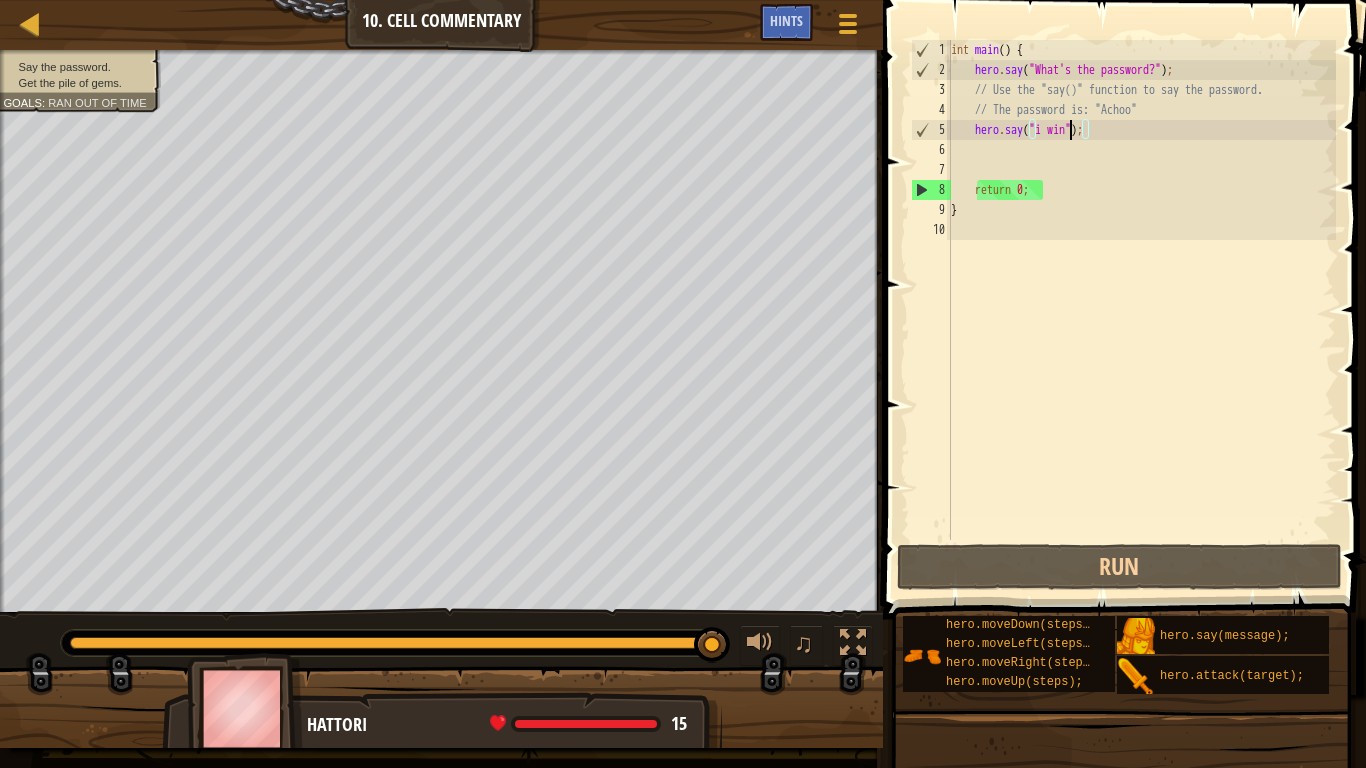 click on "int   main ( )   {      hero . say ( " What's the password? " ) ;      // Use the "say()" function to say the password.      // The password is: "Achoo"      hero . say ( " i win " ) ;                return   0 ; }" at bounding box center [1142, 310] 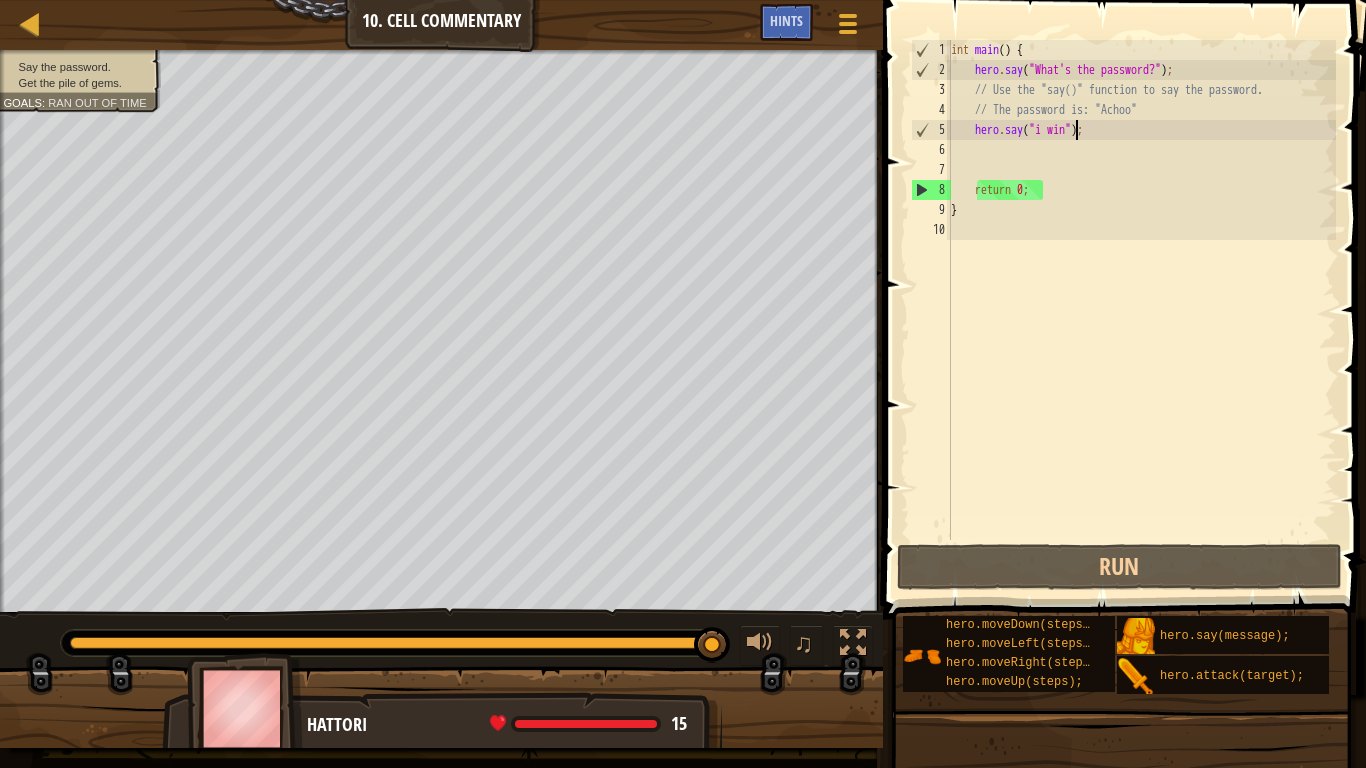 click on "int   main ( )   {      hero . say ( " What's the password? " ) ;      // Use the "say()" function to say the password.      // The password is: "Achoo"      hero . say ( " i win " ) ;                return   0 ; }" at bounding box center [1142, 310] 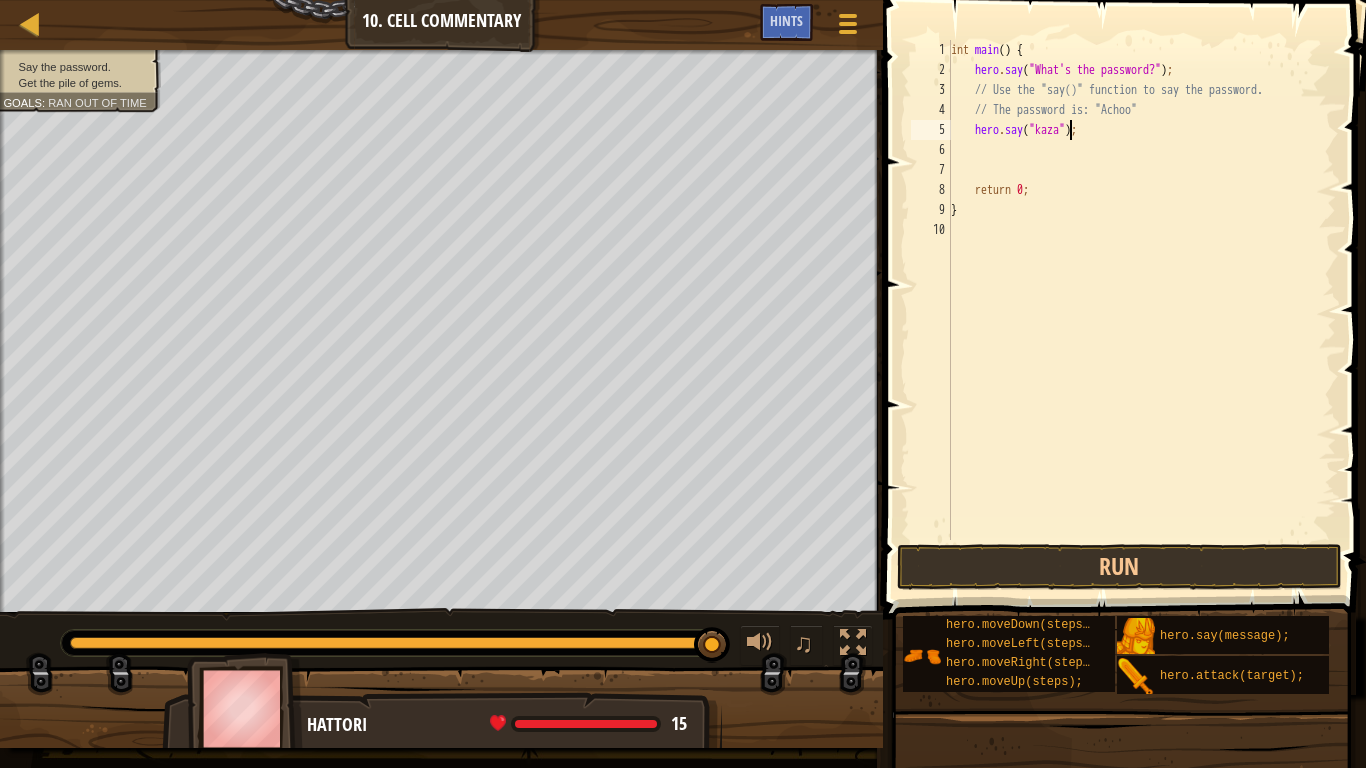 scroll, scrollTop: 9, scrollLeft: 11, axis: both 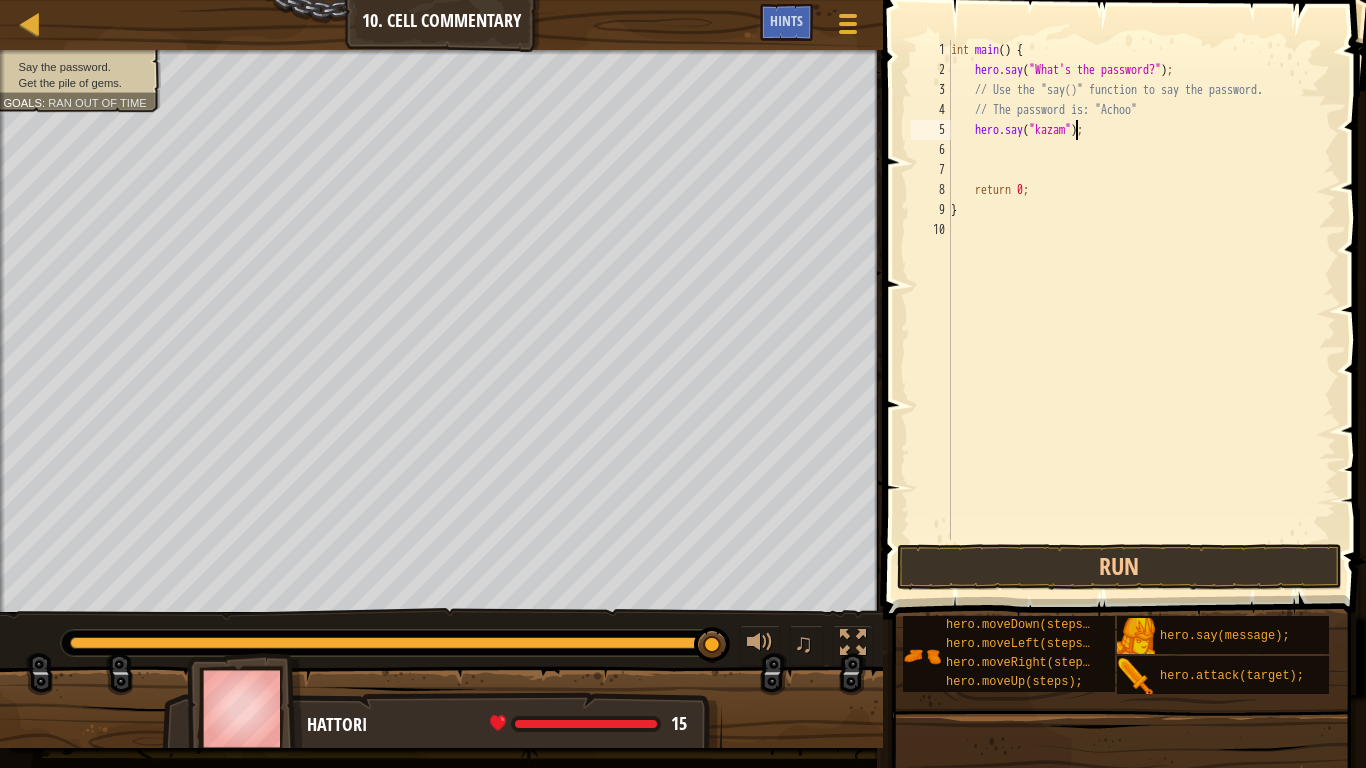 type on "hero.say("kazam");" 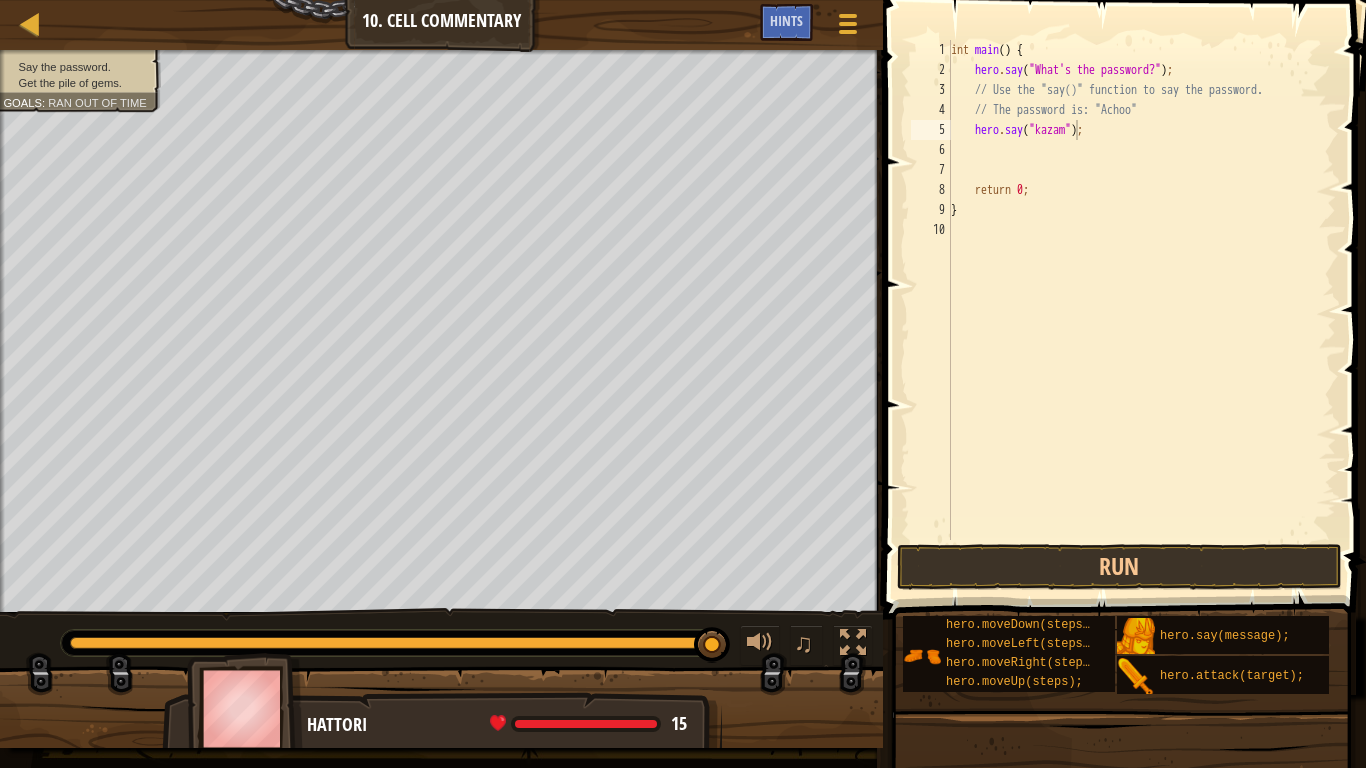 drag, startPoint x: 1108, startPoint y: 602, endPoint x: 1108, endPoint y: 591, distance: 11 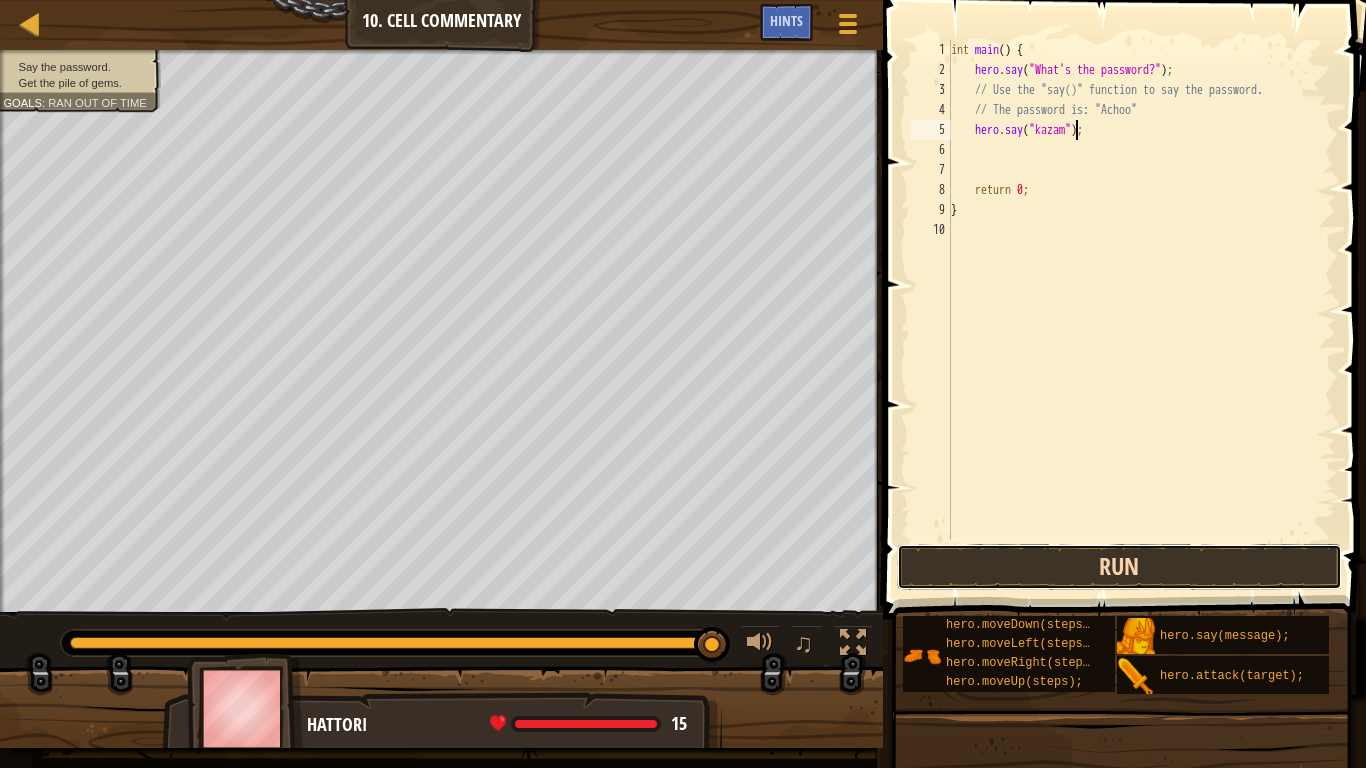 click on "Run" at bounding box center (1119, 567) 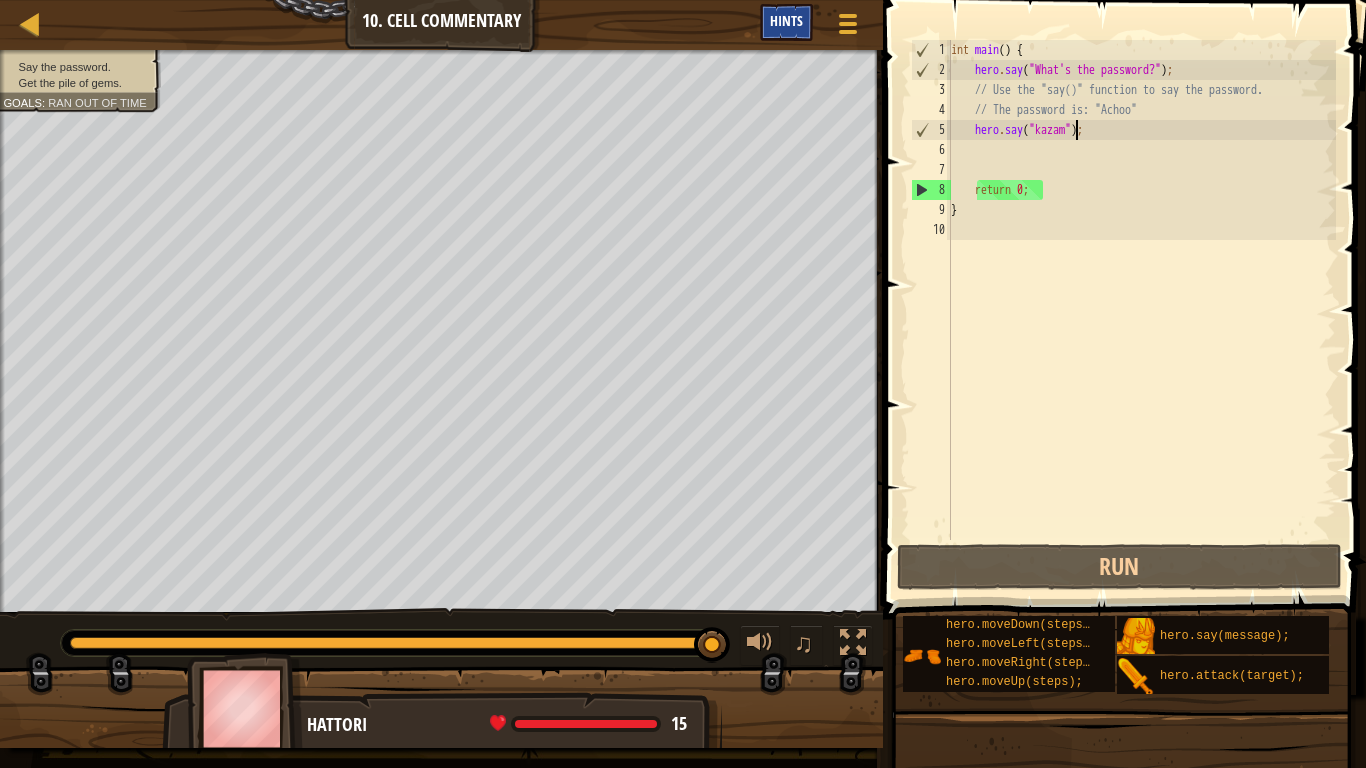 click on "Hints" at bounding box center (786, 20) 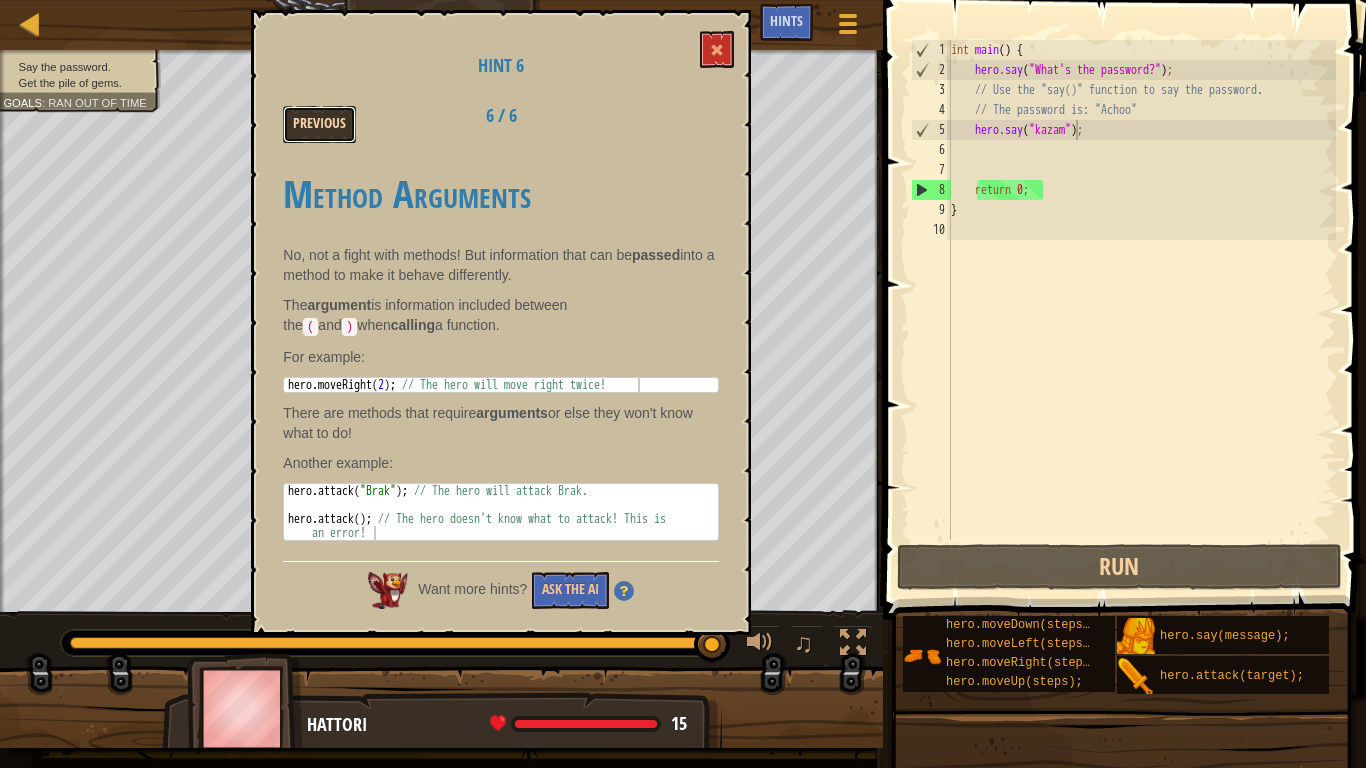 click on "Previous" at bounding box center (319, 124) 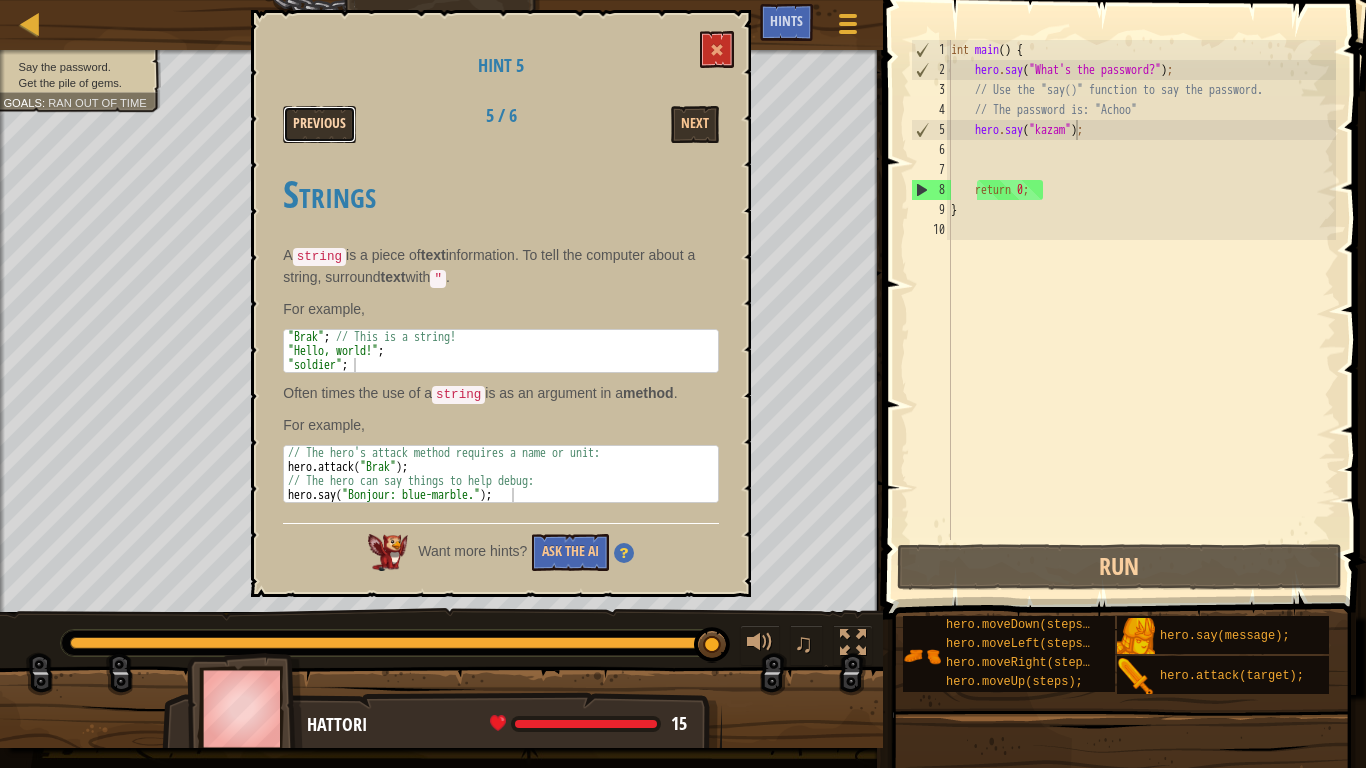 click on "Previous" at bounding box center (319, 124) 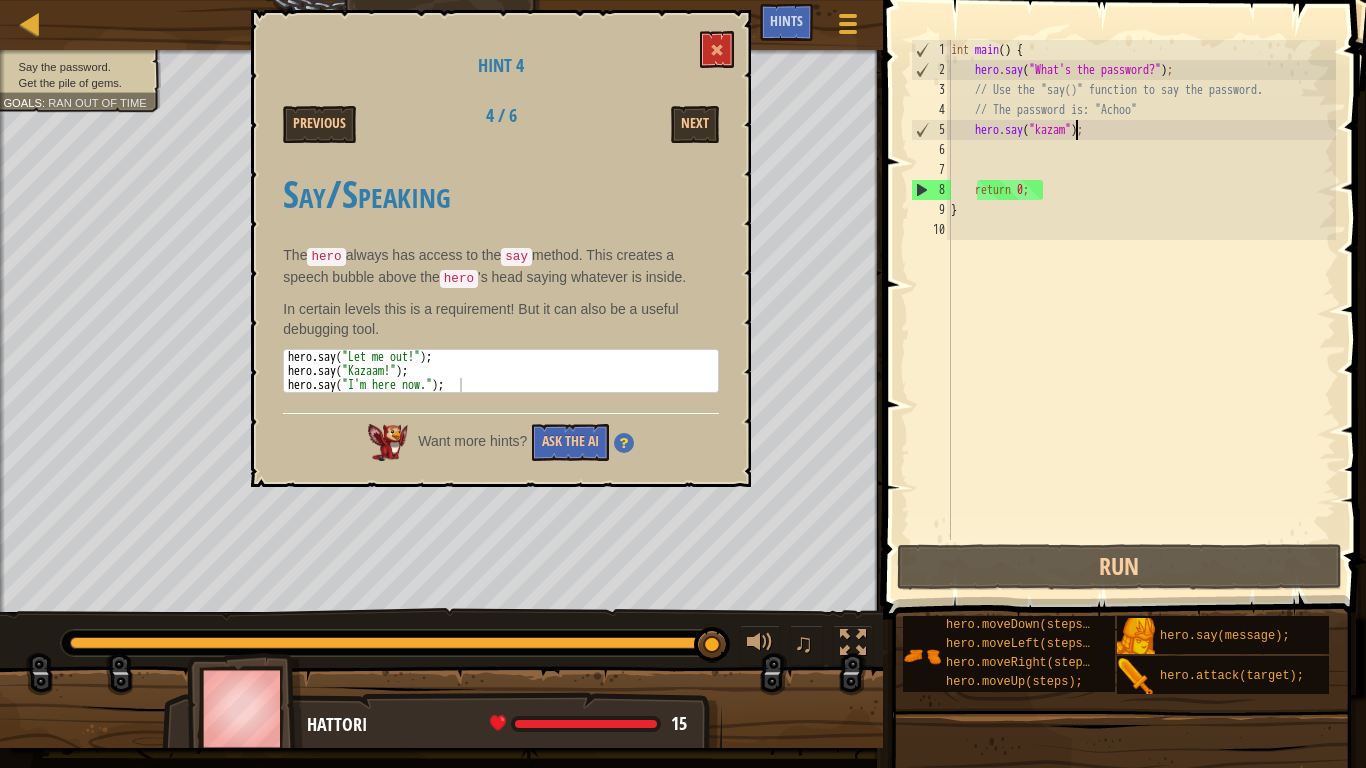 click on "Map Introduction to Computer Science 10. Cell Commentary Game Menu Done Hints" at bounding box center (441, 25) 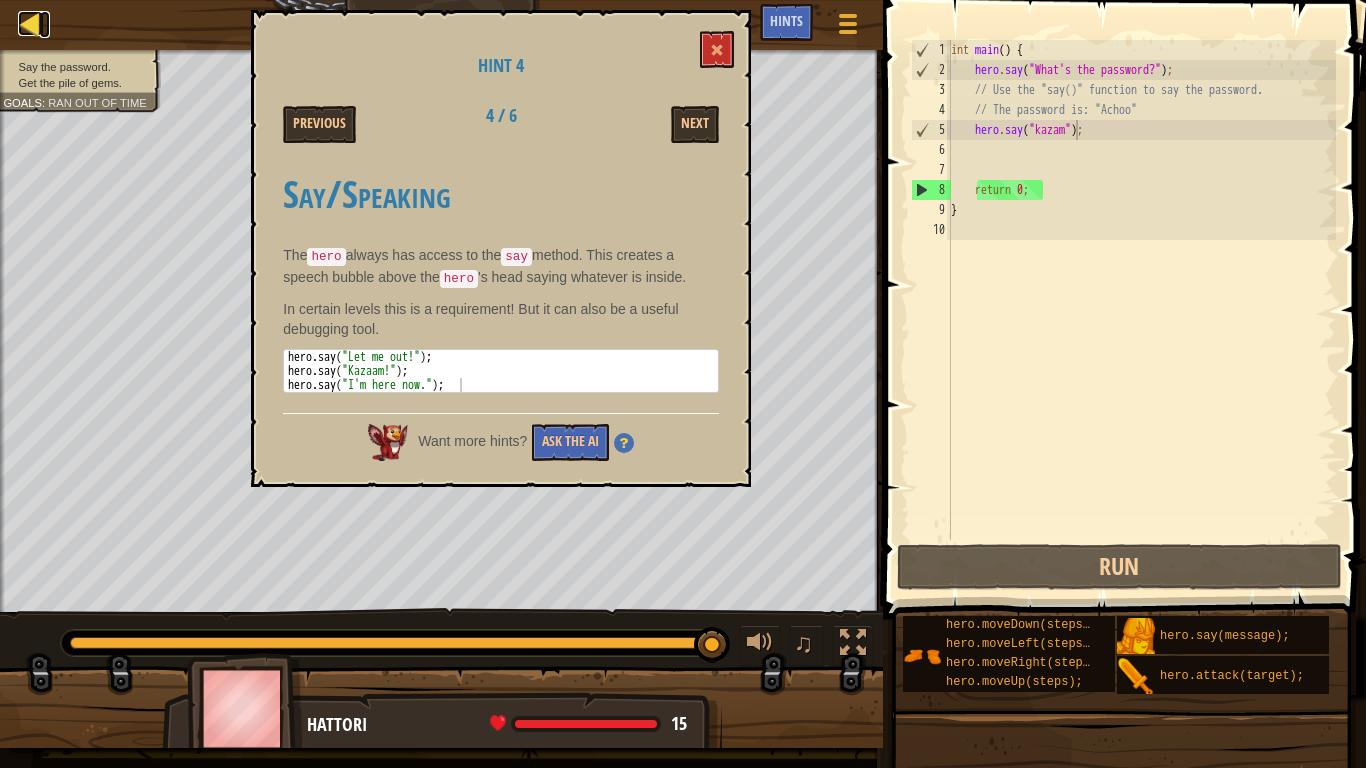 click at bounding box center [30, 23] 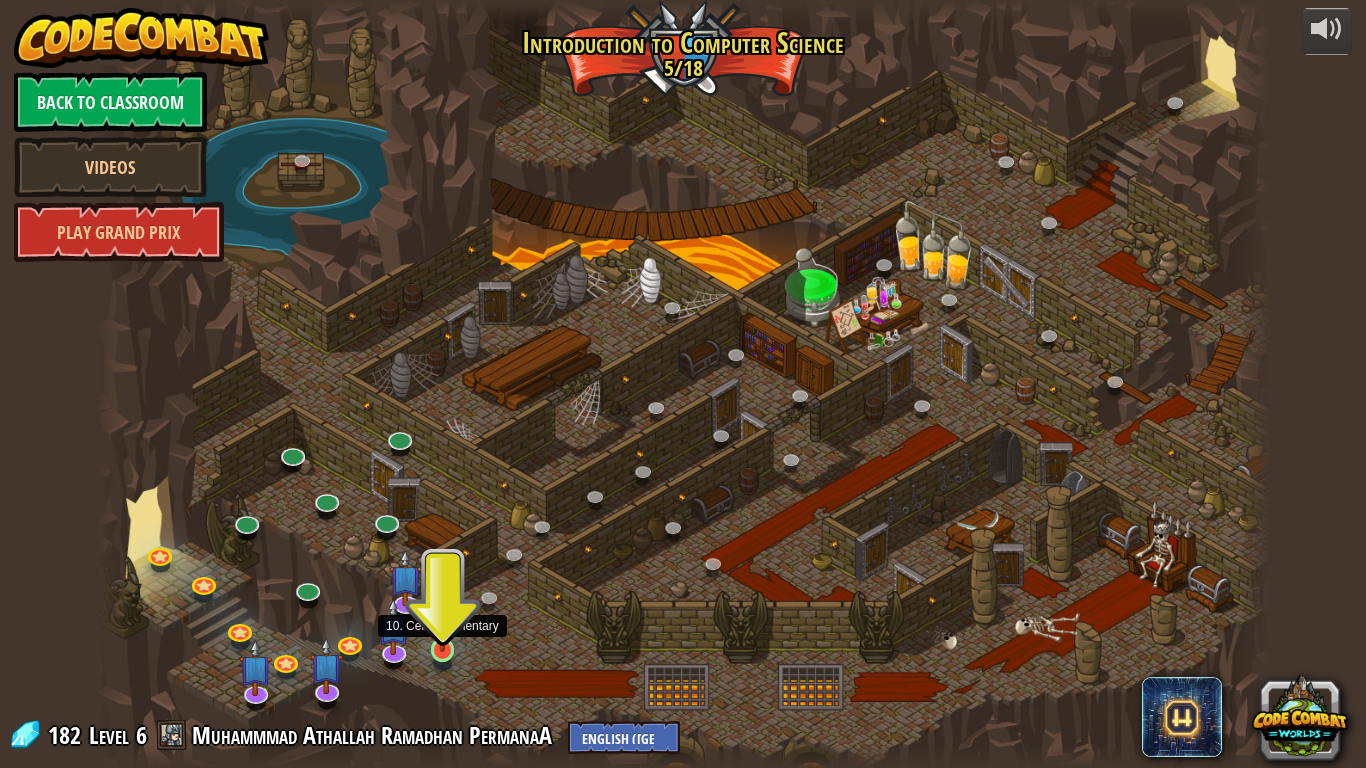 click at bounding box center [443, 618] 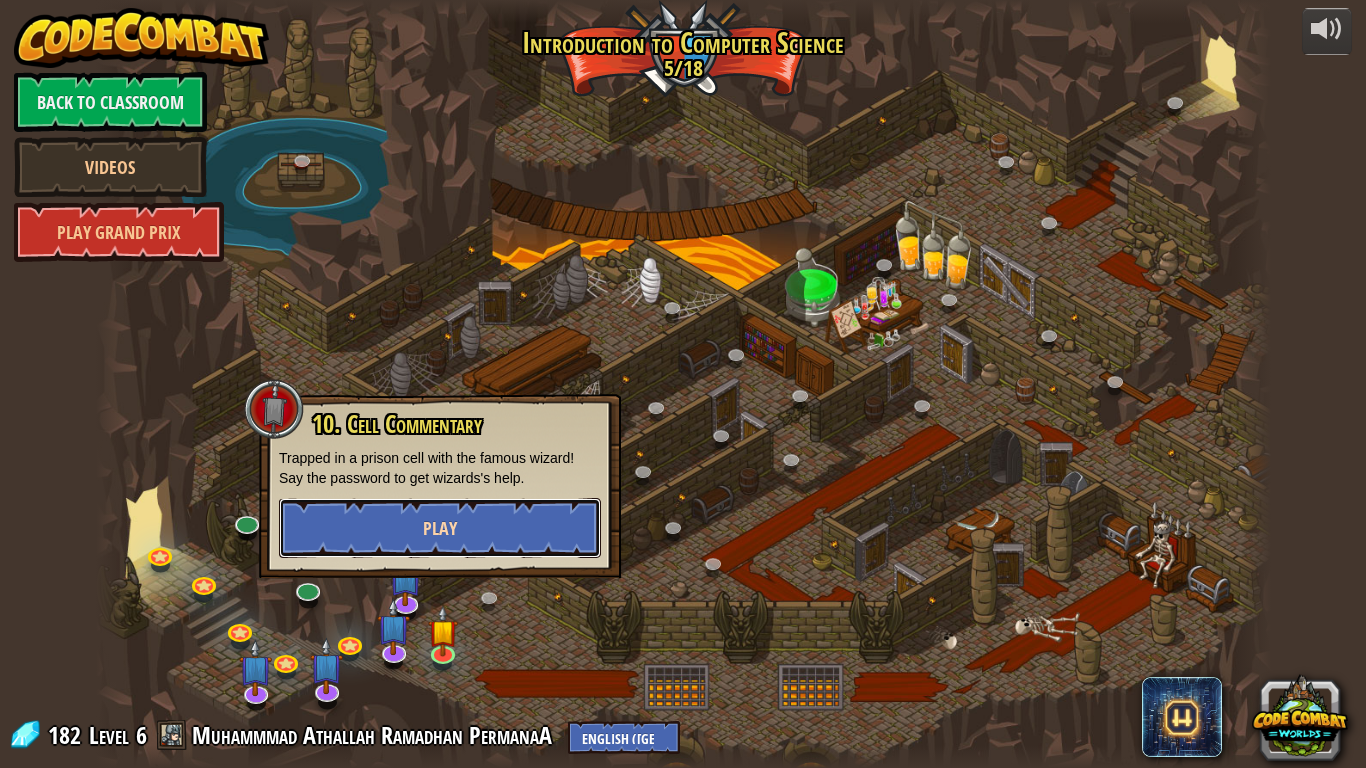 click on "Play" at bounding box center (440, 528) 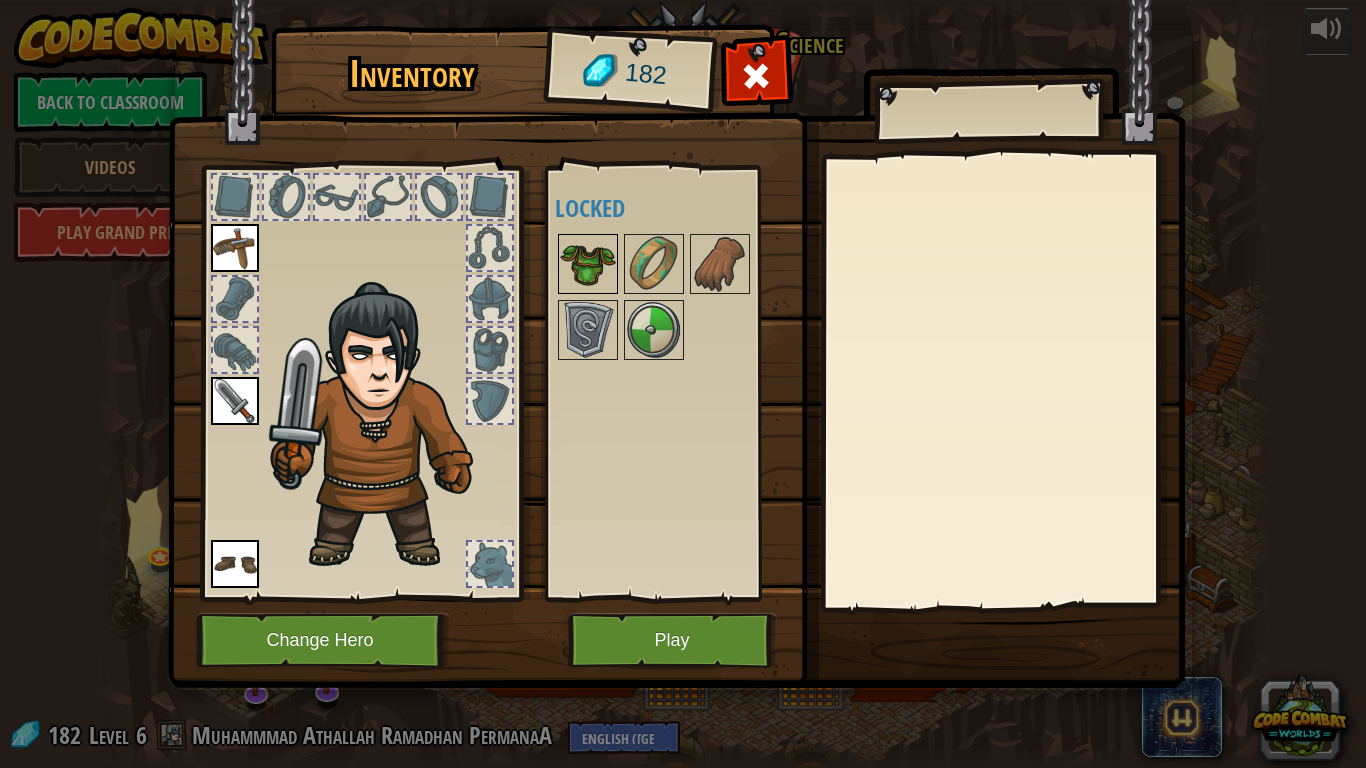 click at bounding box center [588, 264] 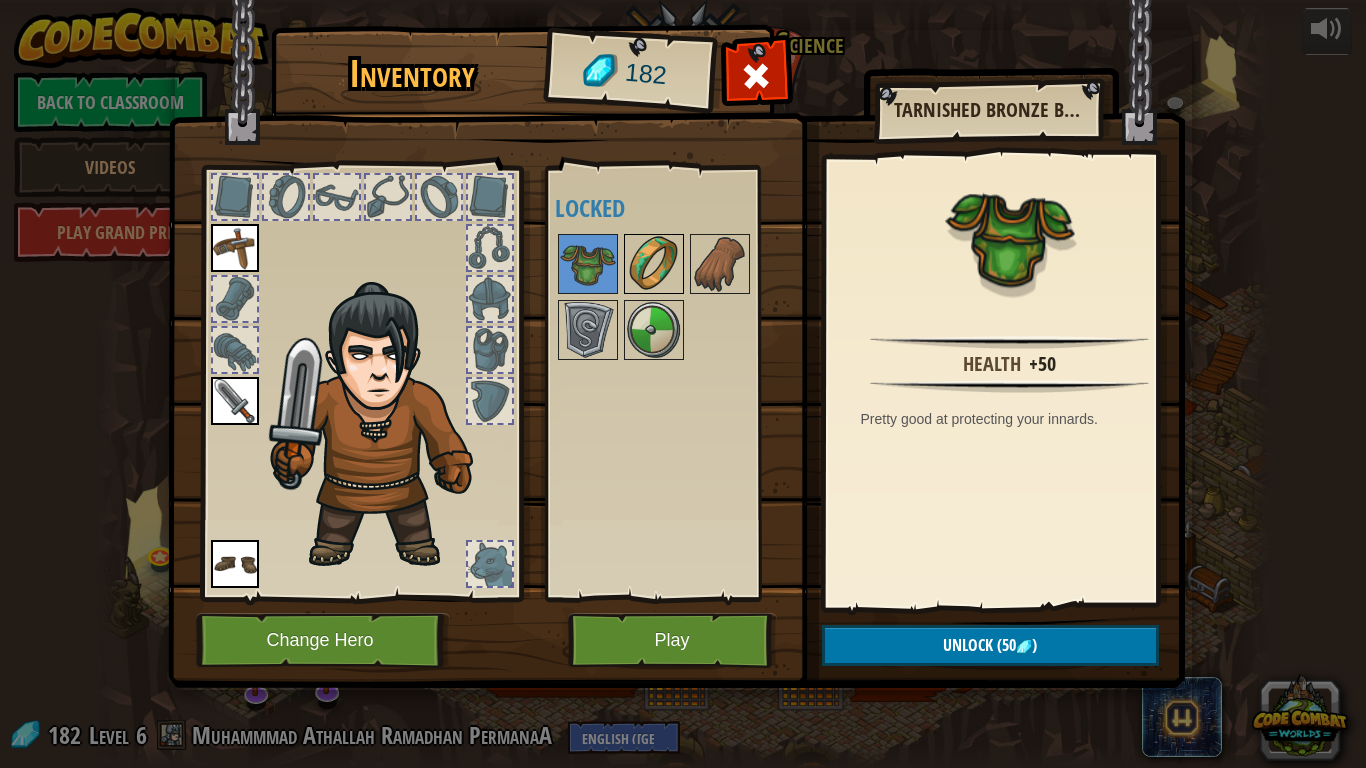 click at bounding box center (654, 264) 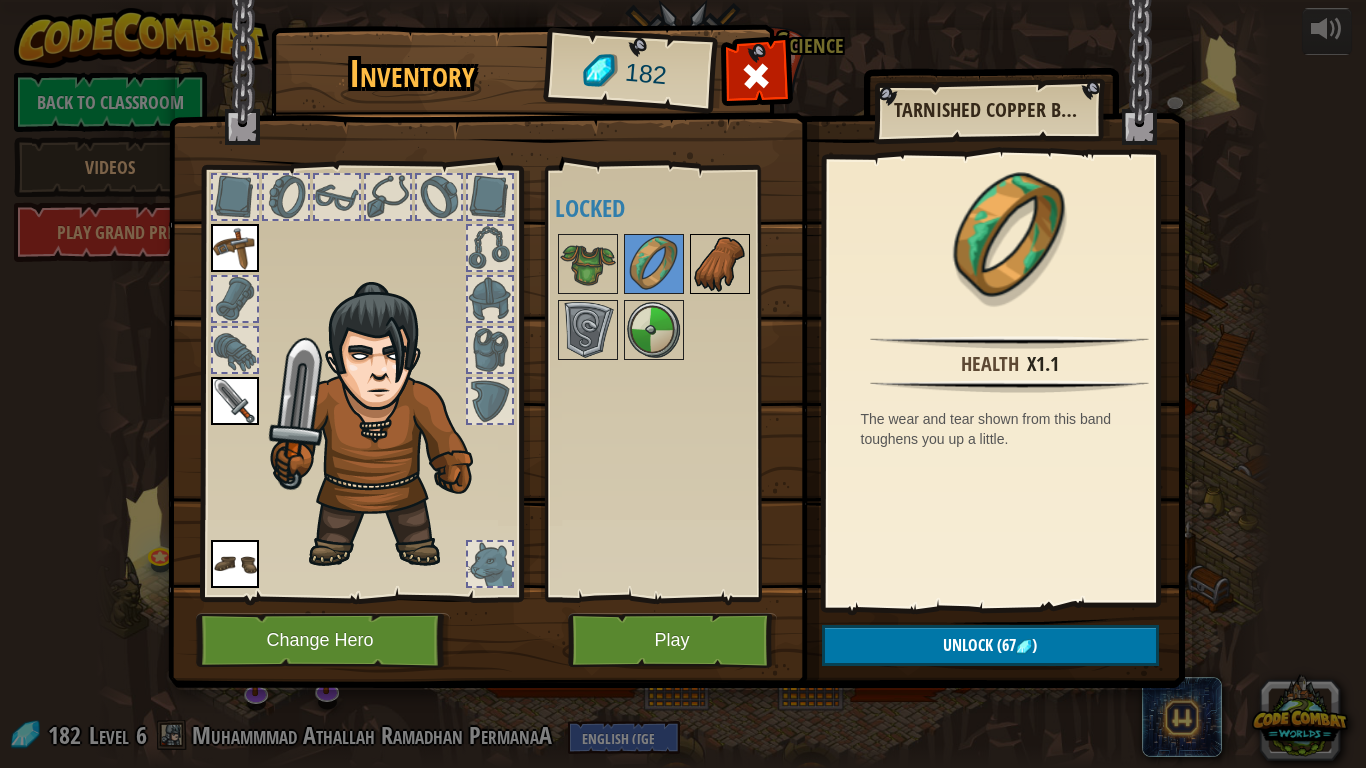 click at bounding box center [720, 264] 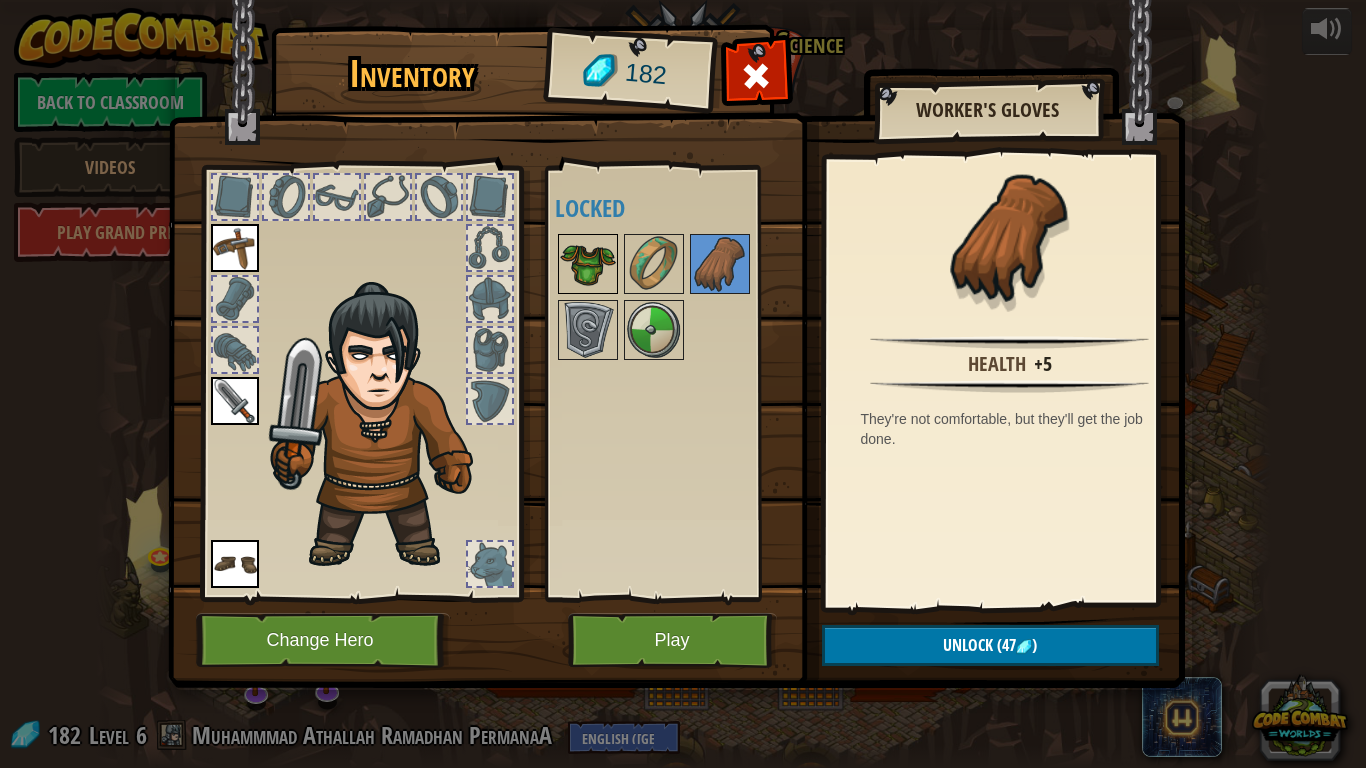 click at bounding box center [588, 264] 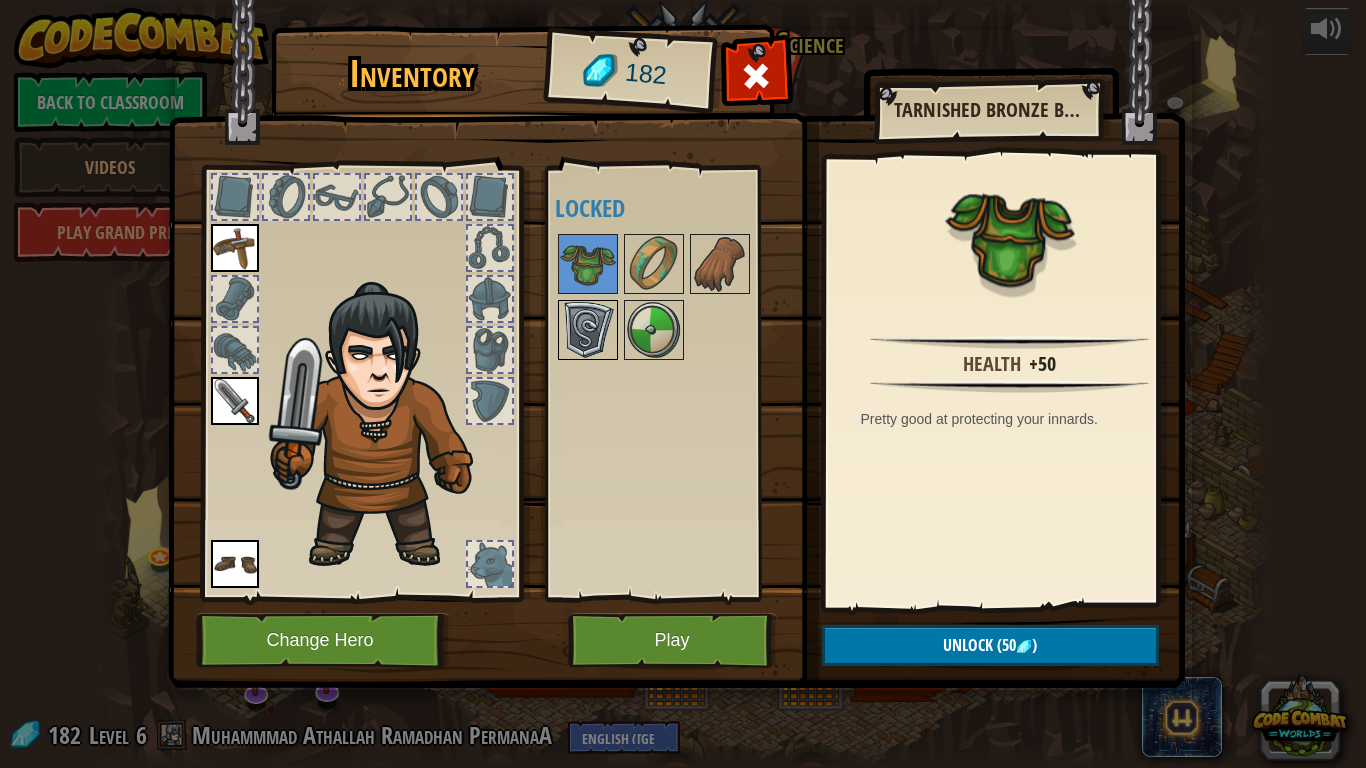 click at bounding box center (588, 330) 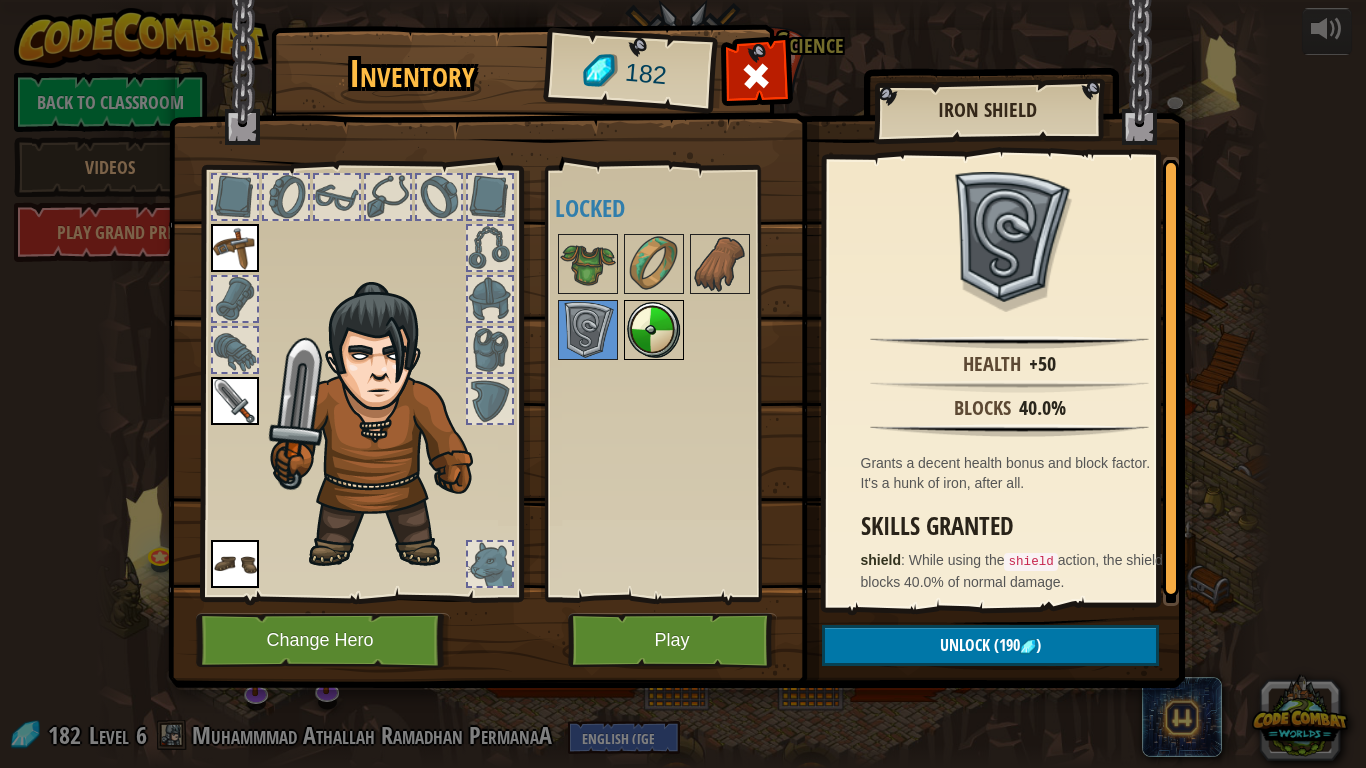 click at bounding box center [654, 330] 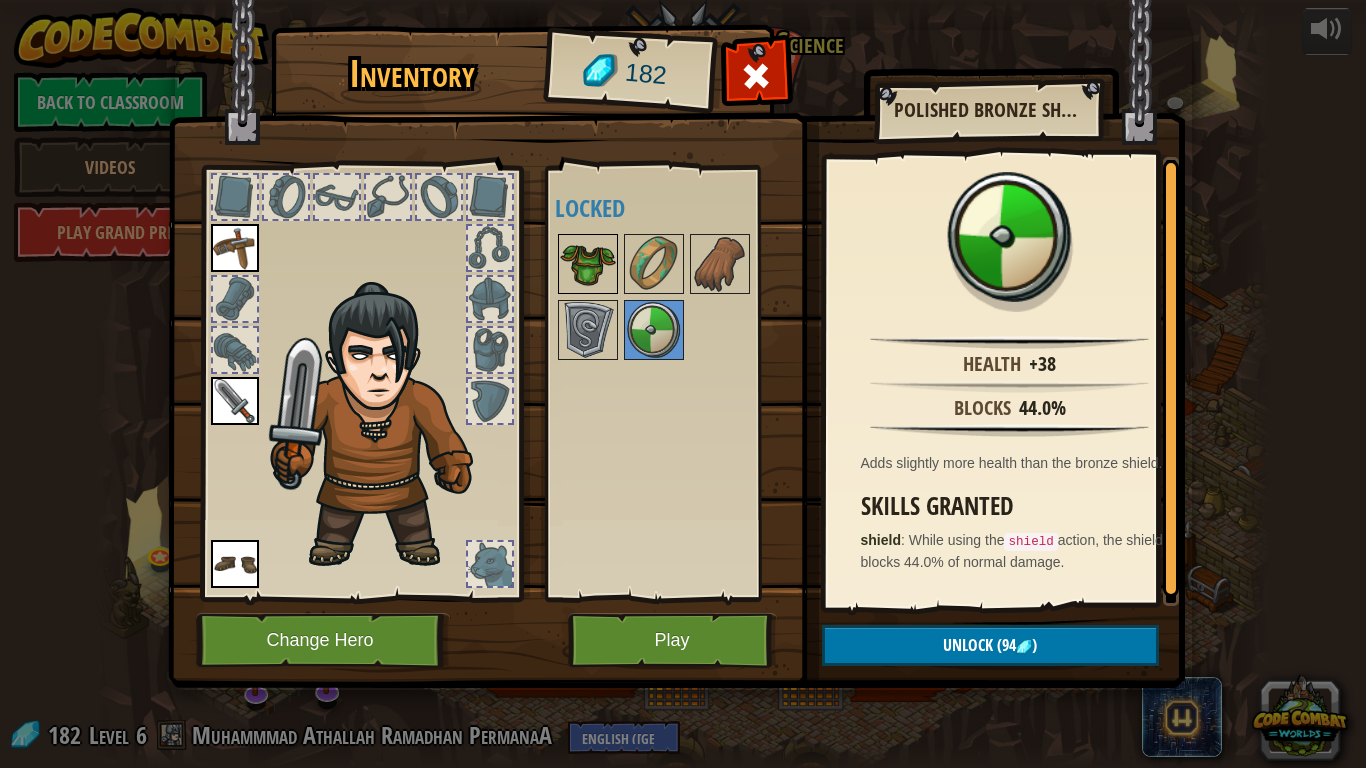 click at bounding box center (588, 264) 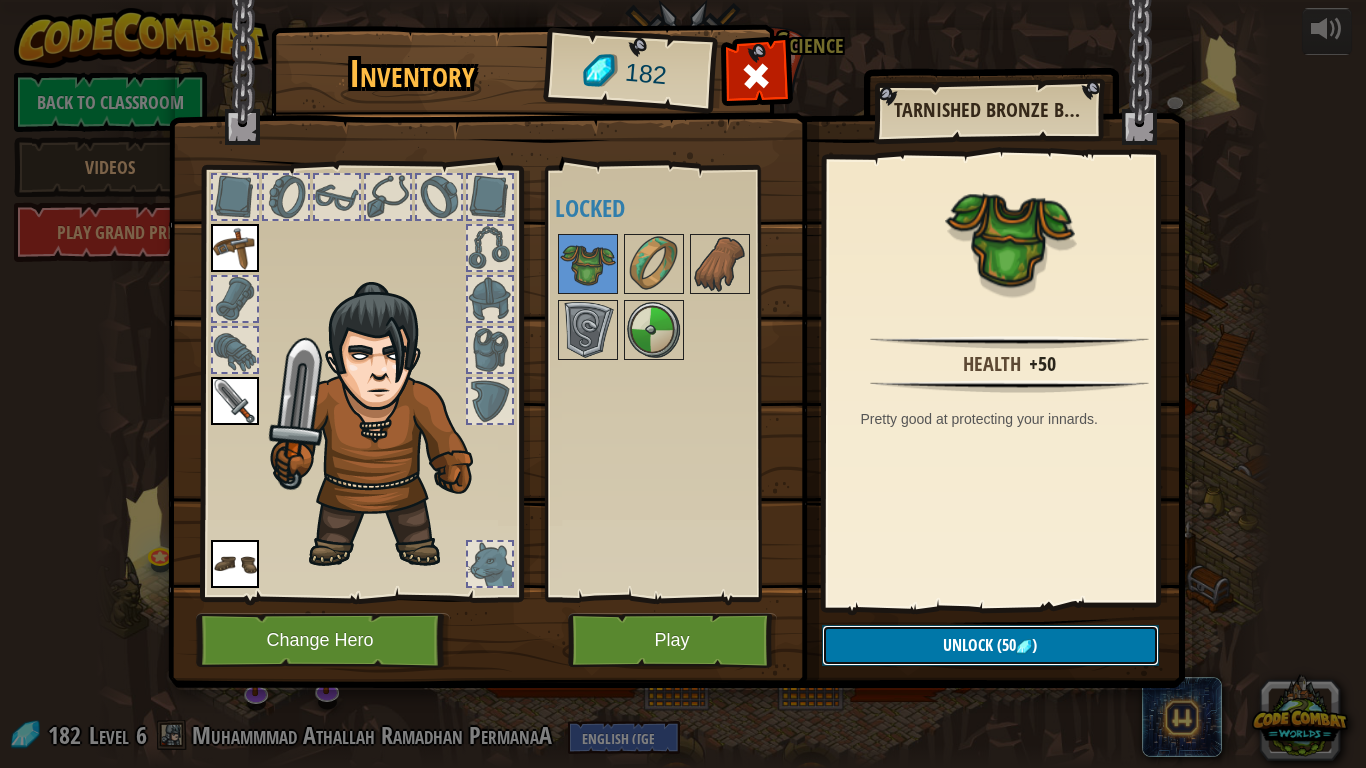 click on "Unlock (50 )" at bounding box center [990, 645] 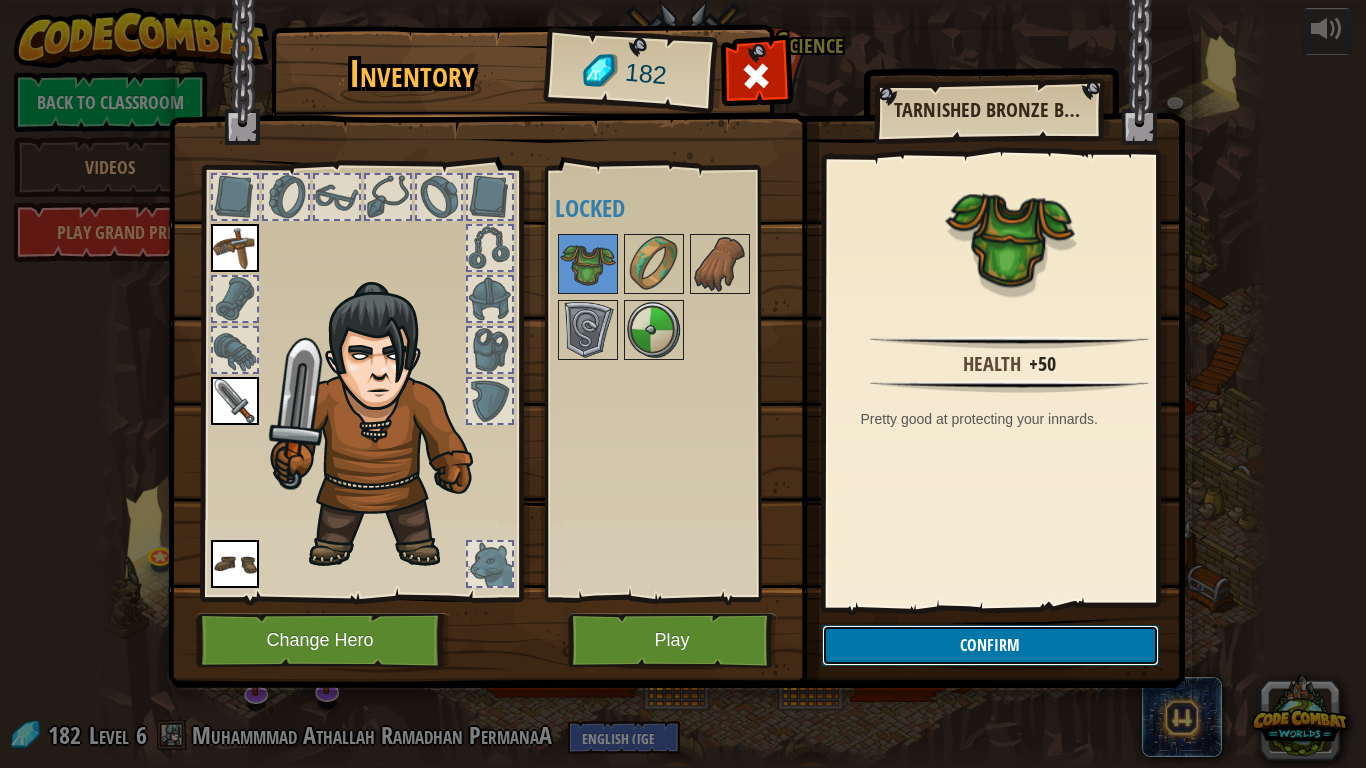click on "Confirm" at bounding box center (990, 645) 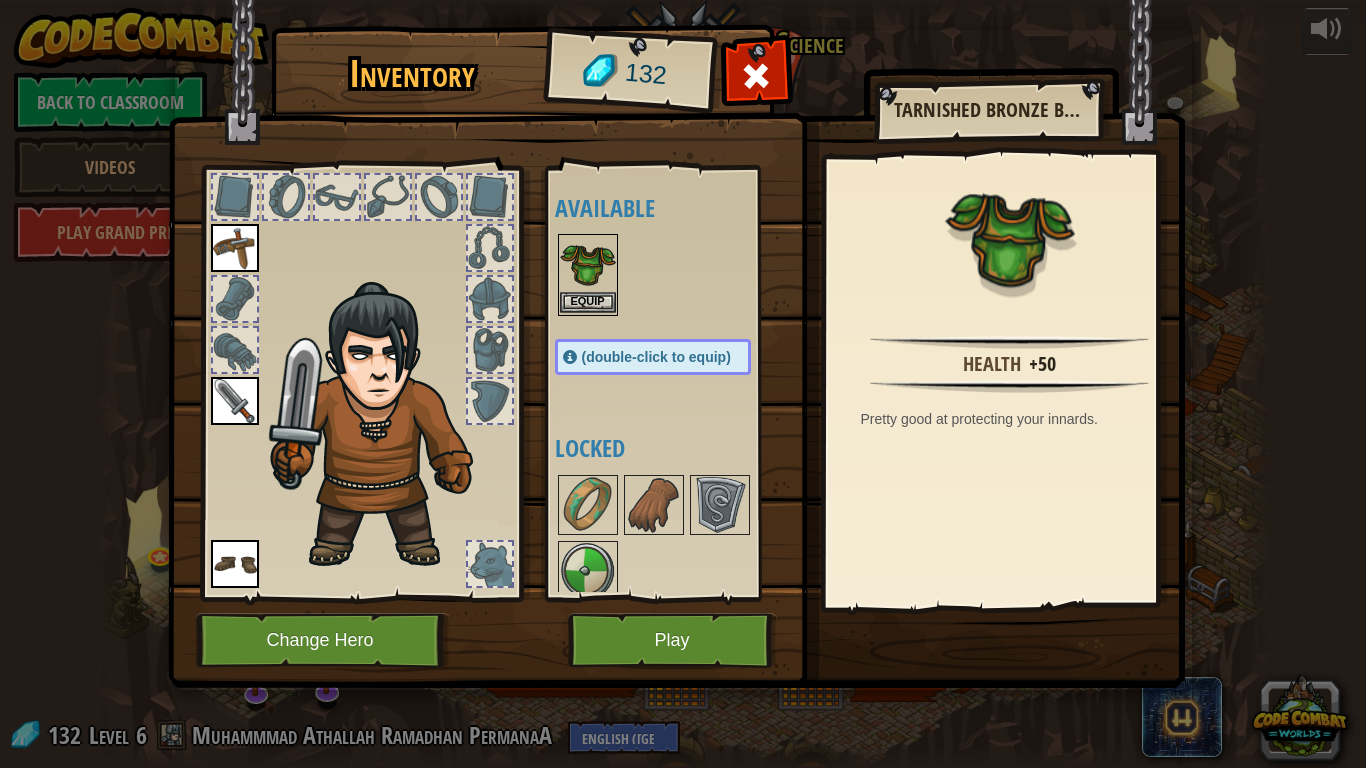 click at bounding box center [588, 264] 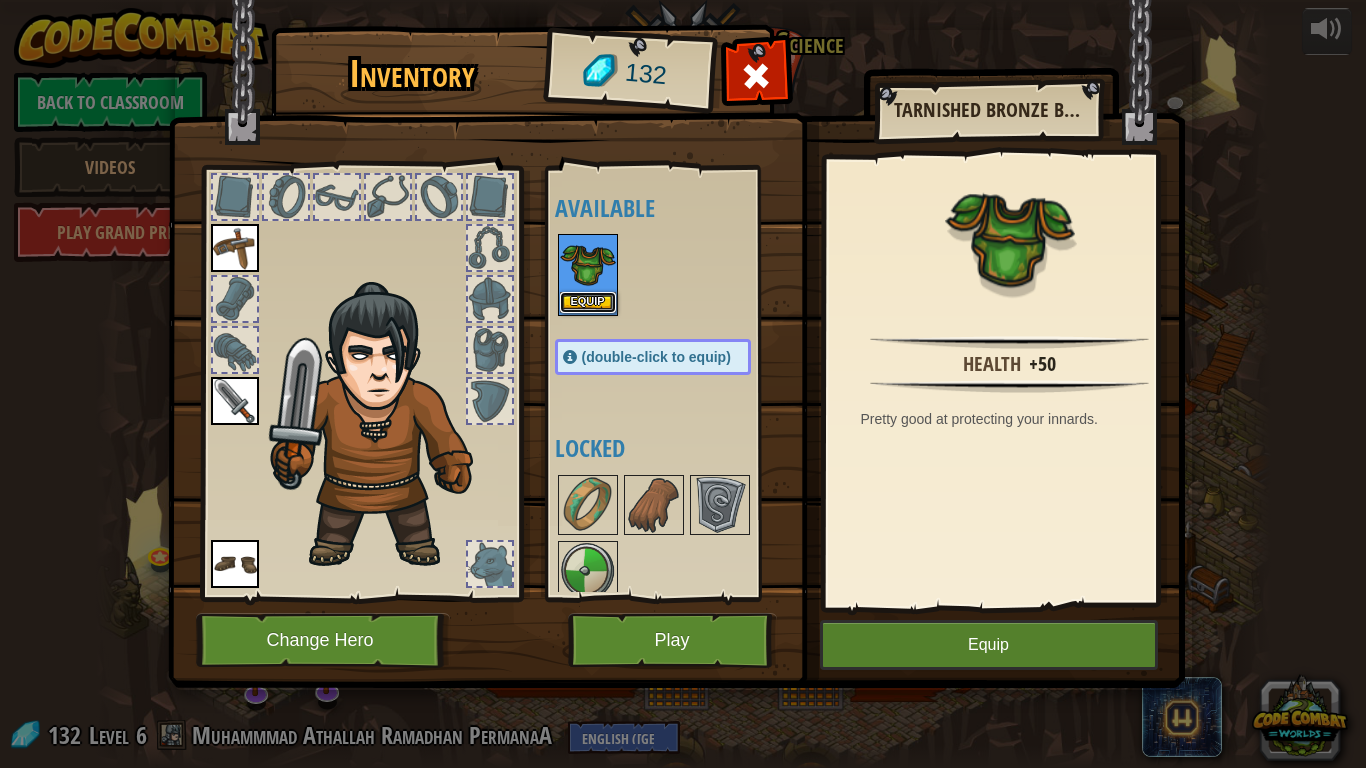 click on "Equip" at bounding box center (588, 302) 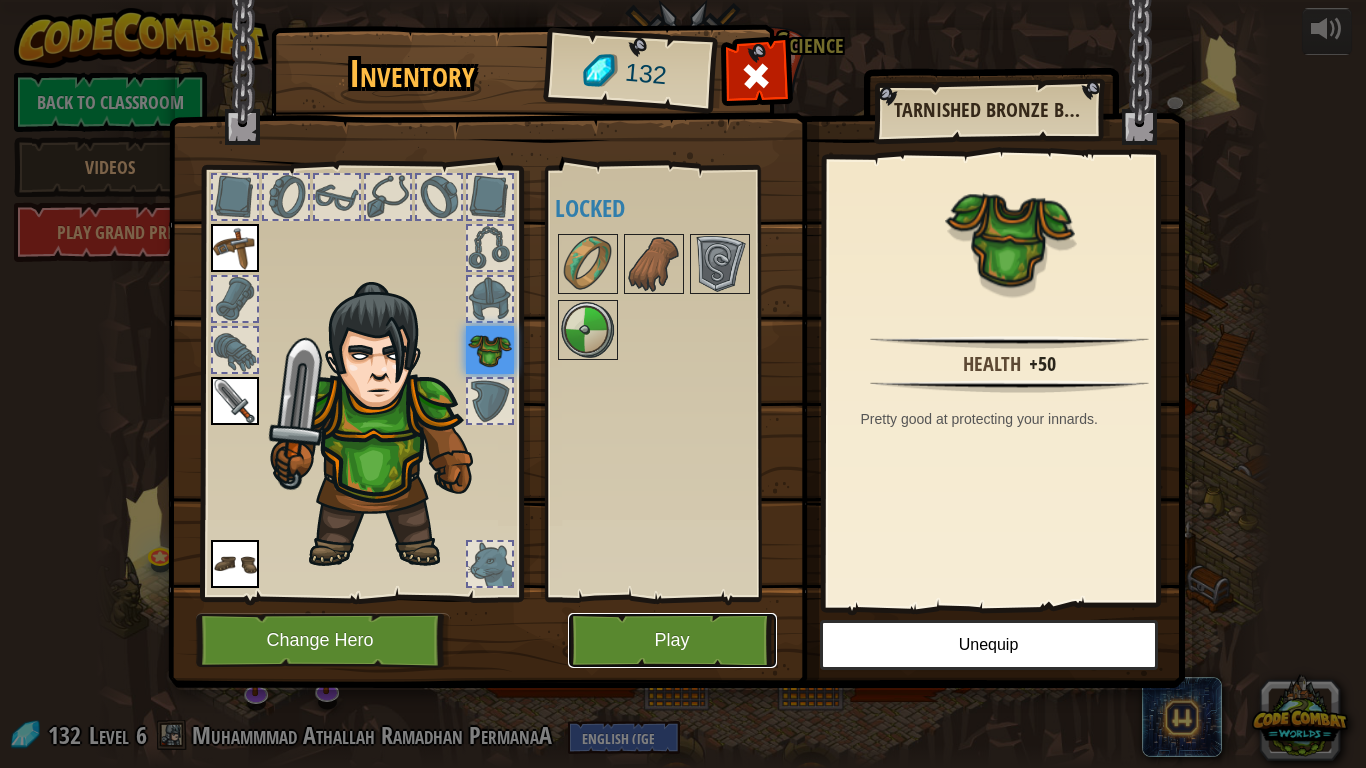 click on "Play" at bounding box center (672, 640) 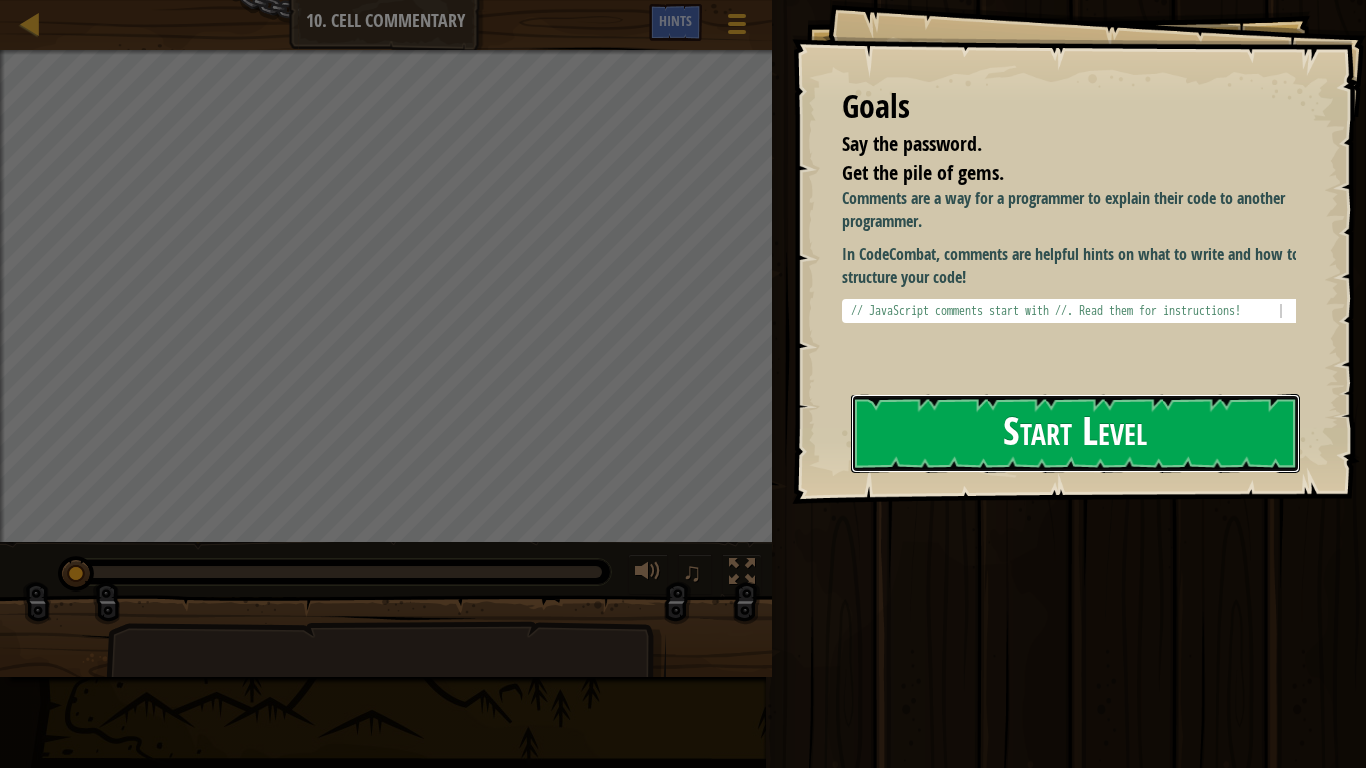 click on "Start Level" at bounding box center [1075, 433] 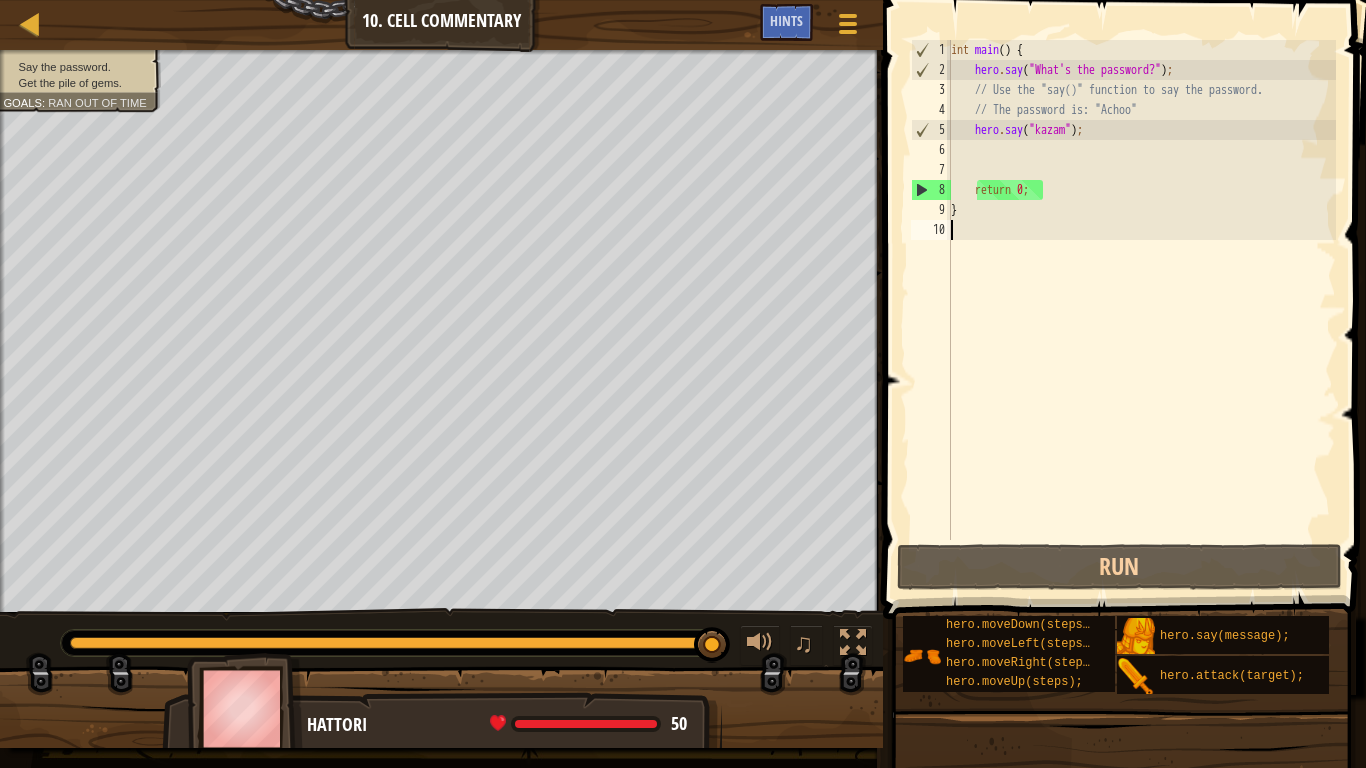 click on "int   main ( )   {      hero . say ( " What's the password? " ) ;      // Use the "say()" function to say the password.      // The password is: "Achoo"      hero . say ( " kazam " ) ;                return   0 ; }" at bounding box center [1141, 310] 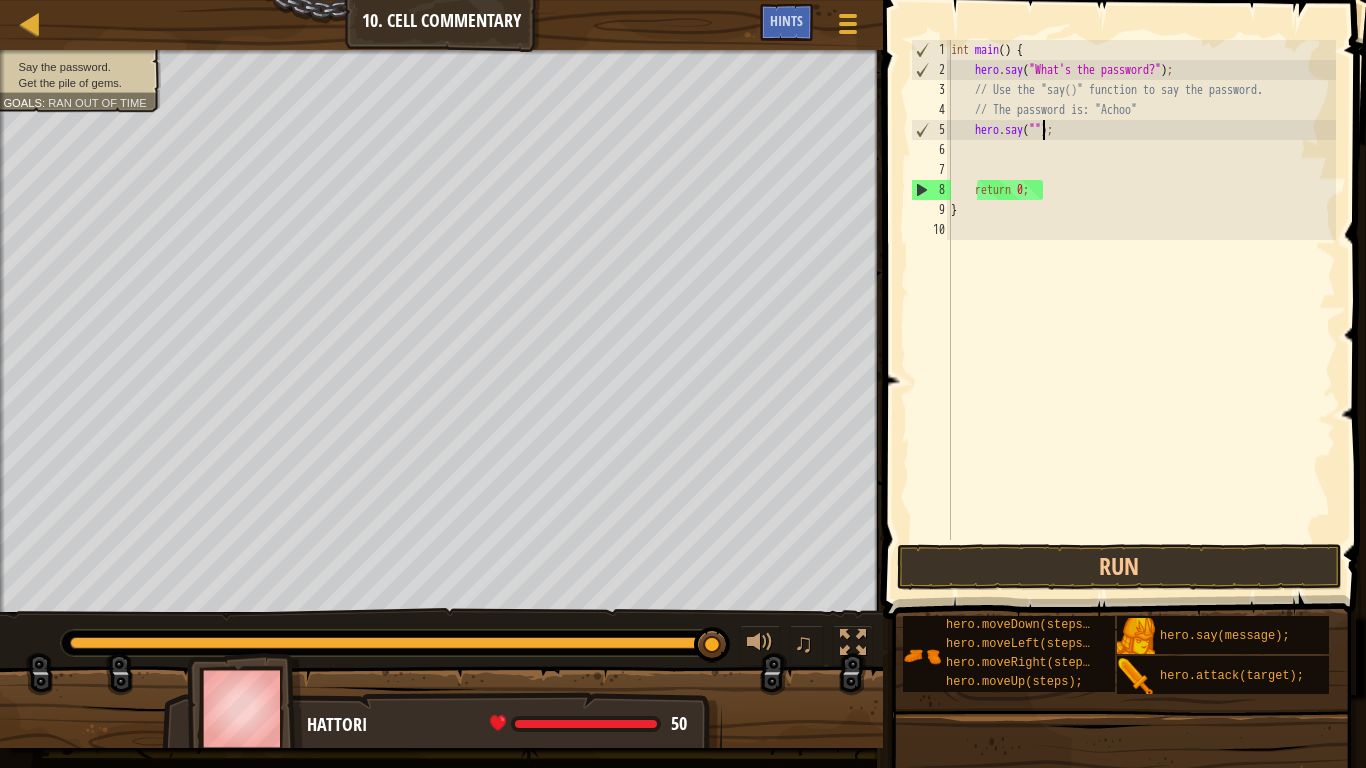 scroll, scrollTop: 9, scrollLeft: 9, axis: both 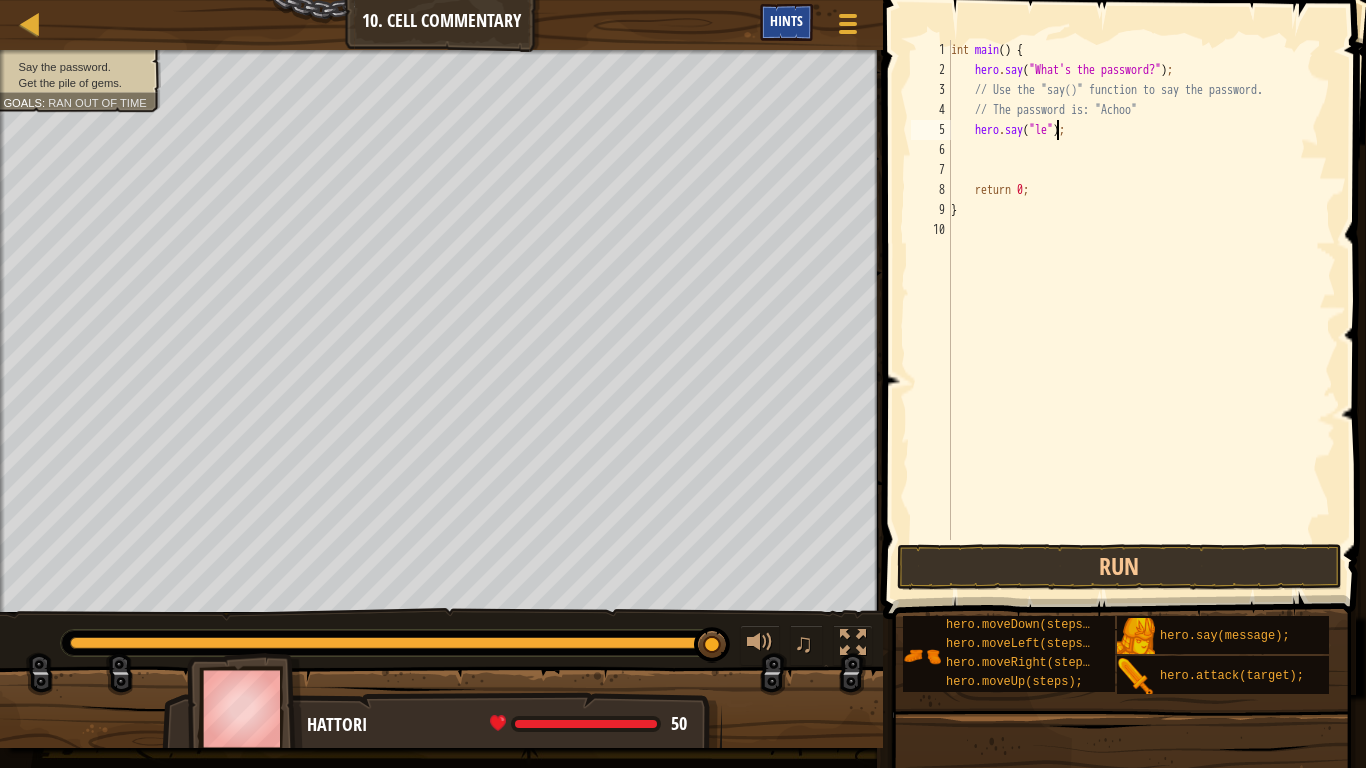 type on "hero.say("le");" 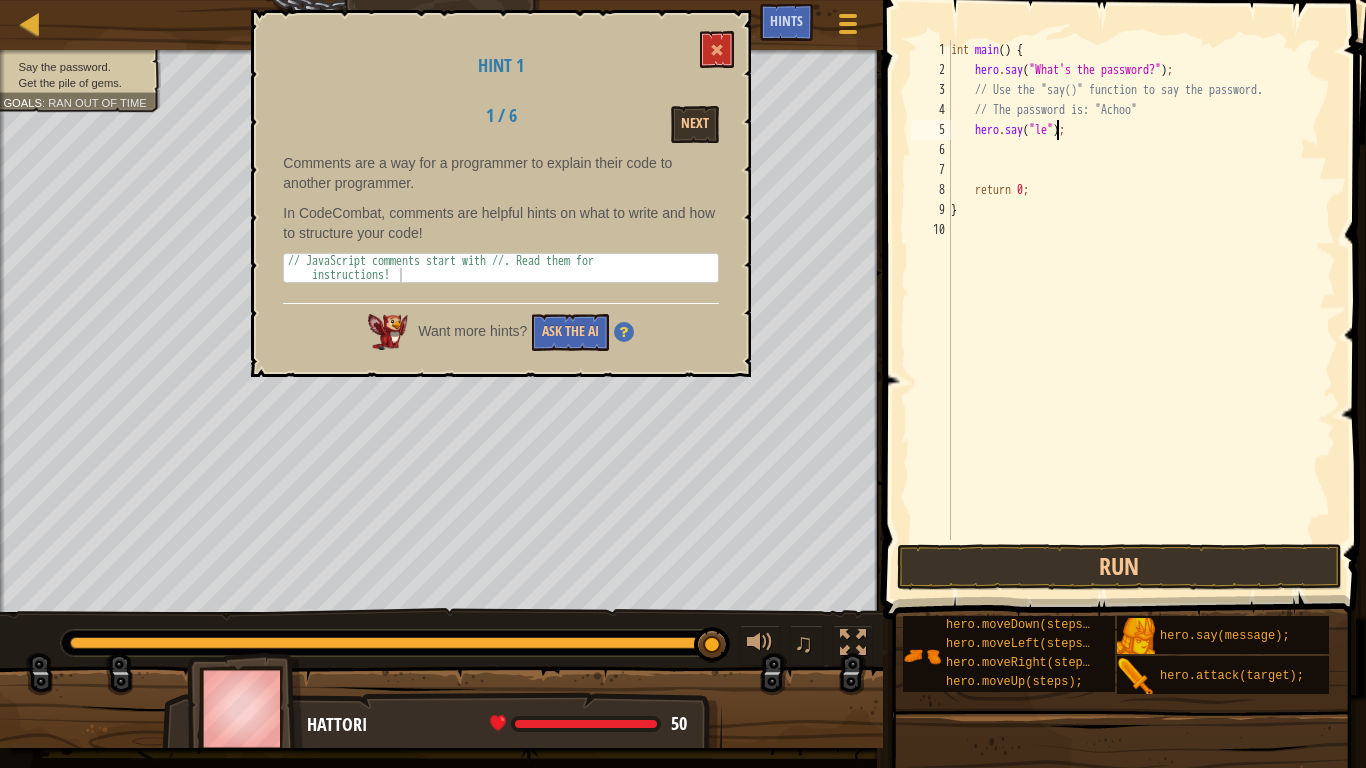 type on "// JavaScript comments start with //. Read them for instructions!" 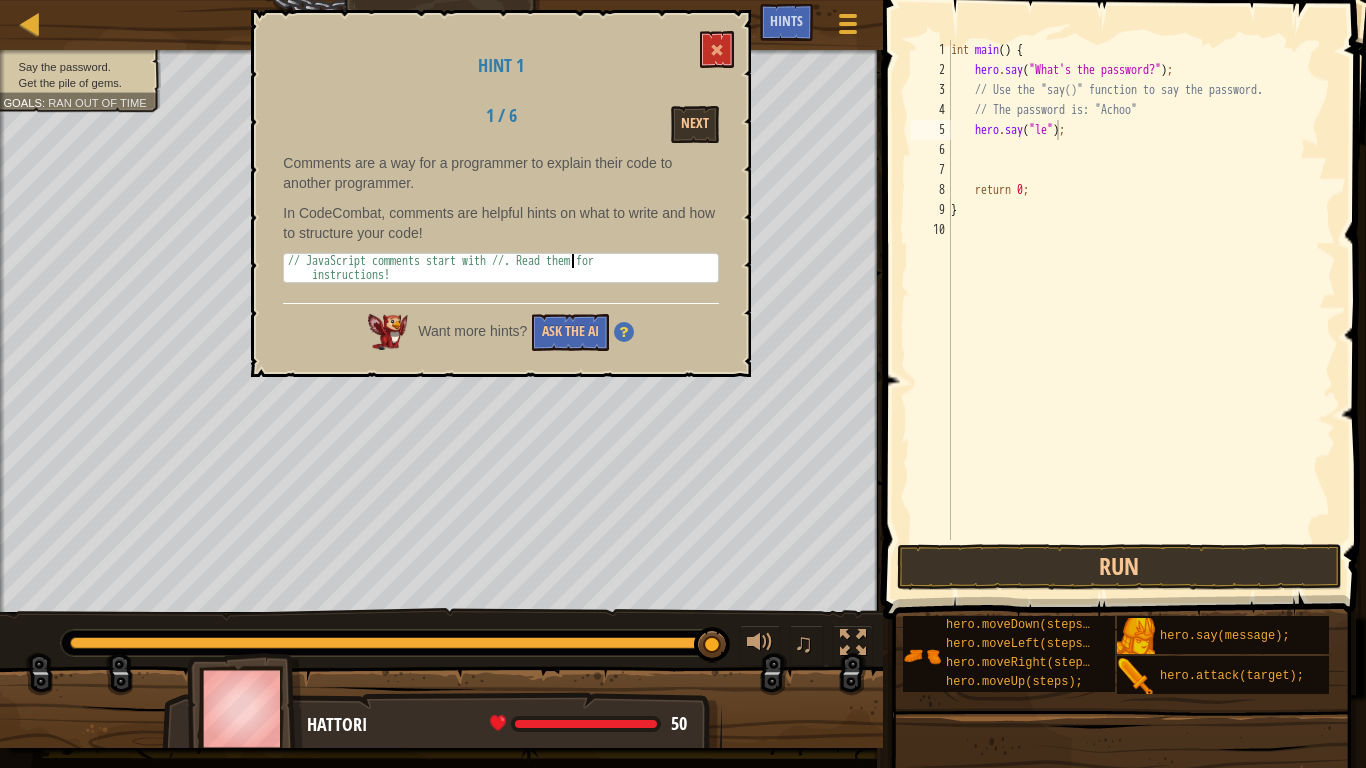 click on "// JavaScript comments start with //. Read them for       instructions!" at bounding box center [501, 296] 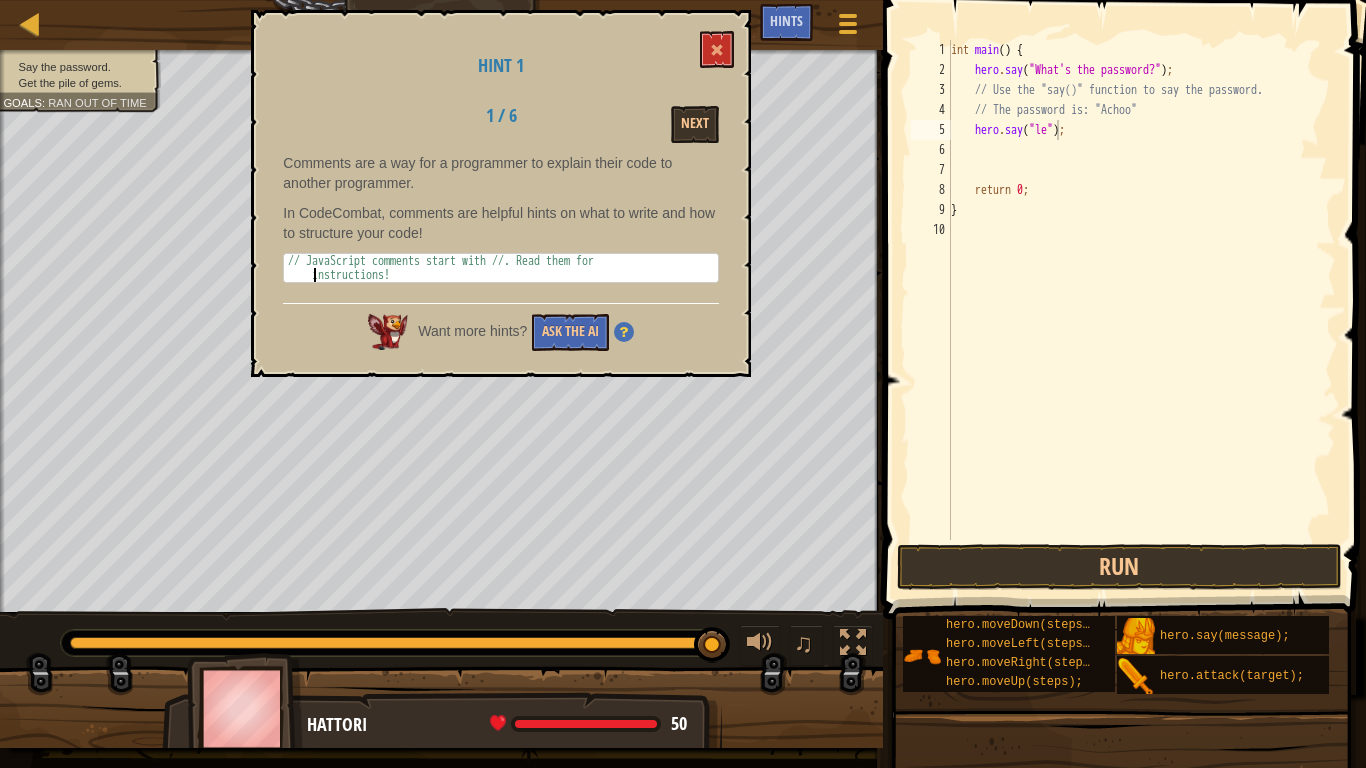drag, startPoint x: 390, startPoint y: 279, endPoint x: 283, endPoint y: 268, distance: 107.563934 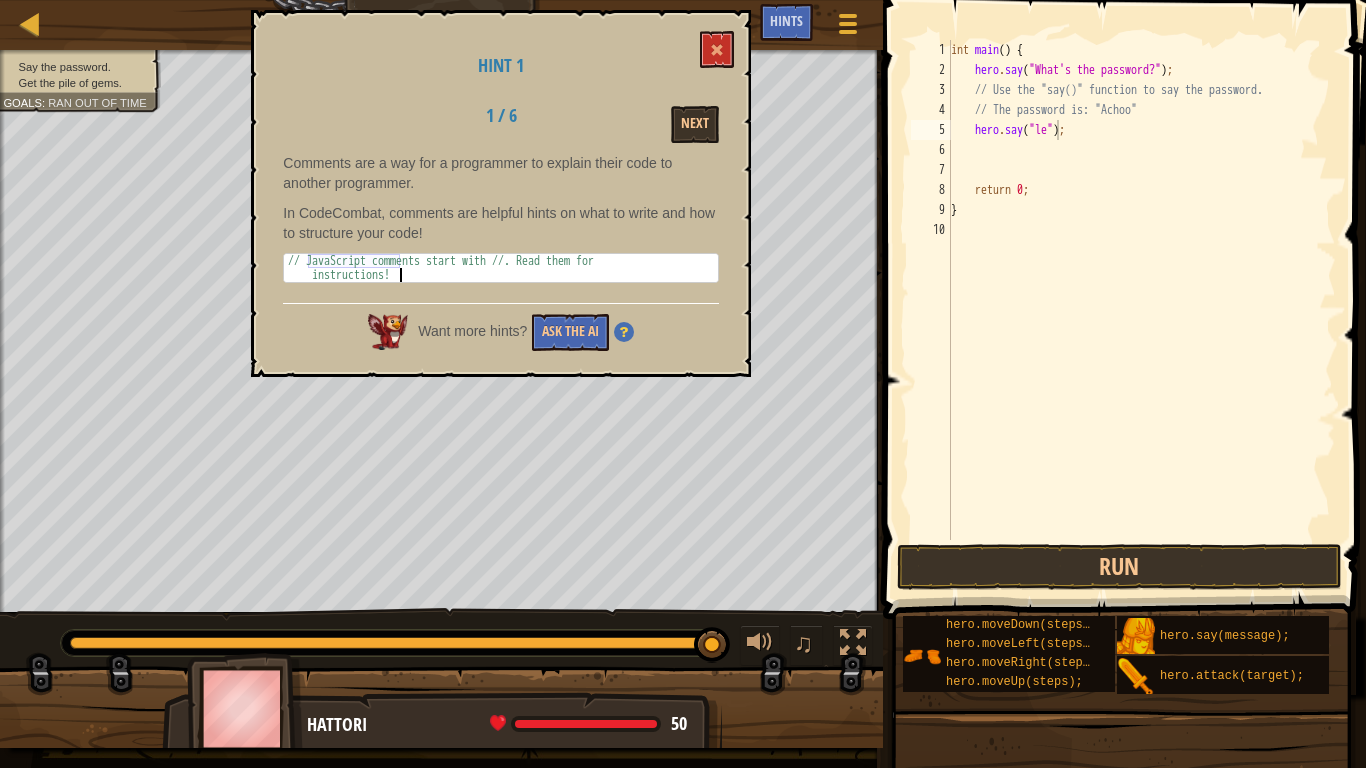 drag, startPoint x: 307, startPoint y: 258, endPoint x: 588, endPoint y: 286, distance: 282.39157 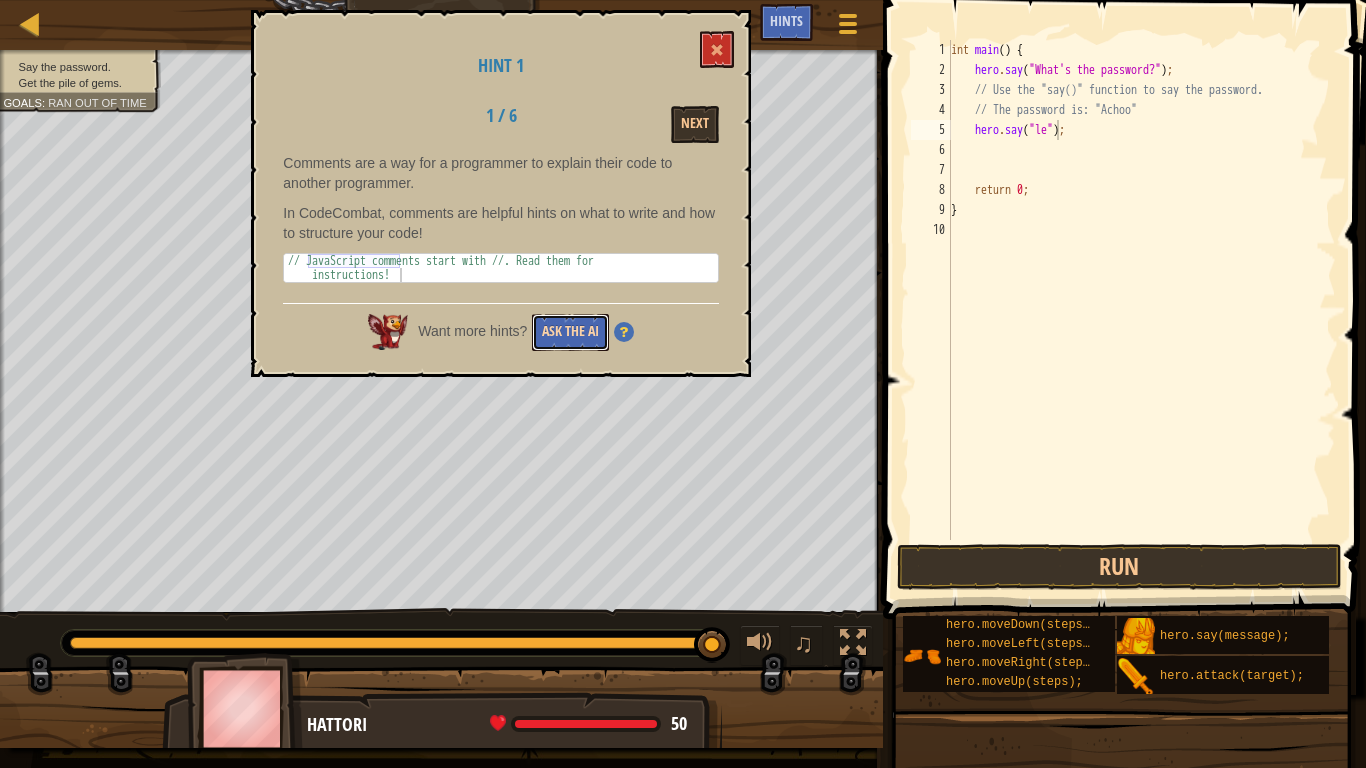 click on "Ask the AI" at bounding box center [570, 332] 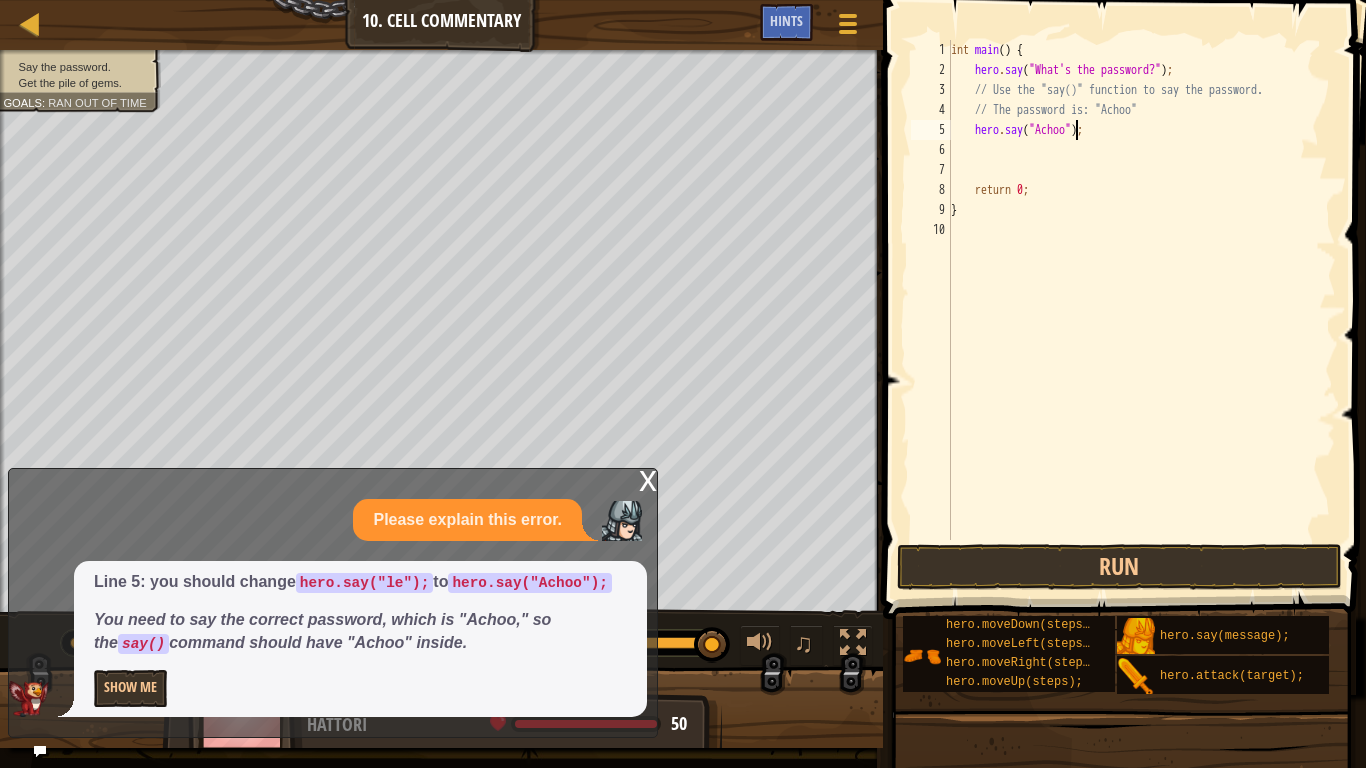 scroll, scrollTop: 9, scrollLeft: 11, axis: both 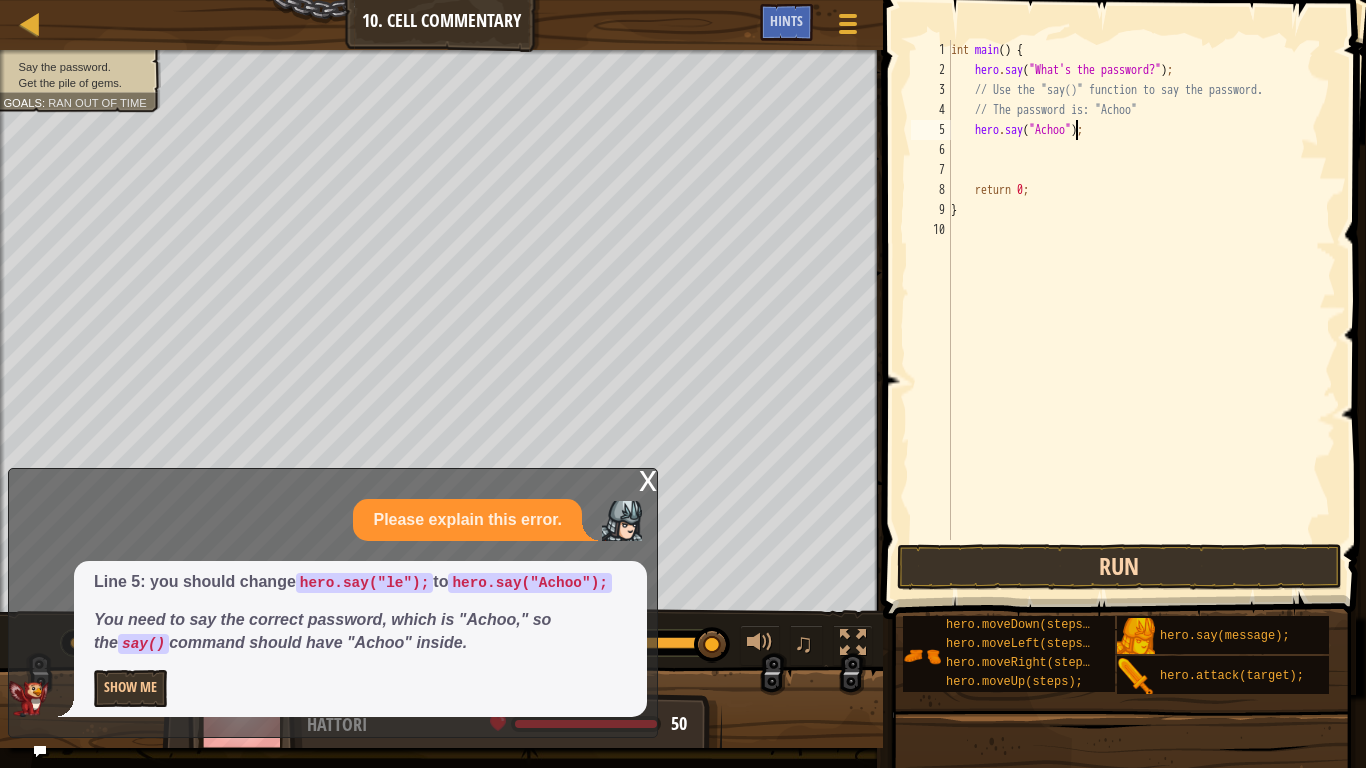 type on "hero.say("Achoo");" 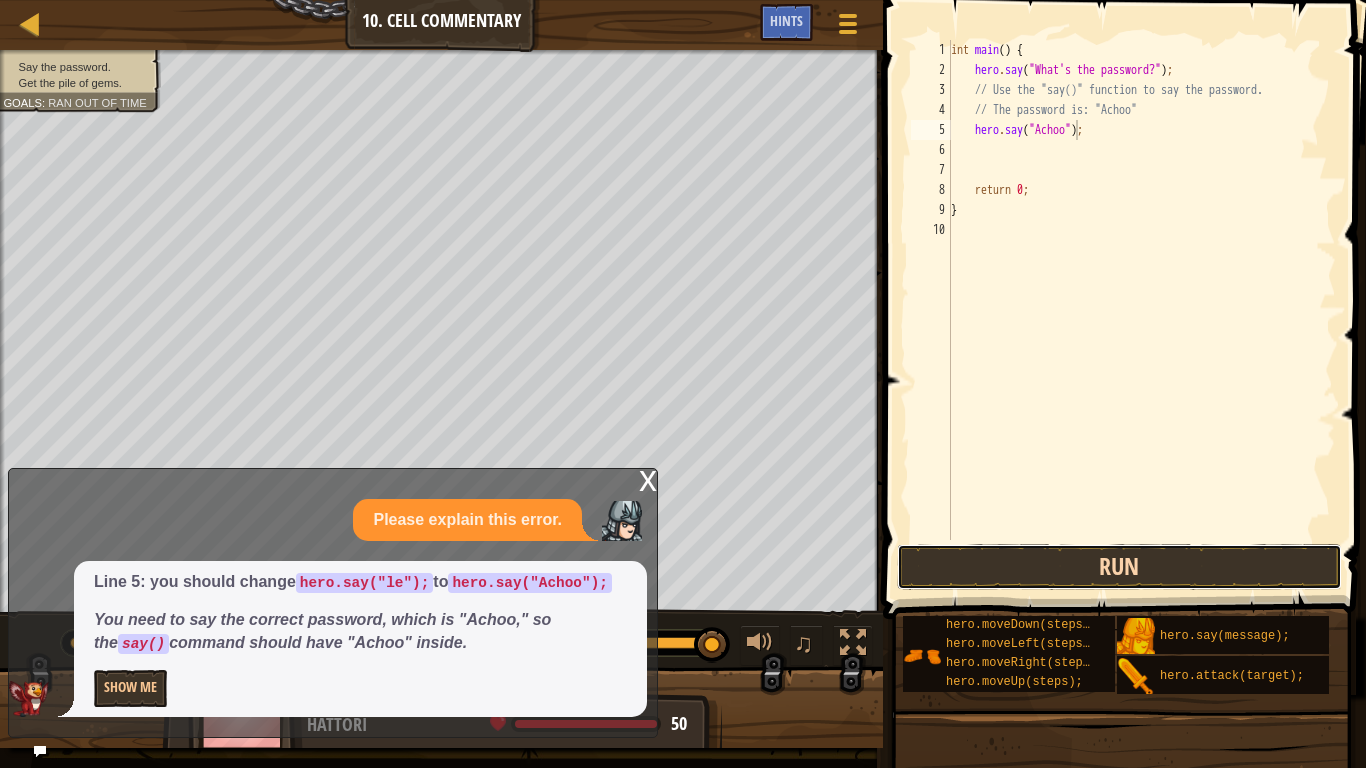 click on "Run" at bounding box center (1119, 567) 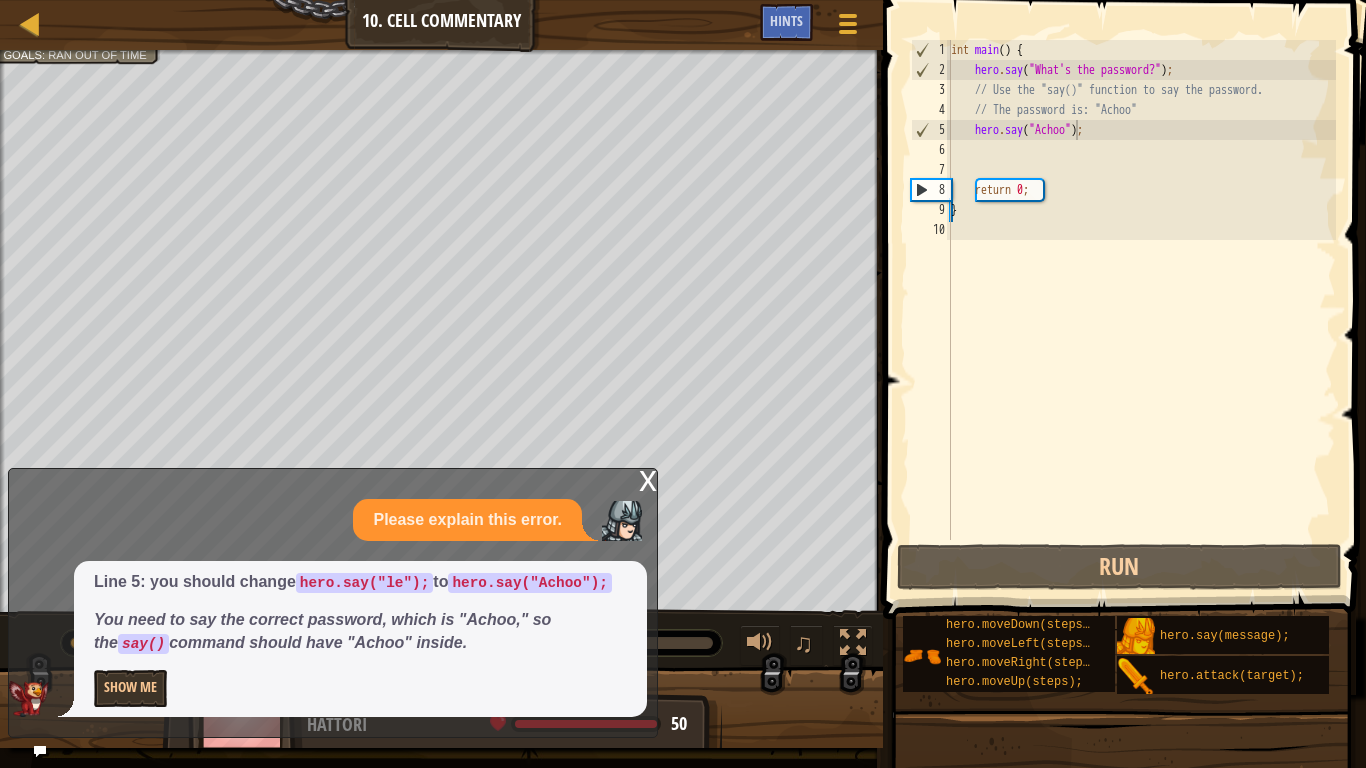 click on "x" at bounding box center [648, 479] 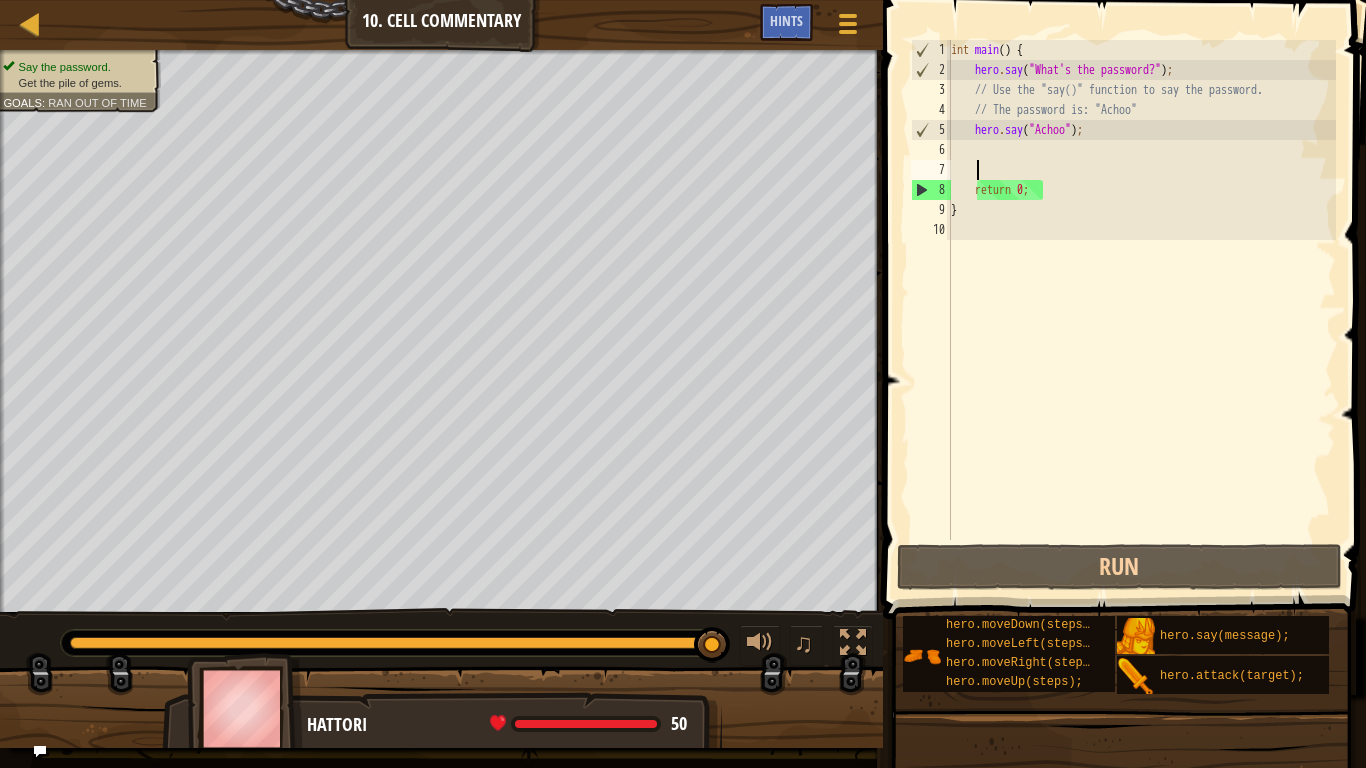 scroll, scrollTop: 9, scrollLeft: 1, axis: both 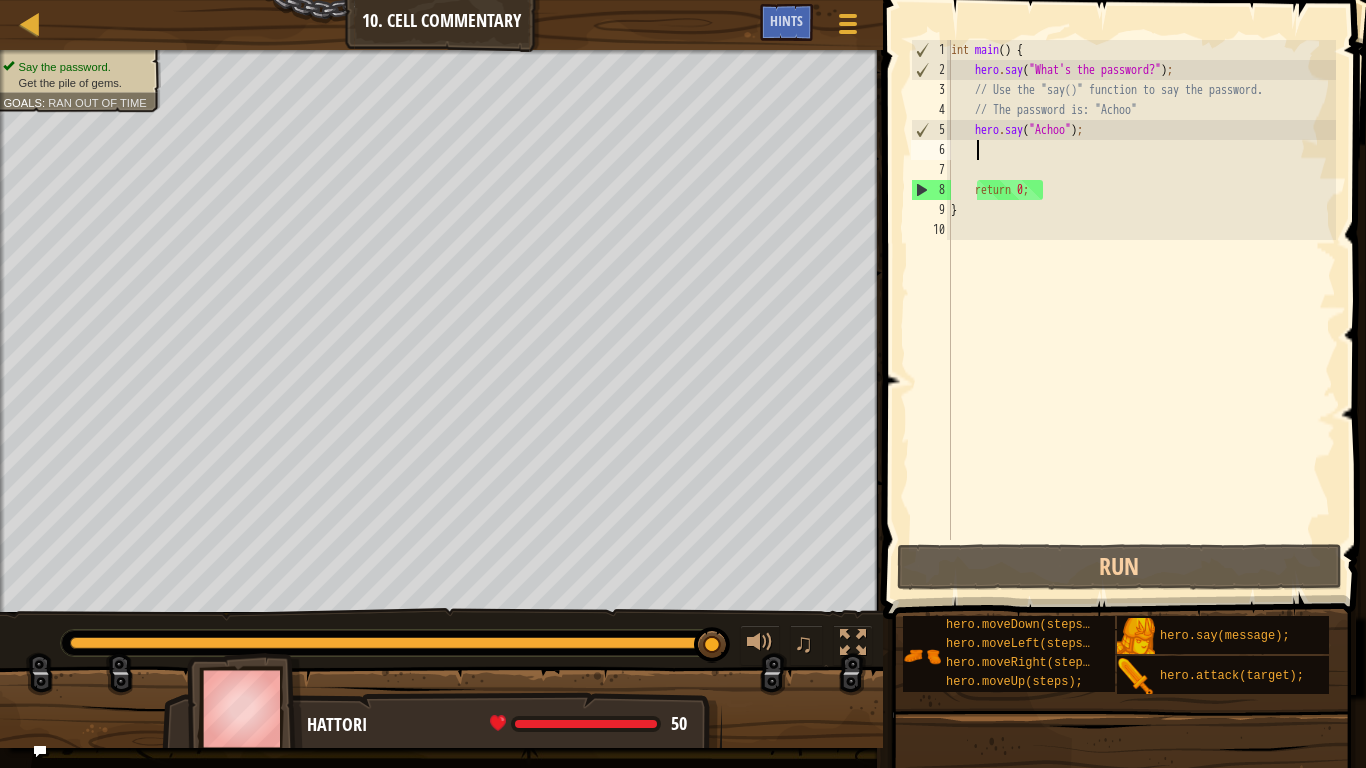 type on "h" 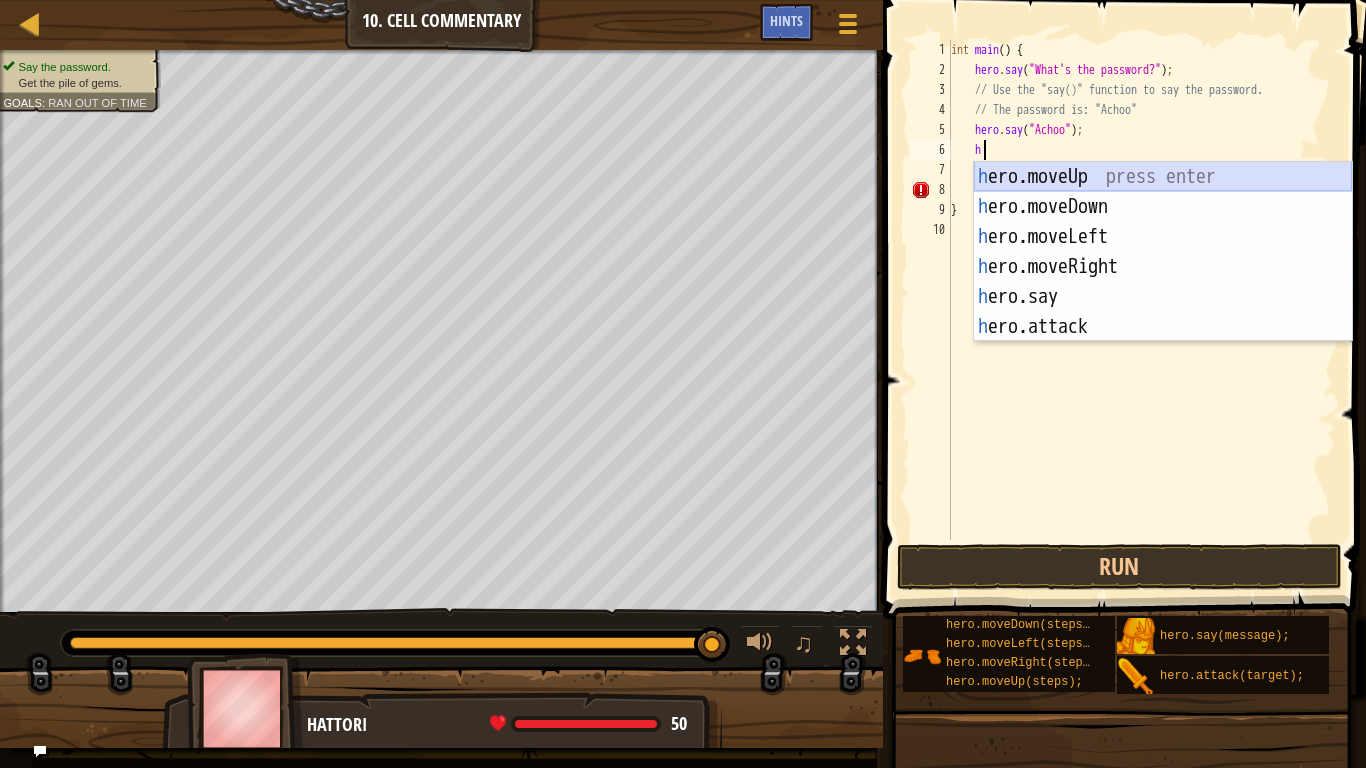 click on "h ero.moveUp press enter h ero.moveDown press enter h ero.moveLeft press enter h ero.moveRight press enter h ero.say press enter h ero.attack press enter" at bounding box center (1163, 282) 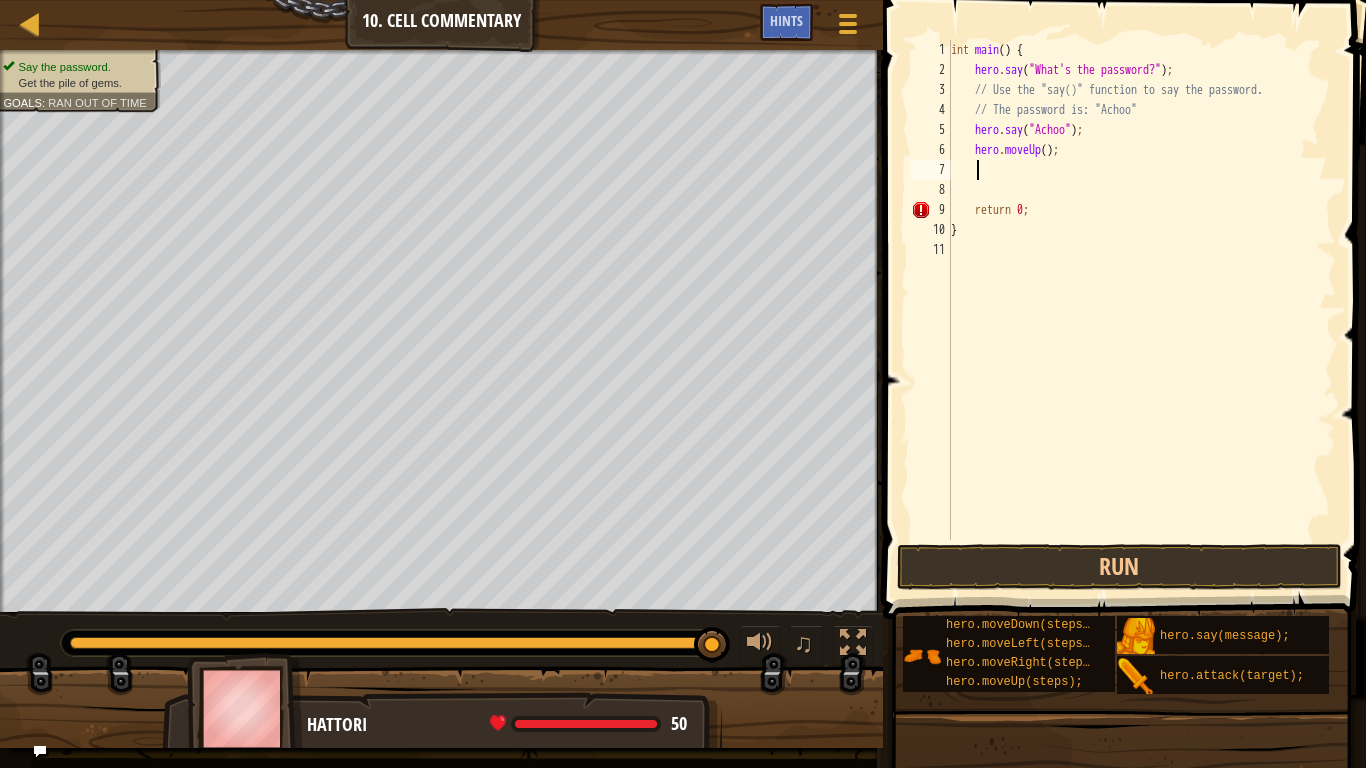 click on "int   main ( )   {      hero . say ( " What's the password? " ) ;      // Use the "say()" function to say the password.      // The password is: "Achoo"      hero . say ( " Achoo " ) ;      hero . moveUp ( ) ;                return   0 ; }" at bounding box center (1141, 310) 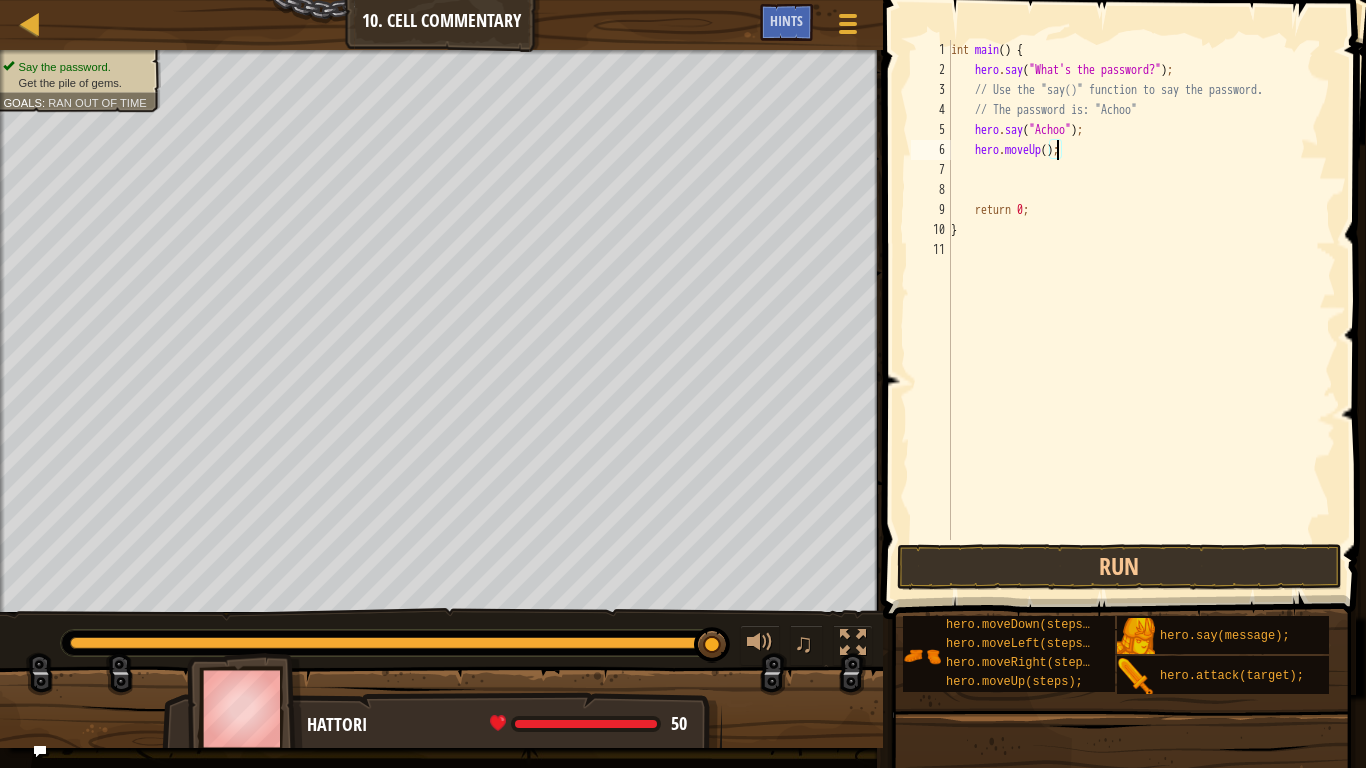 scroll, scrollTop: 9, scrollLeft: 9, axis: both 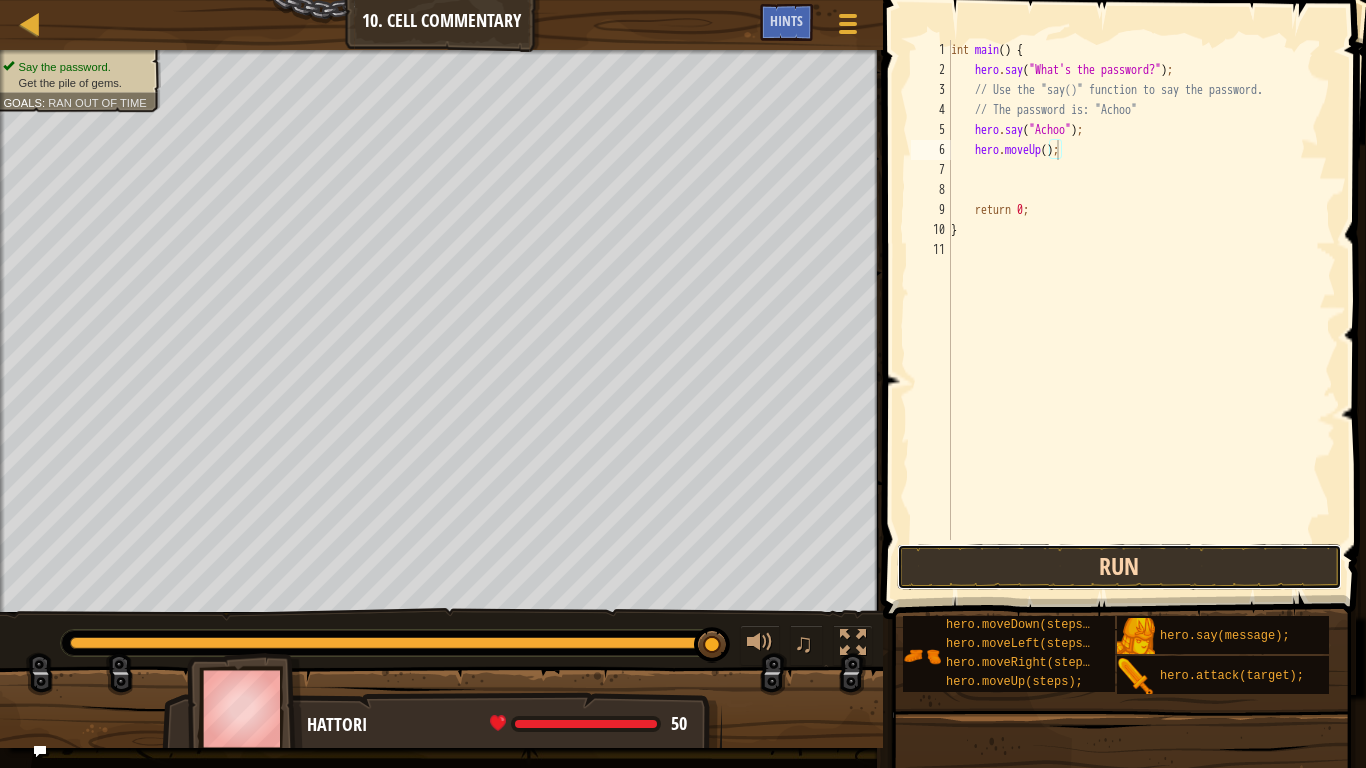click on "Run" at bounding box center (1119, 567) 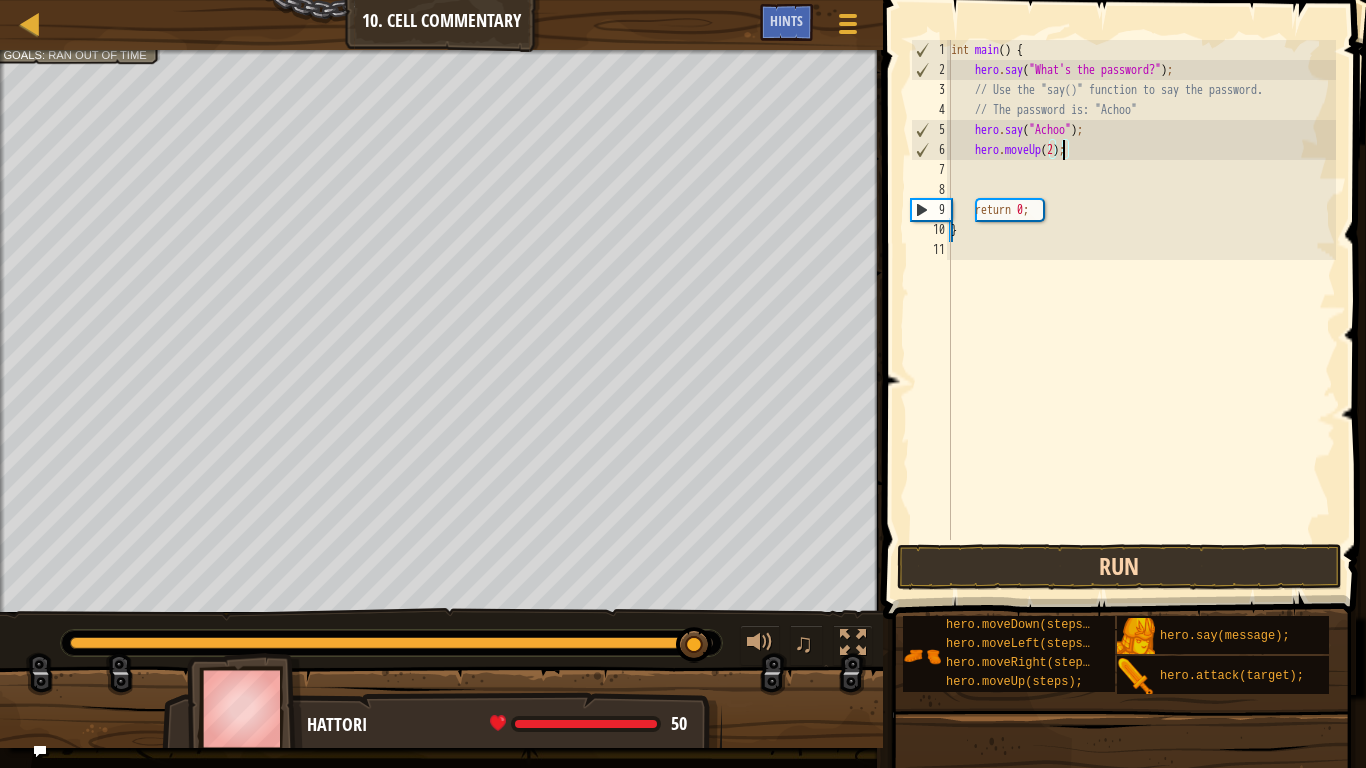 type on "hero.moveUp(2);" 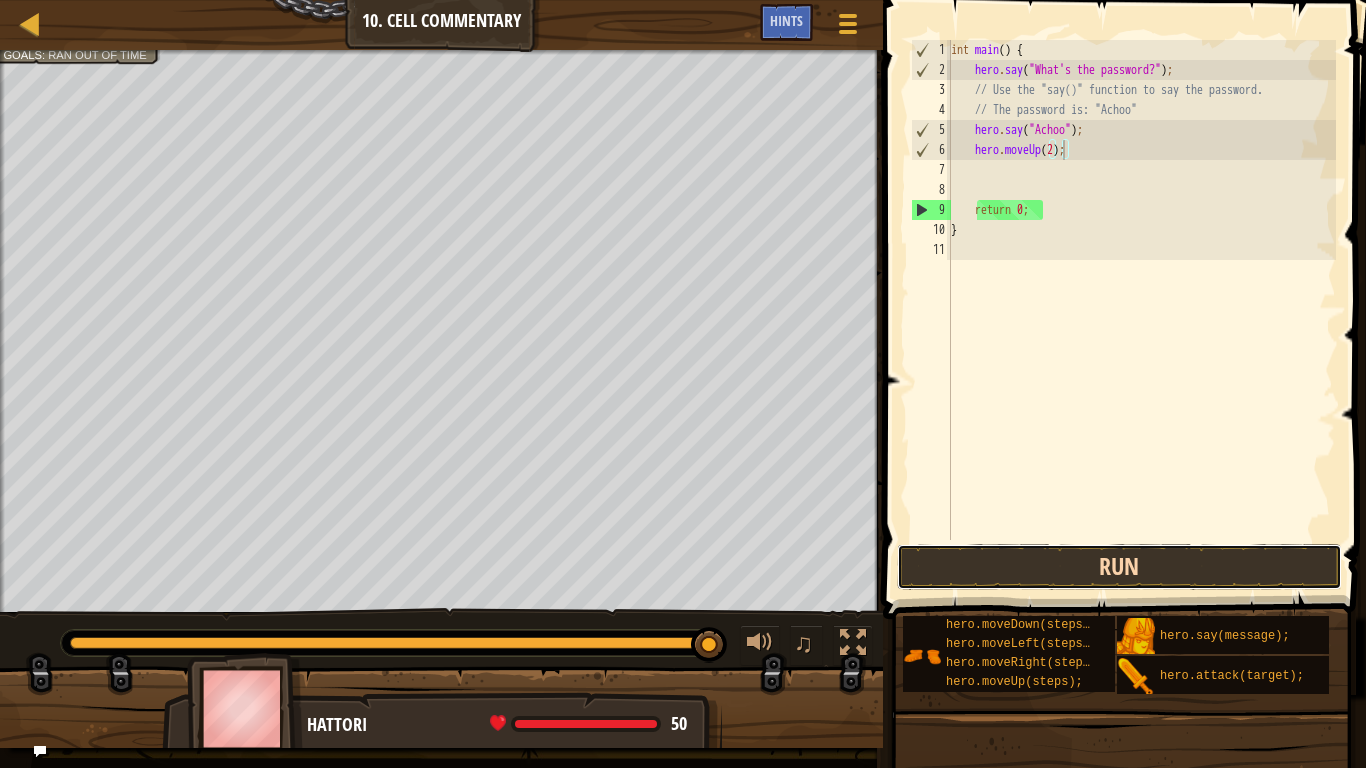 drag, startPoint x: 1135, startPoint y: 552, endPoint x: 1122, endPoint y: 546, distance: 14.3178215 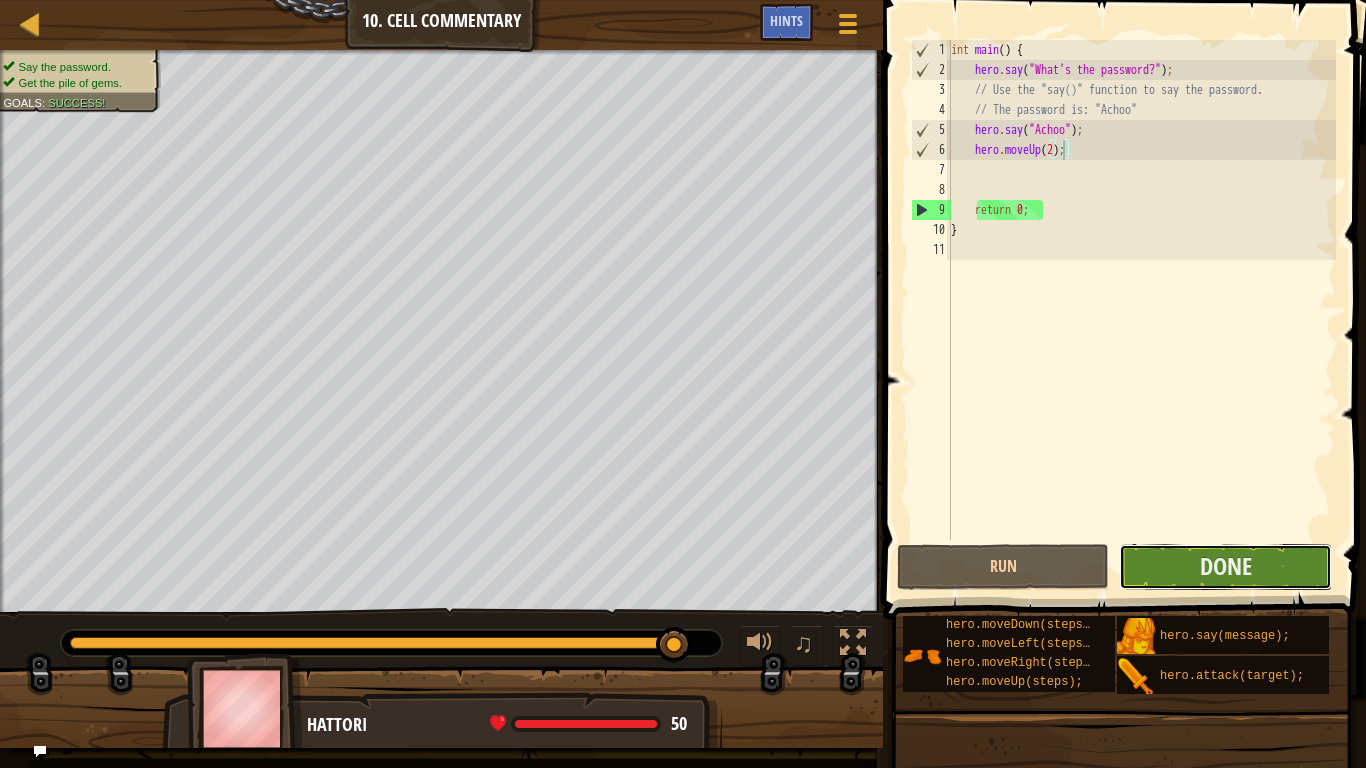 click on "Done" at bounding box center [1225, 567] 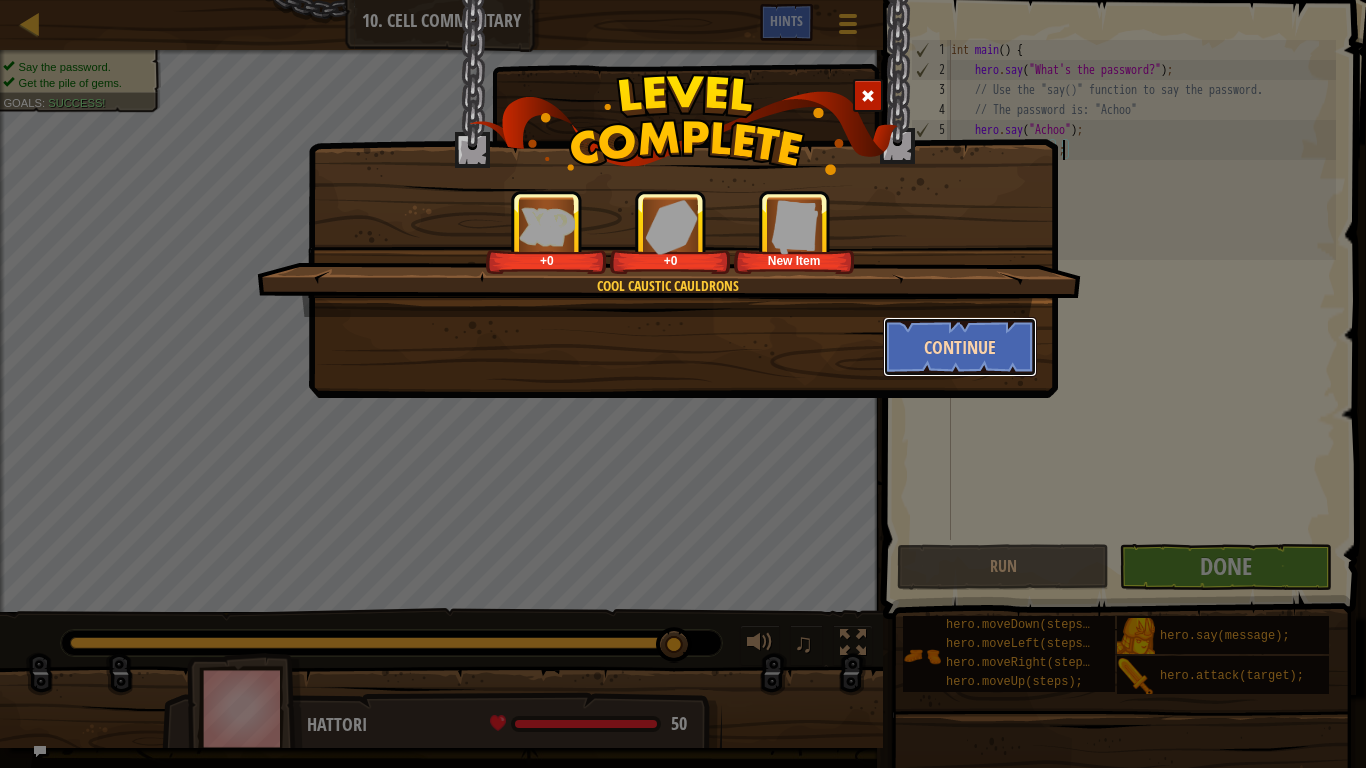 click on "Continue" at bounding box center [960, 347] 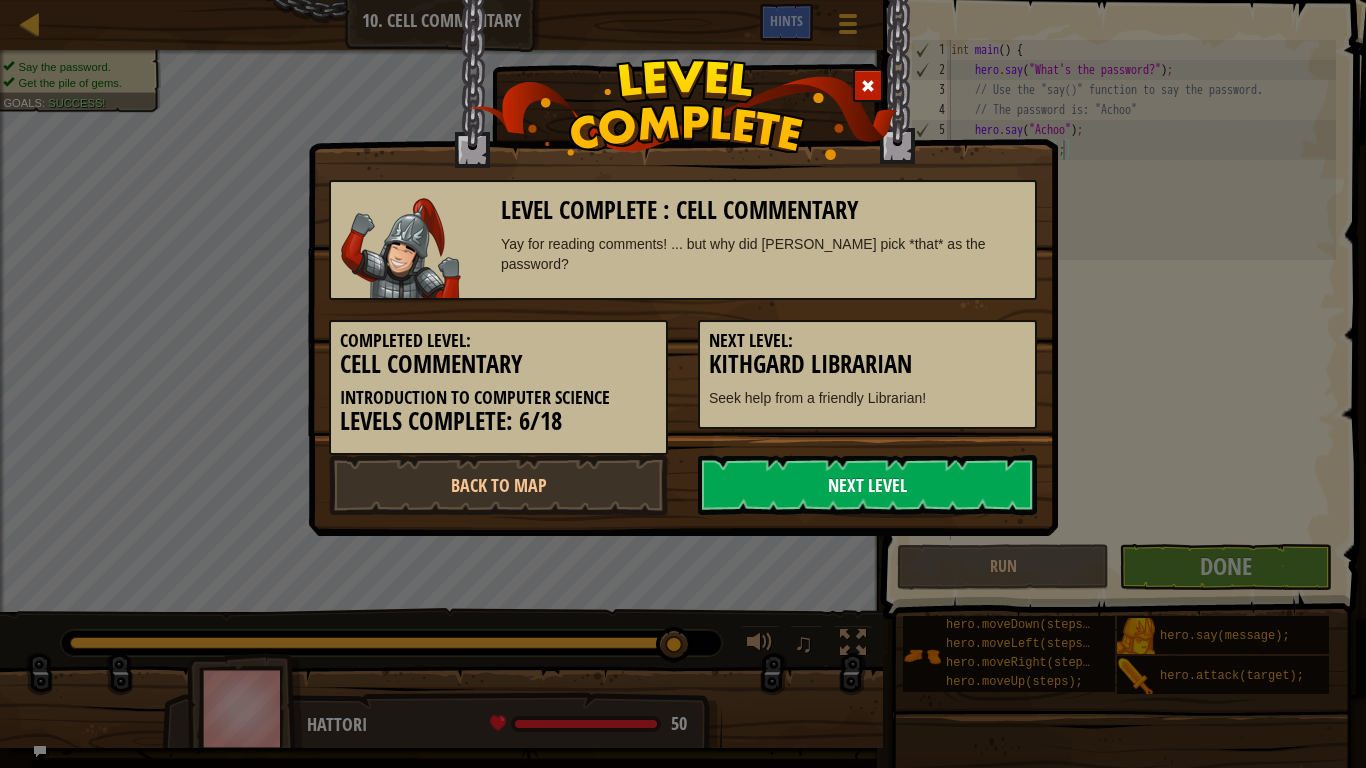 click on "Next Level" at bounding box center (867, 485) 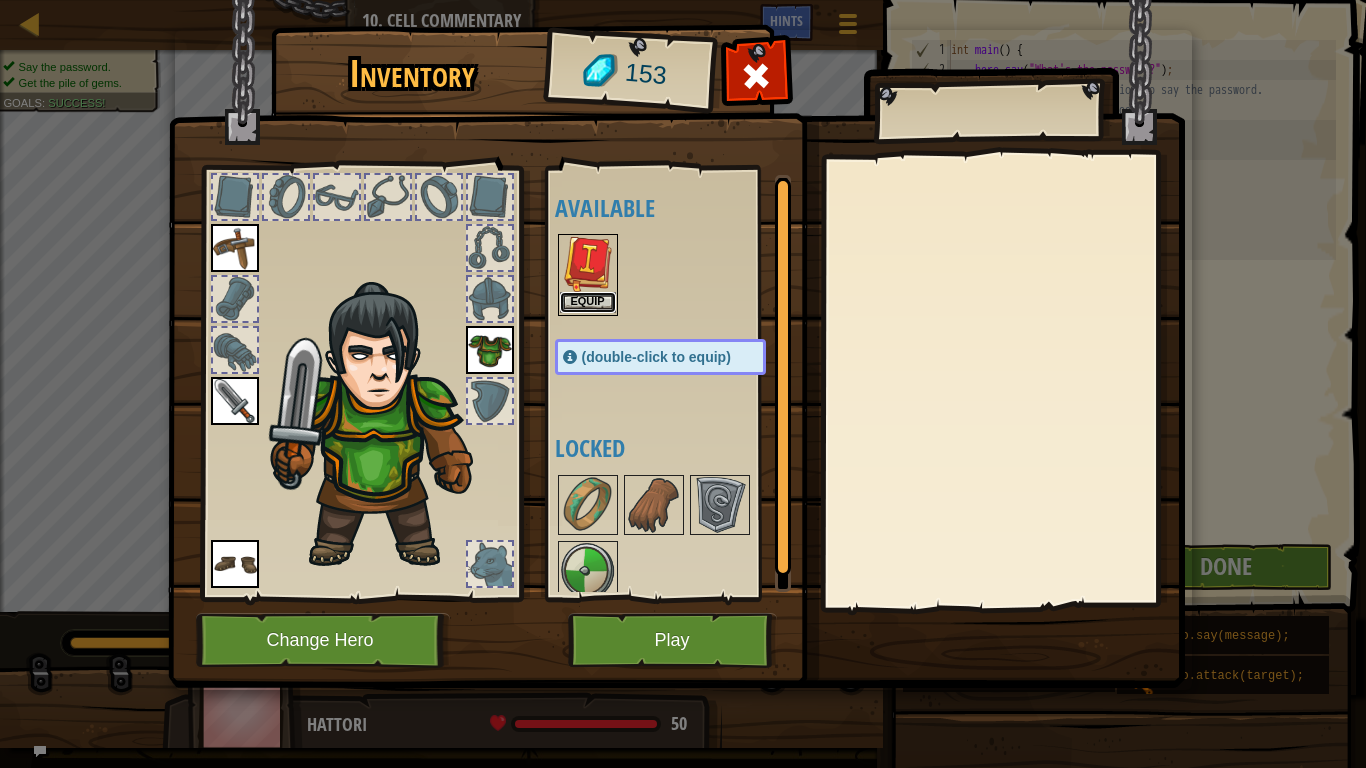 click on "Equip" at bounding box center [588, 302] 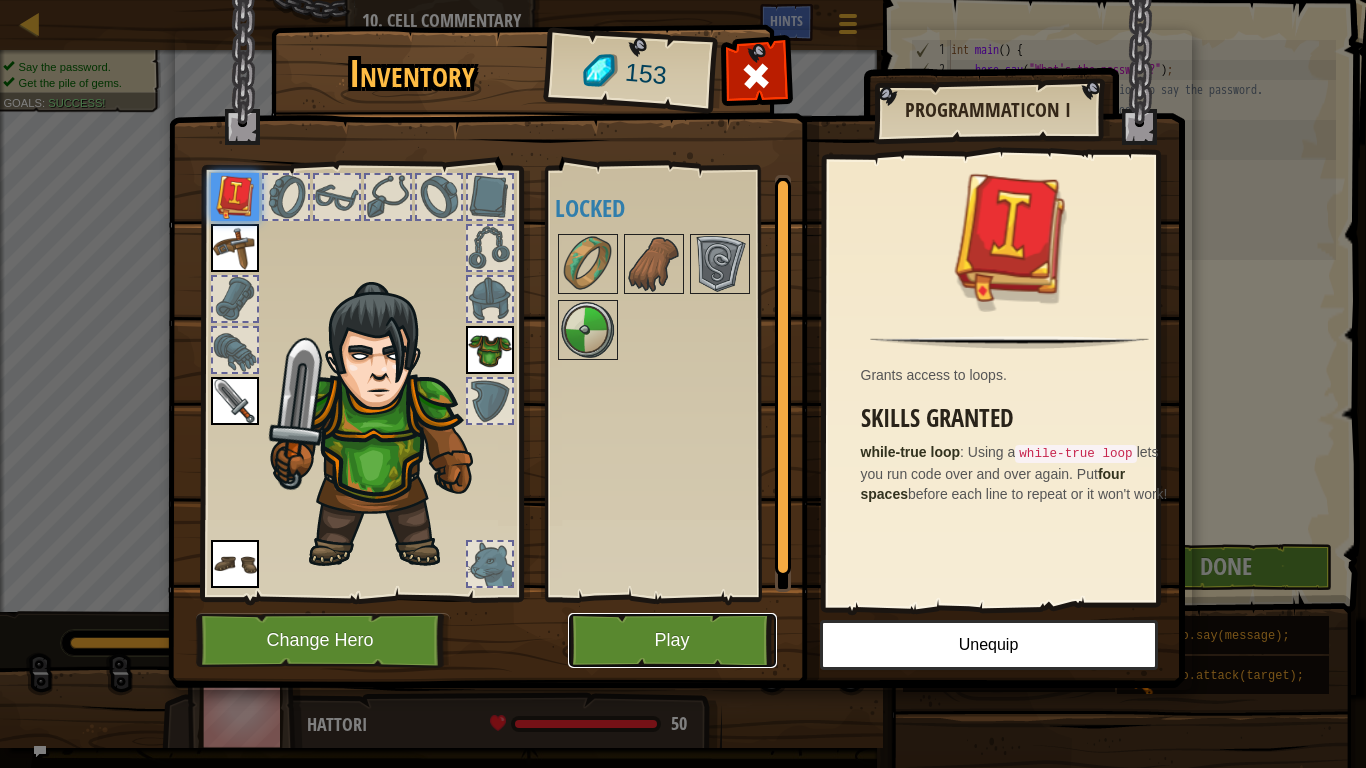 click on "Play" at bounding box center (672, 640) 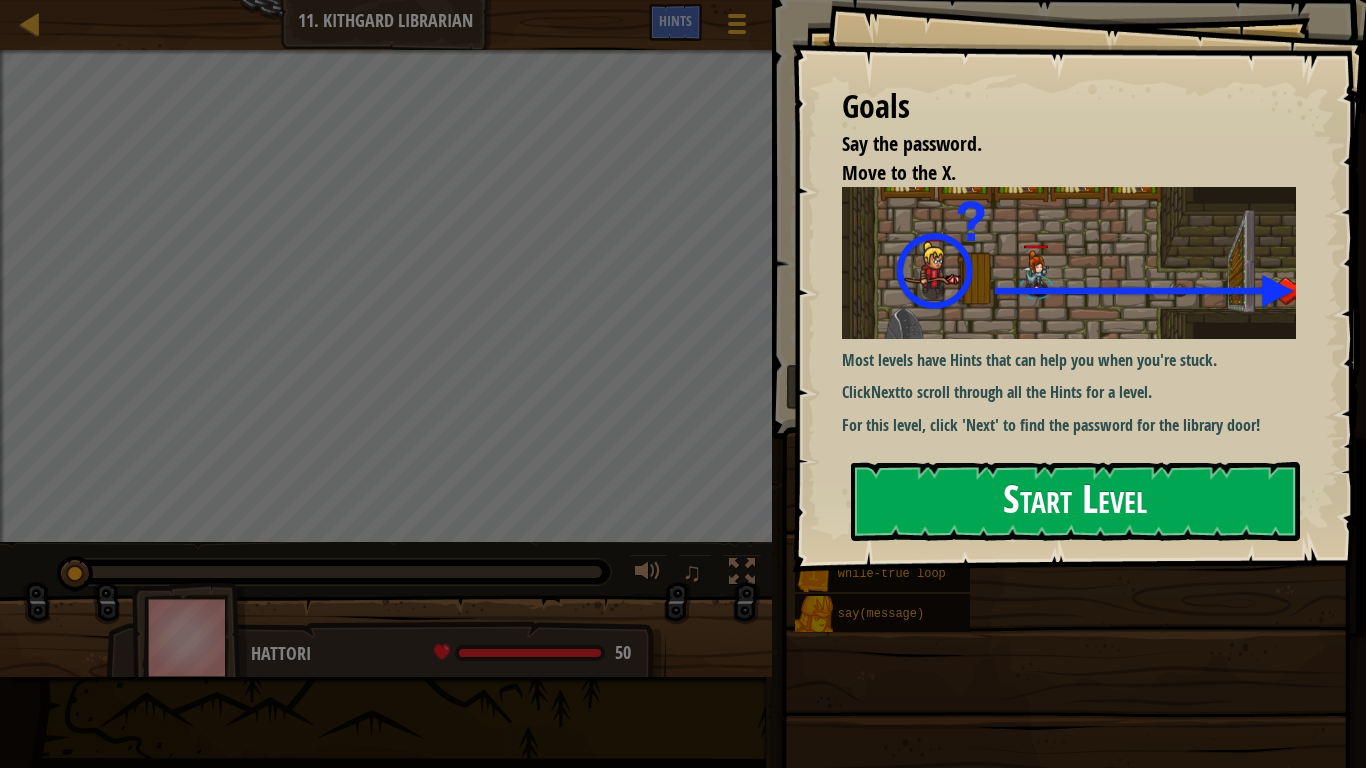 click on "Goals Say the password. Move to the X.
Most levels have Hints that can help you when you're stuck.
Click  Next  to scroll through all the Hints for a level.
For this level, click 'Next' to find the password for the library door!
Start Level Error loading from server. Try refreshing the page. You'll need a subscription to play this level. Subscribe You'll need to join a course to play this level. Back to my courses Ask your teacher to assign a license to you so you can continue to play CodeCombat! Back to my courses This level is locked. Back to my courses" at bounding box center (1079, 286) 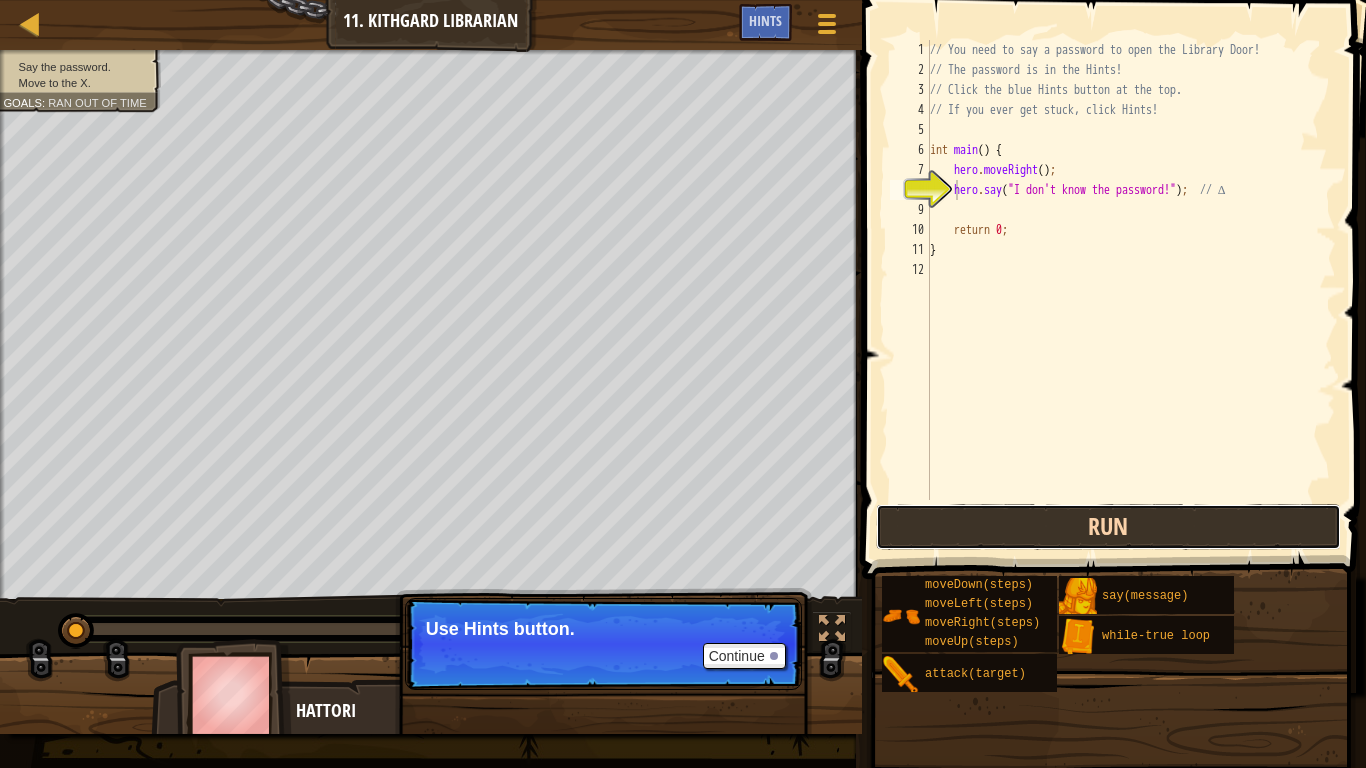 click on "Run" at bounding box center (1109, 527) 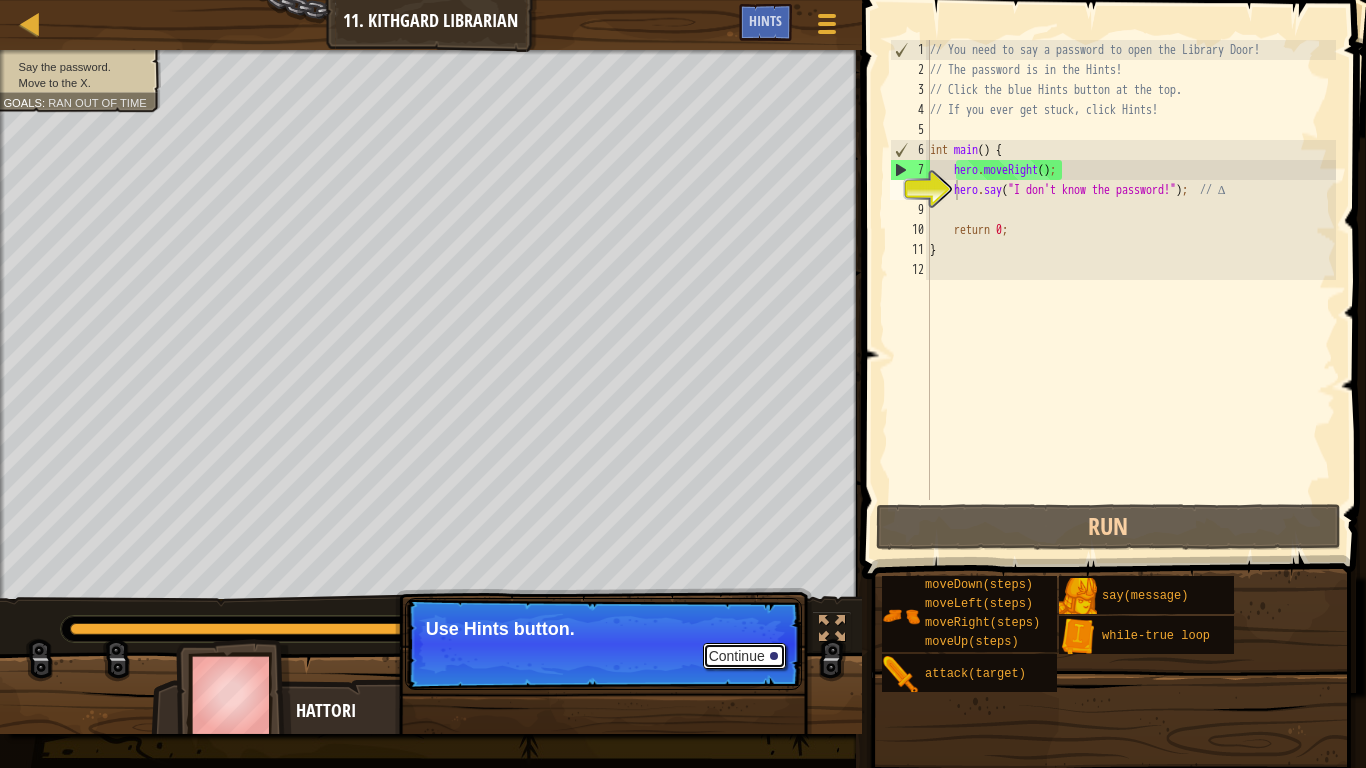 click on "Continue" at bounding box center (744, 656) 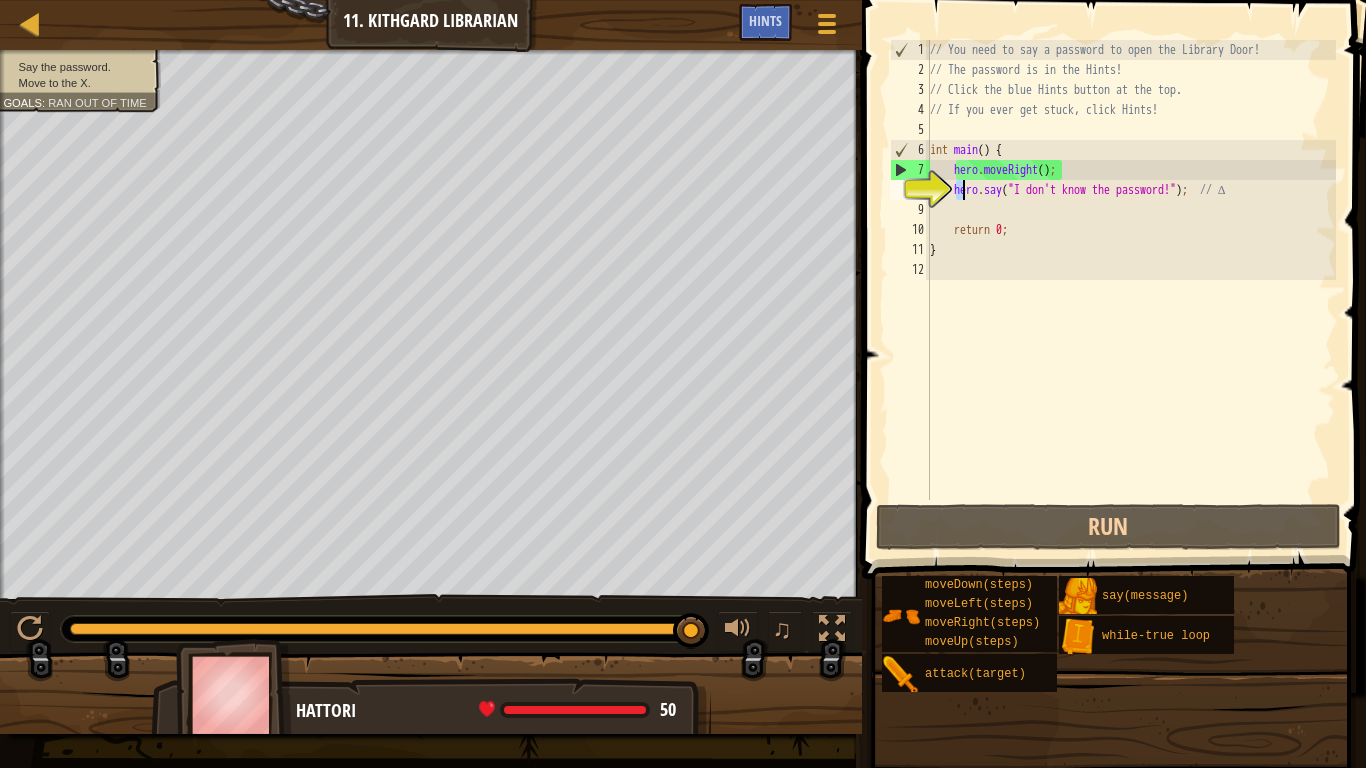 click on "// You need to say a password to open the Library Door! // The password is in the Hints! // Click the blue Hints button at the top. // If you ever get stuck, click Hints! int   main ( )   {      hero . moveRight ( ) ;      hero . say ( " I don't know the password! " ) ;    // ∆           return   0 ; }" at bounding box center [1131, 290] 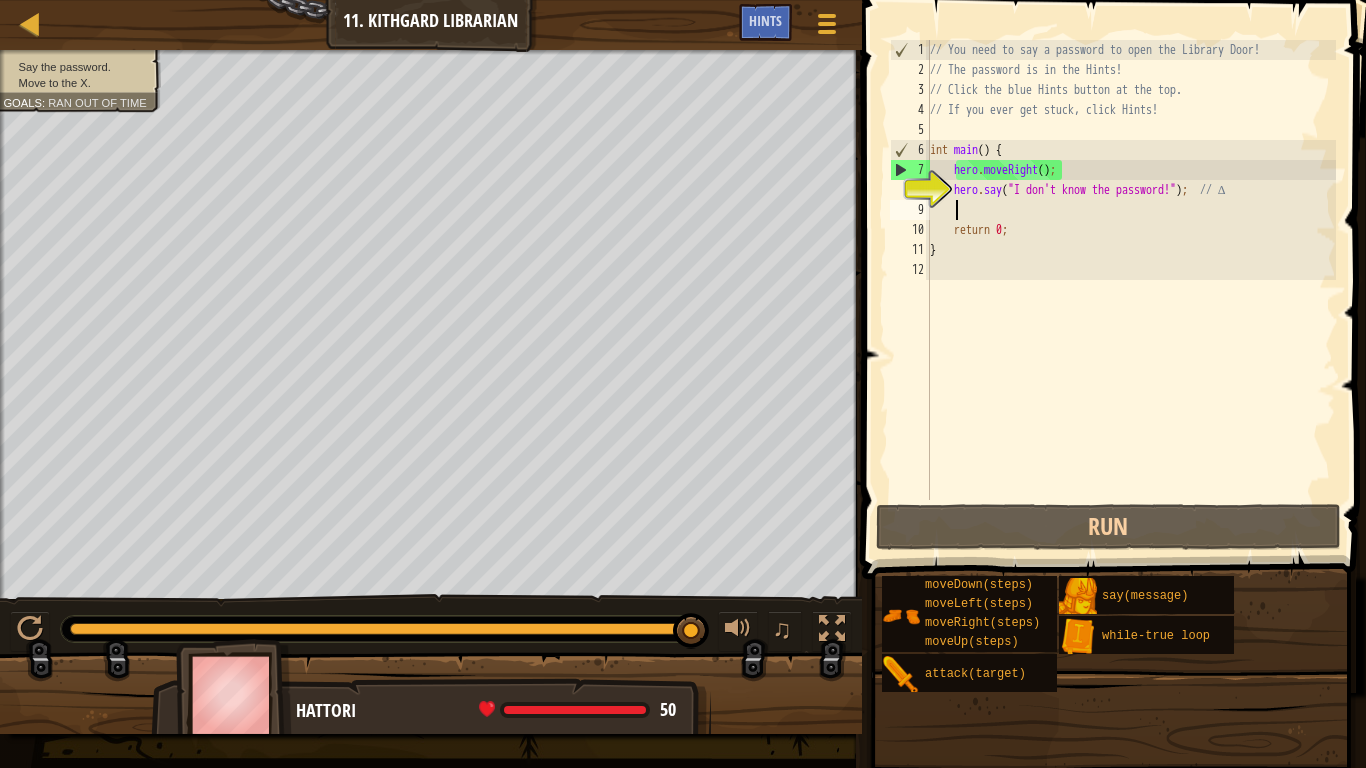 click on "// You need to say a password to open the Library Door! // The password is in the Hints! // Click the blue Hints button at the top. // If you ever get stuck, click Hints! int   main ( )   {      hero . moveRight ( ) ;      hero . say ( " I don't know the password! " ) ;    // ∆           return   0 ; }" at bounding box center (1131, 290) 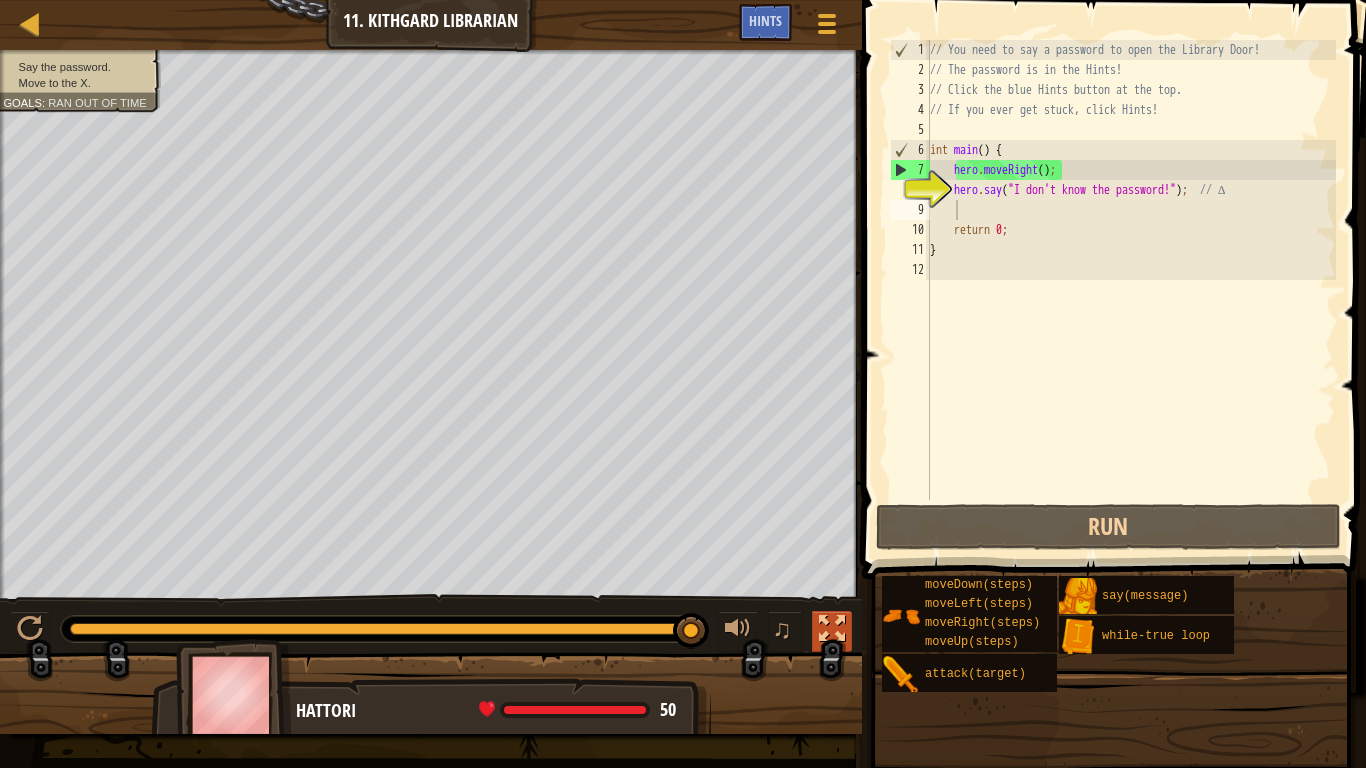 click at bounding box center [832, 629] 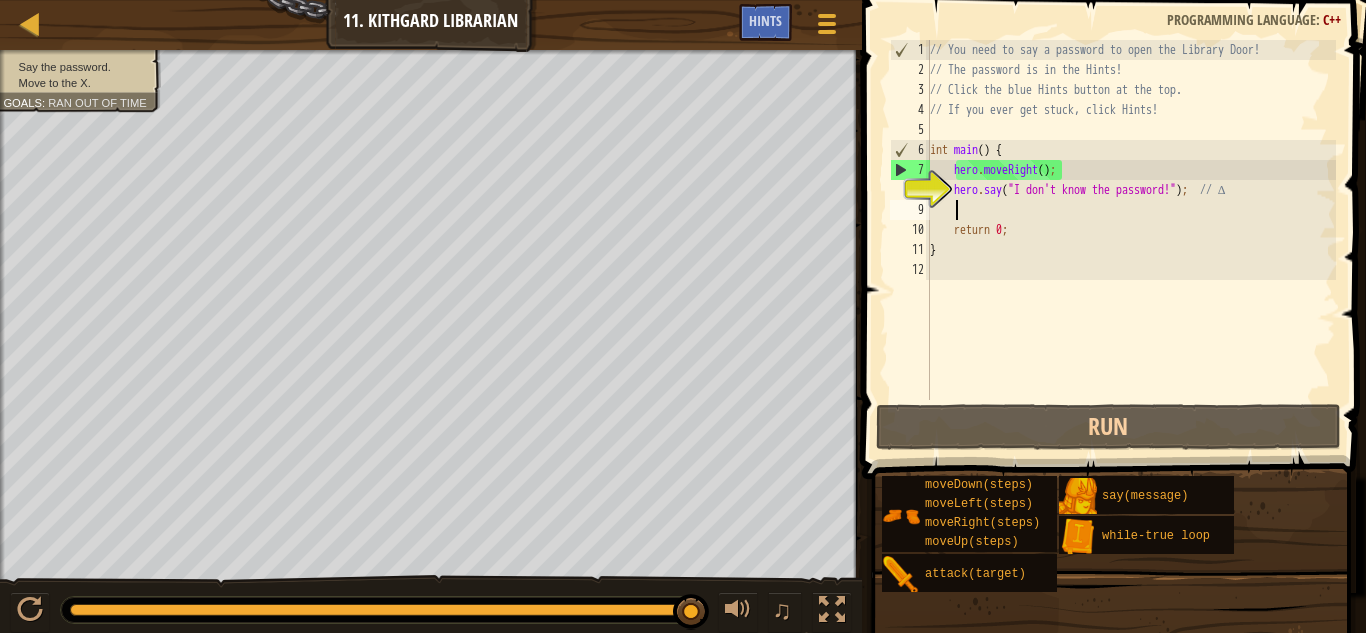 drag, startPoint x: 831, startPoint y: 599, endPoint x: 831, endPoint y: 686, distance: 87 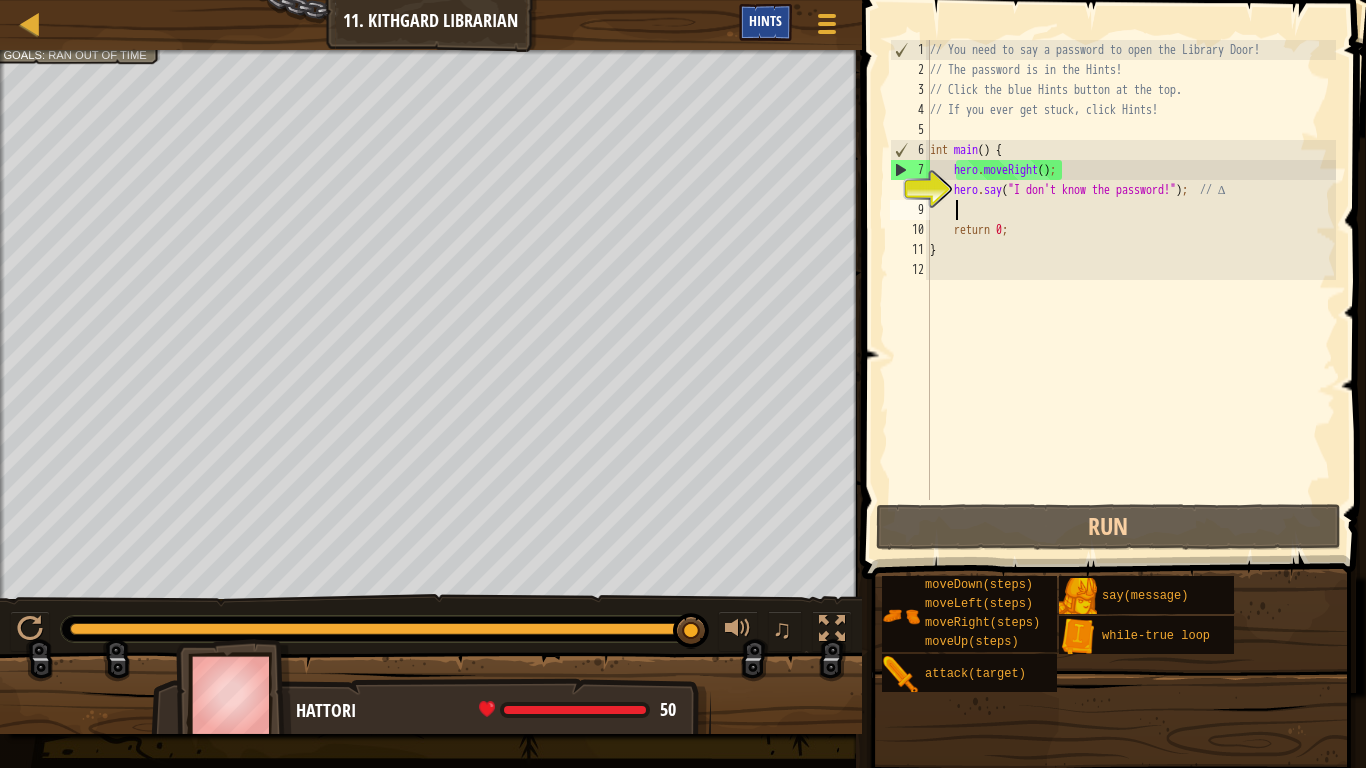 click on "Hints" at bounding box center (765, 22) 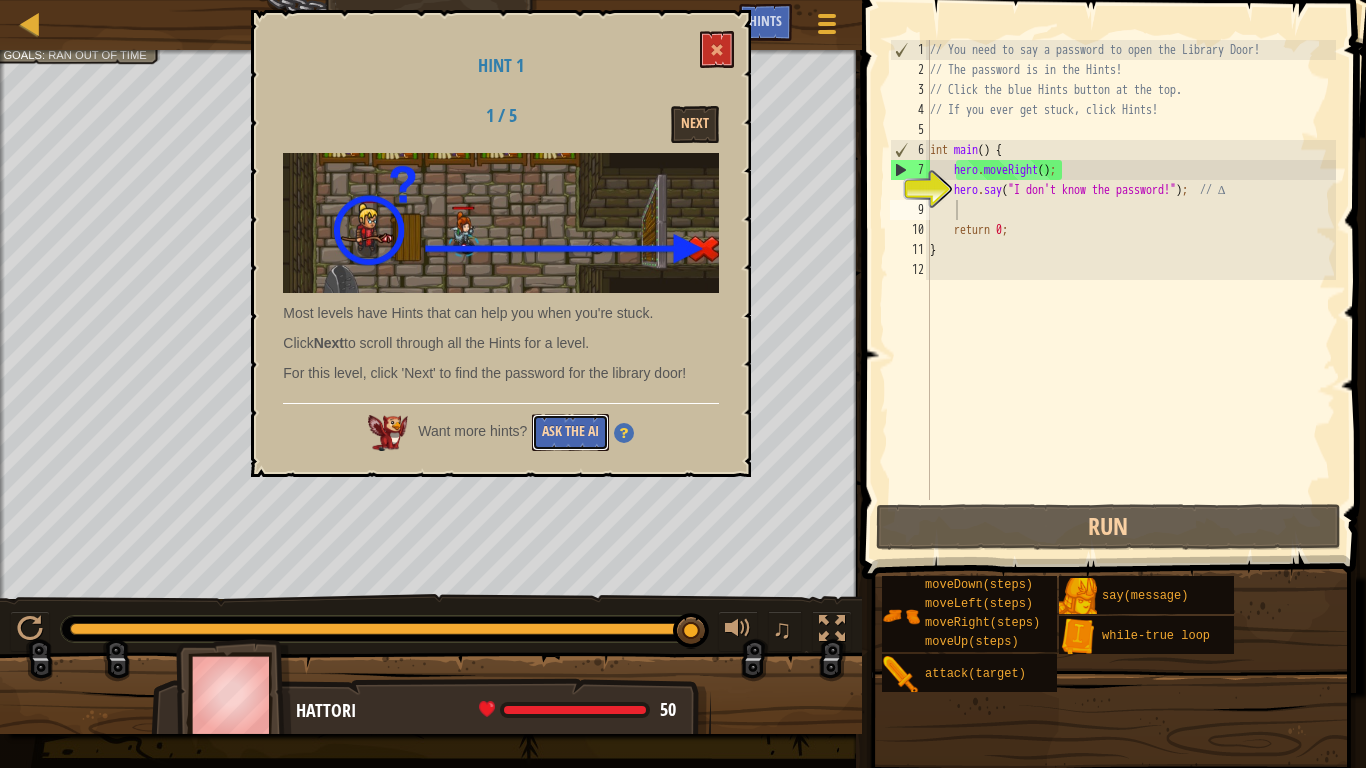 click on "Ask the AI" at bounding box center [570, 432] 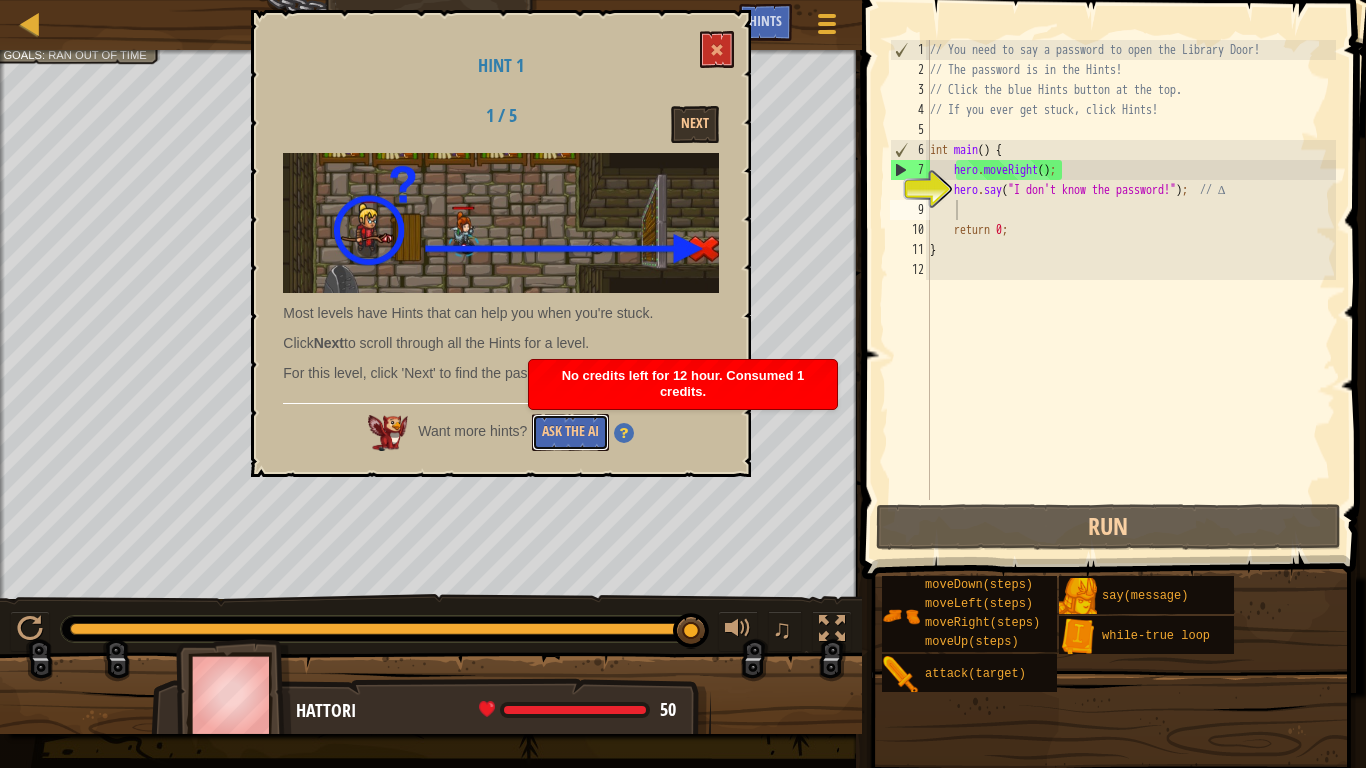 drag, startPoint x: 566, startPoint y: 423, endPoint x: 569, endPoint y: 396, distance: 27.166155 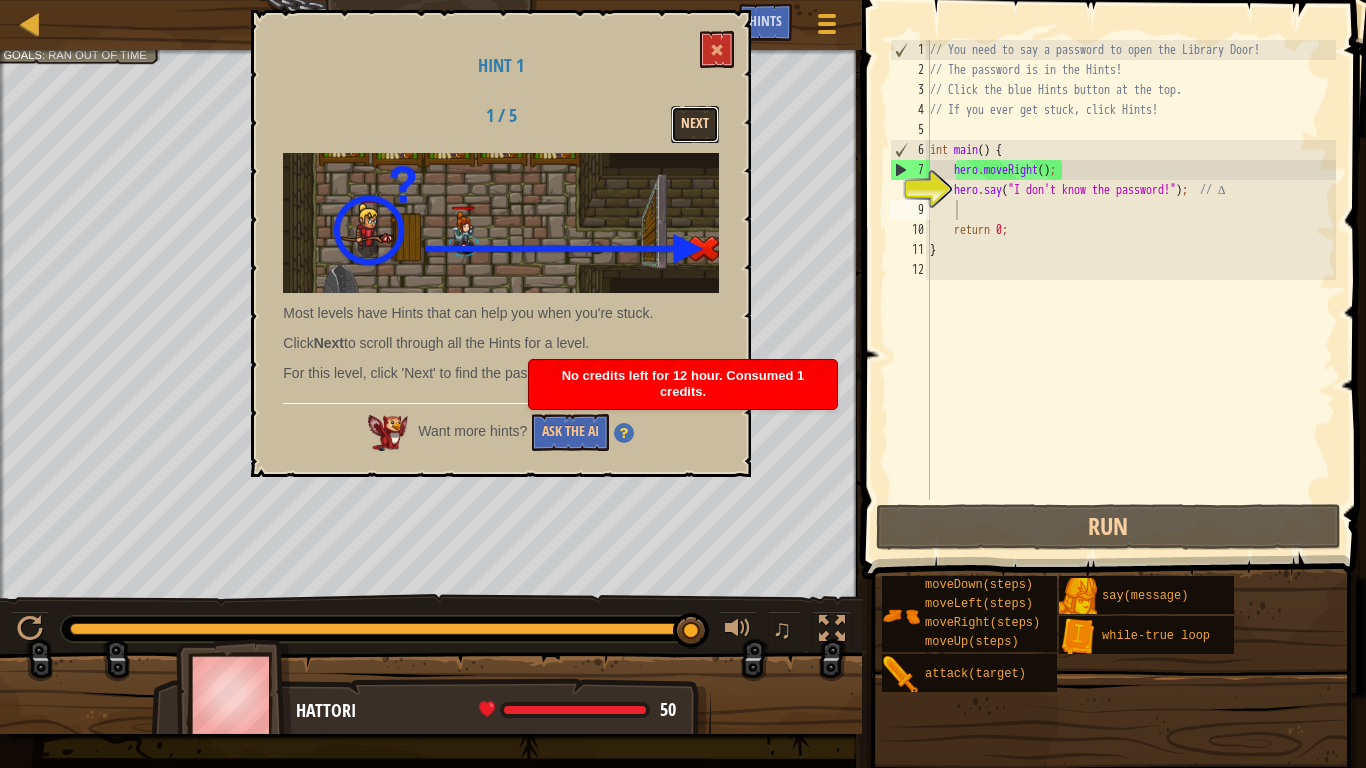click on "Next" at bounding box center [695, 124] 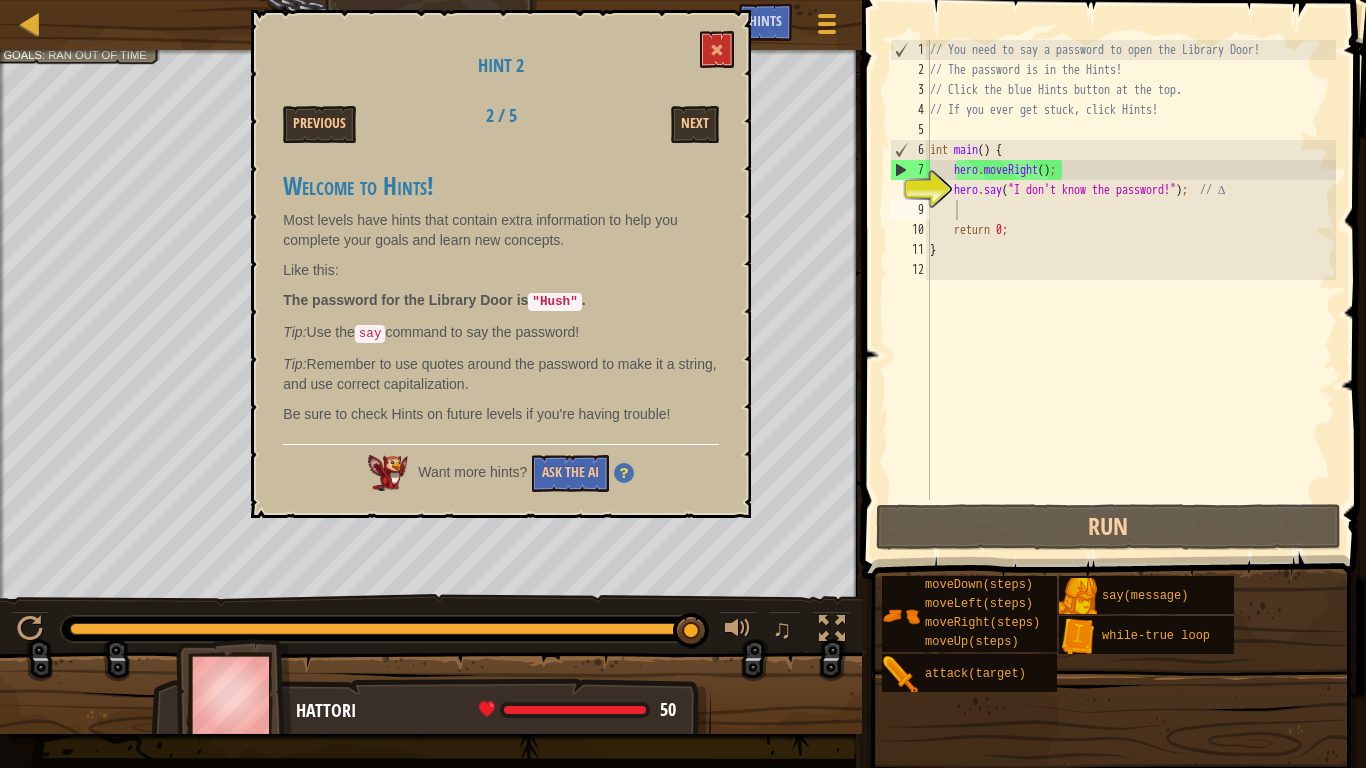 type on "return 0;" 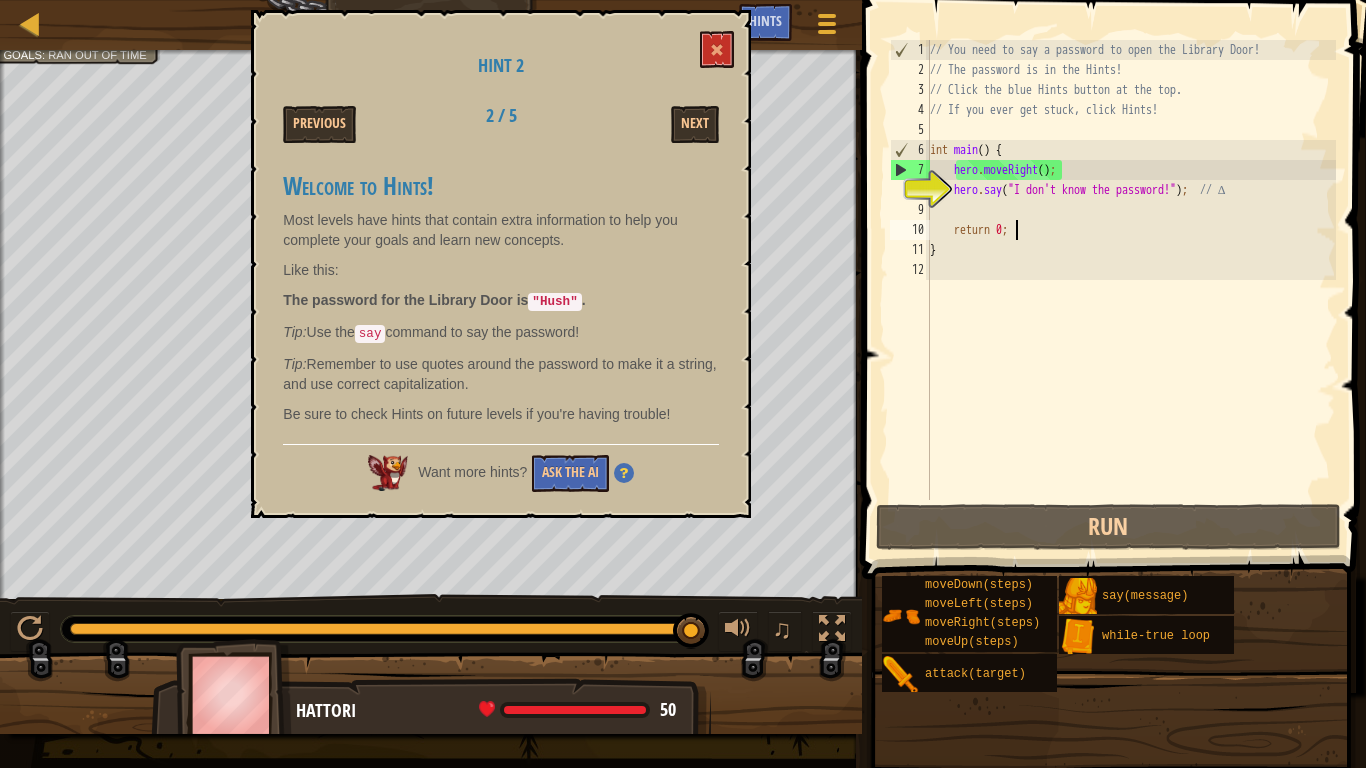 click on "// You need to say a password to open the Library Door! // The password is in the Hints! // Click the blue Hints button at the top. // If you ever get stuck, click Hints! int   main ( )   {      hero . moveRight ( ) ;      hero . say ( " I don't know the password! " ) ;    // ∆           return   0 ; }" at bounding box center [1131, 290] 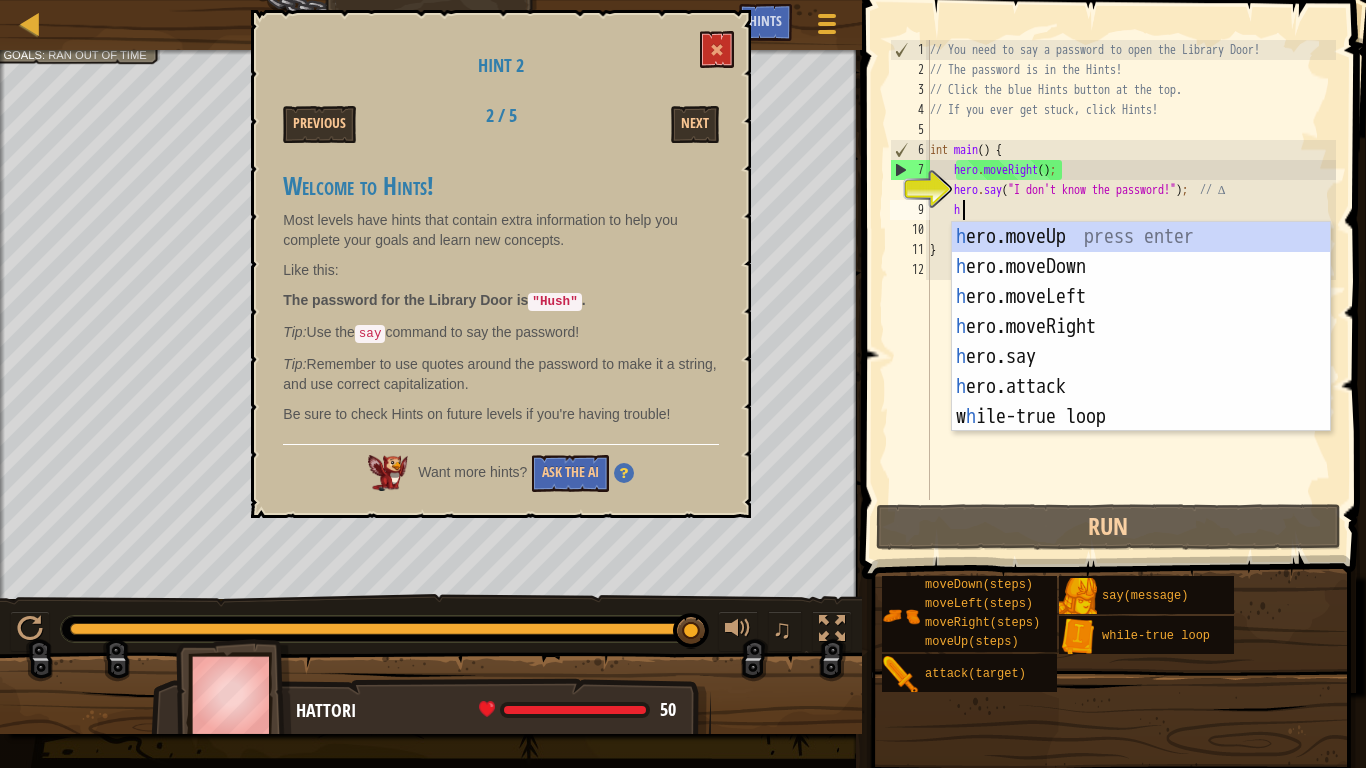 scroll, scrollTop: 9, scrollLeft: 1, axis: both 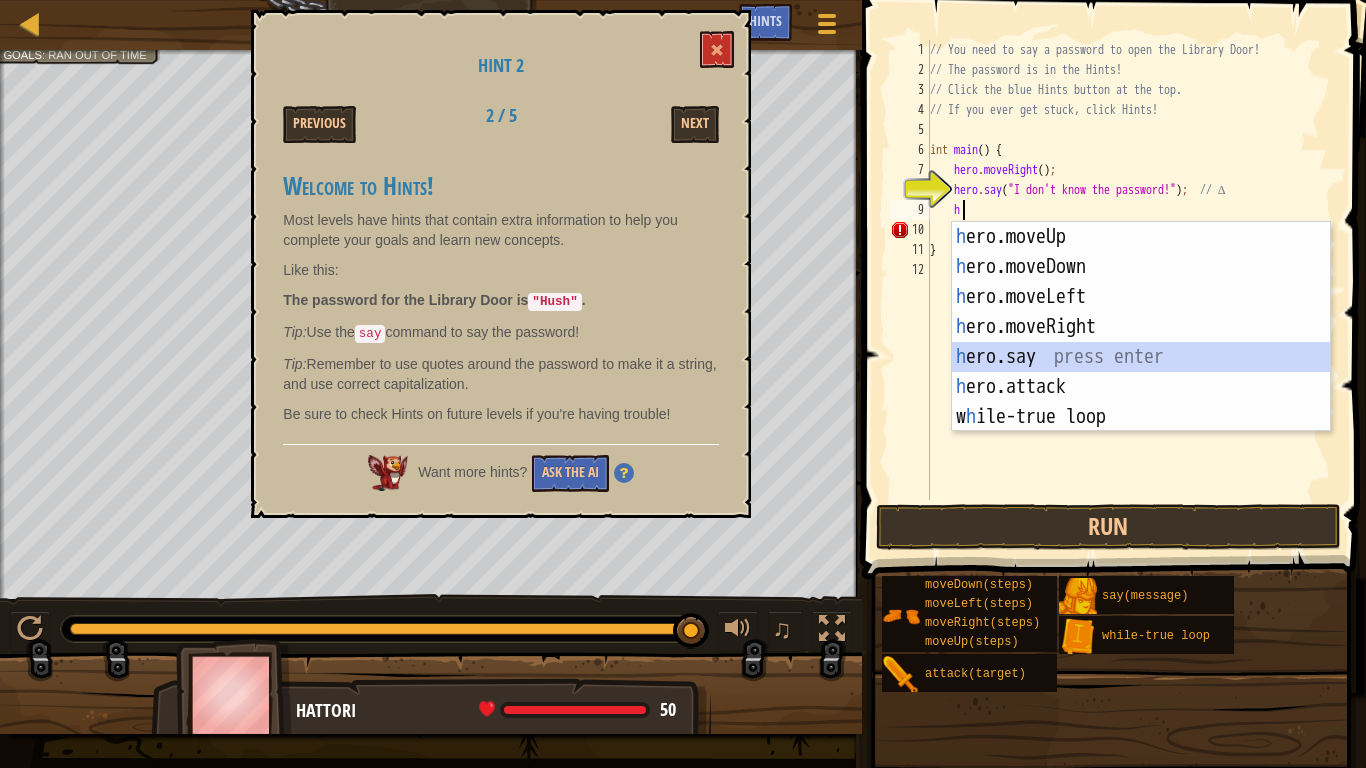 click on "h ero.moveUp press enter h ero.moveDown press enter h ero.moveLeft press enter h ero.moveRight press enter h ero.say press enter h ero.attack press enter w h ile-true loop press enter" at bounding box center (1141, 357) 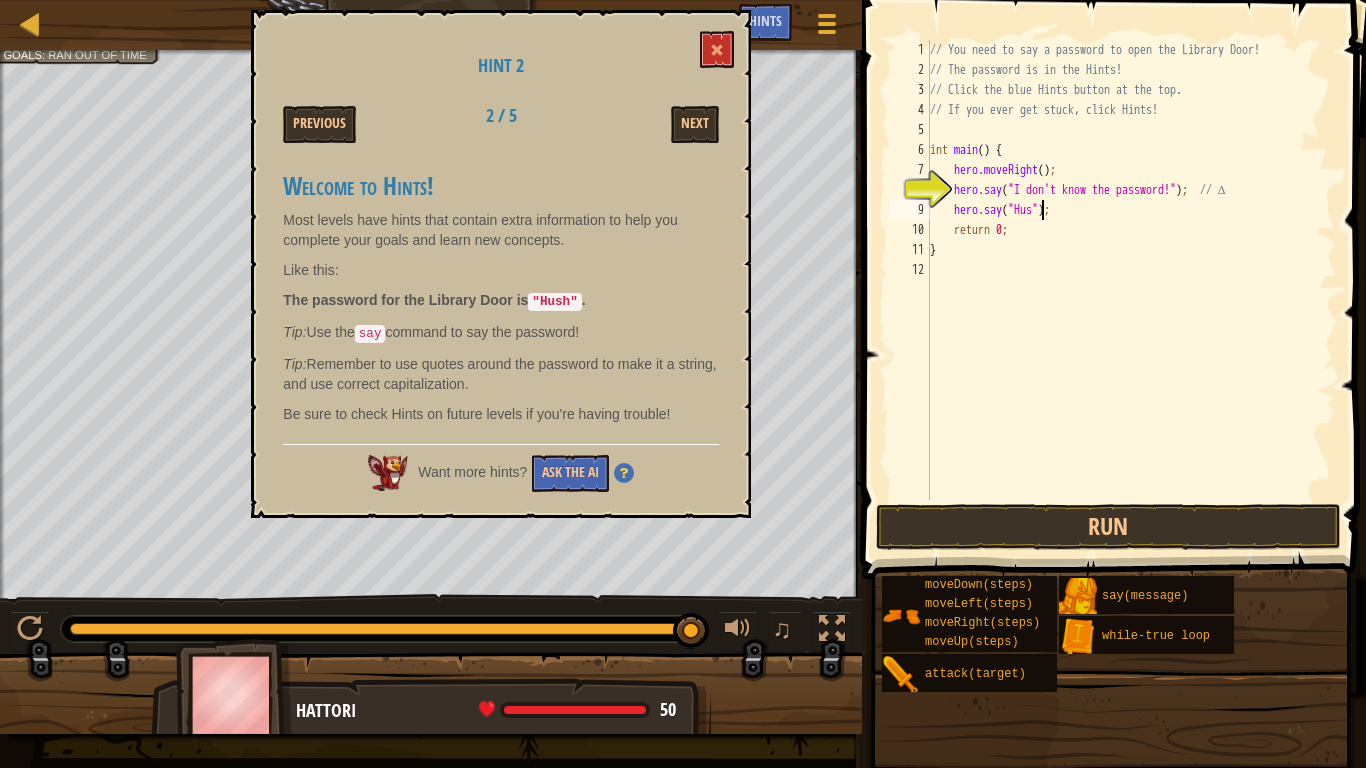 scroll, scrollTop: 9, scrollLeft: 9, axis: both 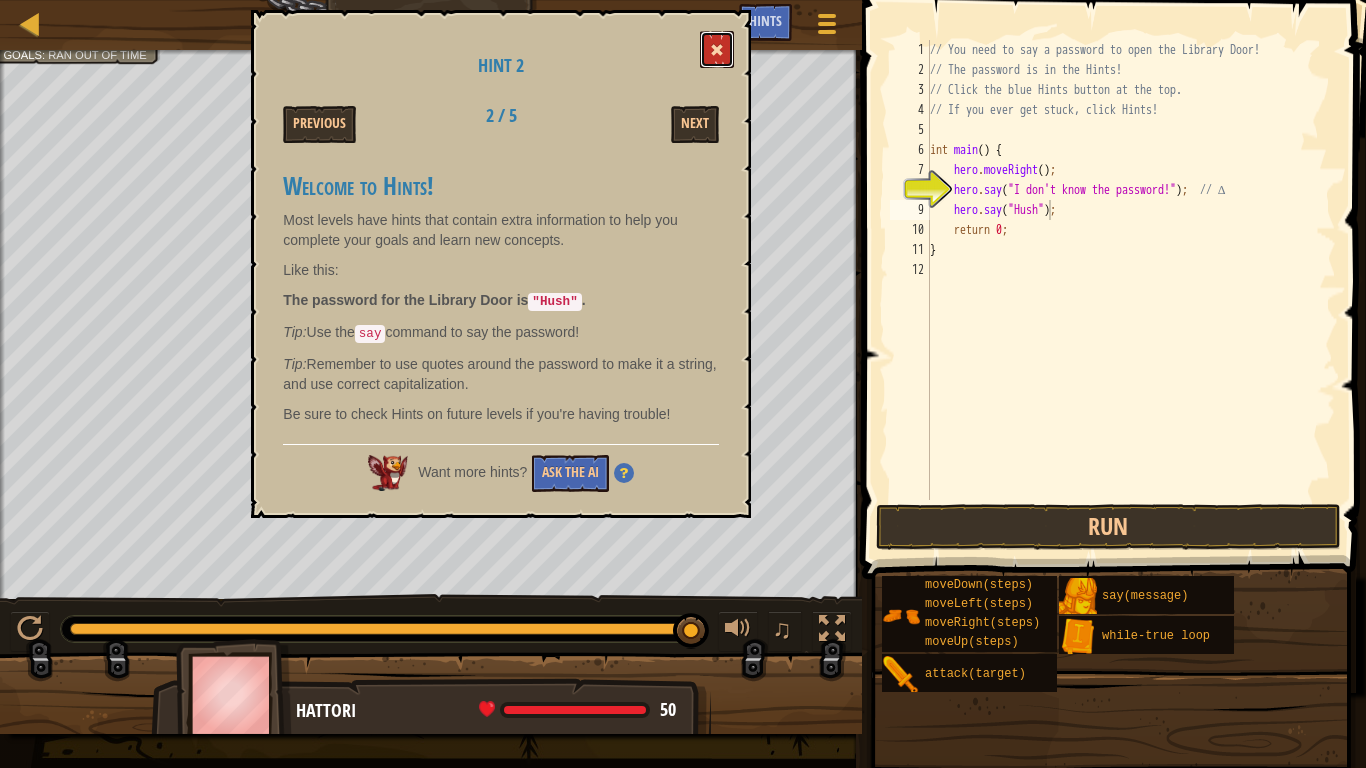 click at bounding box center (717, 50) 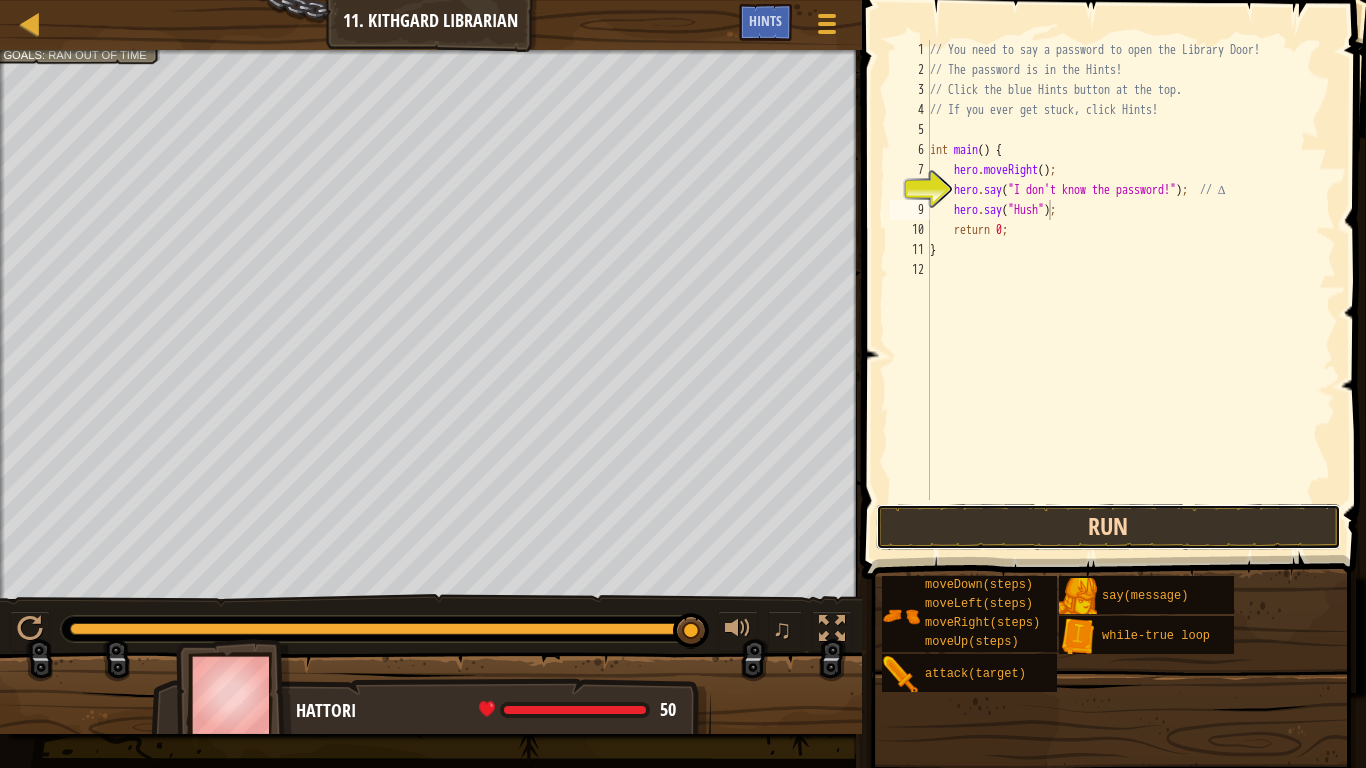 click on "Run" at bounding box center (1109, 527) 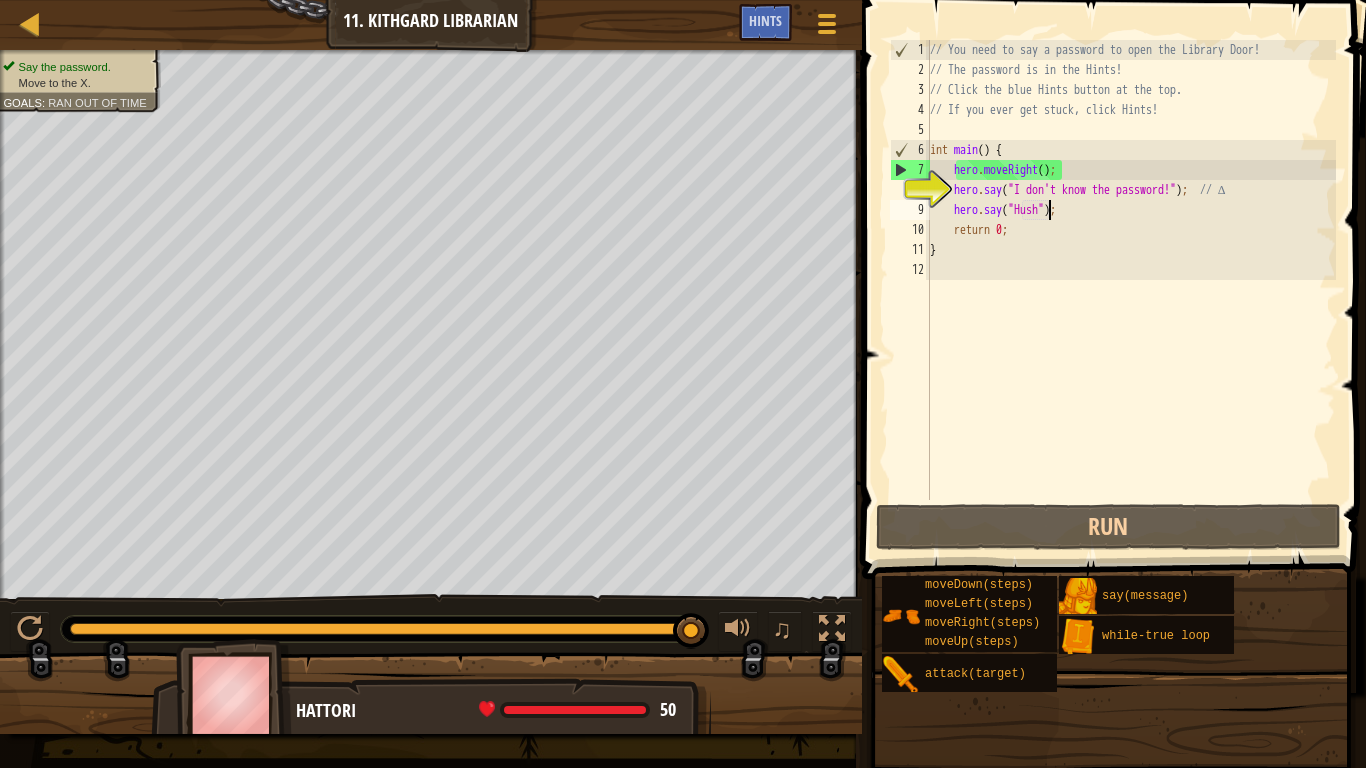 click on "// You need to say a password to open the Library Door! // The password is in the Hints! // Click the blue Hints button at the top. // If you ever get stuck, click Hints! int   main ( )   {      hero . moveRight ( ) ;      hero . say ( " I don't know the password! " ) ;    // ∆      hero . say ( " Hush " ) ;      return   0 ; }" at bounding box center [1131, 290] 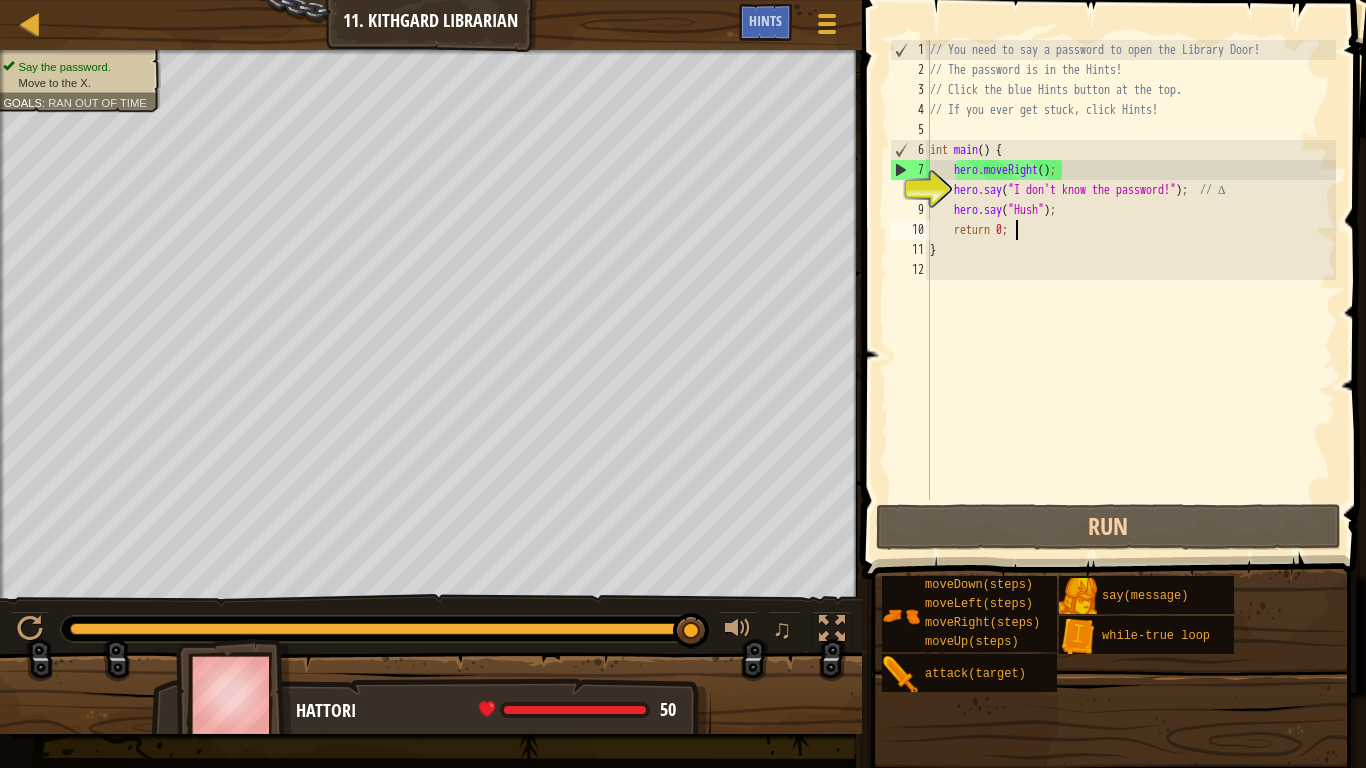 scroll, scrollTop: 9, scrollLeft: 6, axis: both 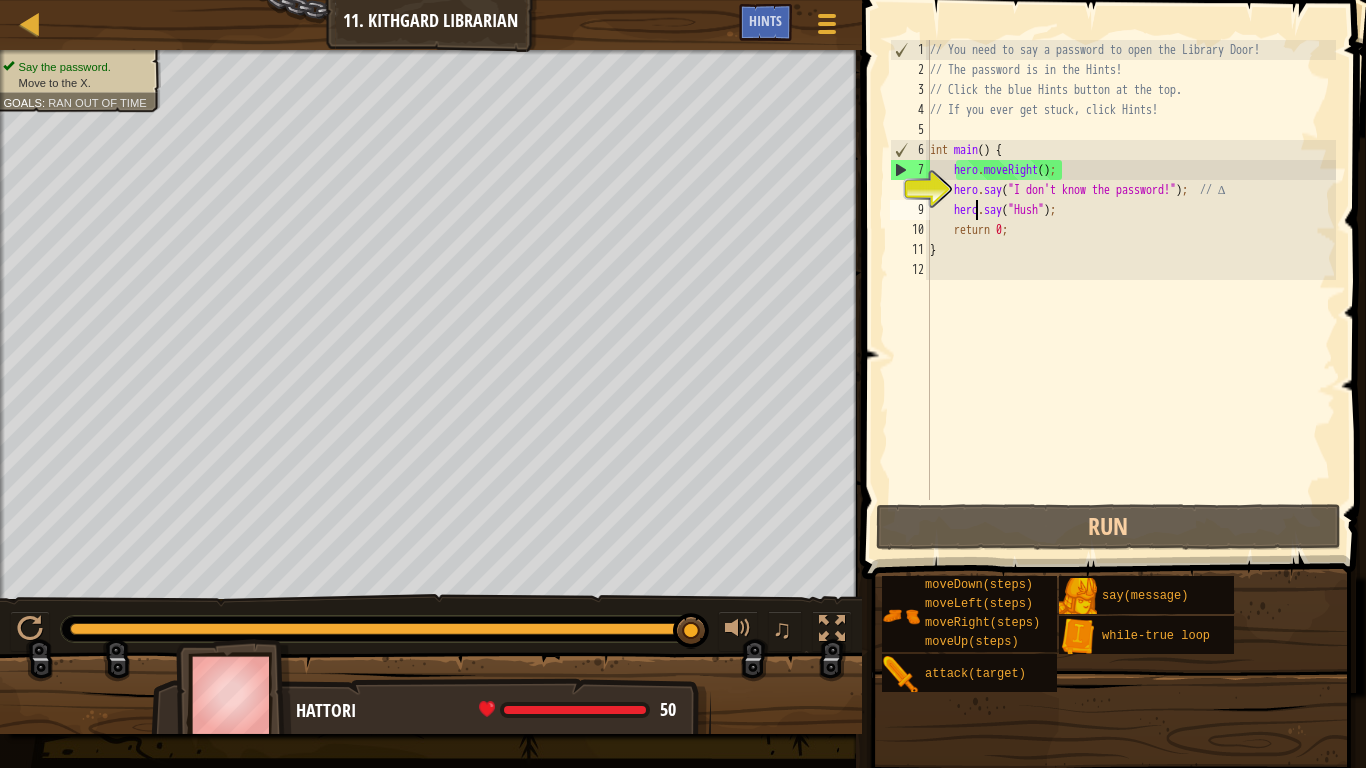 click on "// You need to say a password to open the Library Door! // The password is in the Hints! // Click the blue Hints button at the top. // If you ever get stuck, click Hints! int   main ( )   {      hero . moveRight ( ) ;      hero . say ( " I don't know the password! " ) ;    // ∆      hero . say ( " Hush " ) ;      return   0 ; }" at bounding box center (1131, 290) 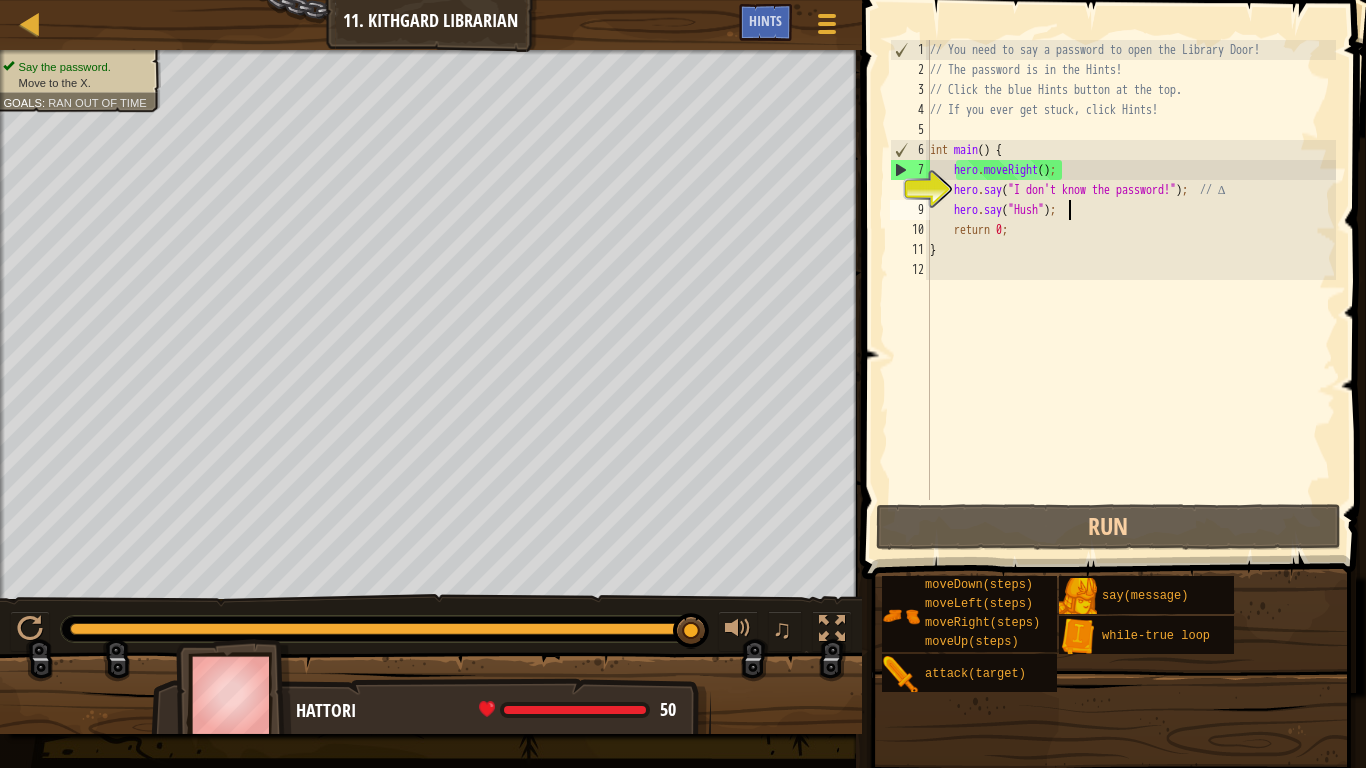 click on "// You need to say a password to open the Library Door! // The password is in the Hints! // Click the blue Hints button at the top. // If you ever get stuck, click Hints! int   main ( )   {      hero . moveRight ( ) ;      hero . say ( " I don't know the password! " ) ;    // ∆      hero . say ( " Hush " ) ;      return   0 ; }" at bounding box center [1131, 290] 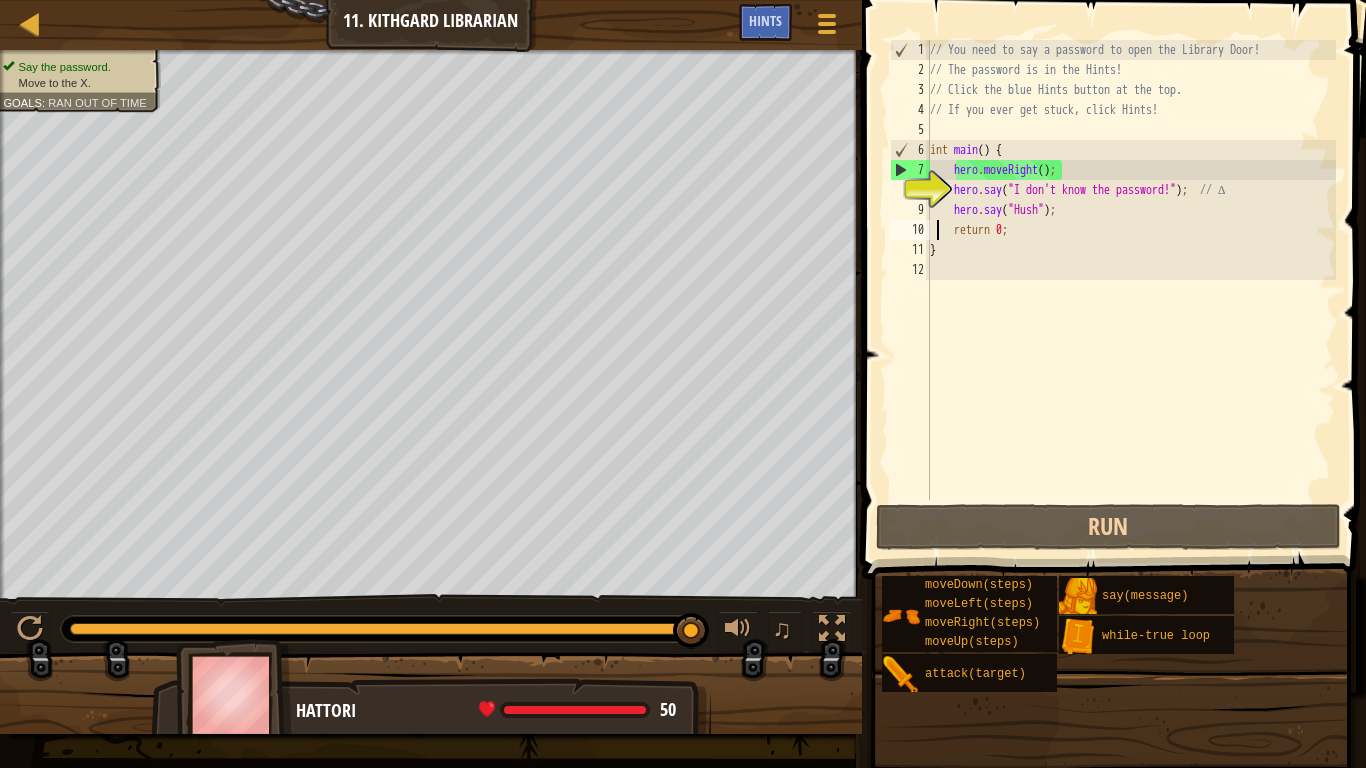 click on "// You need to say a password to open the Library Door! // The password is in the Hints! // Click the blue Hints button at the top. // If you ever get stuck, click Hints! int   main ( )   {      hero . moveRight ( ) ;      hero . say ( " I don't know the password! " ) ;    // ∆      hero . say ( " Hush " ) ;      return   0 ; }" at bounding box center (1131, 290) 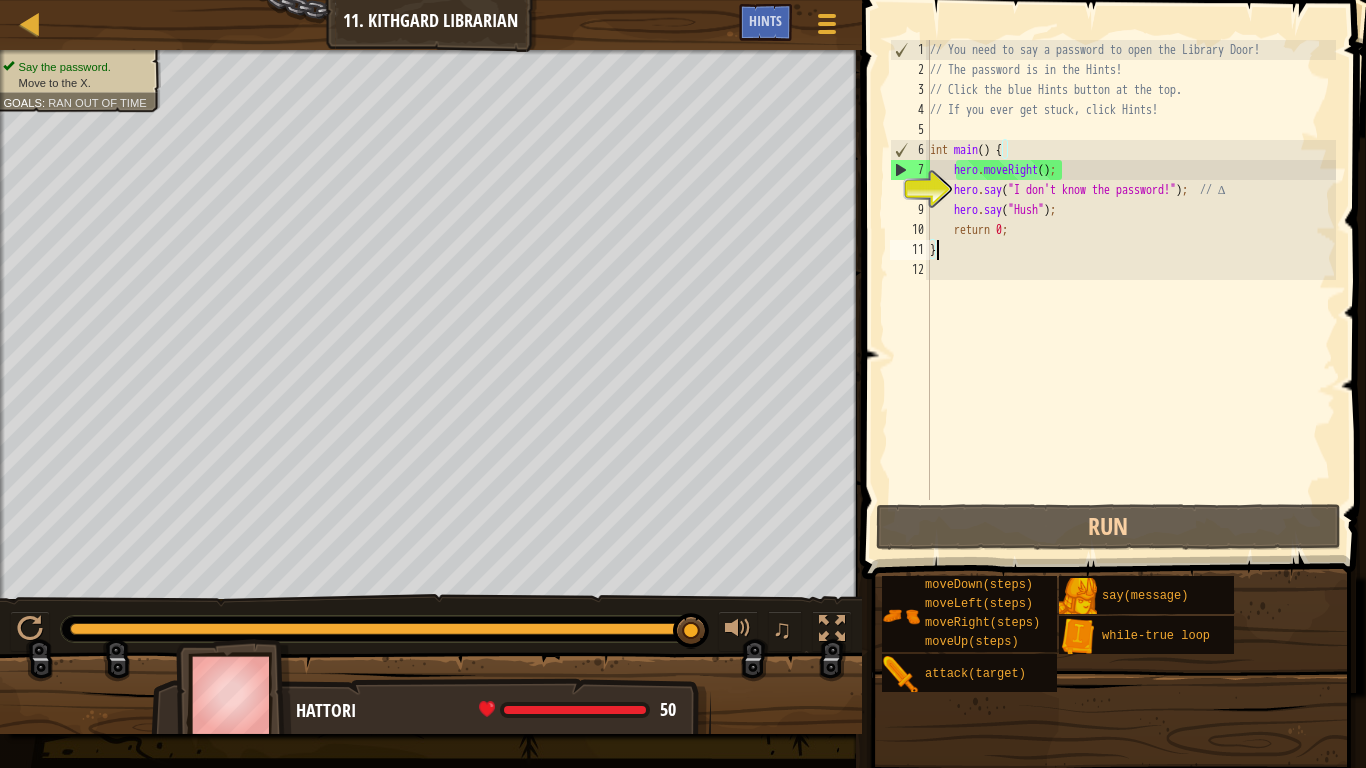 scroll, scrollTop: 9, scrollLeft: 0, axis: vertical 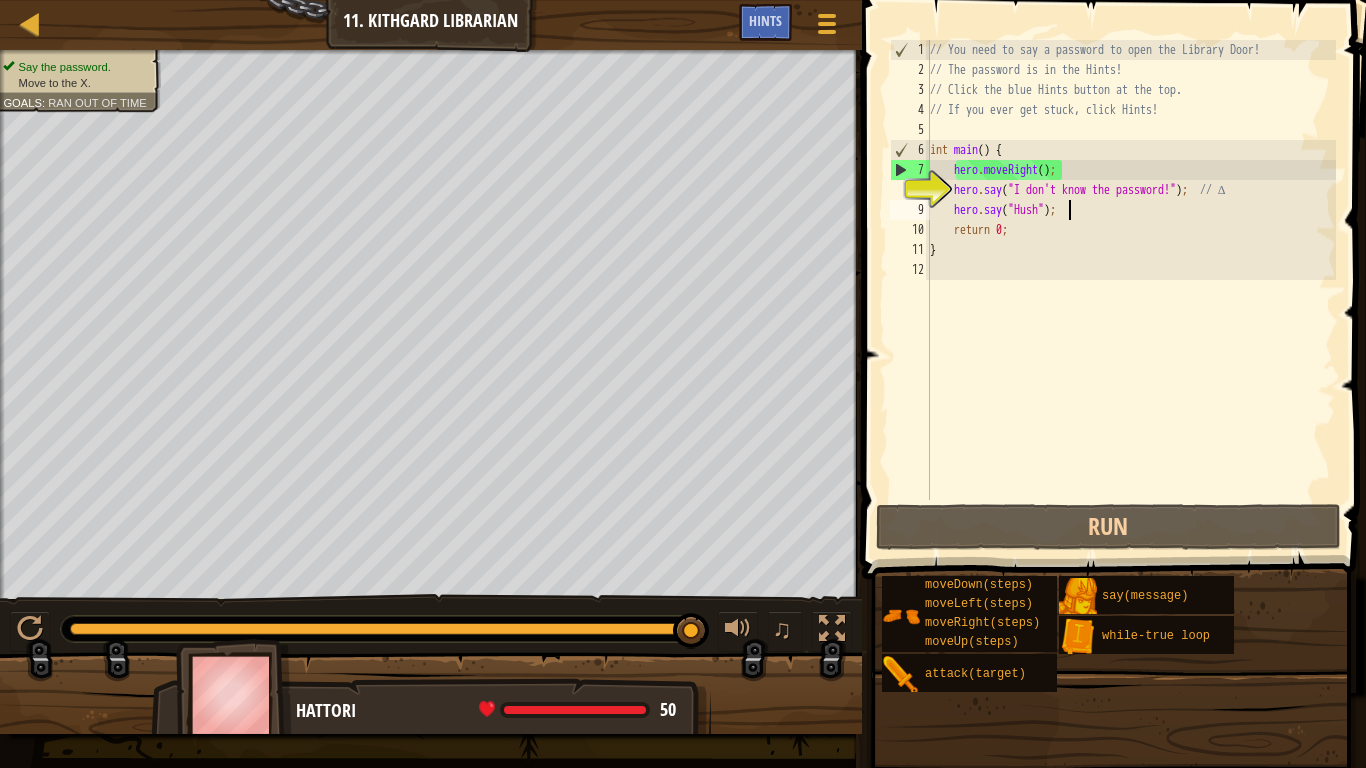 click on "// You need to say a password to open the Library Door! // The password is in the Hints! // Click the blue Hints button at the top. // If you ever get stuck, click Hints! int   main ( )   {      hero . moveRight ( ) ;      hero . say ( " I don't know the password! " ) ;    // ∆      hero . say ( " Hush " ) ;      return   0 ; }" at bounding box center [1131, 290] 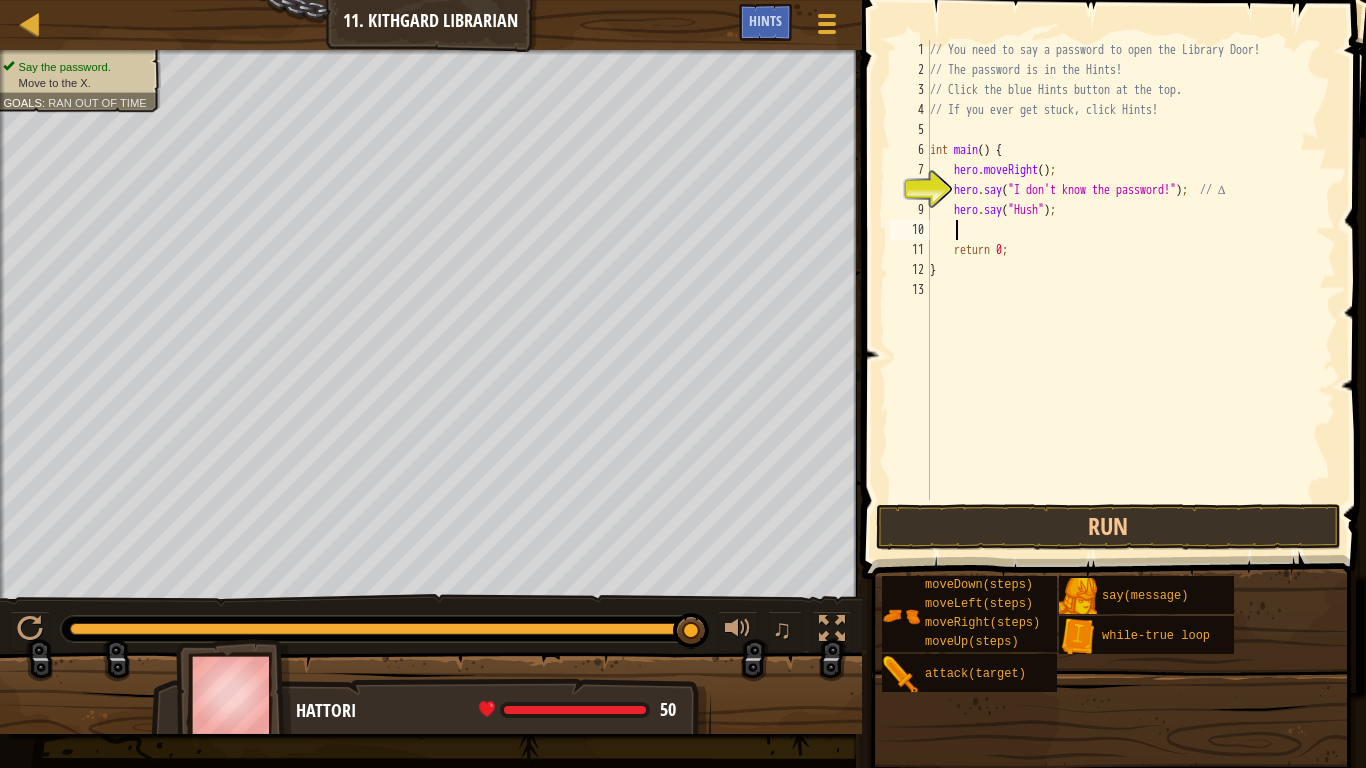 type on "h" 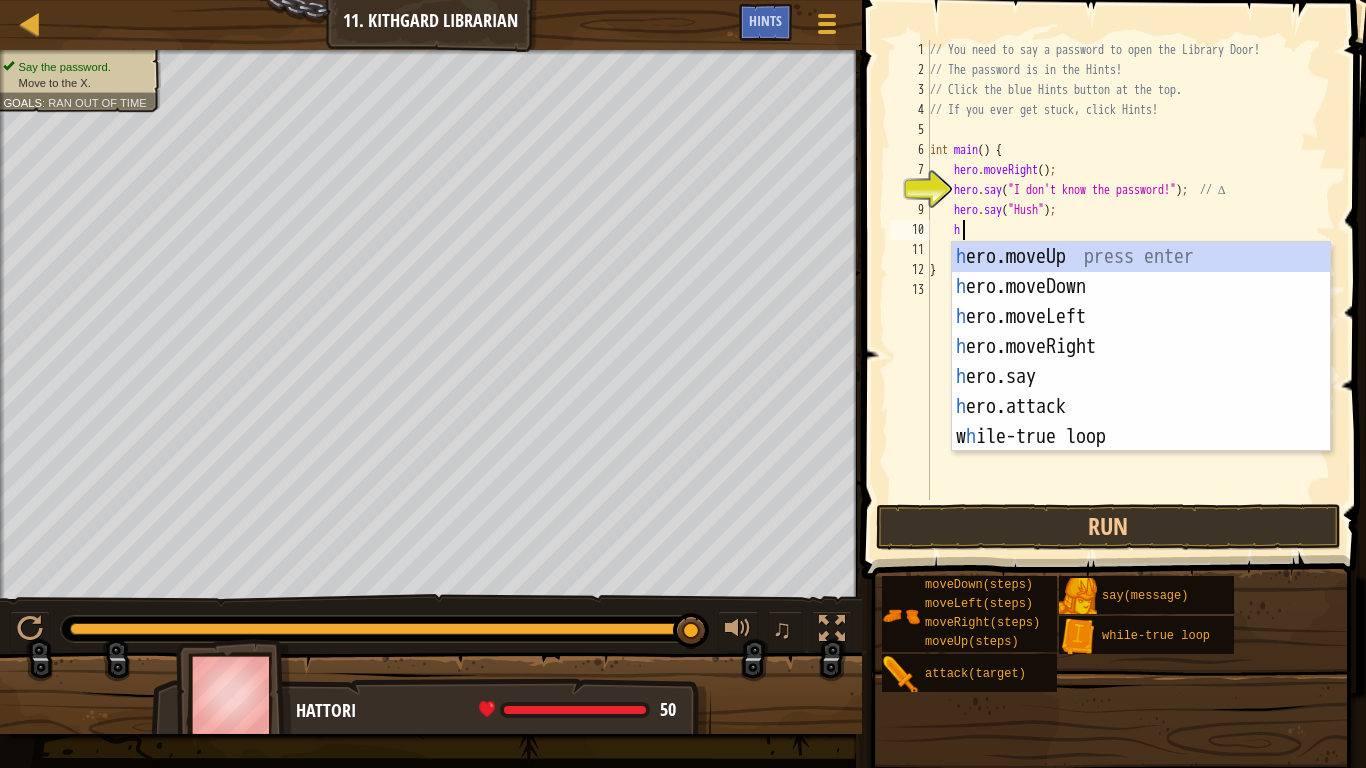 scroll, scrollTop: 9, scrollLeft: 1, axis: both 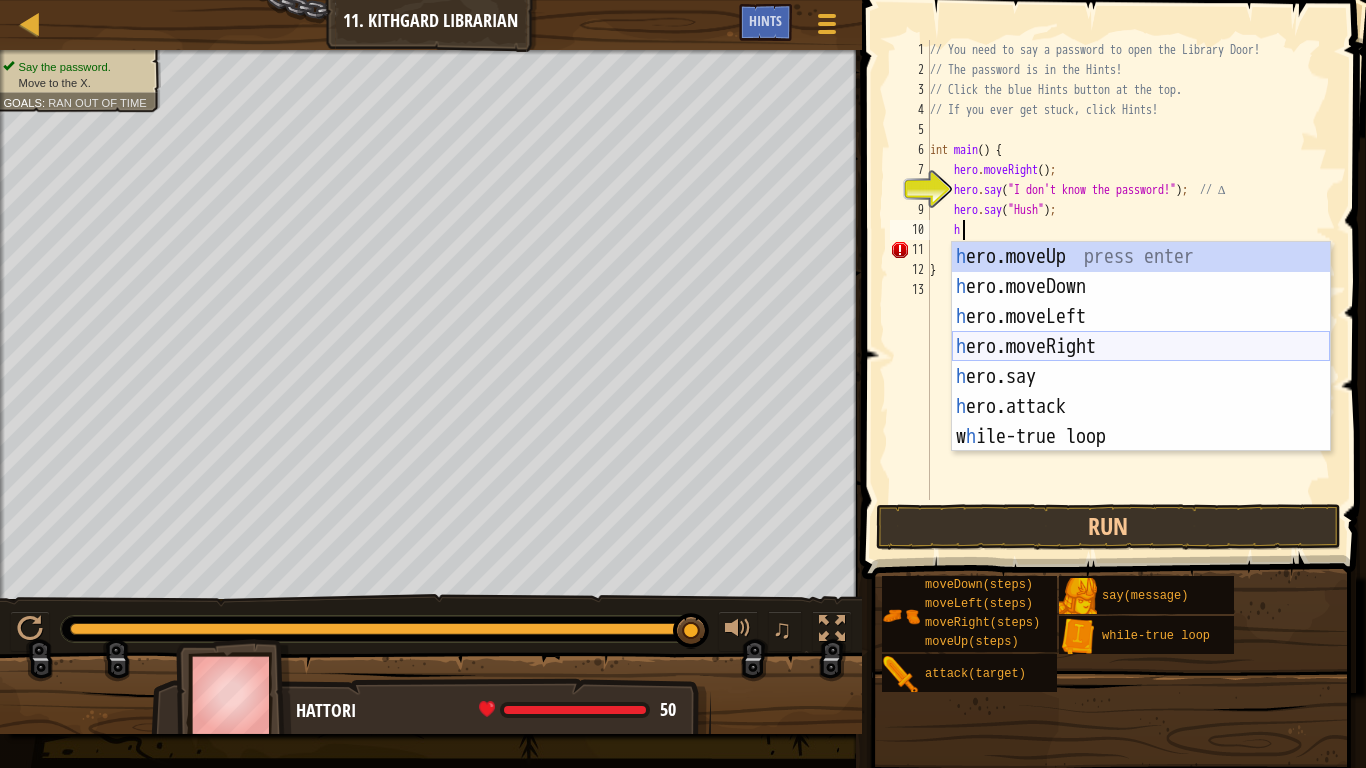 click on "h ero.moveUp press enter h ero.moveDown press enter h ero.moveLeft press enter h ero.moveRight press enter h ero.say press enter h ero.attack press enter w h ile-true loop press enter" at bounding box center (1141, 377) 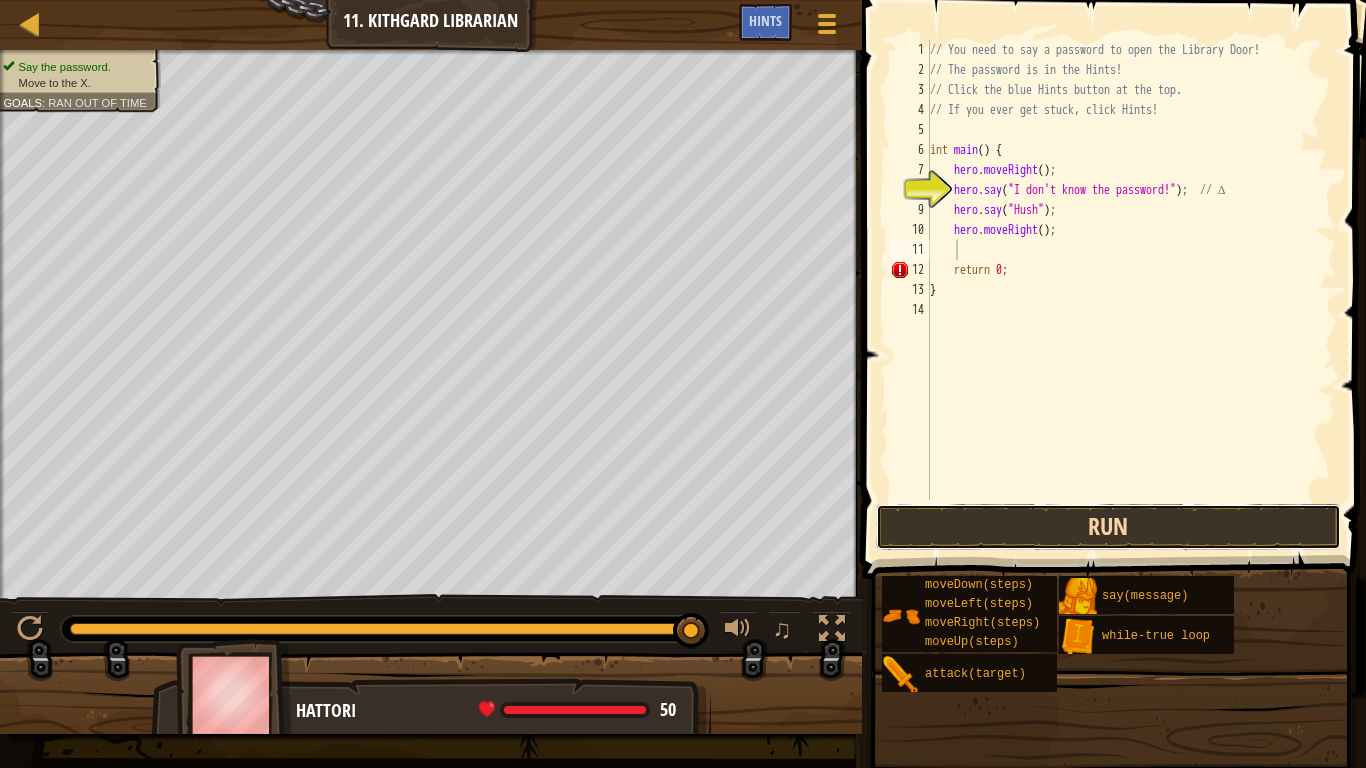 click on "Run" at bounding box center [1109, 527] 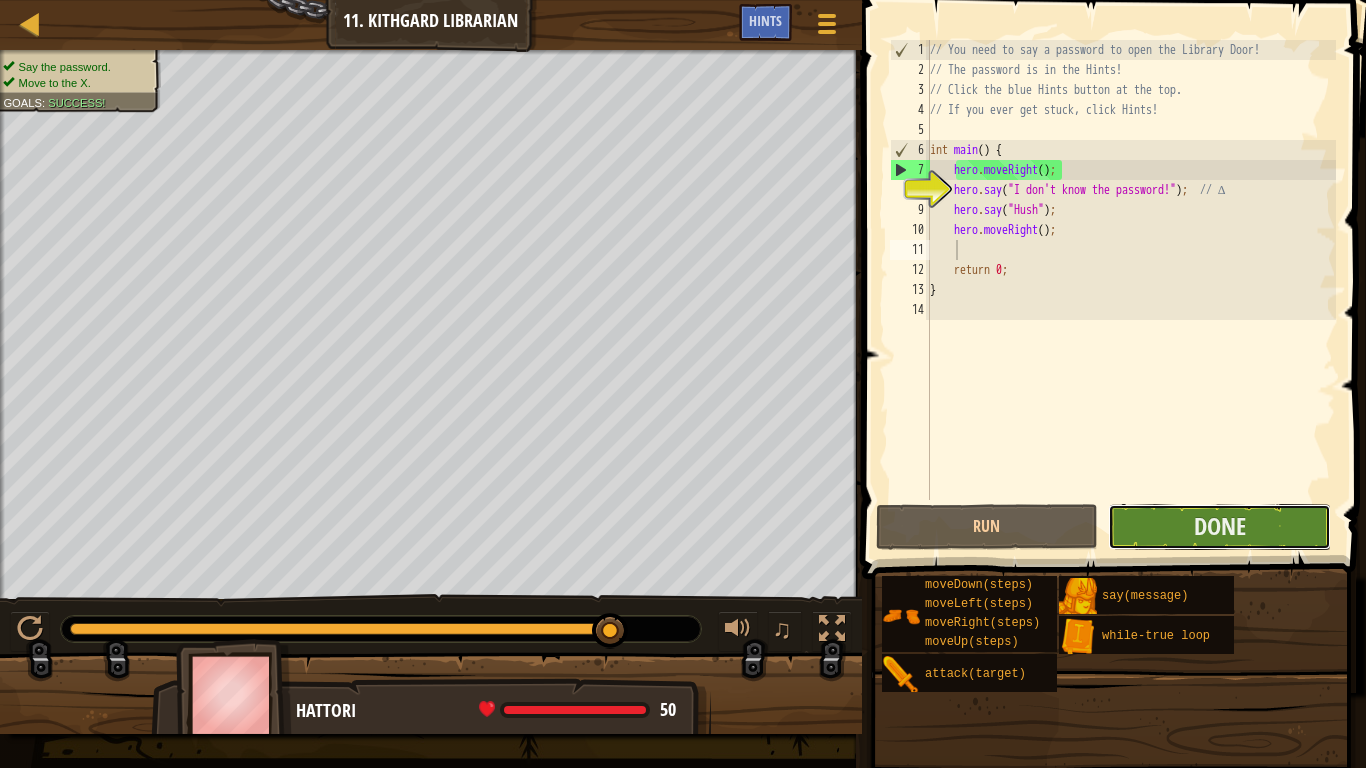click on "Done" at bounding box center (1219, 527) 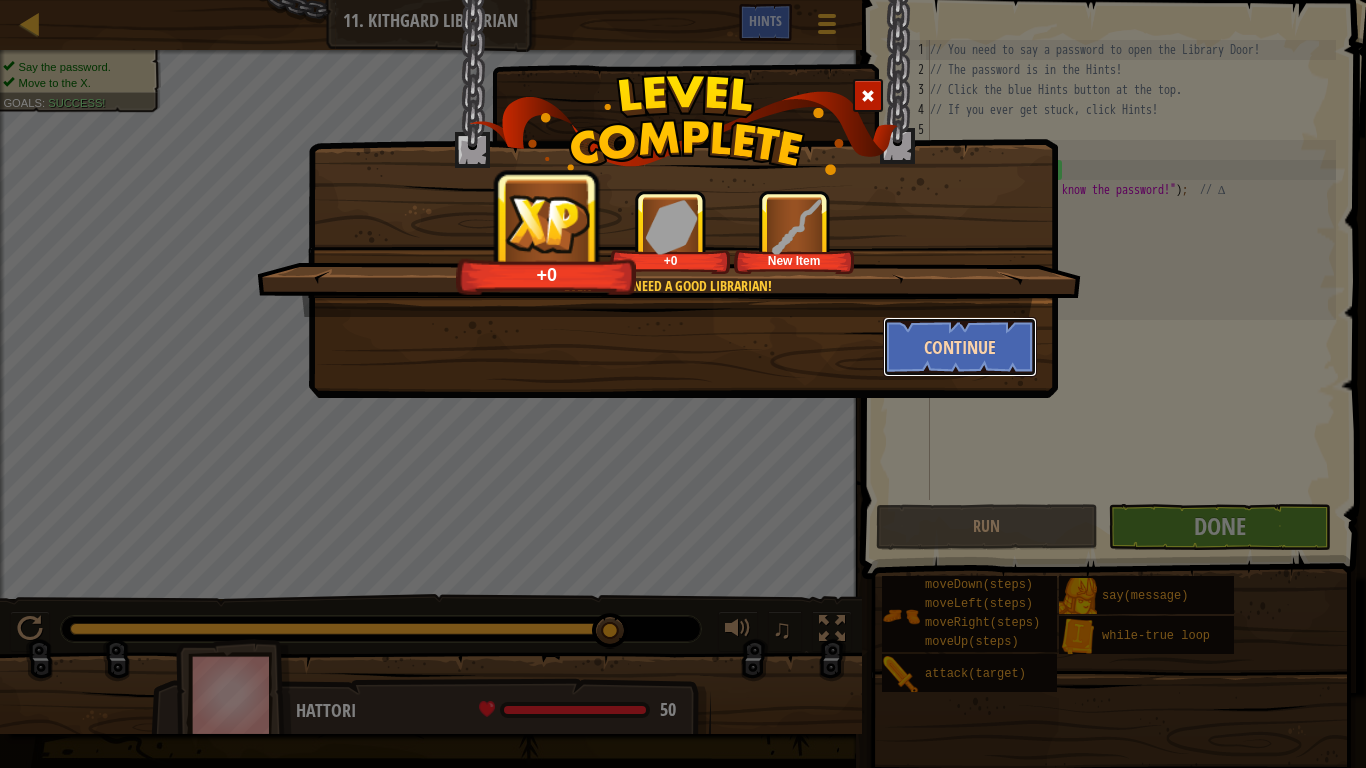 click on "Continue" at bounding box center [960, 347] 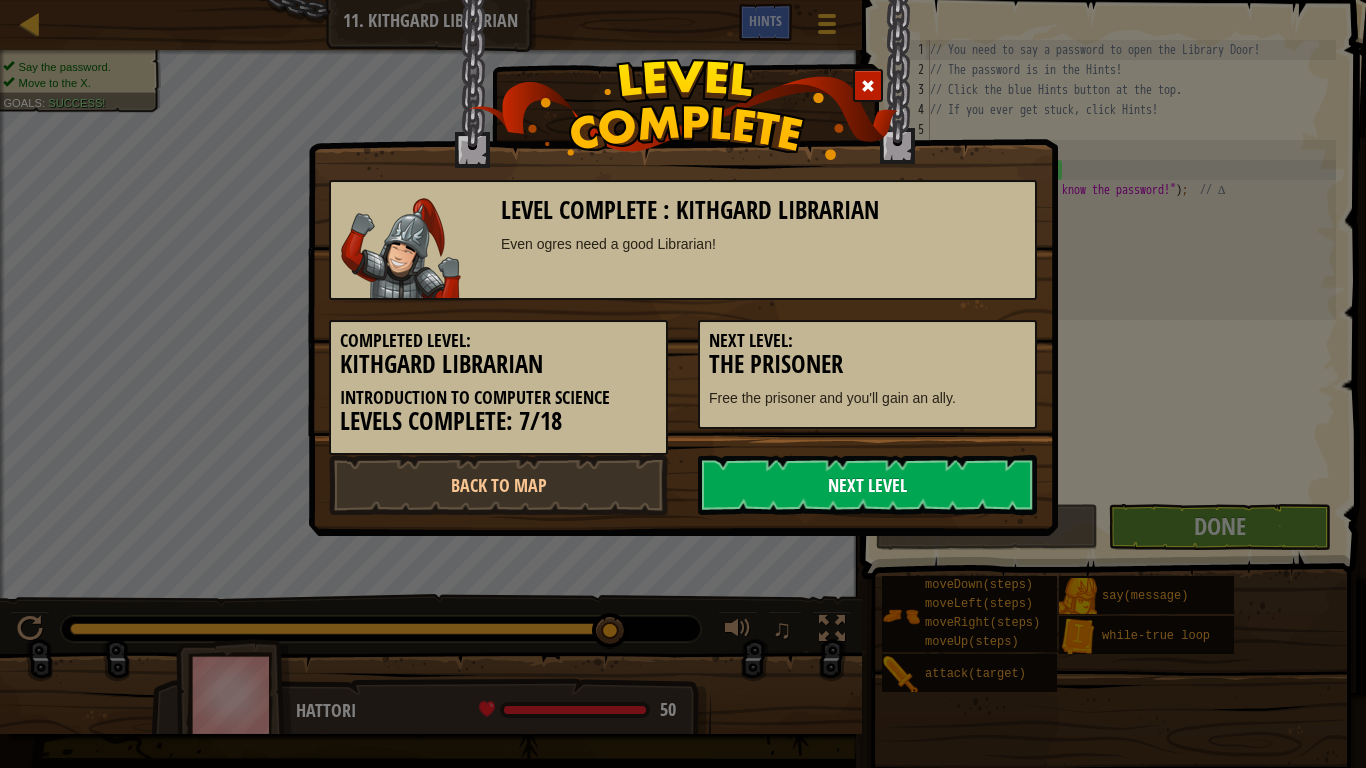 click on "Next Level" at bounding box center (867, 485) 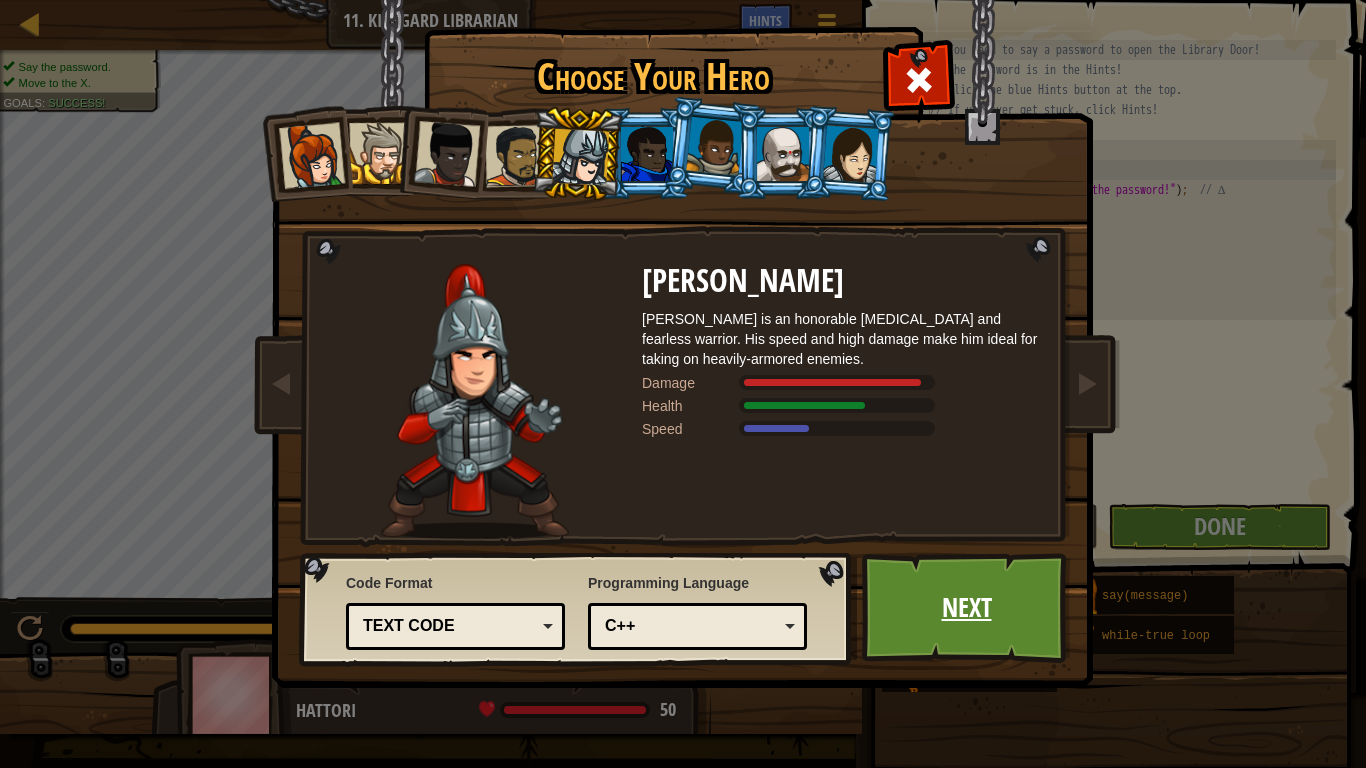 click on "Next" at bounding box center (966, 608) 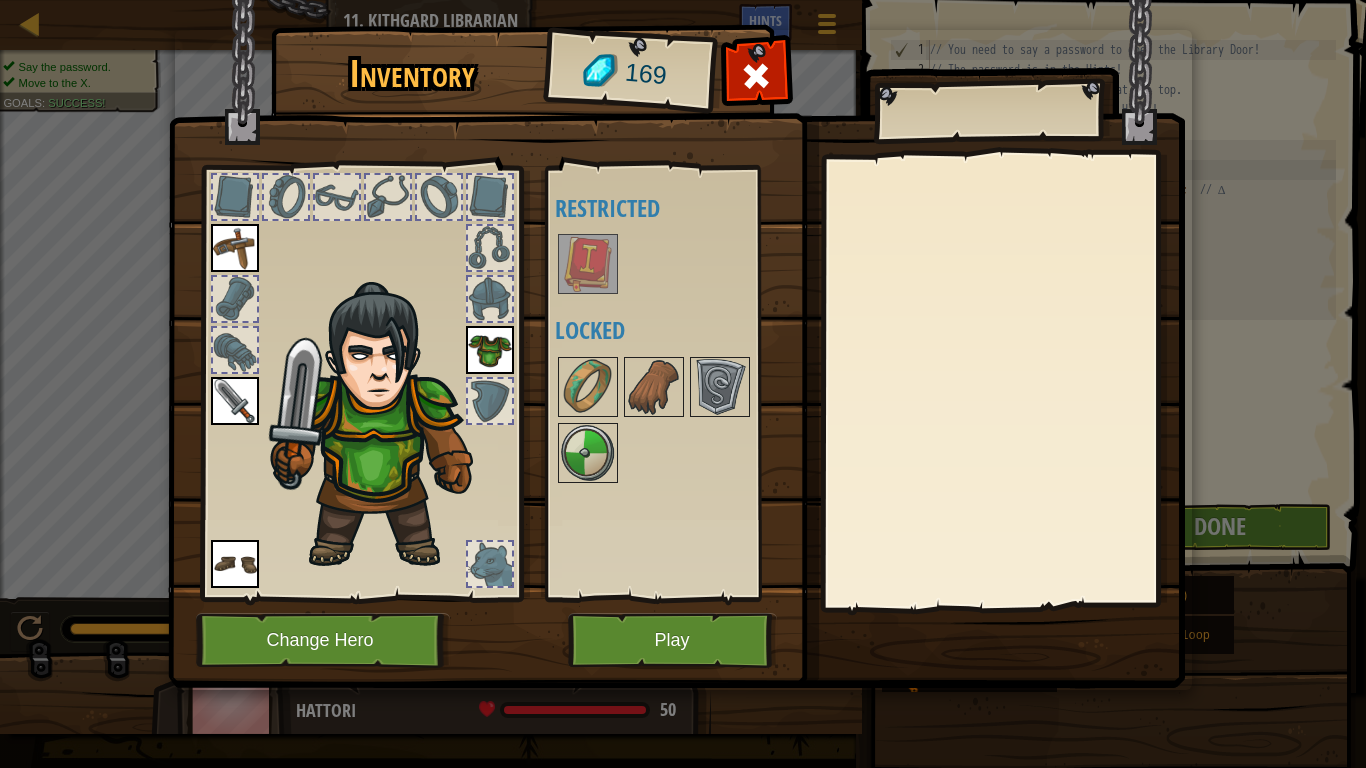 click at bounding box center (588, 264) 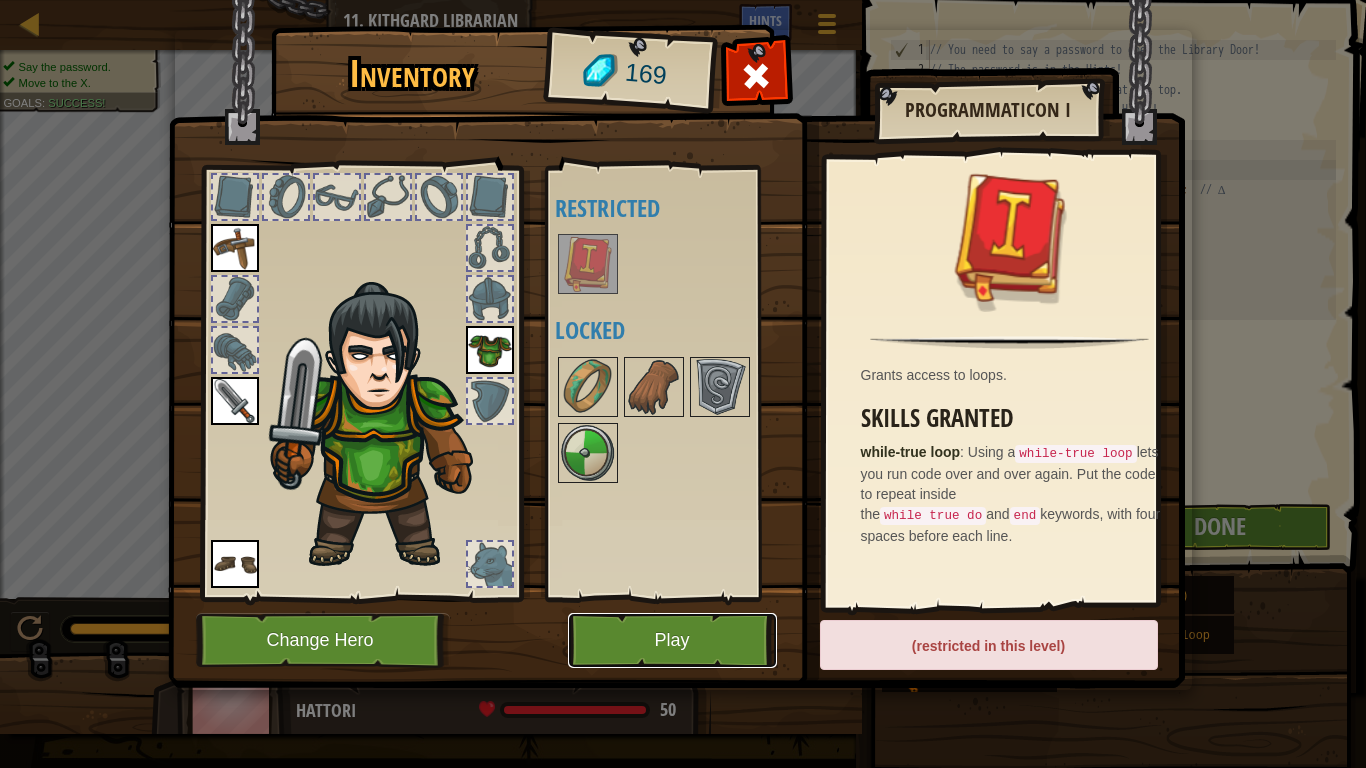 click on "Play" at bounding box center [672, 640] 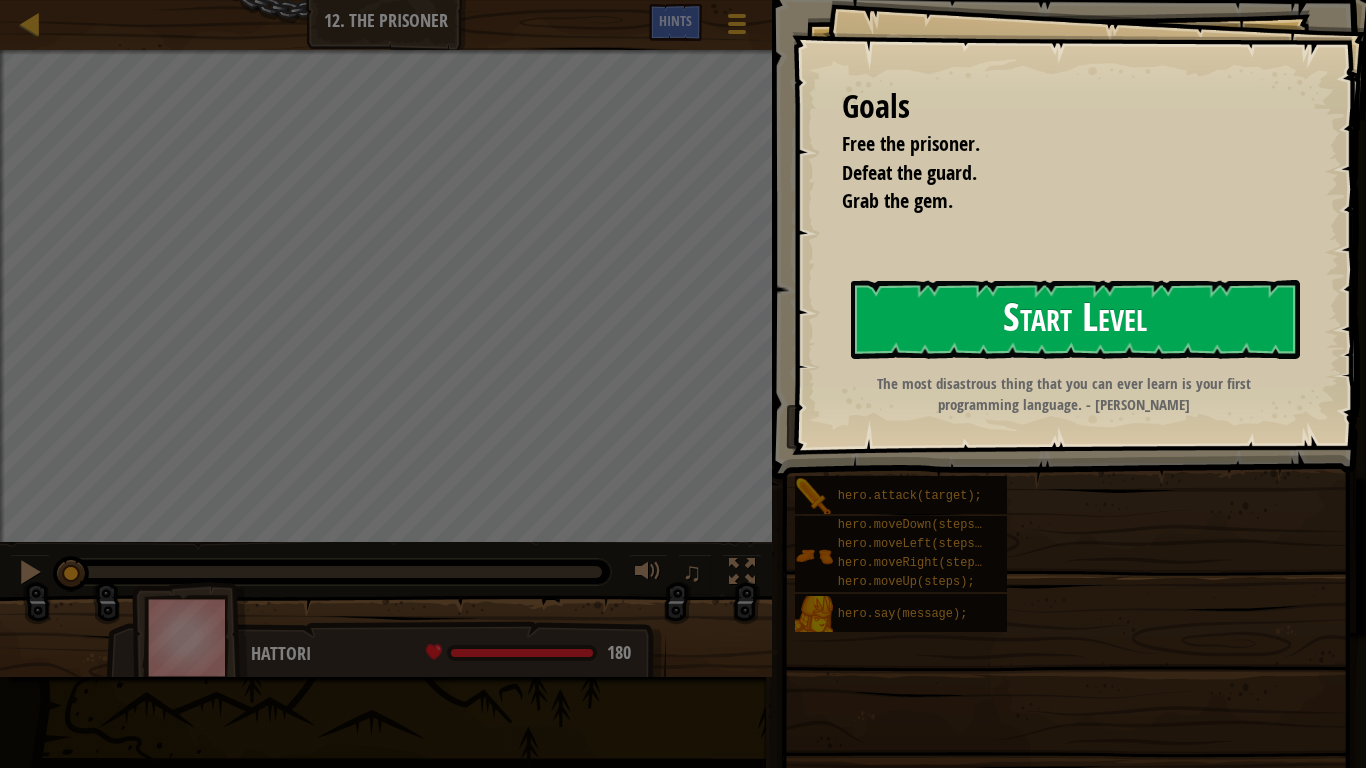 click on "Start Level" at bounding box center (1075, 319) 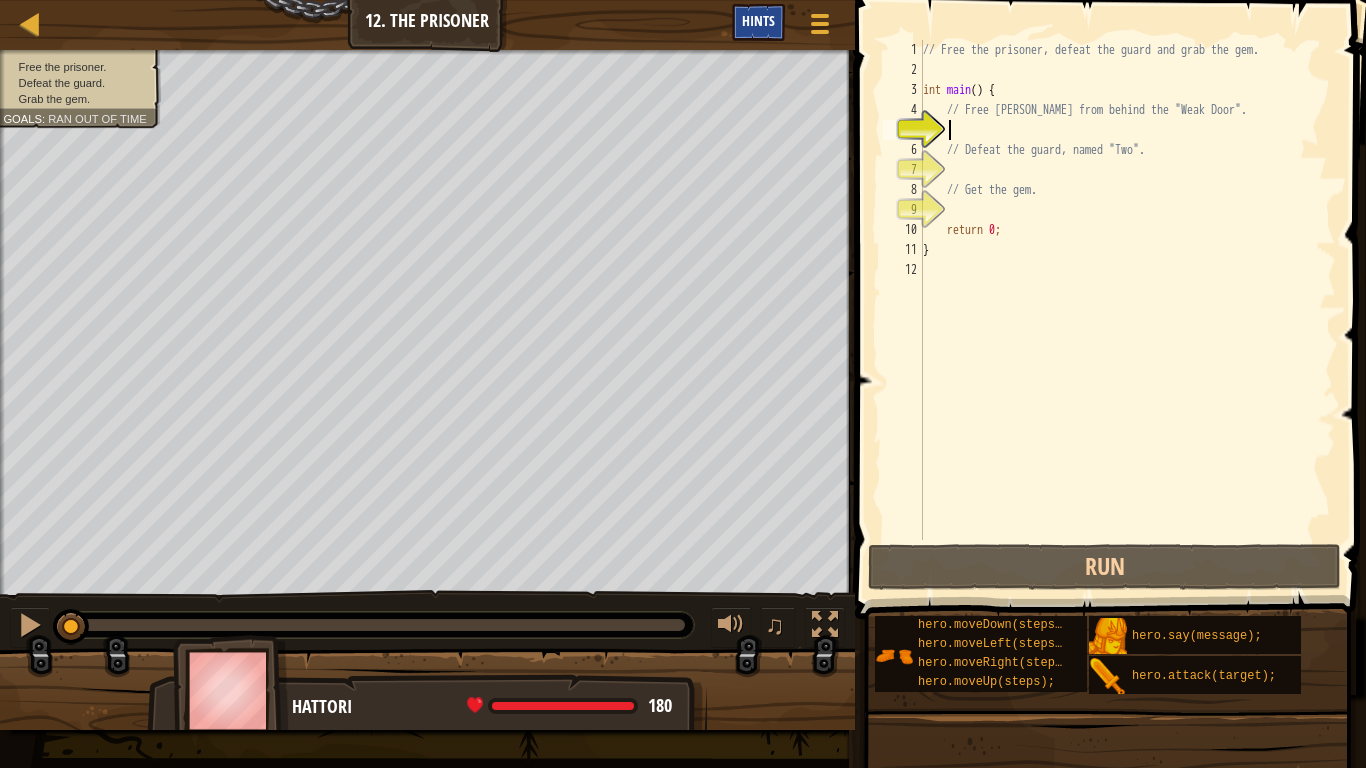 click on "Hints" at bounding box center (758, 20) 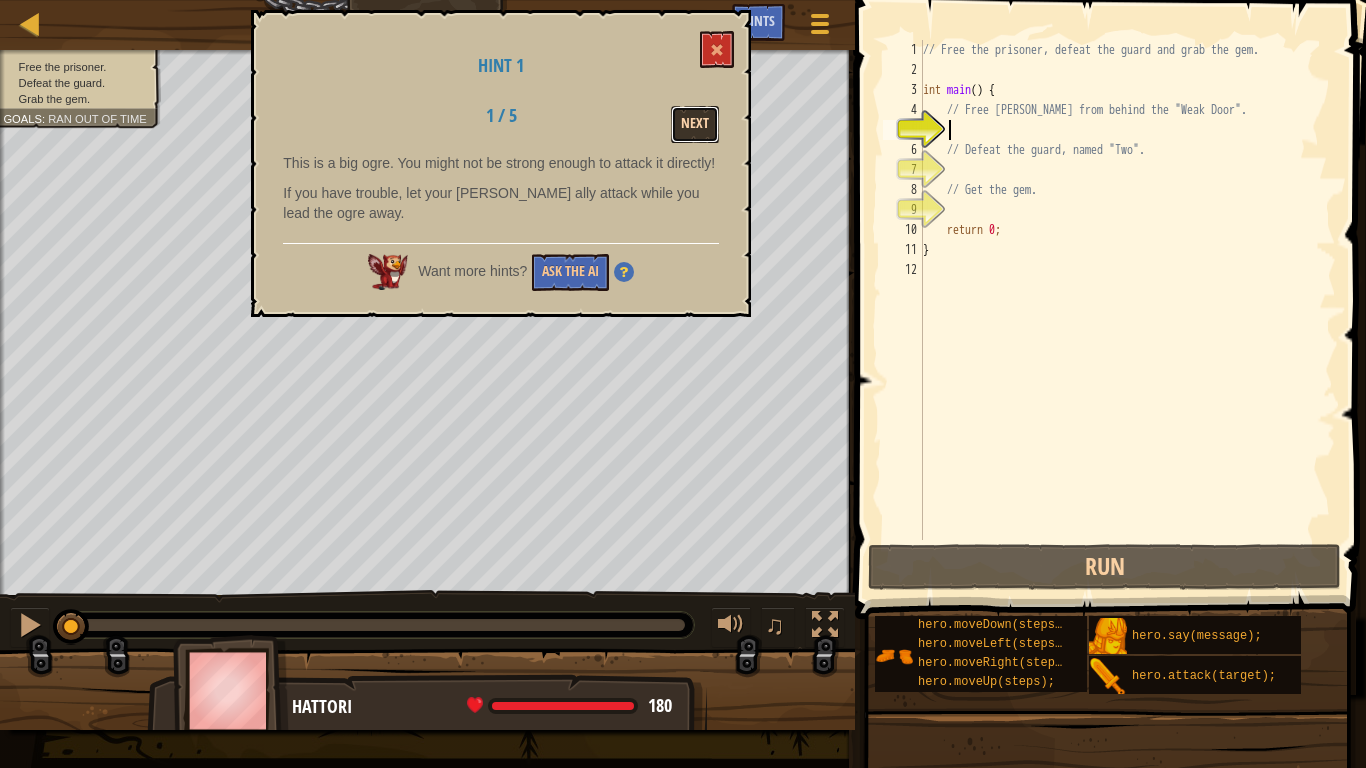 click on "Next" at bounding box center [695, 124] 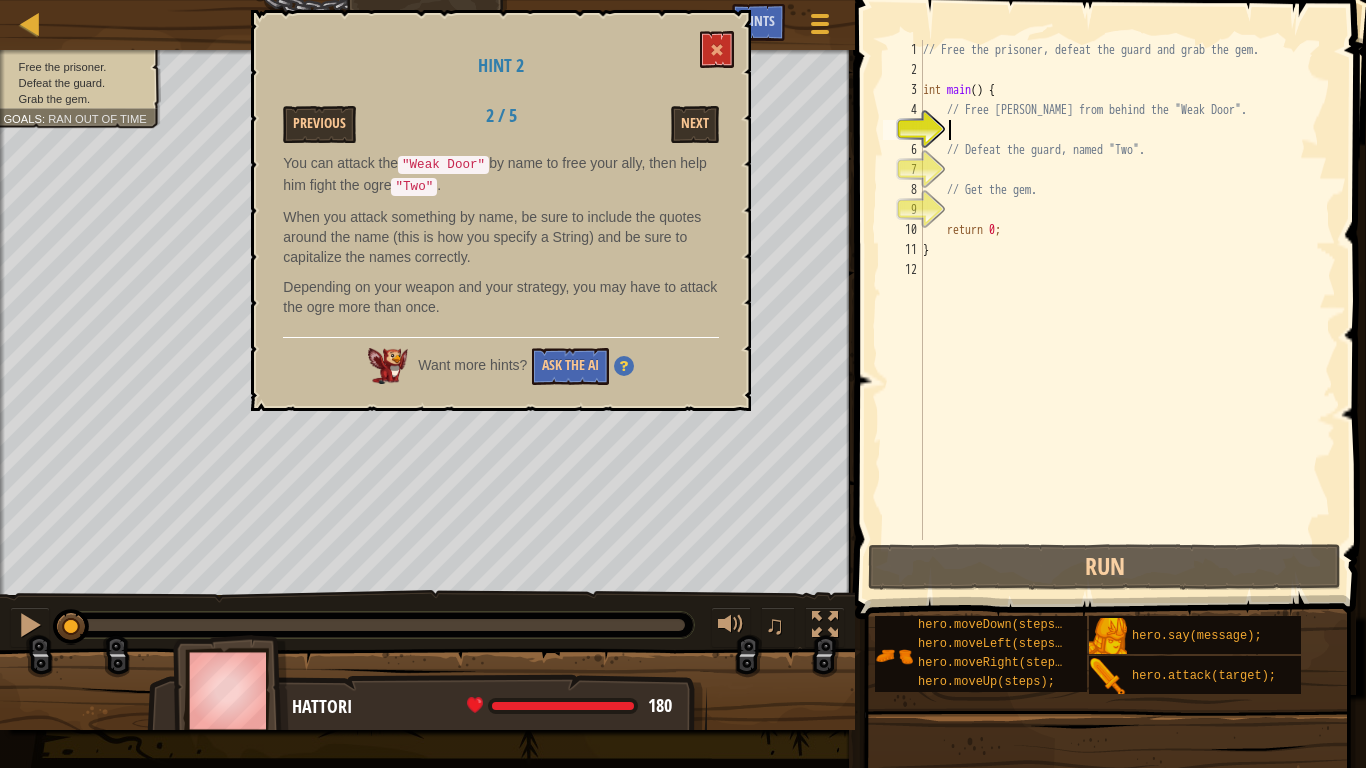 click on "Hint 2 Previous 2 / 5 Next You can attack the  "Weak Door"  by name to free your ally, then help him fight the ogre  "Two" .
When you attack something by name, be sure to include the quotes around the name (this is how you specify a String) and be sure to capitalize the names correctly.
Depending on your weapon and your strategy, you may have to attack the ogre more than once.
Want more hints? Ask the AI" at bounding box center [501, 210] 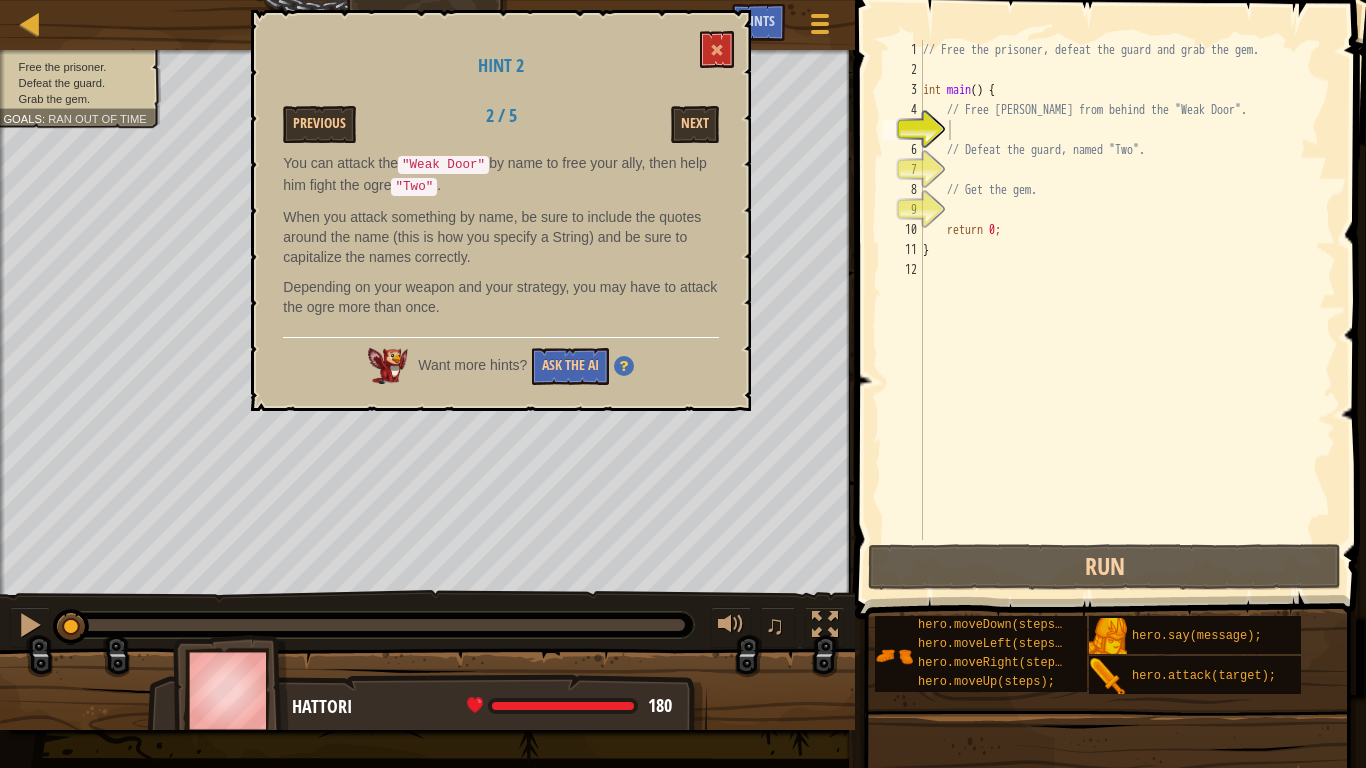 click on "Hint 2 Previous 2 / 5 Next You can attack the  "Weak Door"  by name to free your ally, then help him fight the ogre  "Two" .
When you attack something by name, be sure to include the quotes around the name (this is how you specify a String) and be sure to capitalize the names correctly.
Depending on your weapon and your strategy, you may have to attack the ogre more than once.
Want more hints? Ask the AI" at bounding box center (501, 210) 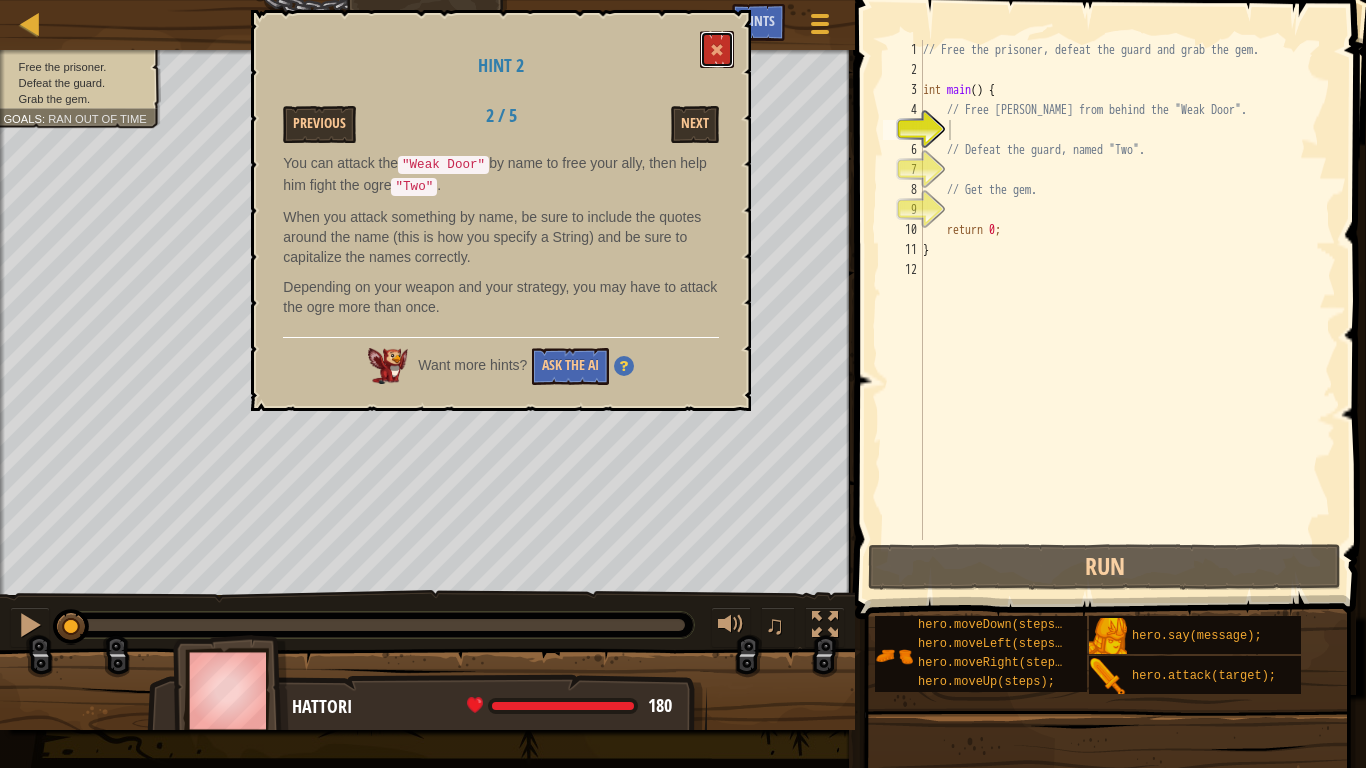 click at bounding box center [717, 49] 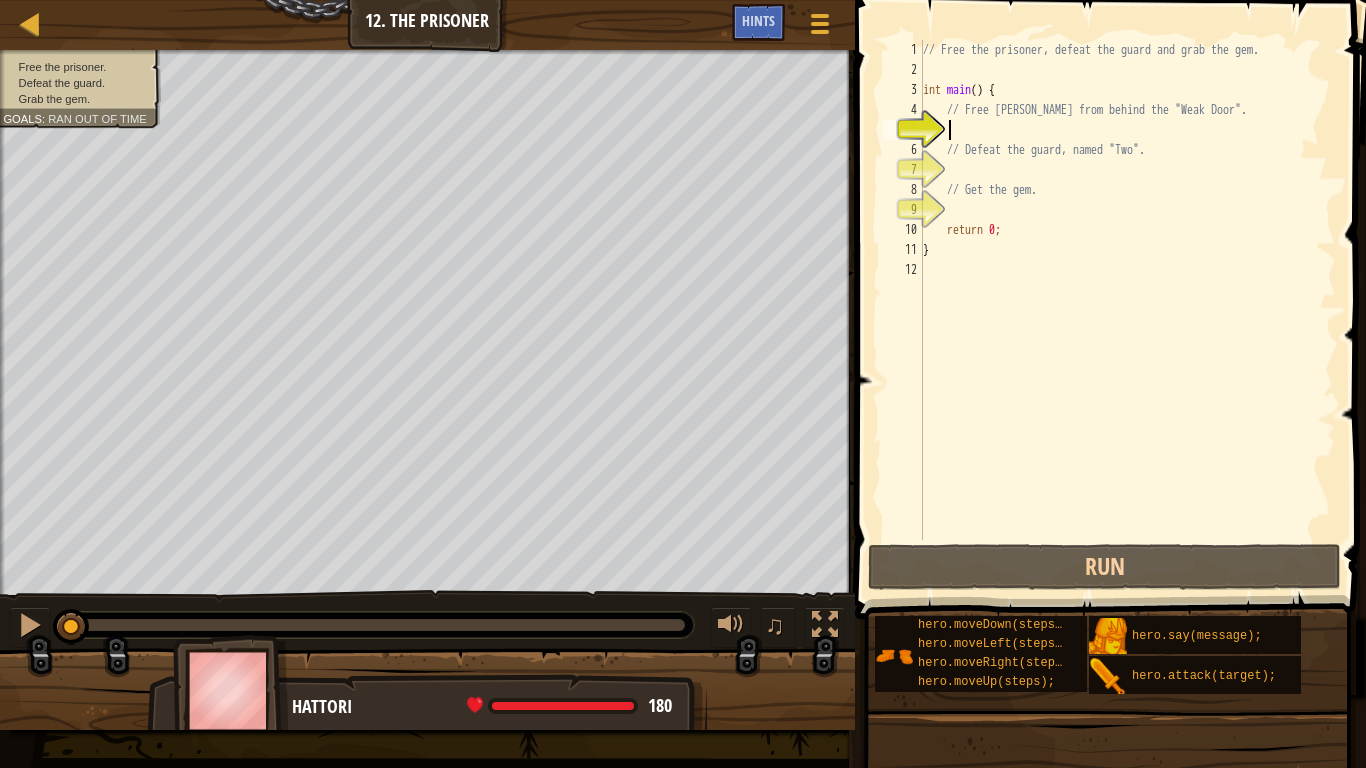 click on "// Free the prisoner, defeat the guard and grab the gem. int   main ( )   {      // Free Patrick from behind the "Weak Door".           // Defeat the guard, named "Two".           // Get the gem.           return   0 ; }" at bounding box center [1127, 310] 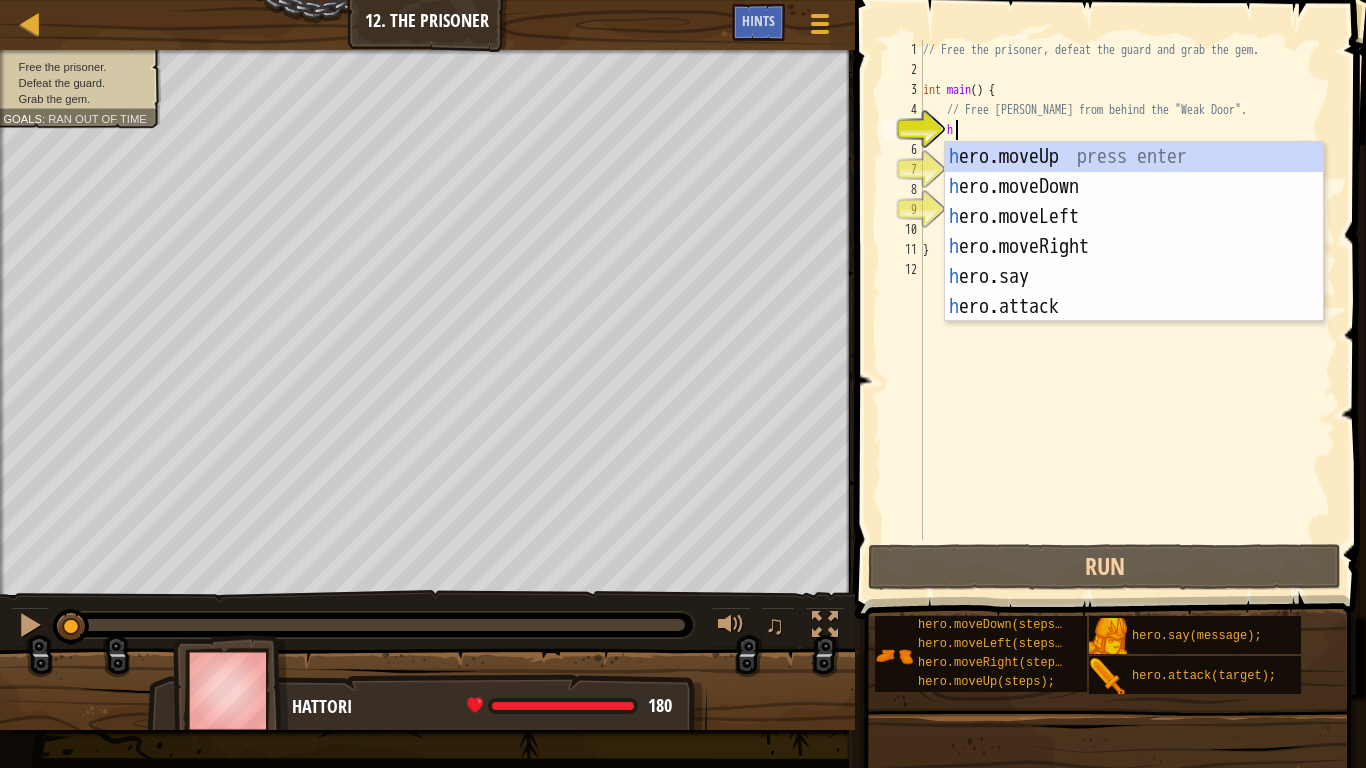 scroll, scrollTop: 9, scrollLeft: 1, axis: both 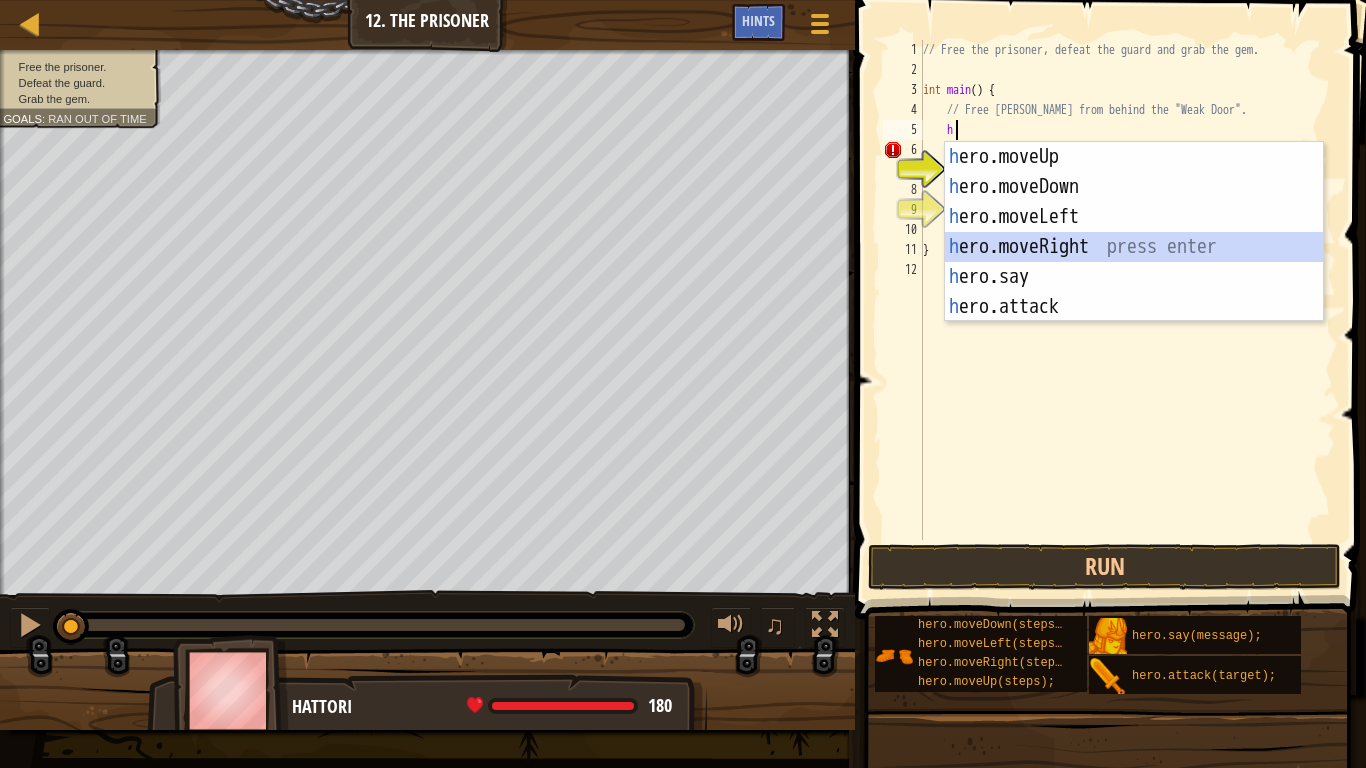 click on "h ero.moveUp press enter h ero.moveDown press enter h ero.moveLeft press enter h ero.moveRight press enter h ero.say press enter h ero.attack press enter" at bounding box center (1134, 262) 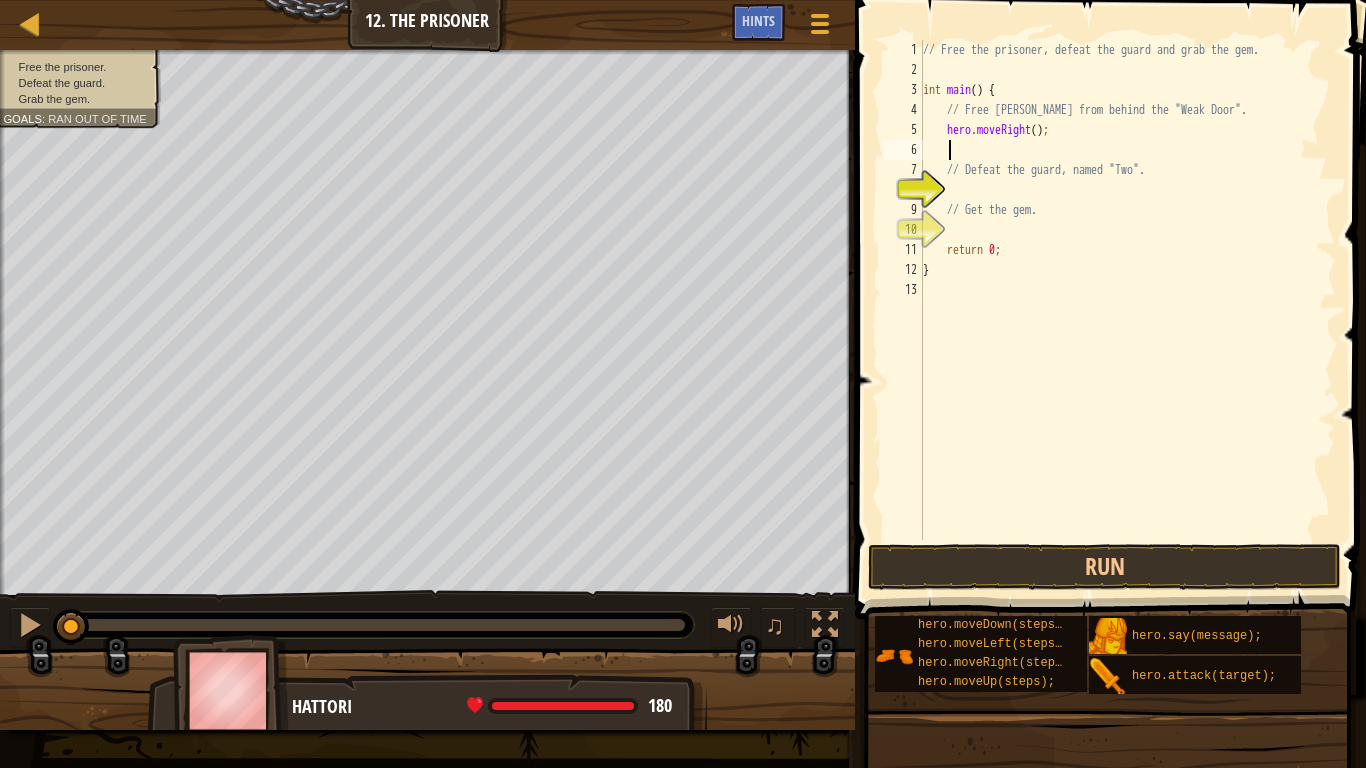 type on "h" 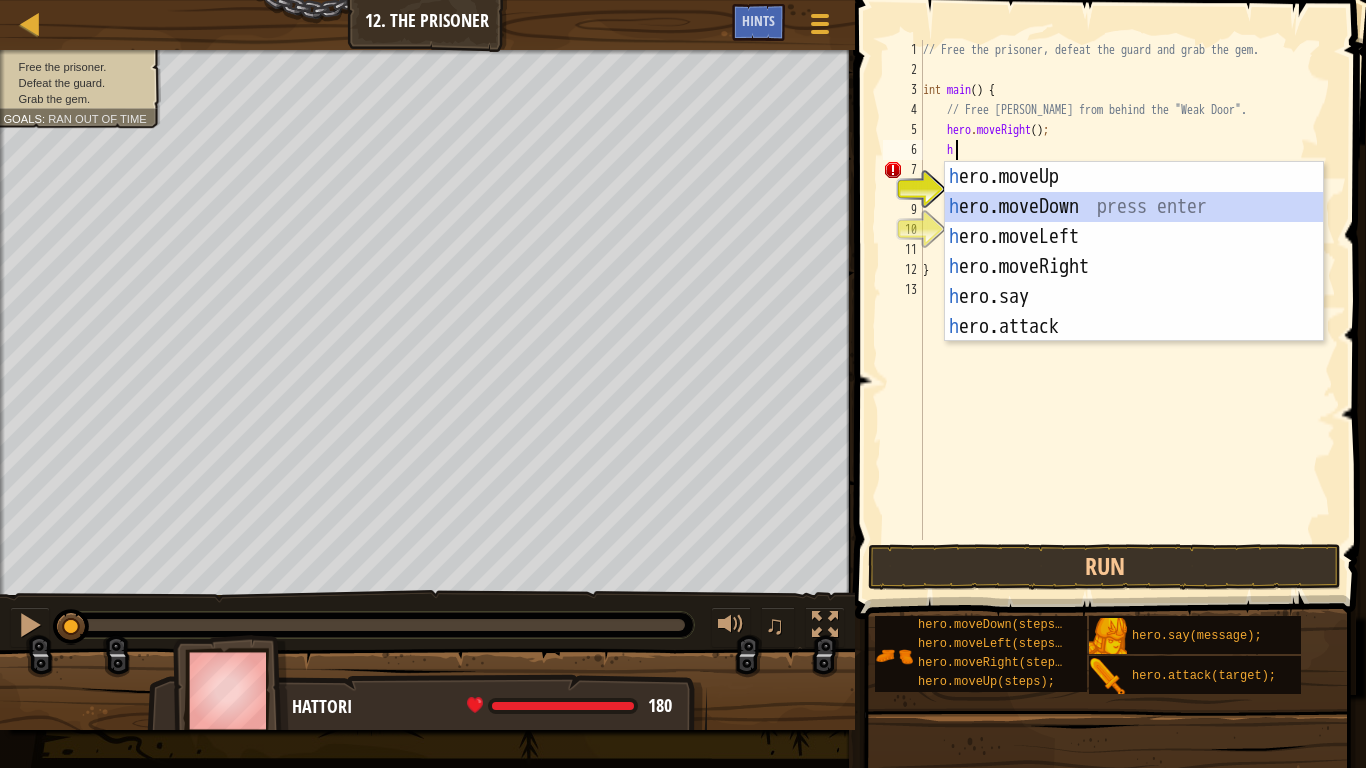 click on "h ero.moveUp press enter h ero.moveDown press enter h ero.moveLeft press enter h ero.moveRight press enter h ero.say press enter h ero.attack press enter" at bounding box center (1134, 282) 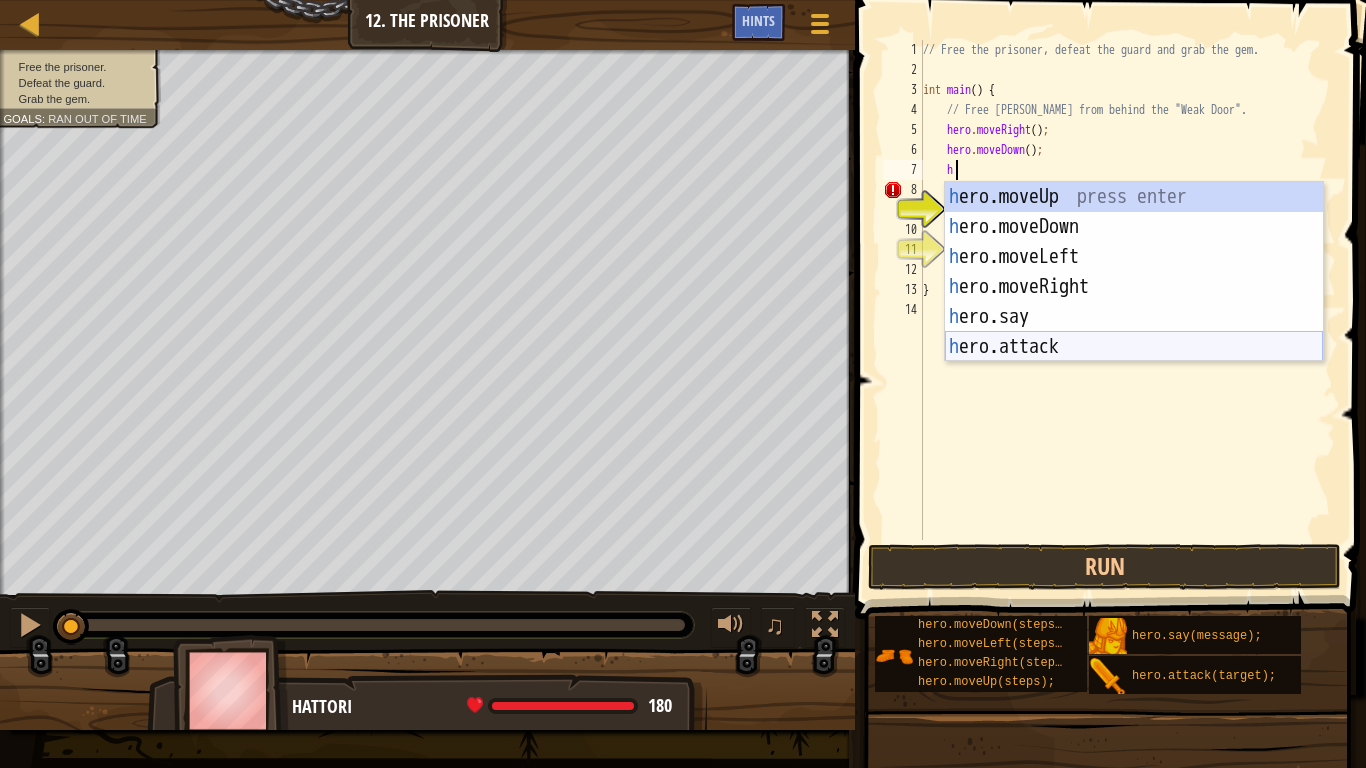 click on "h ero.moveUp press enter h ero.moveDown press enter h ero.moveLeft press enter h ero.moveRight press enter h ero.say press enter h ero.attack press enter" at bounding box center [1134, 302] 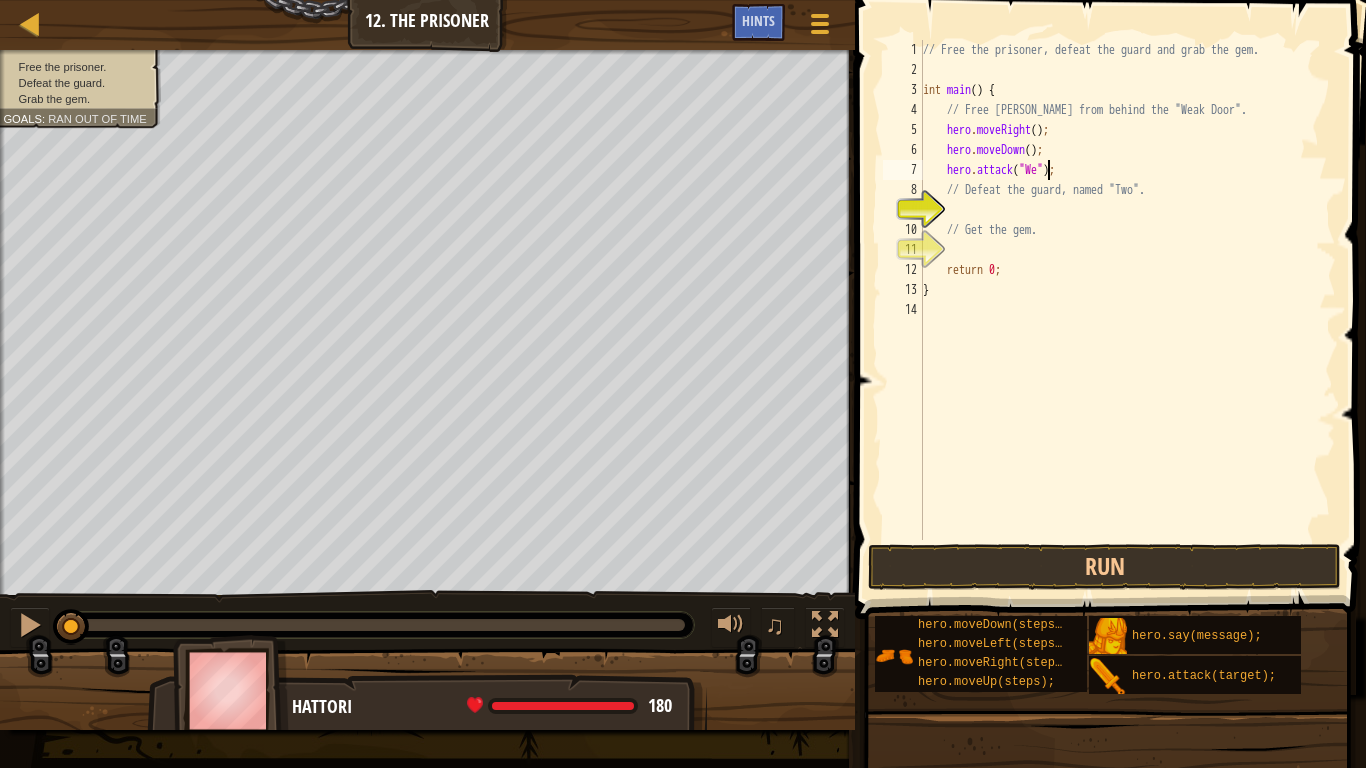 scroll, scrollTop: 9, scrollLeft: 11, axis: both 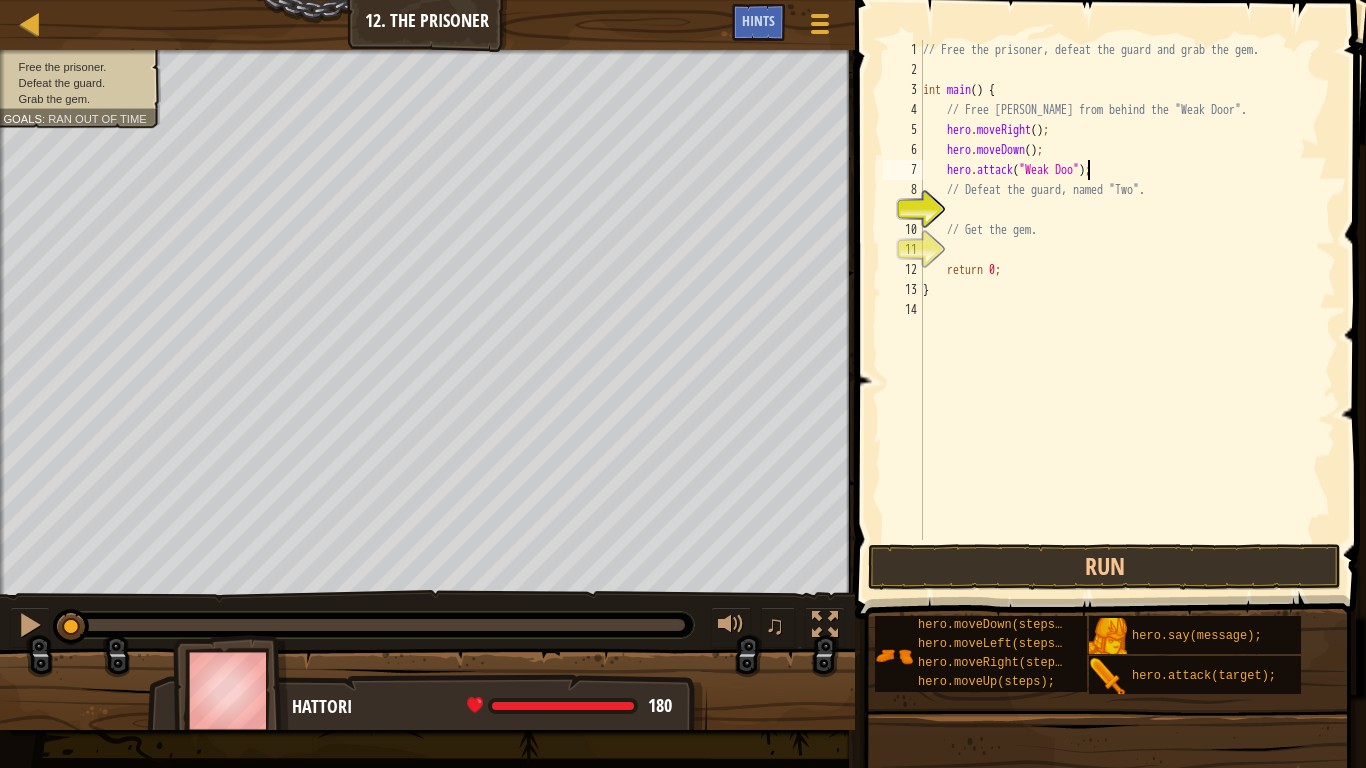 type on "hero.attack("Weak Door");" 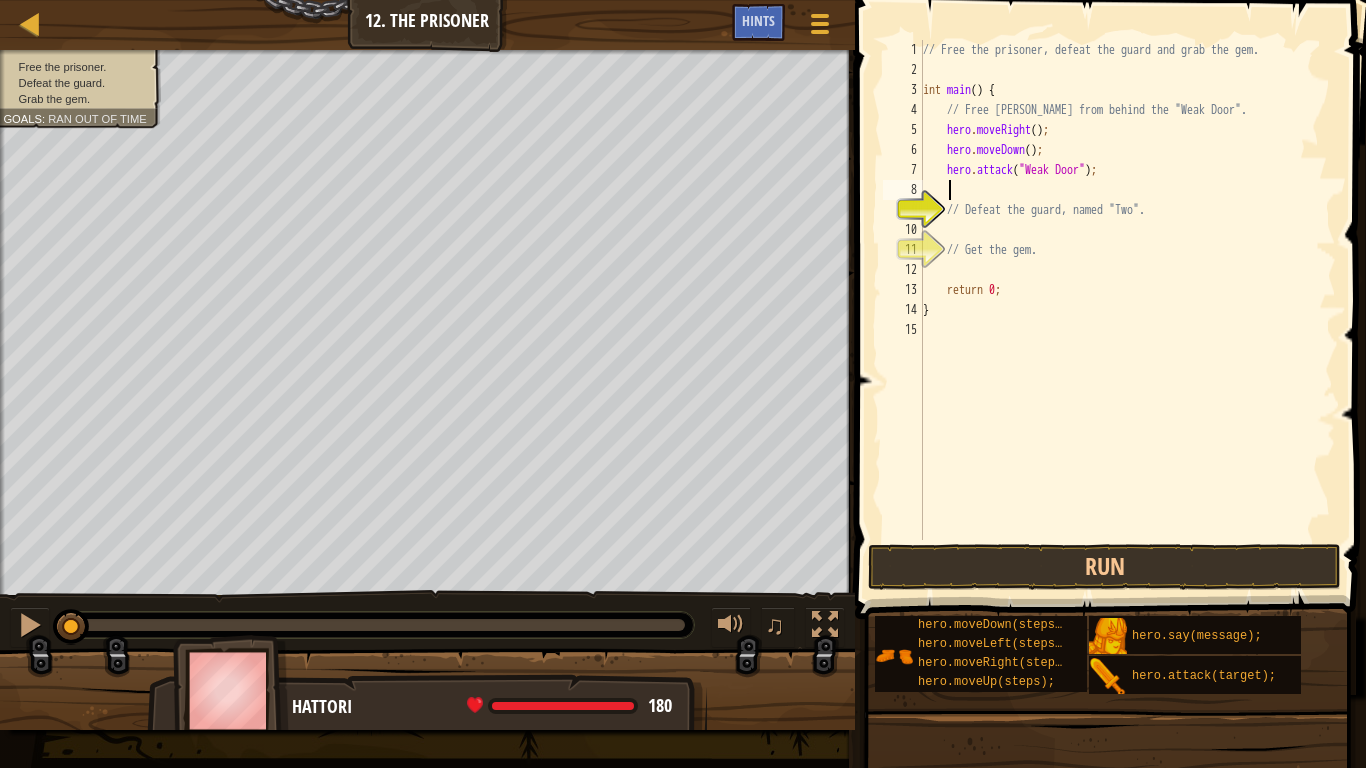 scroll, scrollTop: 9, scrollLeft: 1, axis: both 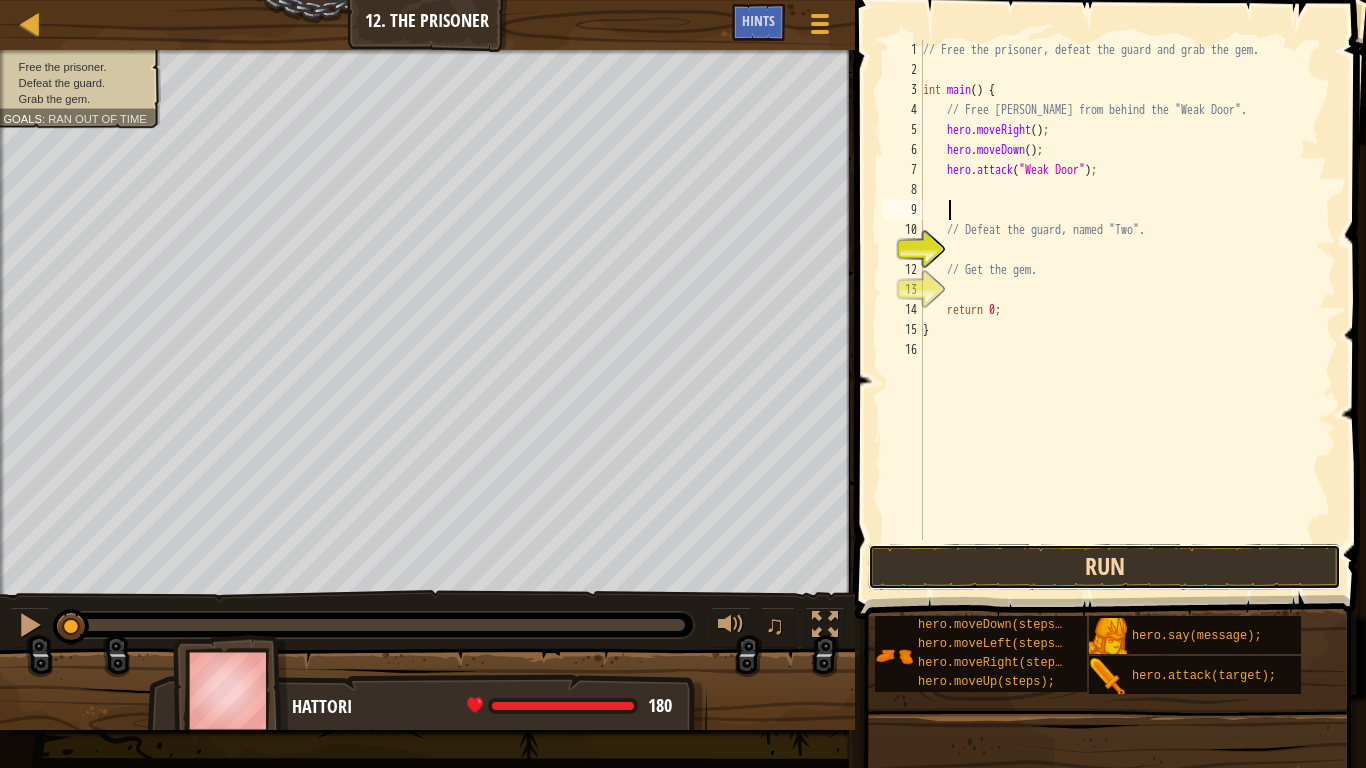 click on "Run" at bounding box center (1104, 567) 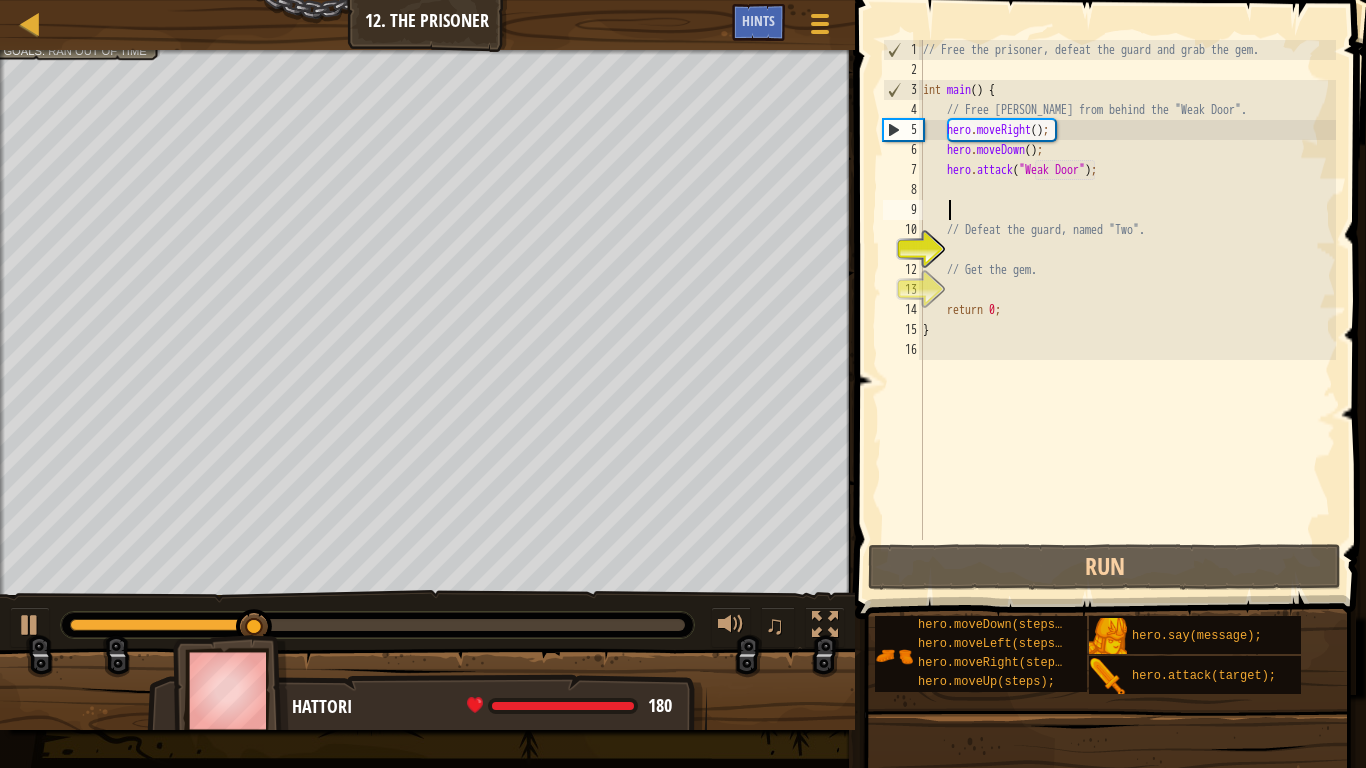 scroll, scrollTop: 9, scrollLeft: 0, axis: vertical 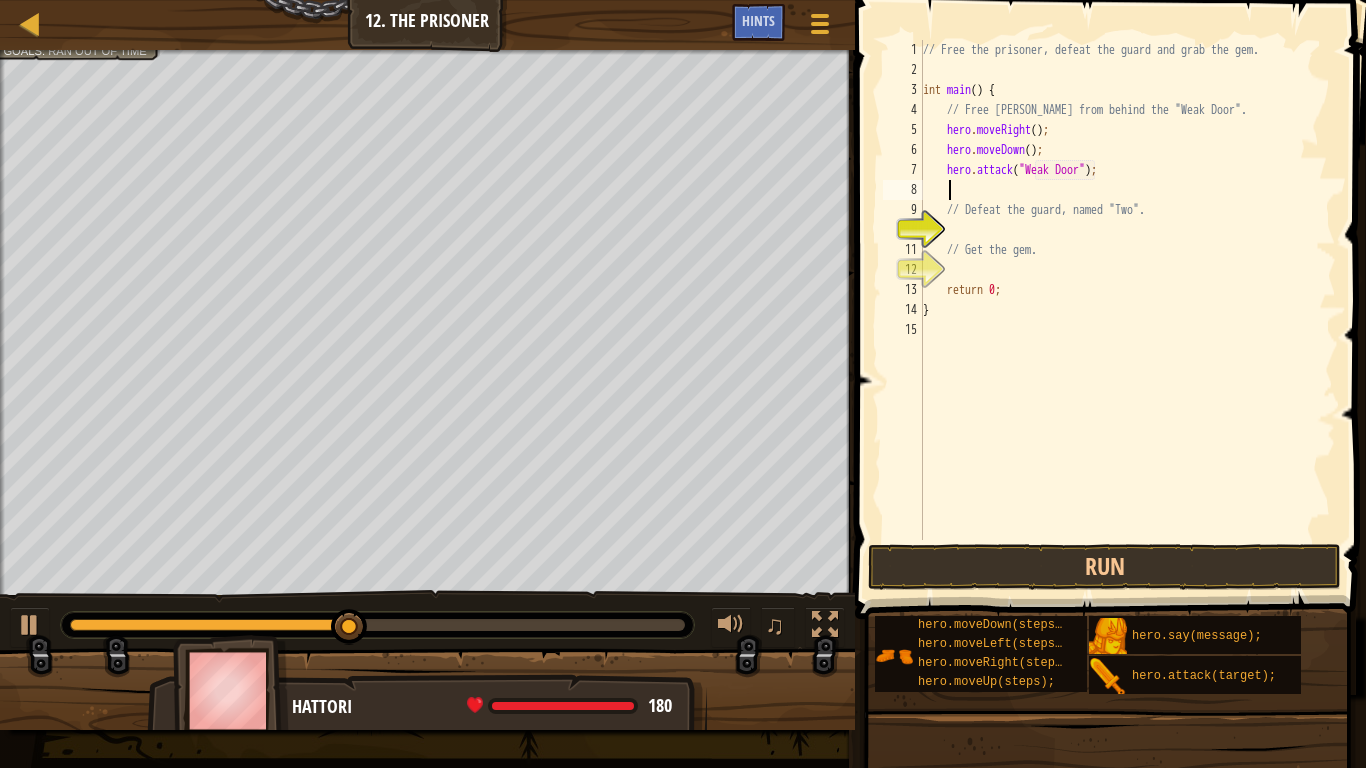 click on "// Free the prisoner, defeat the guard and grab the gem. int   main ( )   {      // Free Patrick from behind the "Weak Door".      hero . moveRight ( ) ;      hero . moveDown ( ) ;      hero . attack ( " Weak Door " ) ;           // Defeat the guard, named "Two".           // Get the gem.           return   0 ; }" at bounding box center [1127, 310] 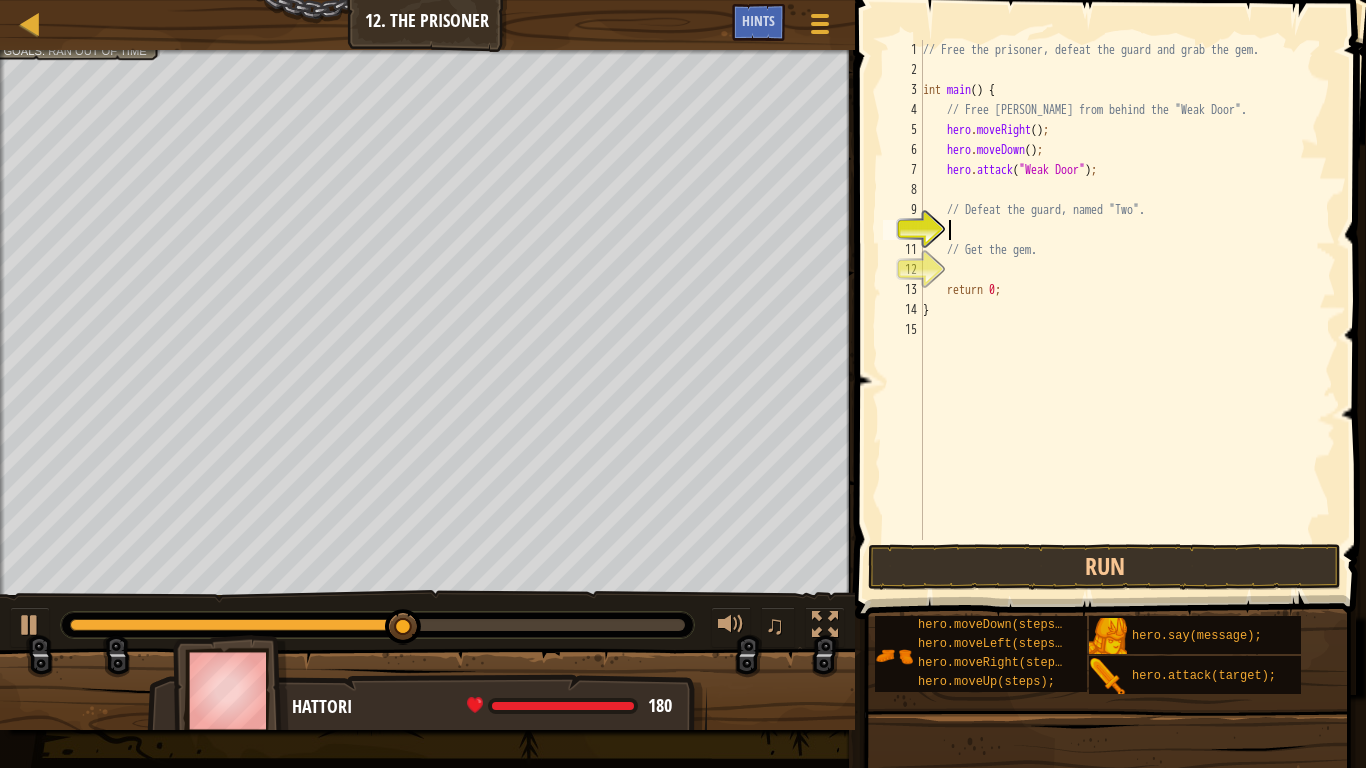 type on "h" 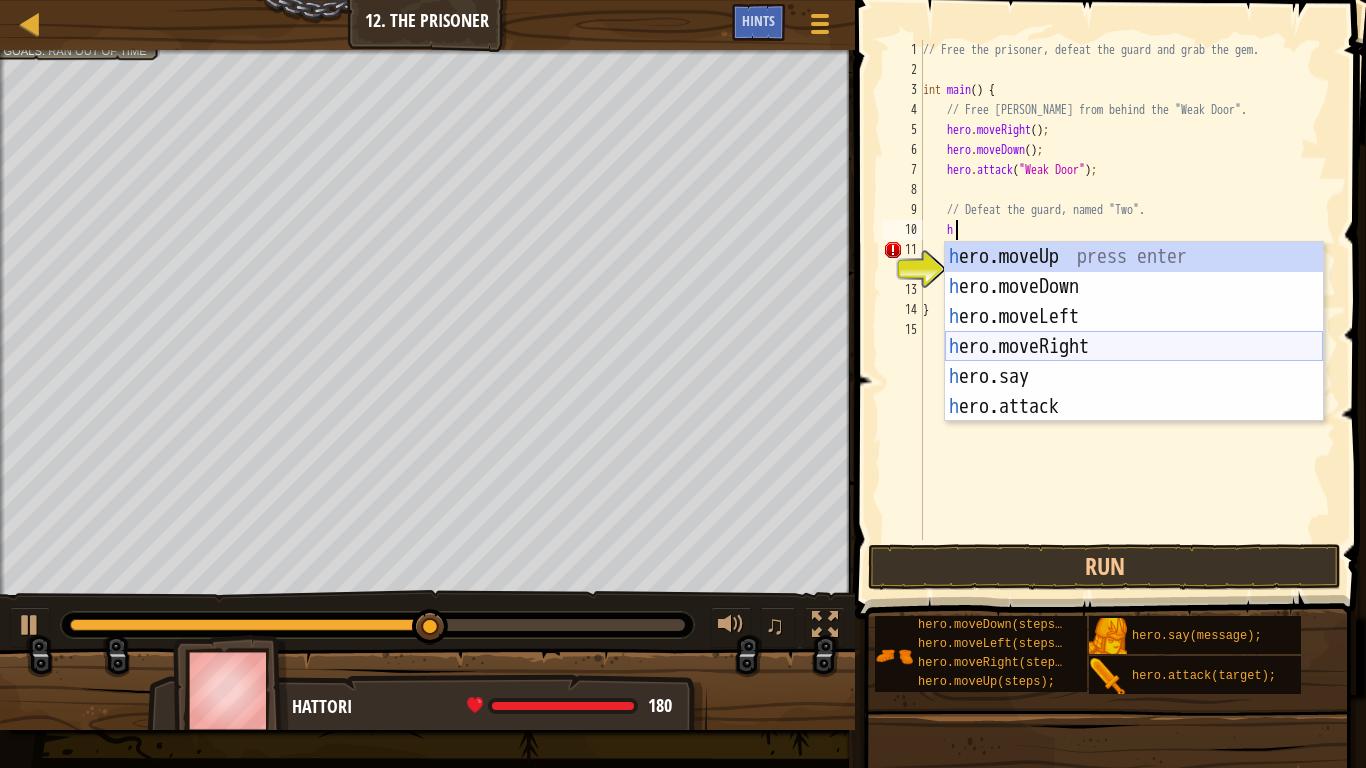 click on "h ero.moveUp press enter h ero.moveDown press enter h ero.moveLeft press enter h ero.moveRight press enter h ero.say press enter h ero.attack press enter" at bounding box center (1134, 362) 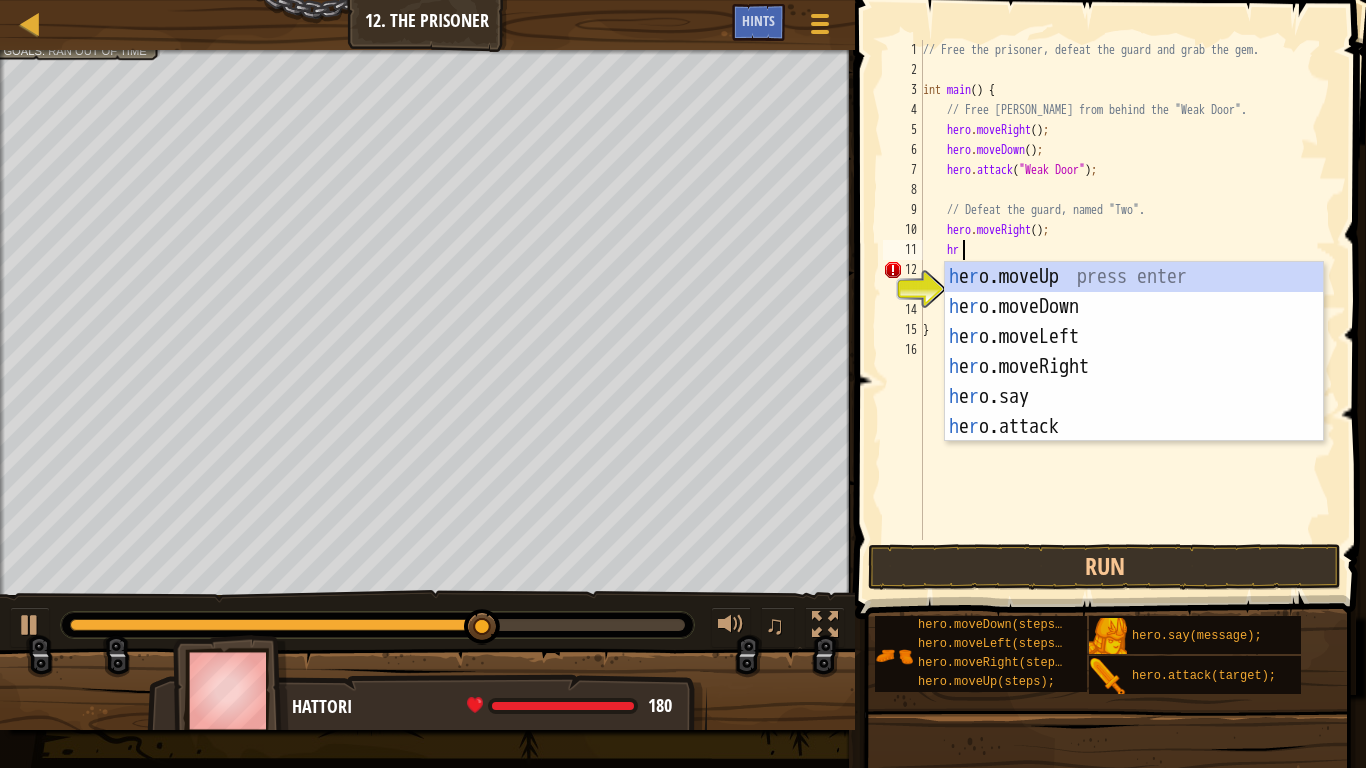 scroll, scrollTop: 9, scrollLeft: 2, axis: both 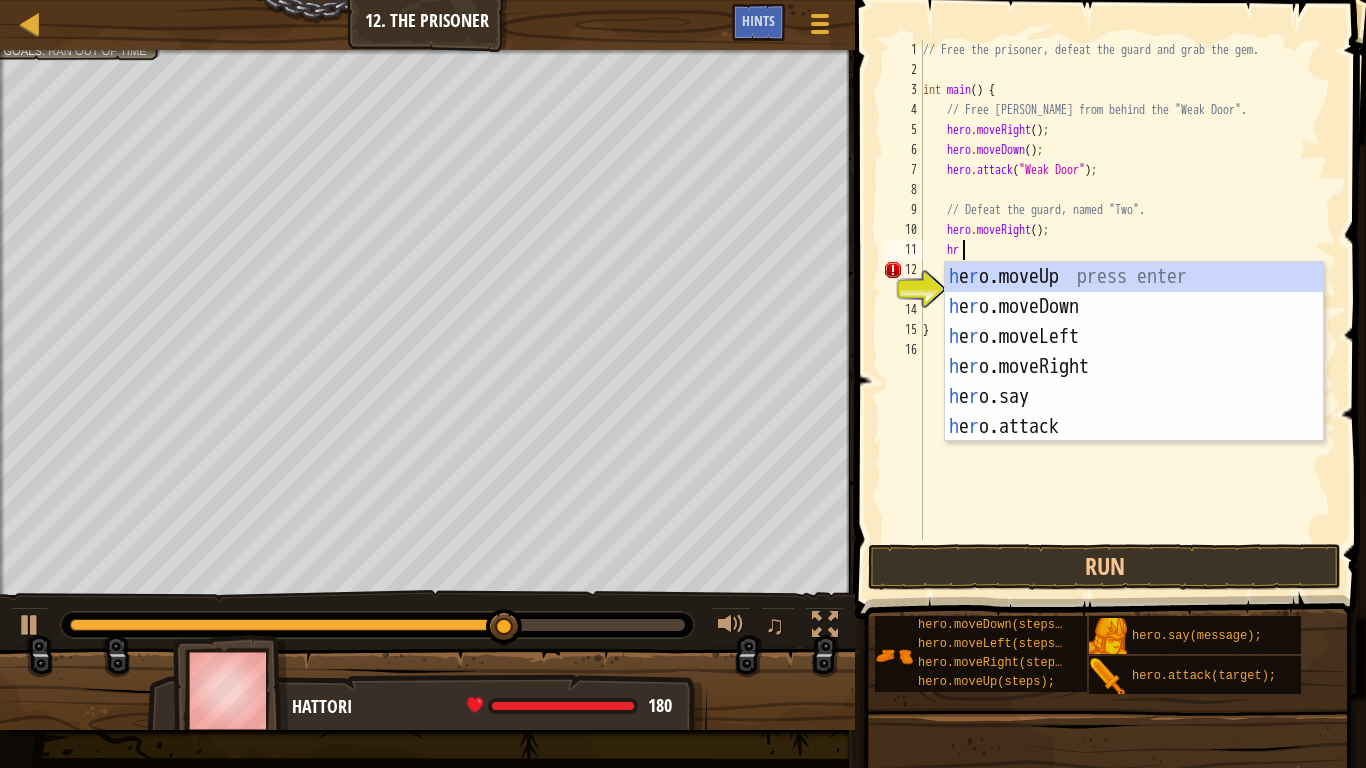 type on "h" 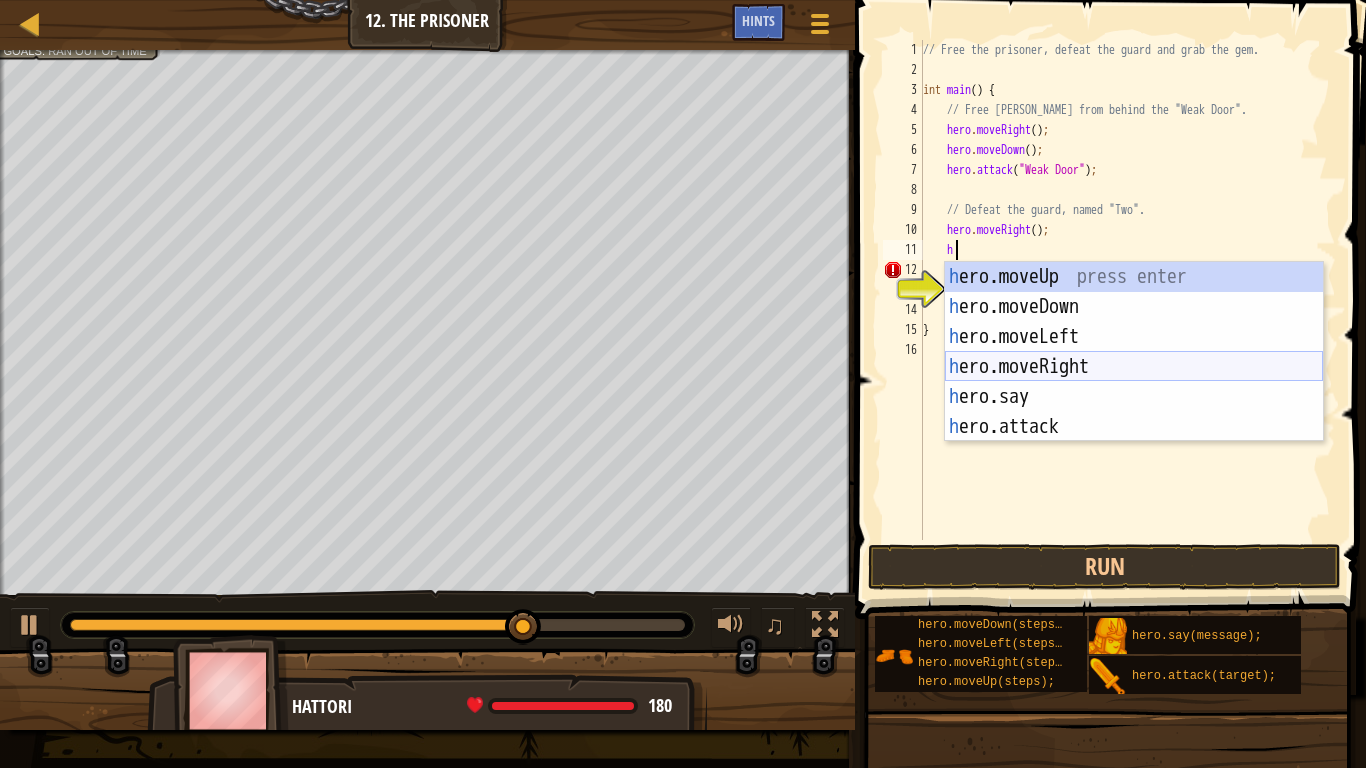 click on "h ero.moveUp press enter h ero.moveDown press enter h ero.moveLeft press enter h ero.moveRight press enter h ero.say press enter h ero.attack press enter" at bounding box center [1134, 382] 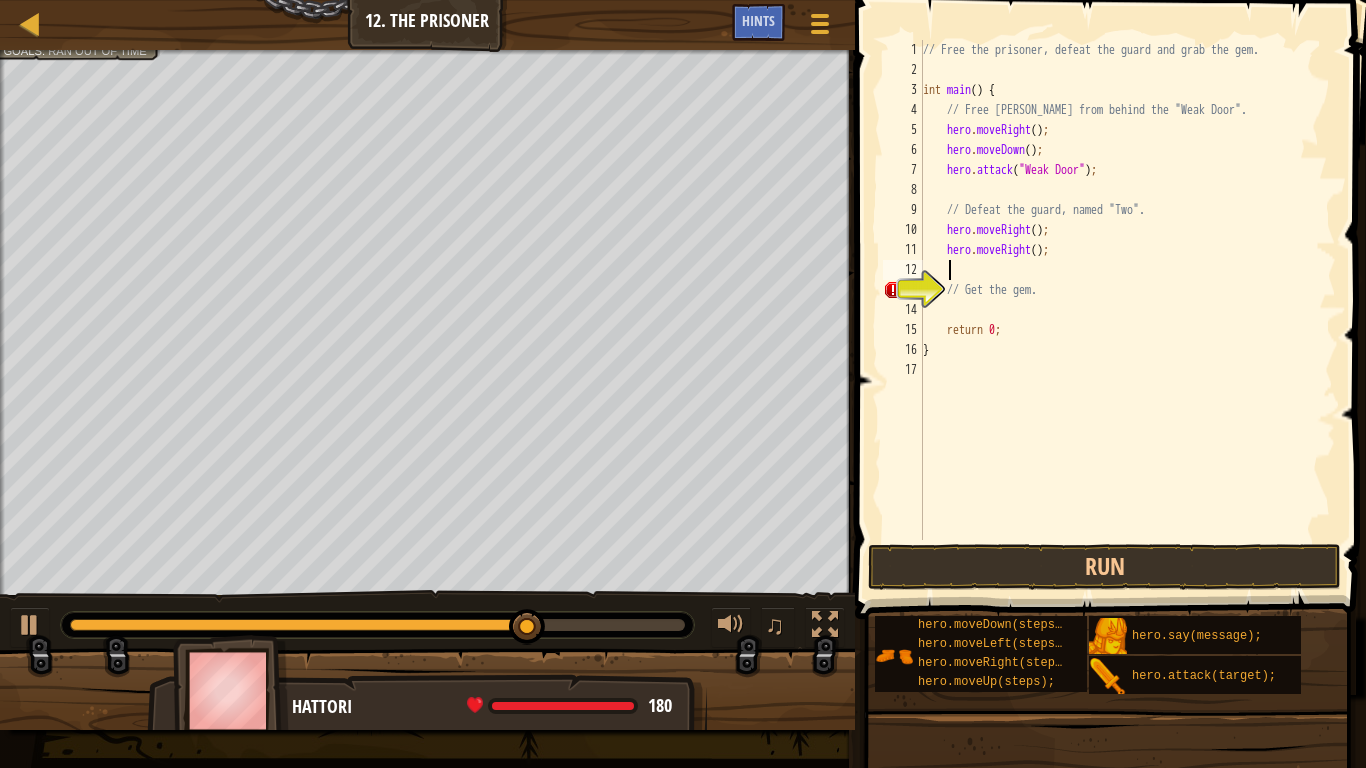 scroll, scrollTop: 9, scrollLeft: 1, axis: both 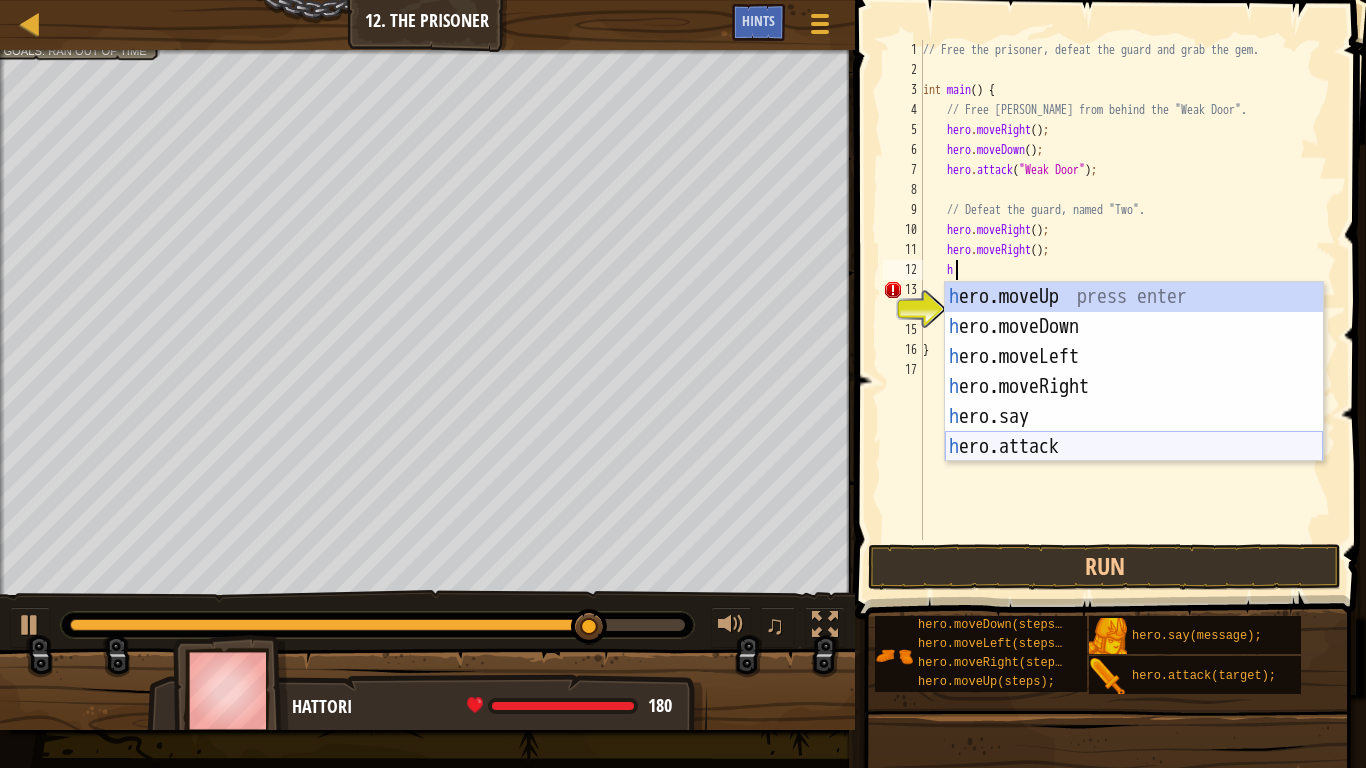 click on "h ero.moveUp press enter h ero.moveDown press enter h ero.moveLeft press enter h ero.moveRight press enter h ero.say press enter h ero.attack press enter" at bounding box center [1134, 402] 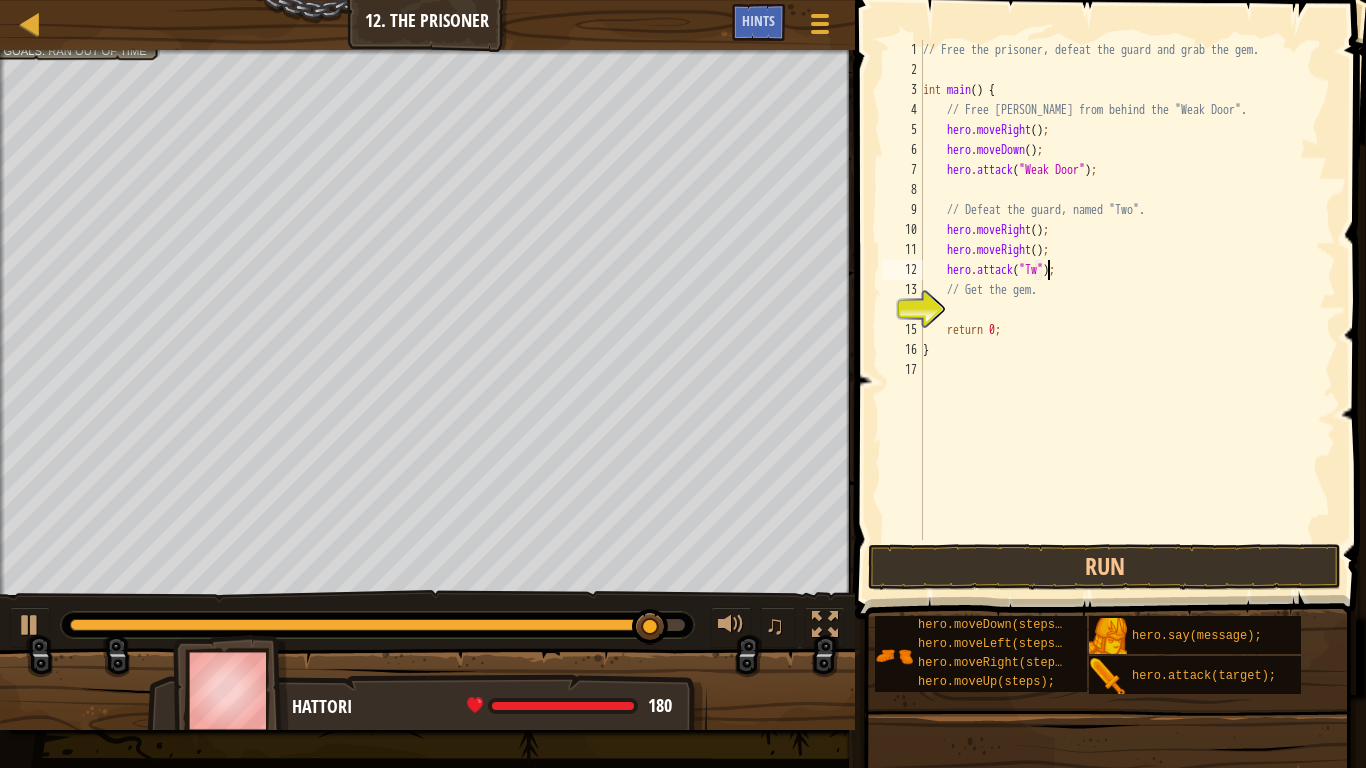 type on "hero.attack("Two");" 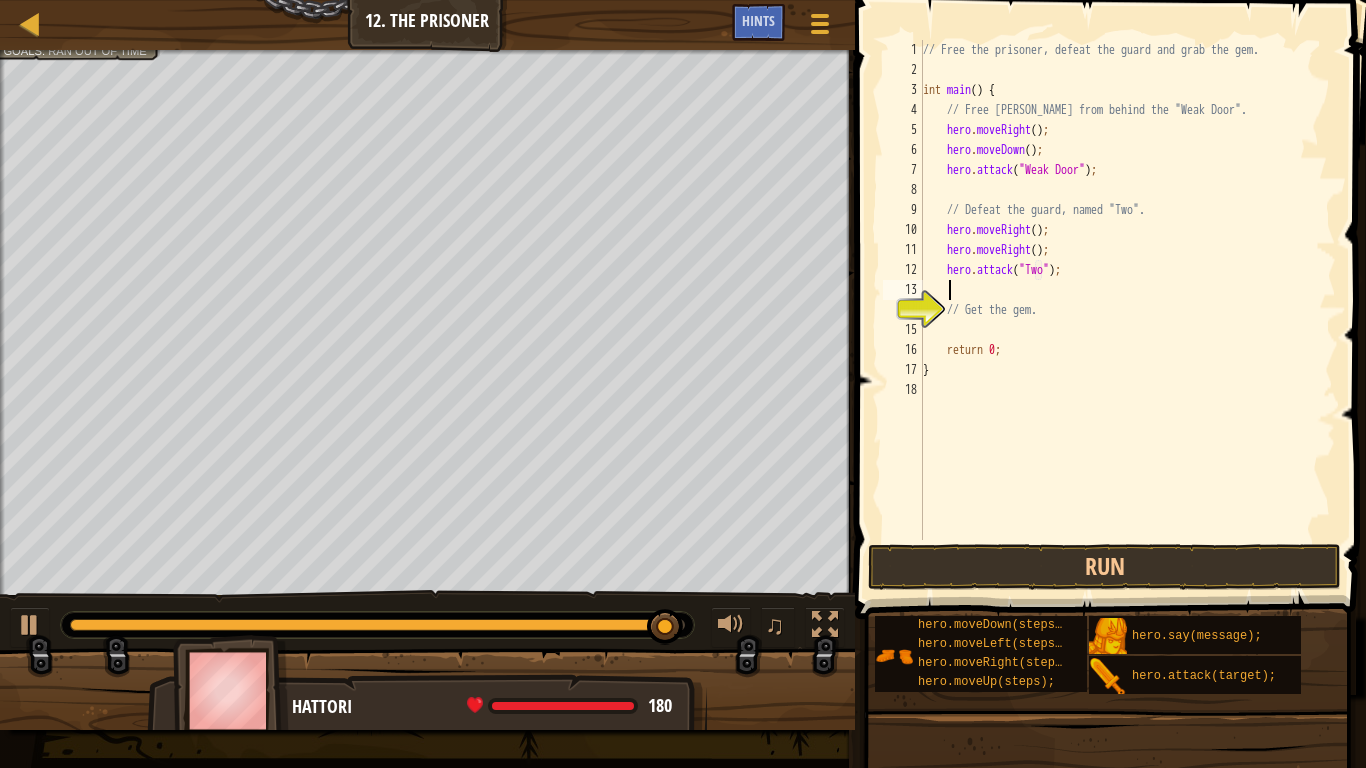 scroll, scrollTop: 9, scrollLeft: 1, axis: both 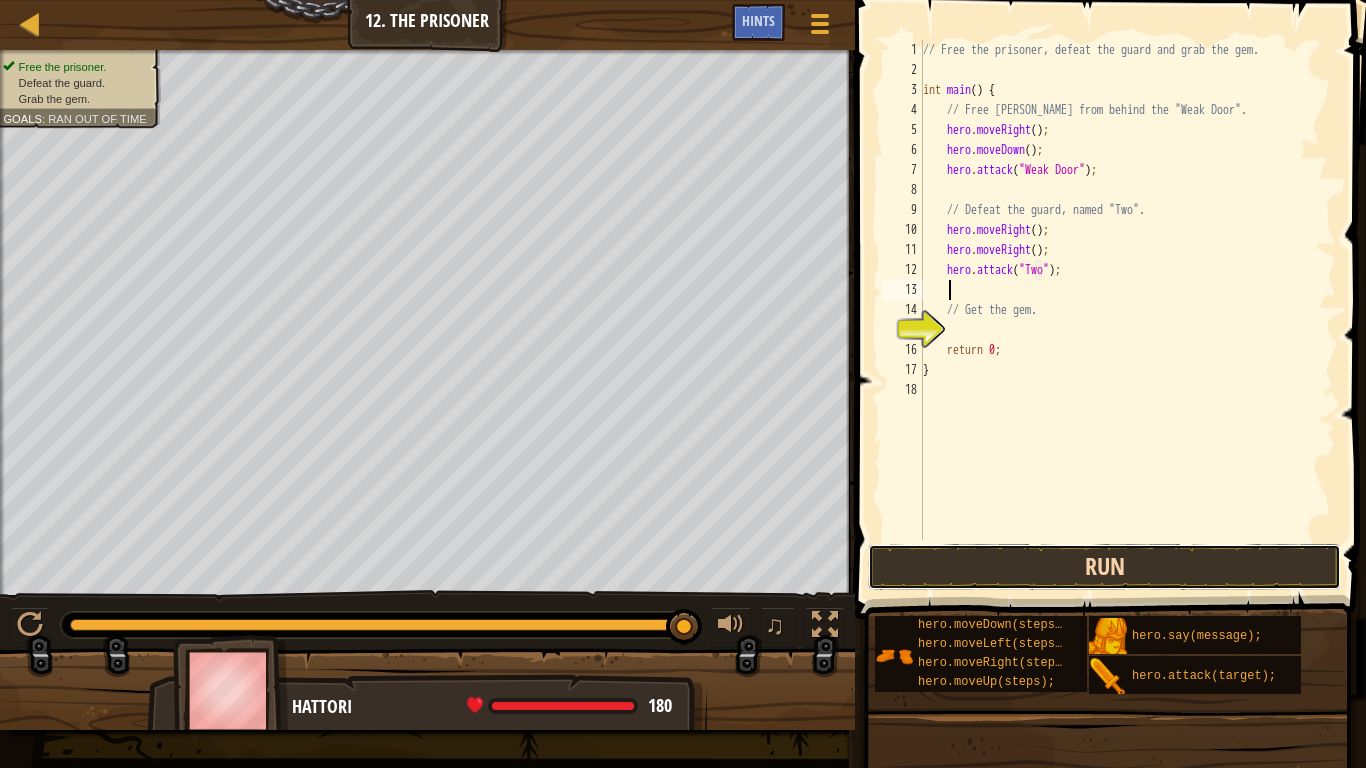 click on "Run" at bounding box center (1104, 567) 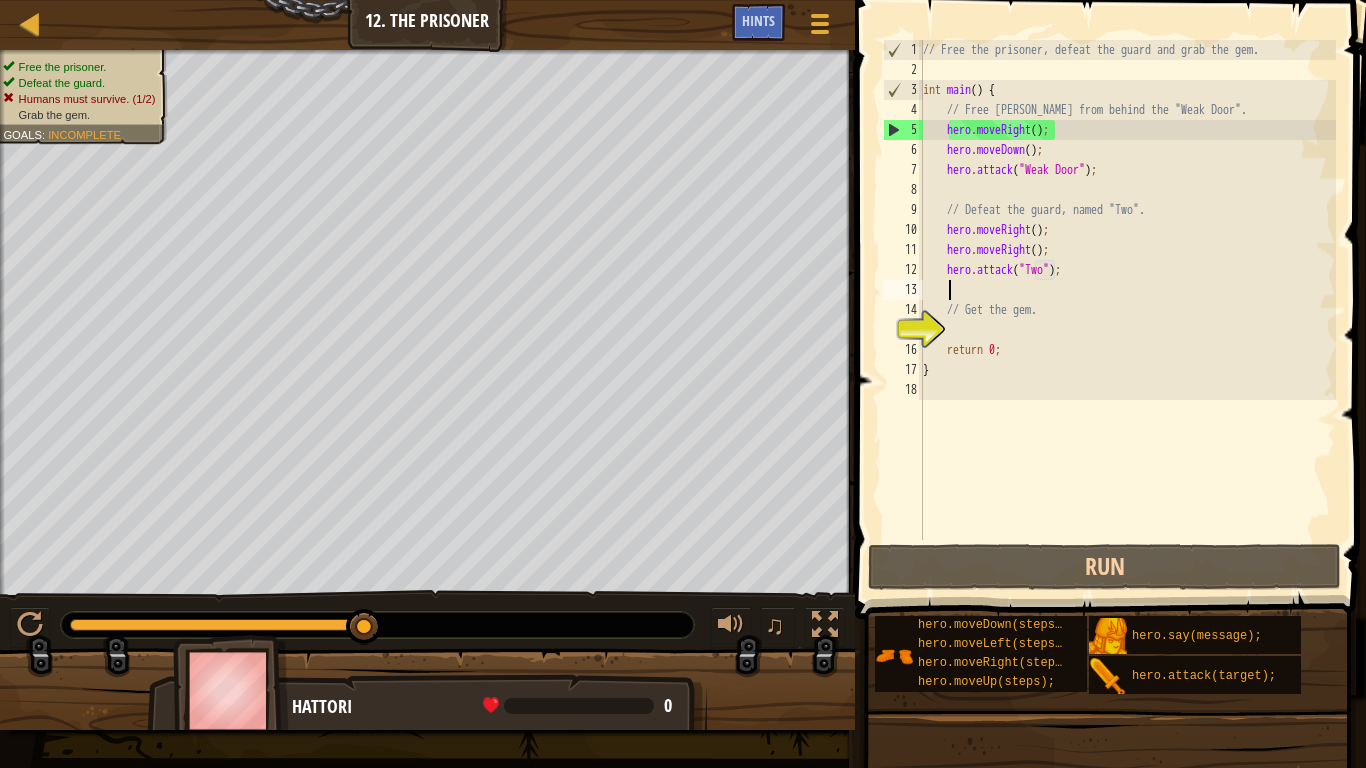 click on "// Free the prisoner, defeat the guard and grab the gem. int   main ( )   {      // Free Patrick from behind the "Weak Door".      hero . moveRight ( ) ;      hero . moveDown ( ) ;      hero . attack ( " Weak Door " ) ;           // Defeat the guard, named "Two".      hero . moveRight ( ) ;      hero . moveRight ( ) ;      hero . attack ( " Two " ) ;           // Get the gem.           return   0 ; }" at bounding box center (1127, 310) 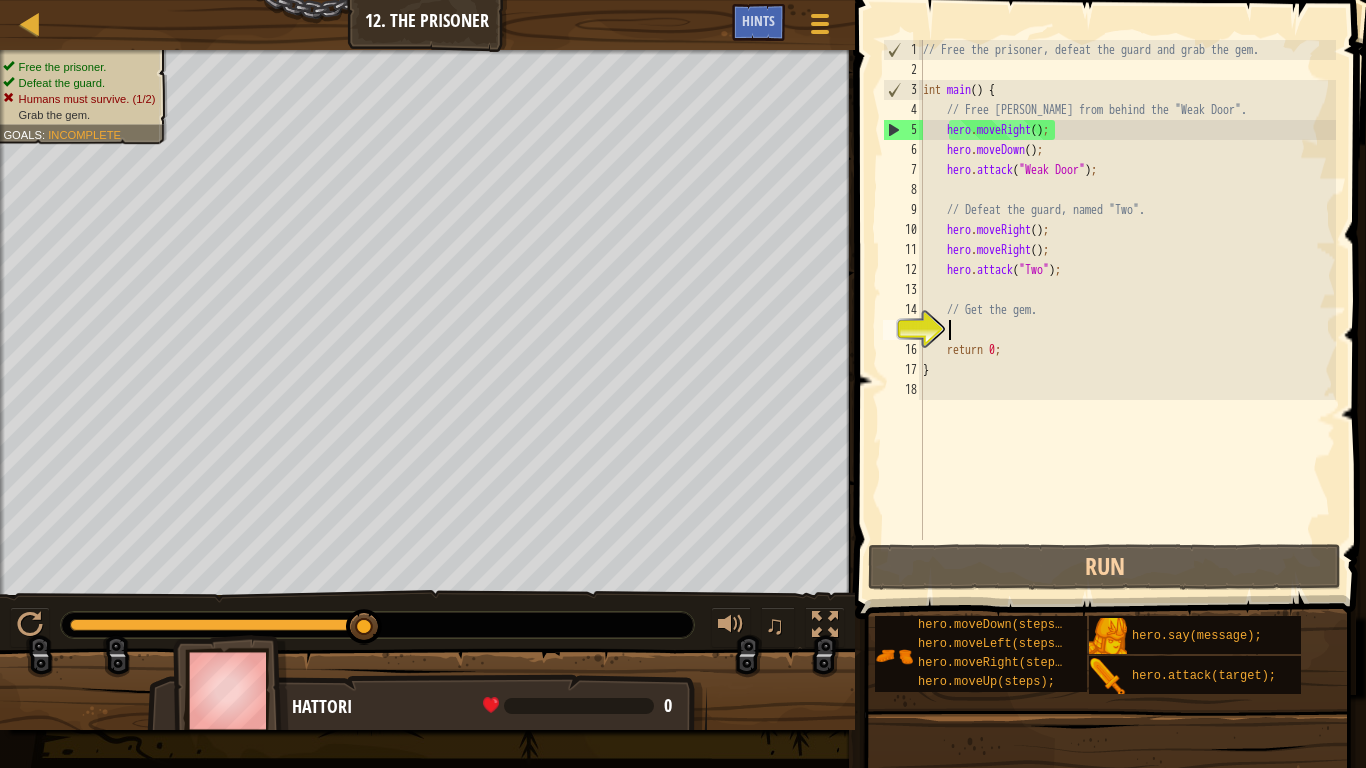 type on "h" 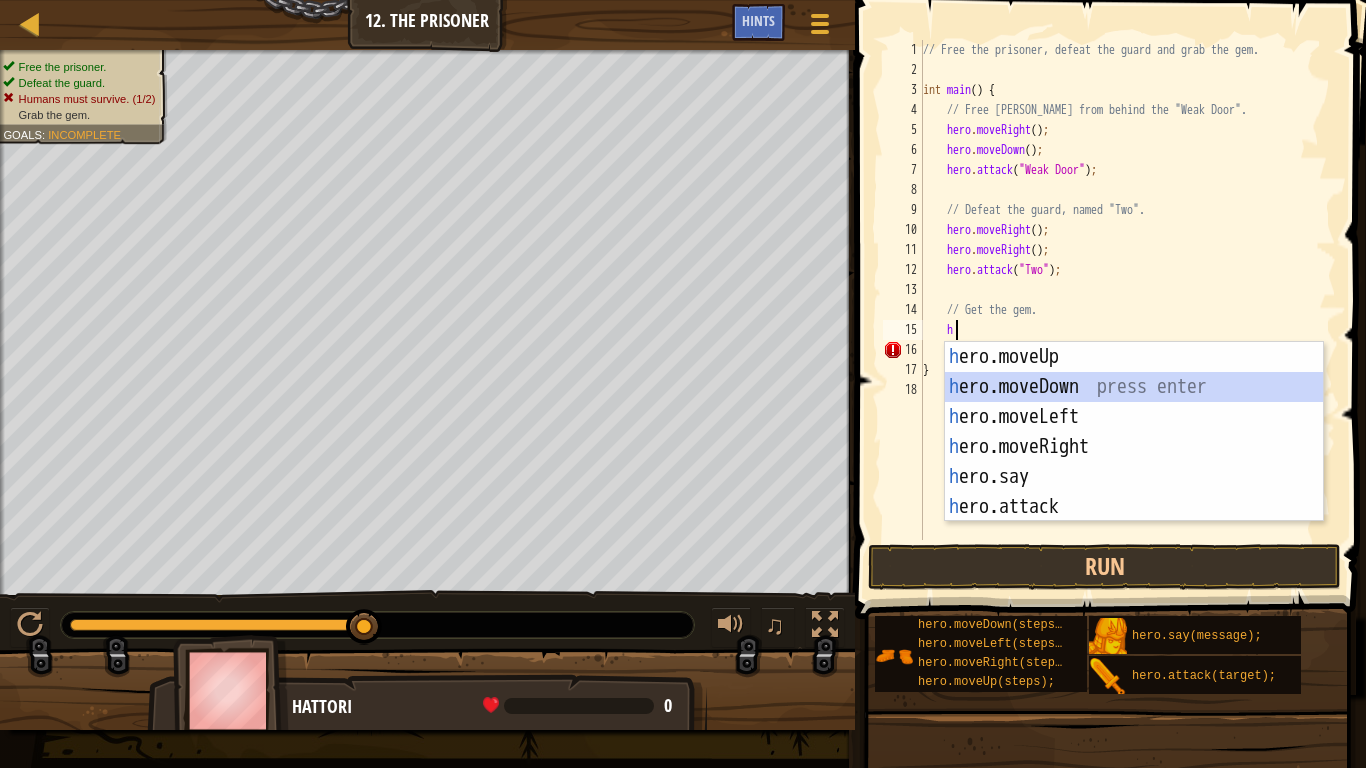 click on "h ero.moveUp press enter h ero.moveDown press enter h ero.moveLeft press enter h ero.moveRight press enter h ero.say press enter h ero.attack press enter" at bounding box center [1134, 462] 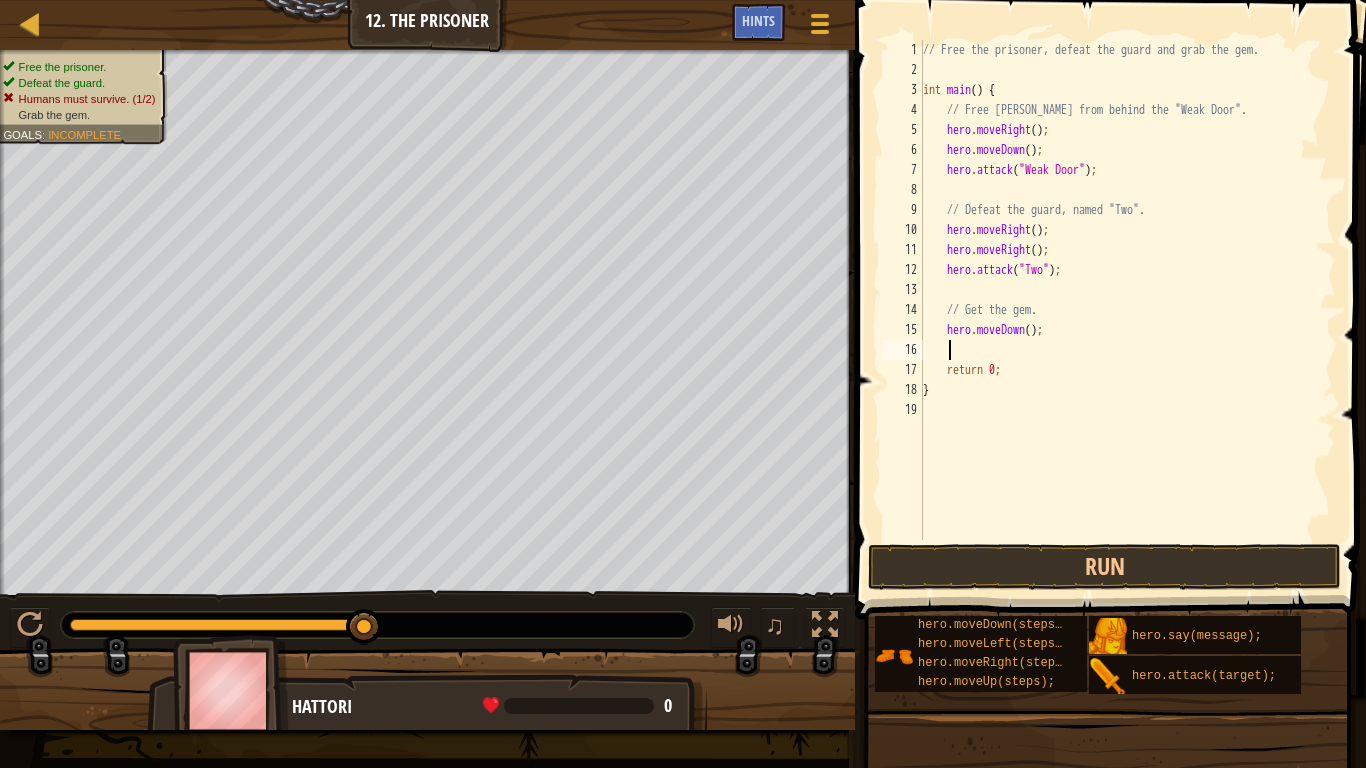 type on "h" 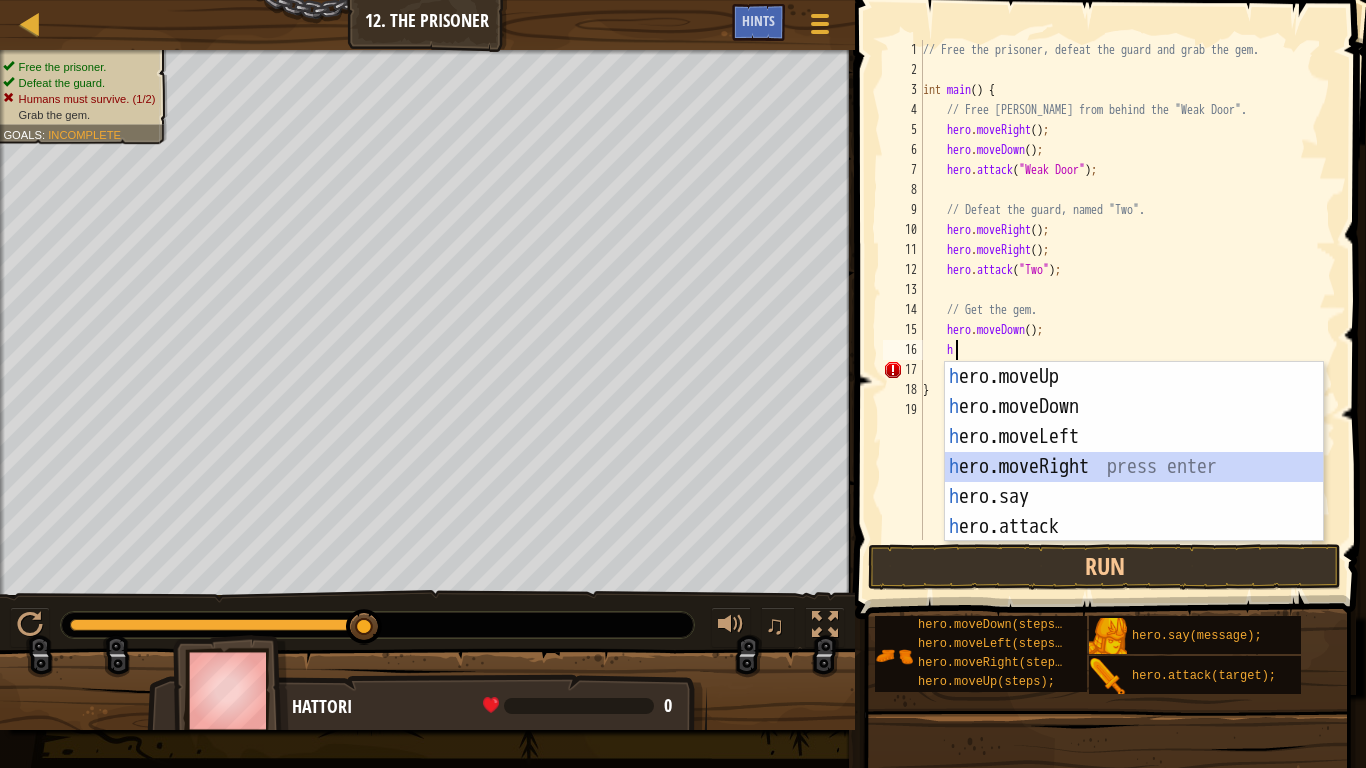 click on "h ero.moveUp press enter h ero.moveDown press enter h ero.moveLeft press enter h ero.moveRight press enter h ero.say press enter h ero.attack press enter" at bounding box center [1134, 482] 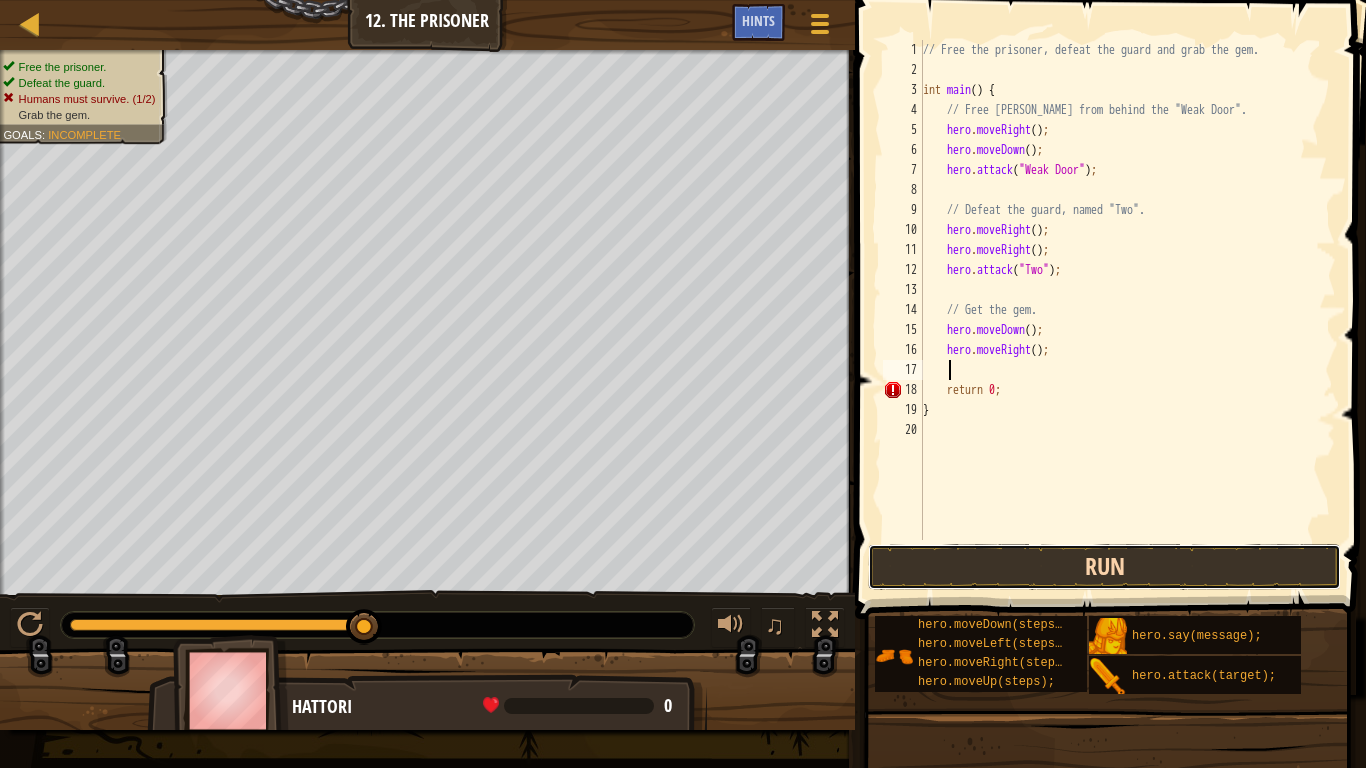 click on "Run" at bounding box center [1104, 567] 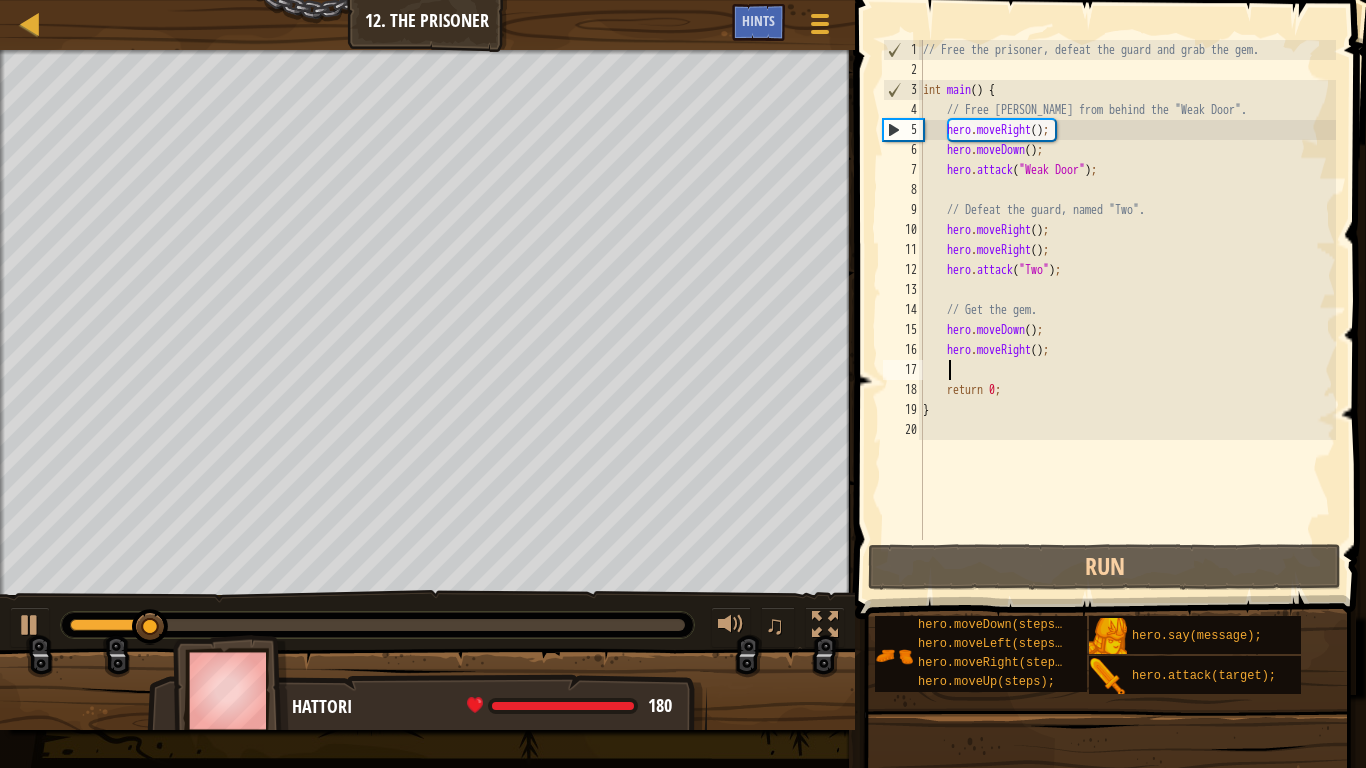 click on "// Free the prisoner, defeat the guard and grab the gem. int   main ( )   {      // Free Patrick from behind the "Weak Door".      hero . moveRight ( ) ;      hero . moveDown ( ) ;      hero . attack ( " Weak Door " ) ;           // Defeat the guard, named "Two".      hero . moveRight ( ) ;      hero . moveRight ( ) ;      hero . attack ( " Two " ) ;           // Get the gem.      hero . moveDown ( ) ;      hero . moveRight ( ) ;           return   0 ; }" at bounding box center (1127, 310) 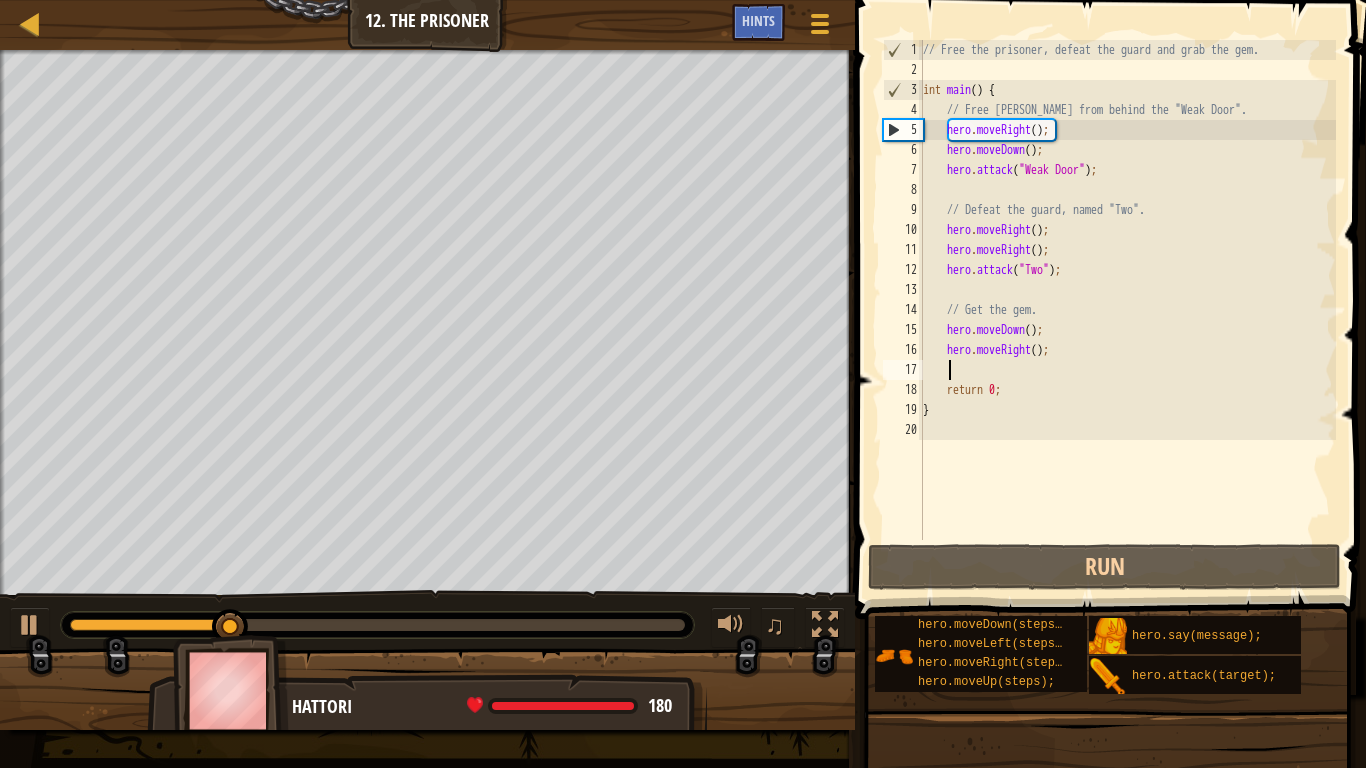 type on "h" 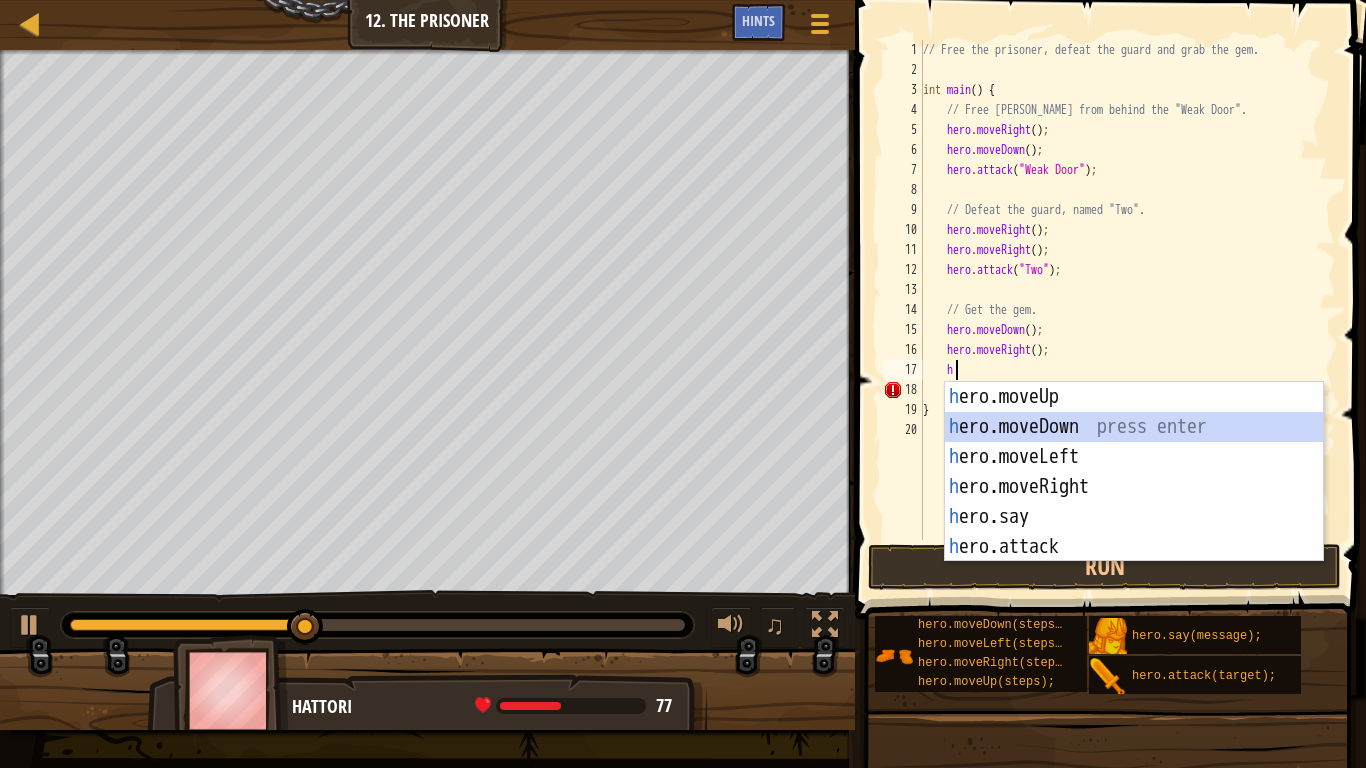 click on "h ero.moveUp press enter h ero.moveDown press enter h ero.moveLeft press enter h ero.moveRight press enter h ero.say press enter h ero.attack press enter" at bounding box center (1134, 502) 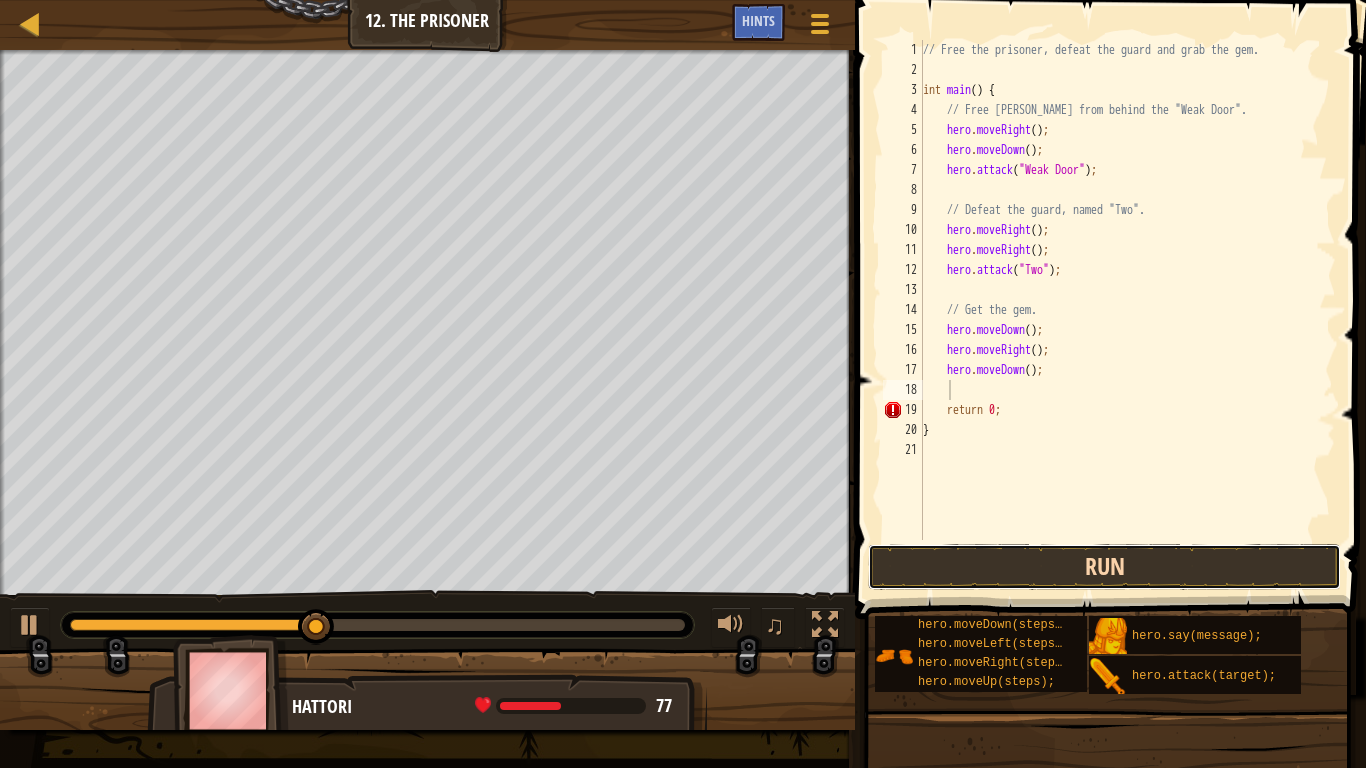 click on "Run" at bounding box center (1104, 567) 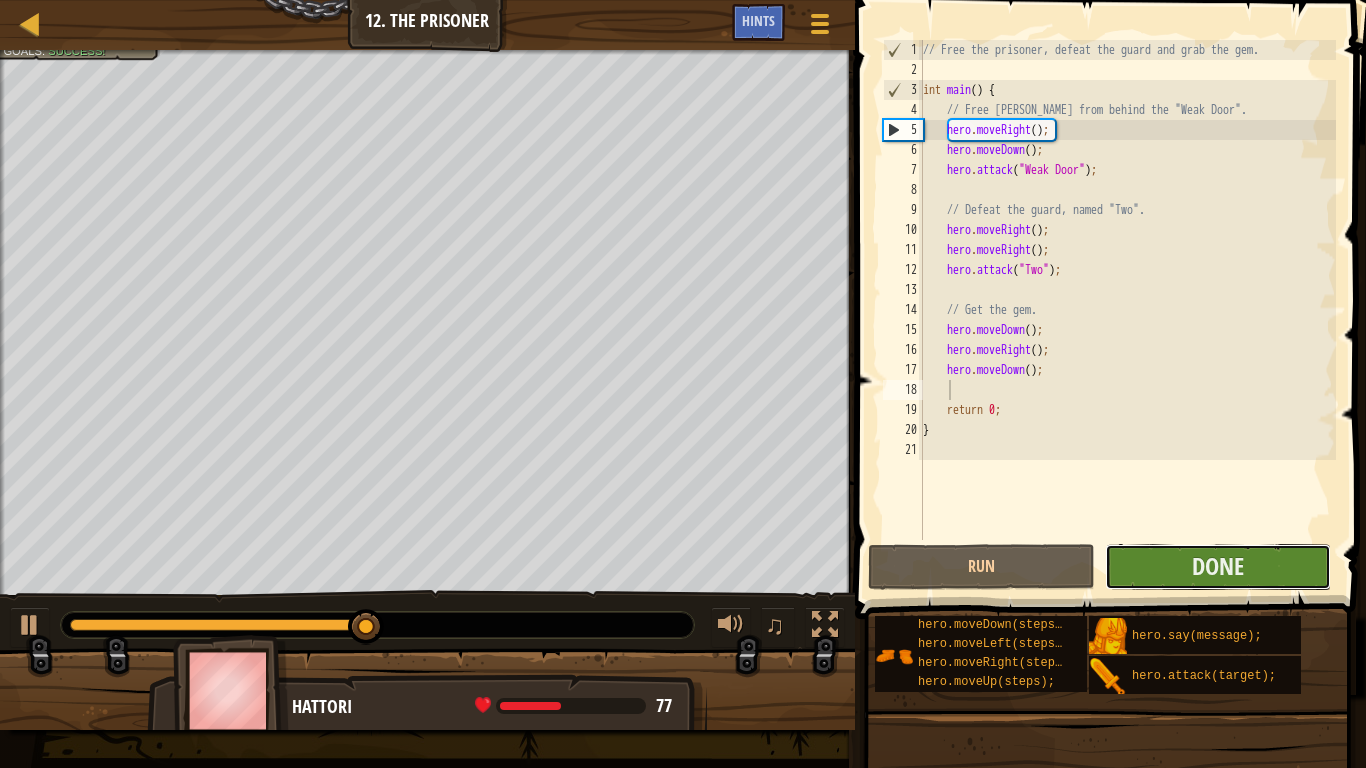click on "Done" at bounding box center [1218, 567] 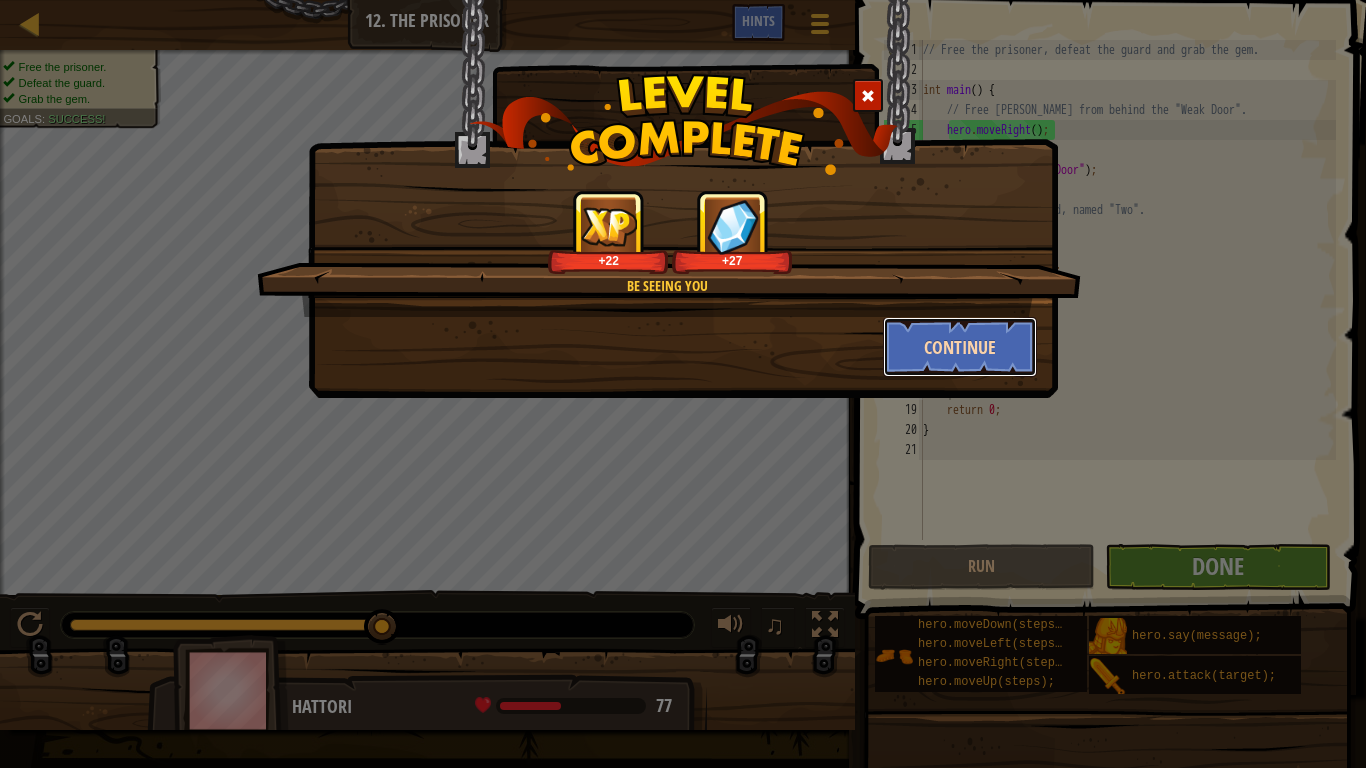 click on "Continue" at bounding box center [960, 347] 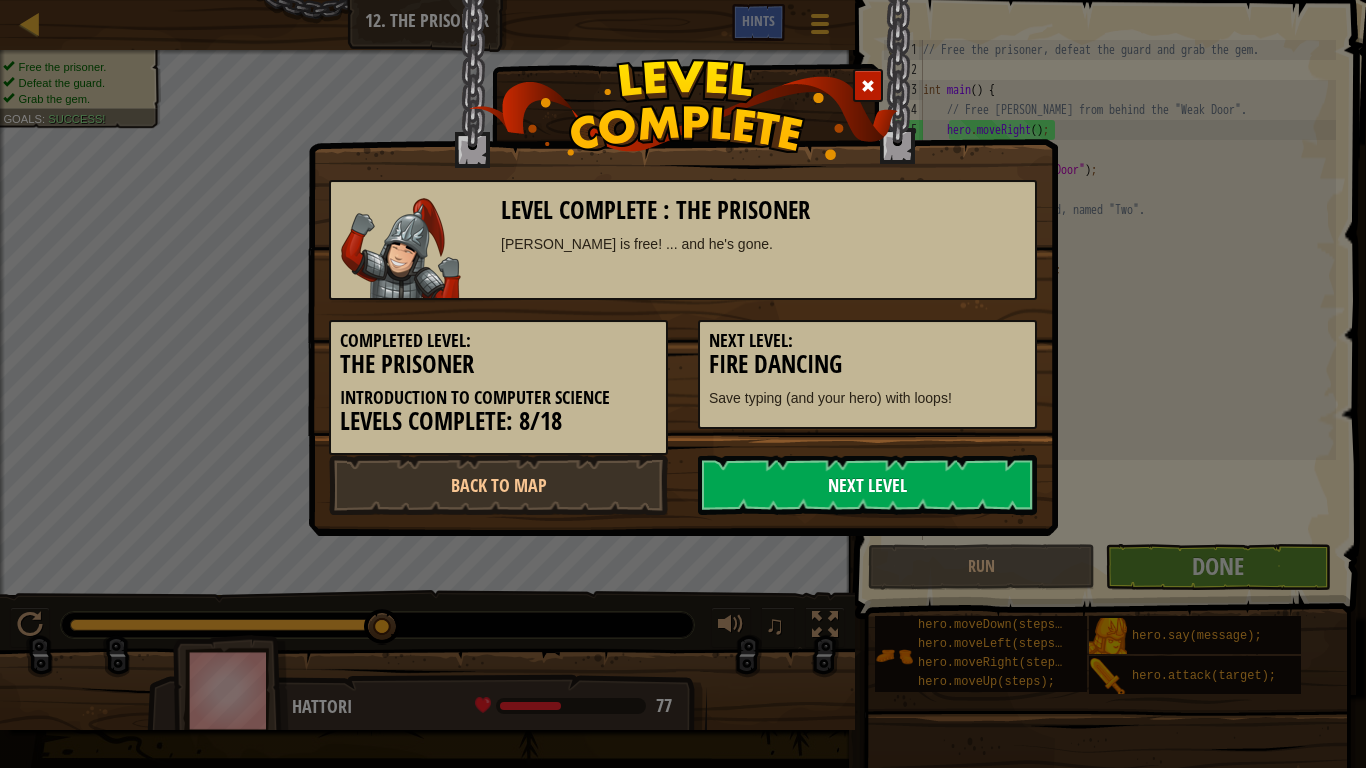 click on "Next Level" at bounding box center [867, 485] 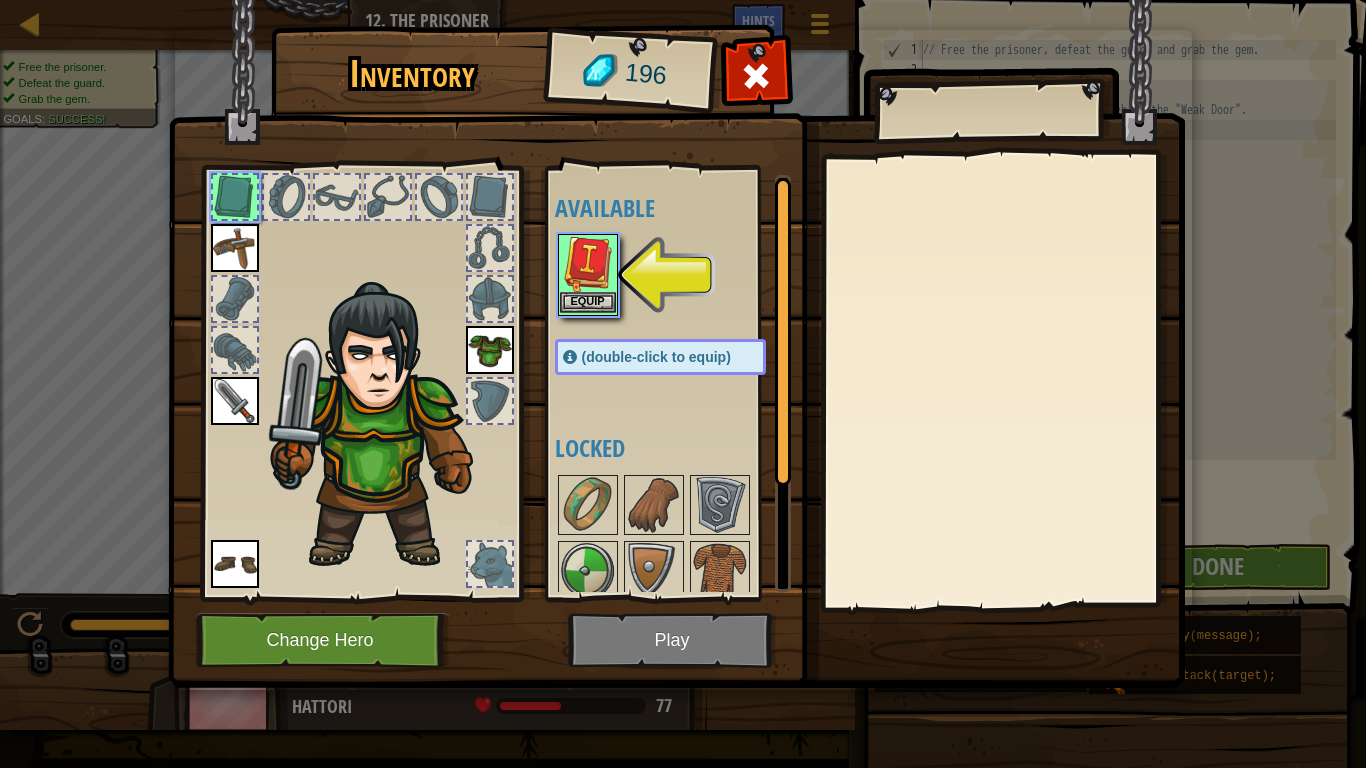 click at bounding box center [588, 264] 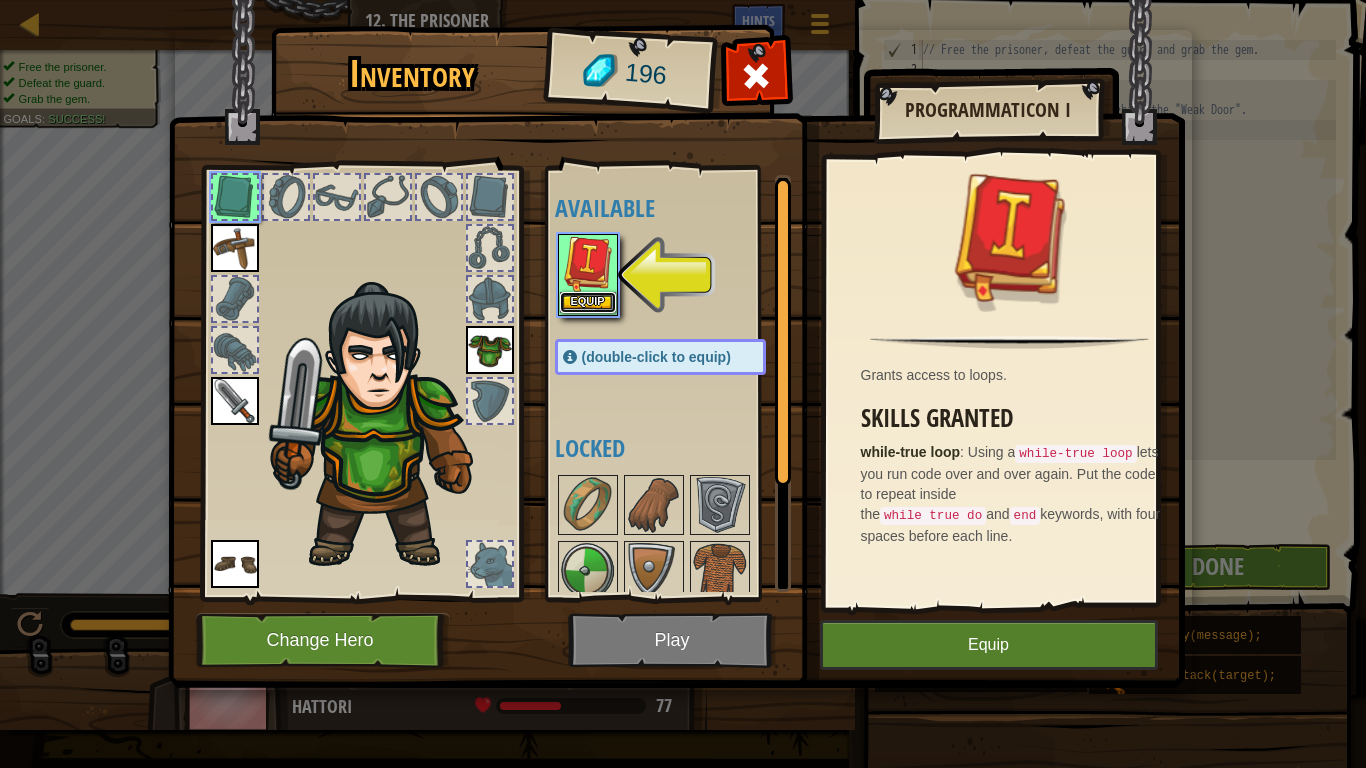 click on "Equip" at bounding box center [588, 302] 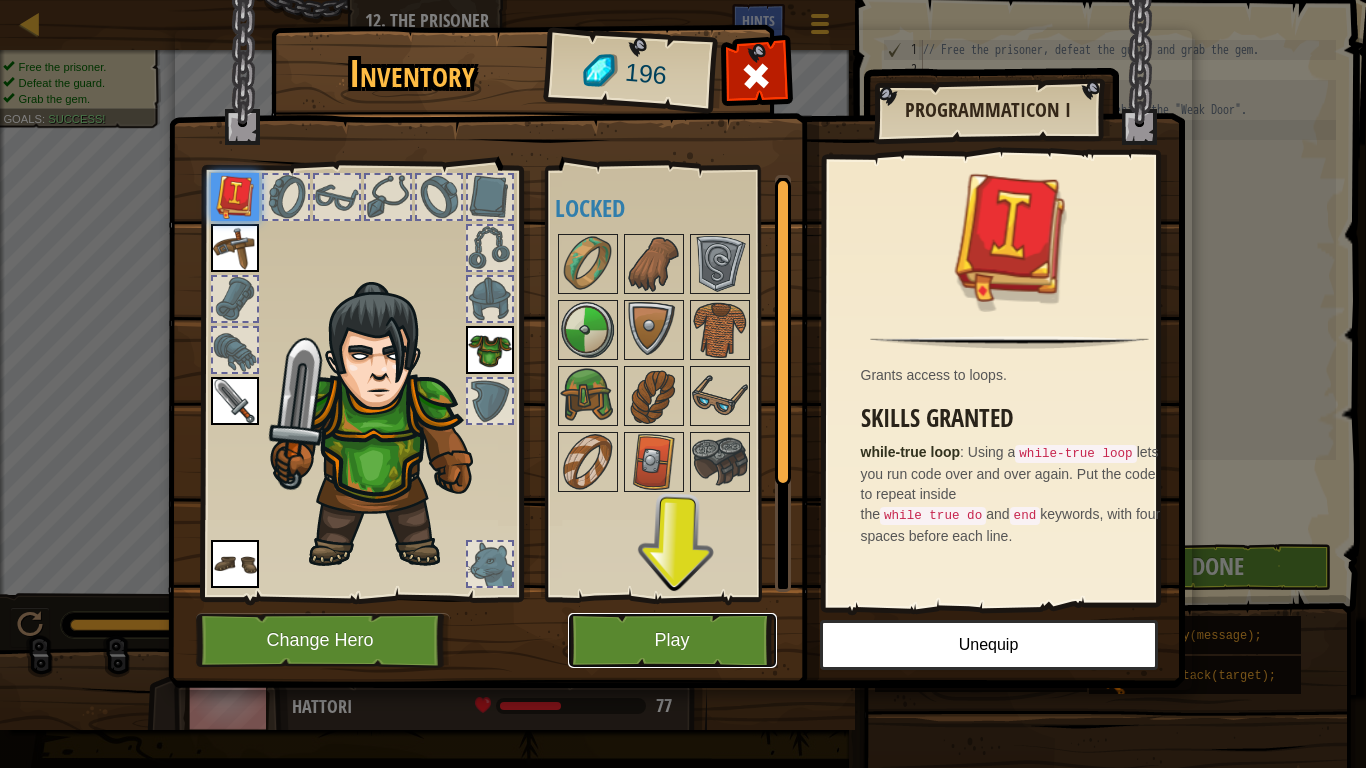 click on "Play" at bounding box center (672, 640) 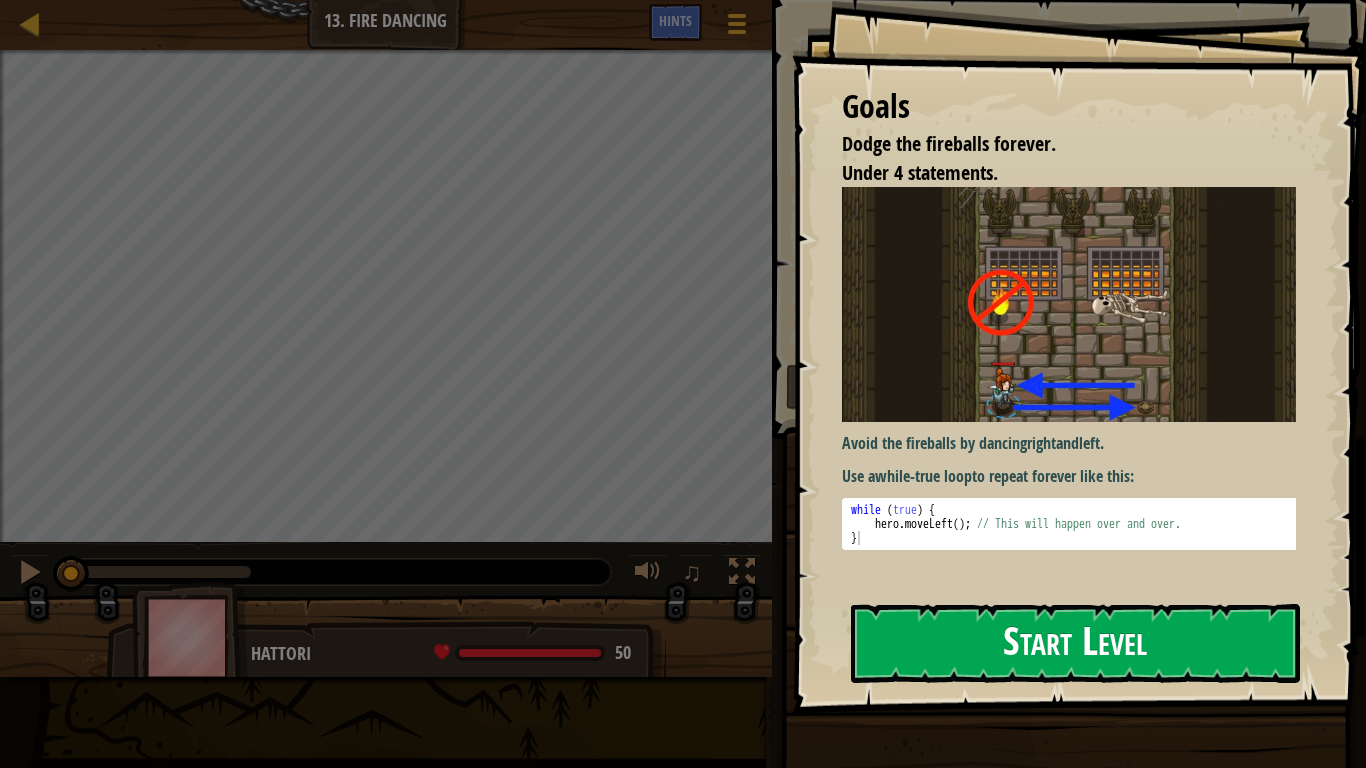 click on "Start Level" at bounding box center [1075, 643] 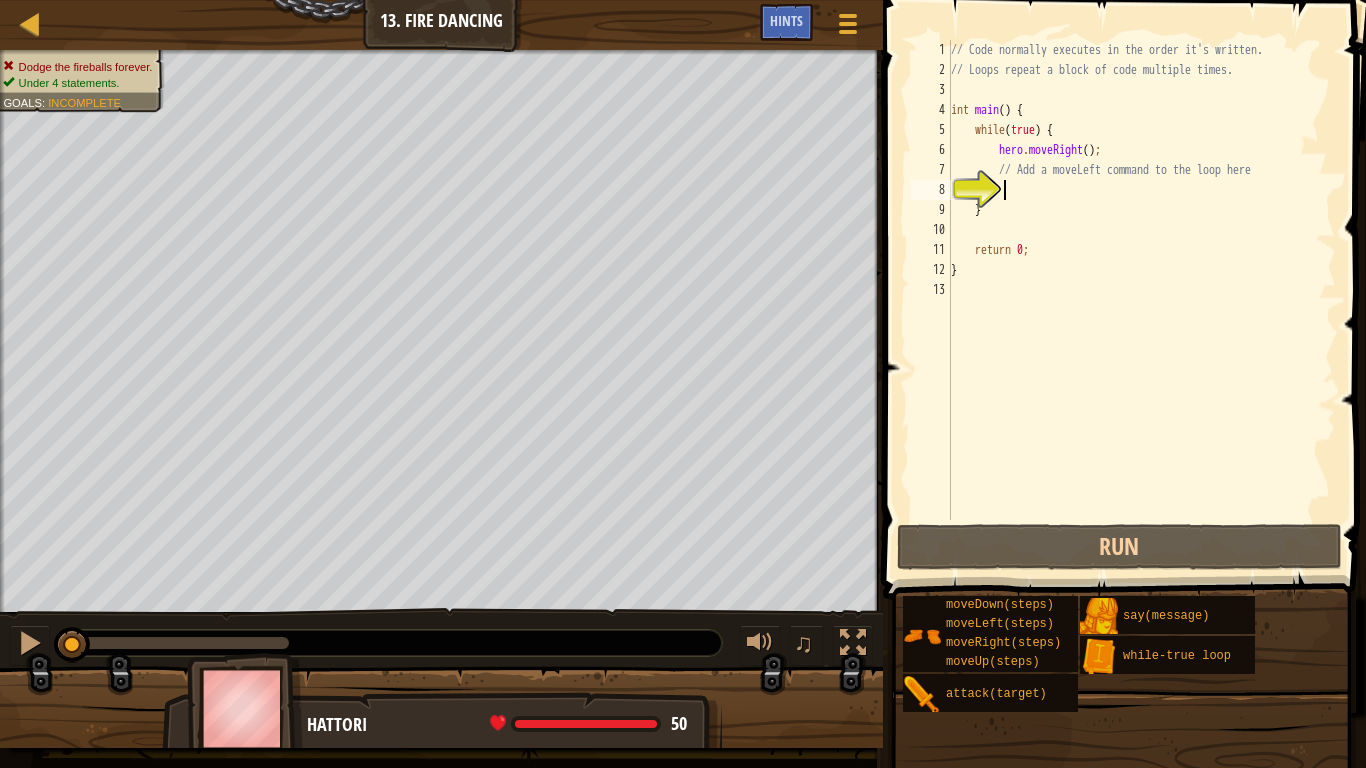 click on "// Code normally executes in the order it's written. // Loops repeat a block of code multiple times. int   main ( )   {      while ( true )   {          hero . moveRight ( ) ;          // Add a moveLeft command to the loop here               }           return   0 ; }" at bounding box center [1141, 300] 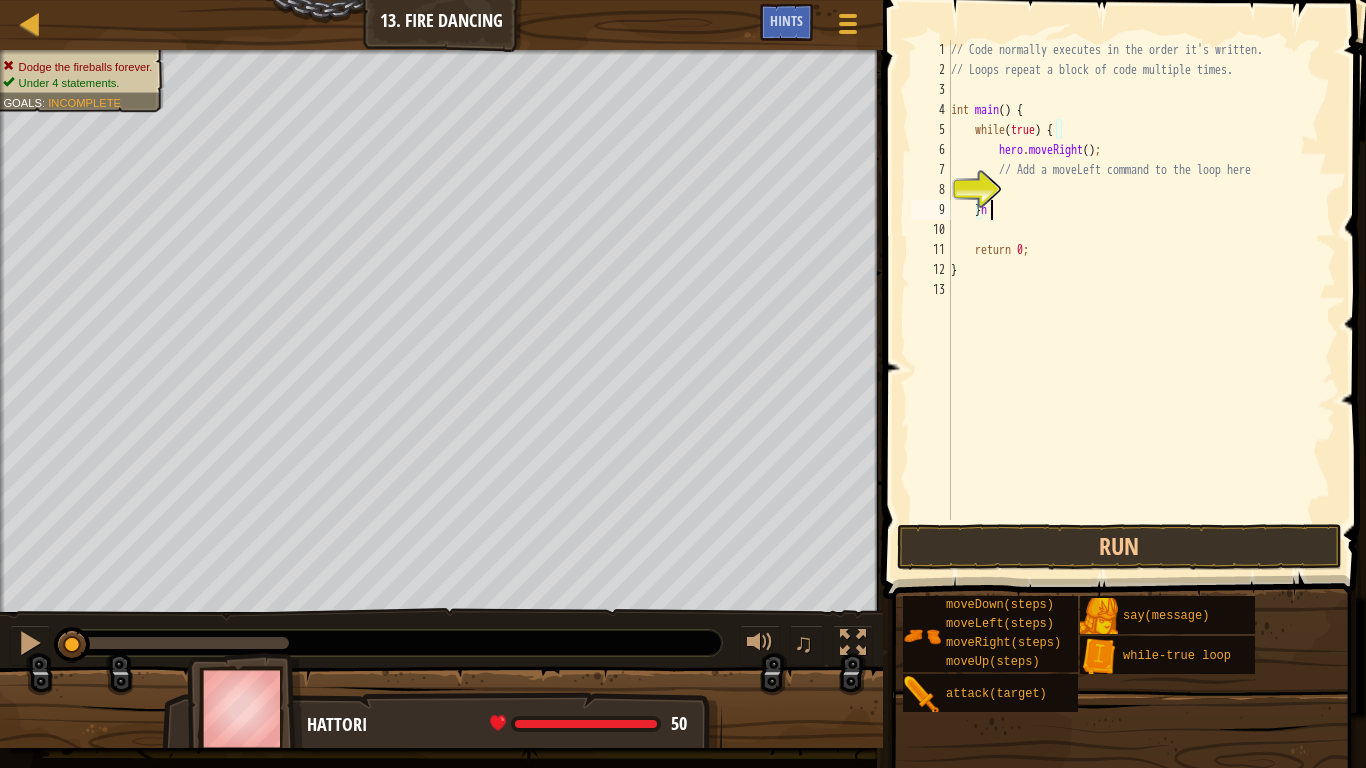 scroll, scrollTop: 9, scrollLeft: 2, axis: both 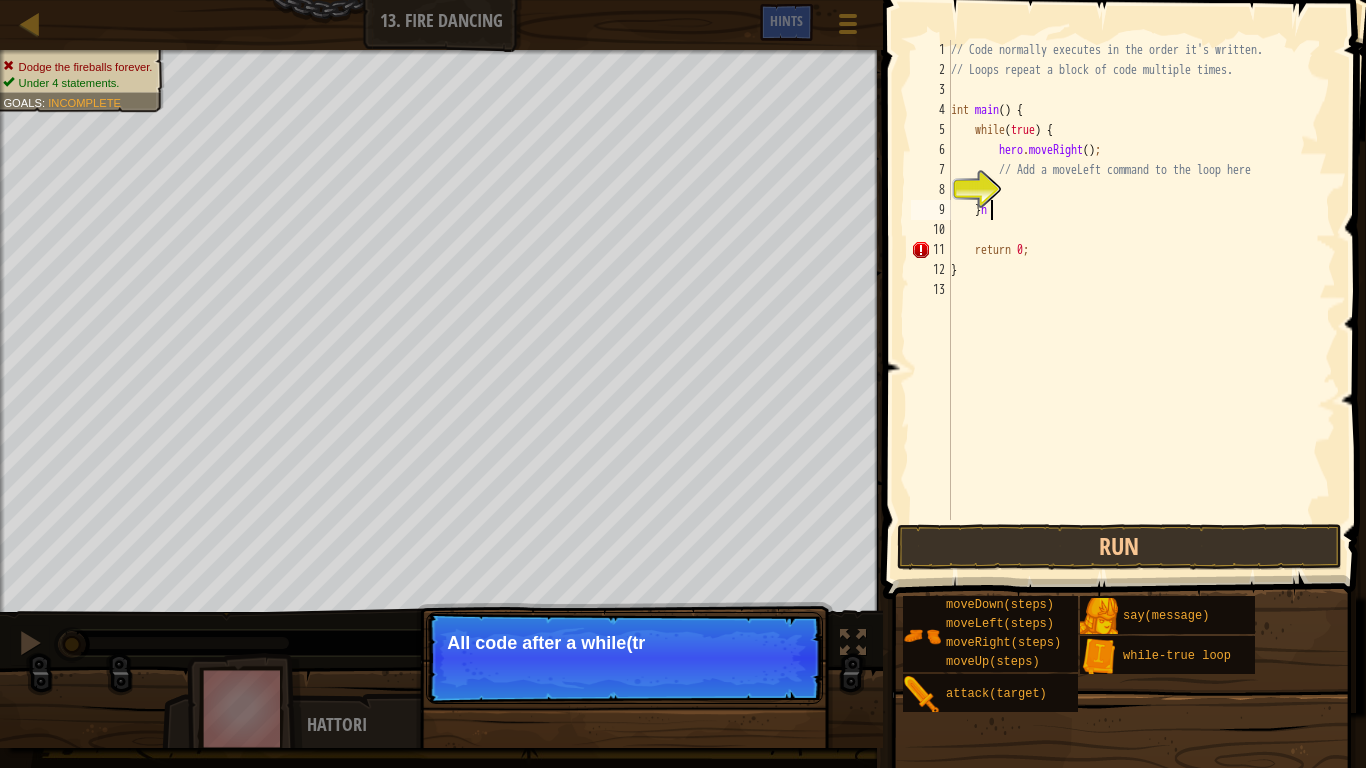 click on "// Code normally executes in the order it's written. // Loops repeat a block of code multiple times. int   main ( )   {      while ( true )   {          hero . moveRight ( ) ;          // Add a moveLeft command to the loop here               } h           return   0 ; }" at bounding box center (1141, 300) 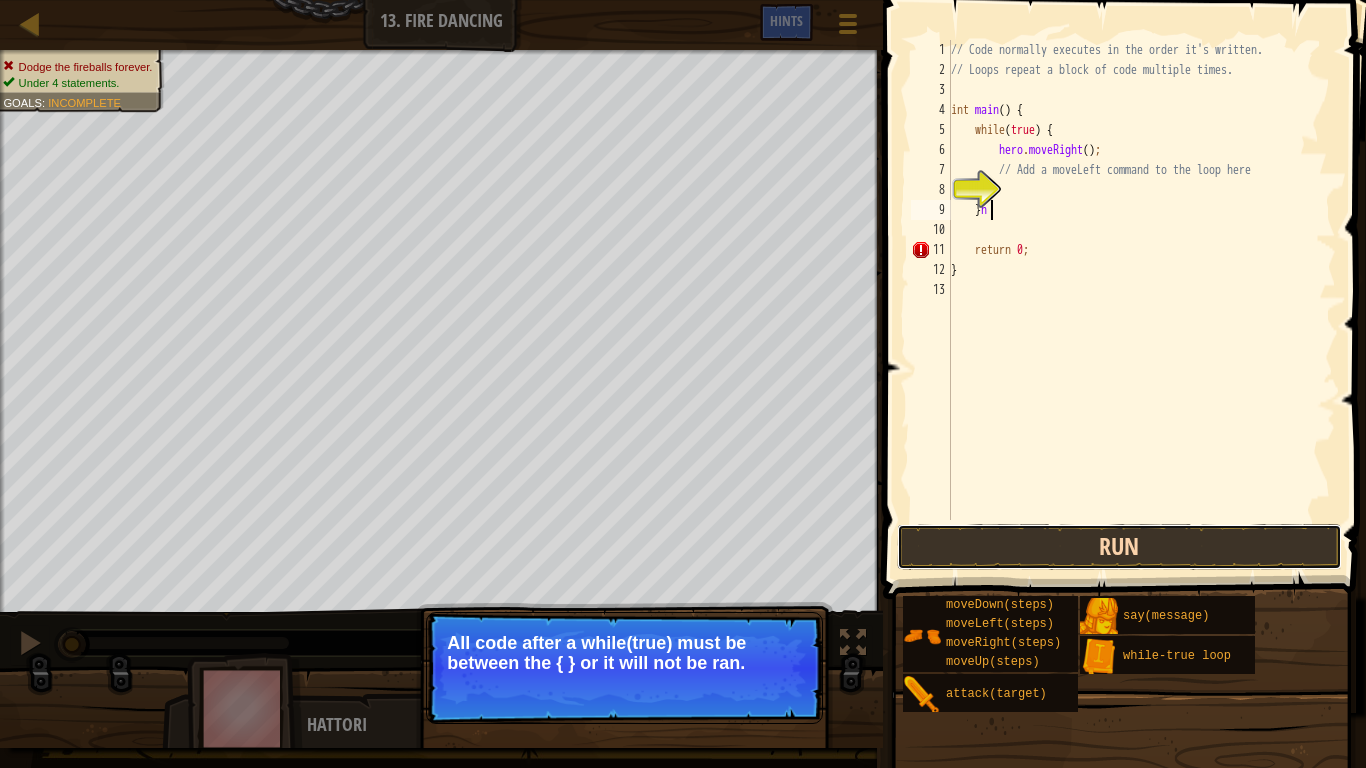 click on "Run" at bounding box center [1119, 547] 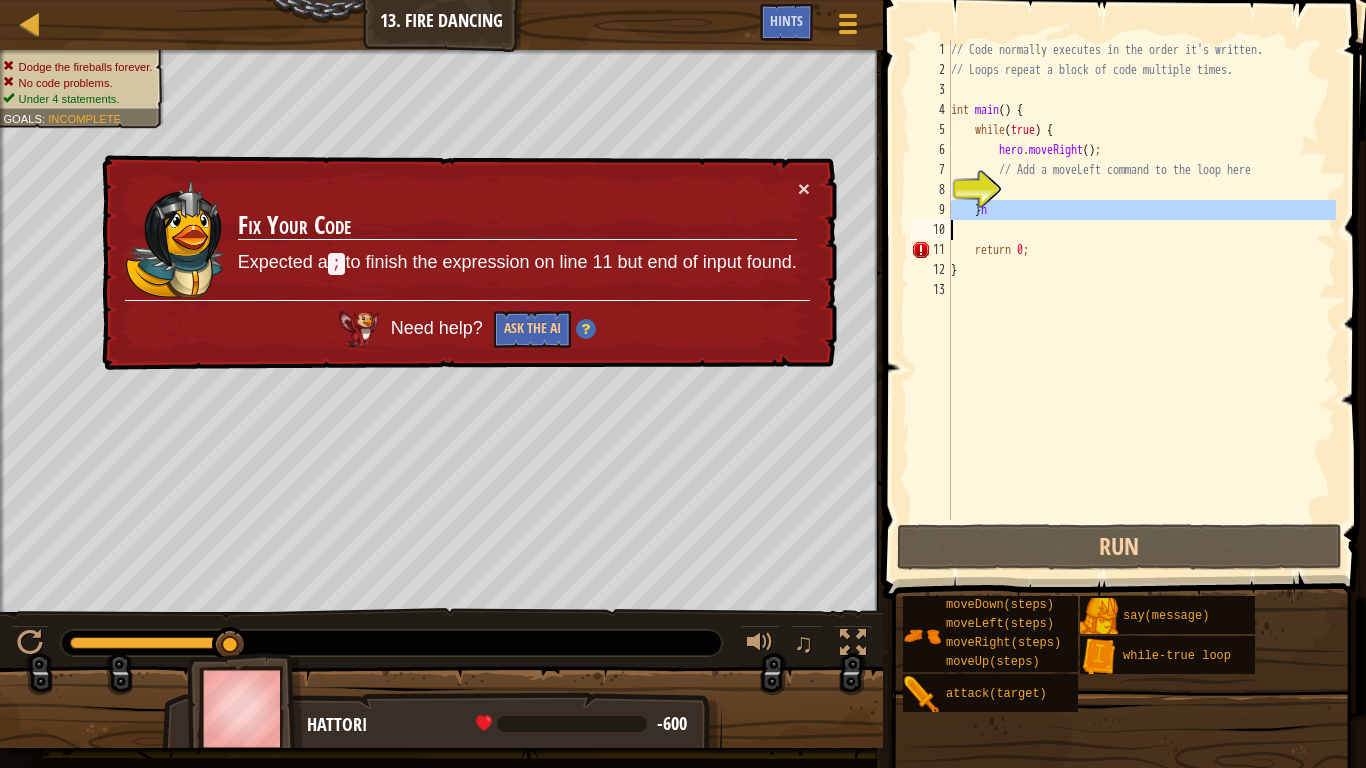 click on "8" at bounding box center (931, 190) 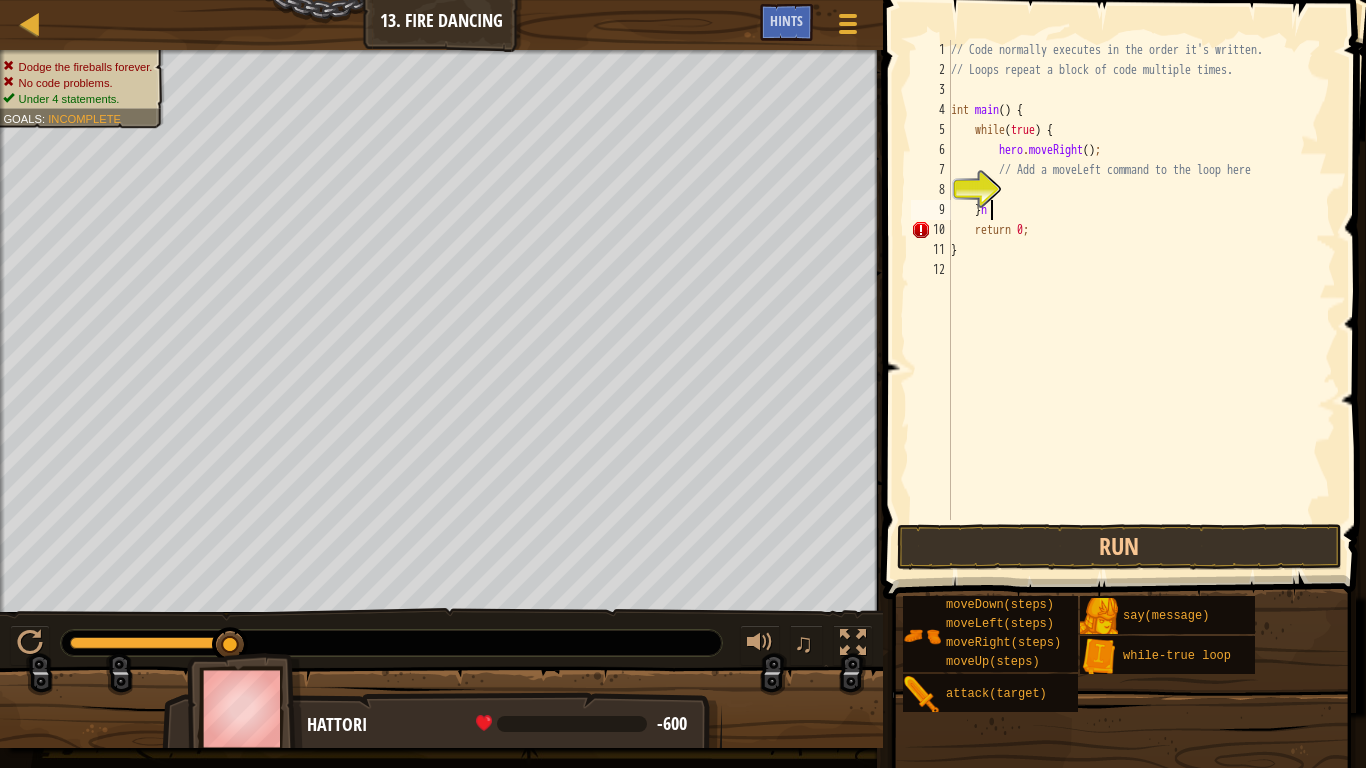 type on "}" 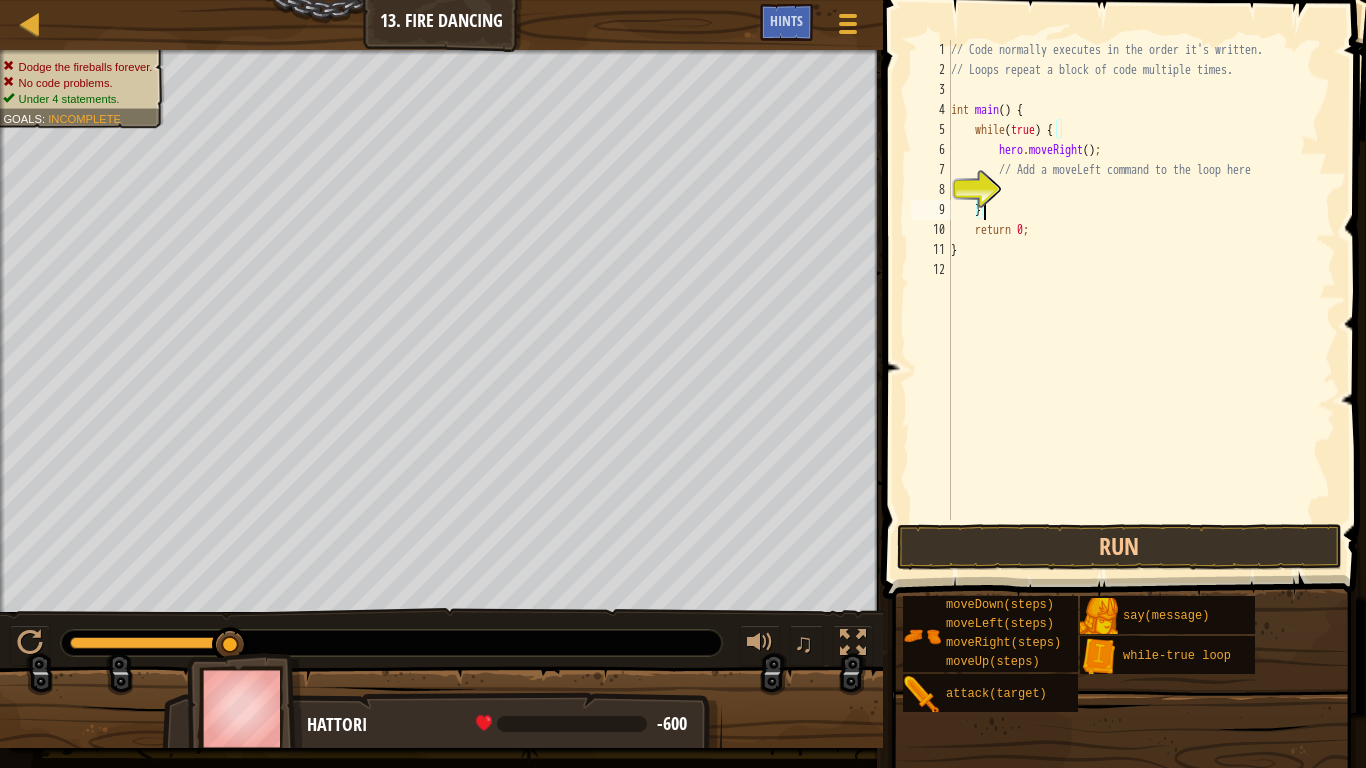 click on "// Code normally executes in the order it's written. // Loops repeat a block of code multiple times. int   main ( )   {      while ( true )   {          hero . moveRight ( ) ;          // Add a moveLeft command to the loop here               }           return   0 ; }" at bounding box center [1141, 300] 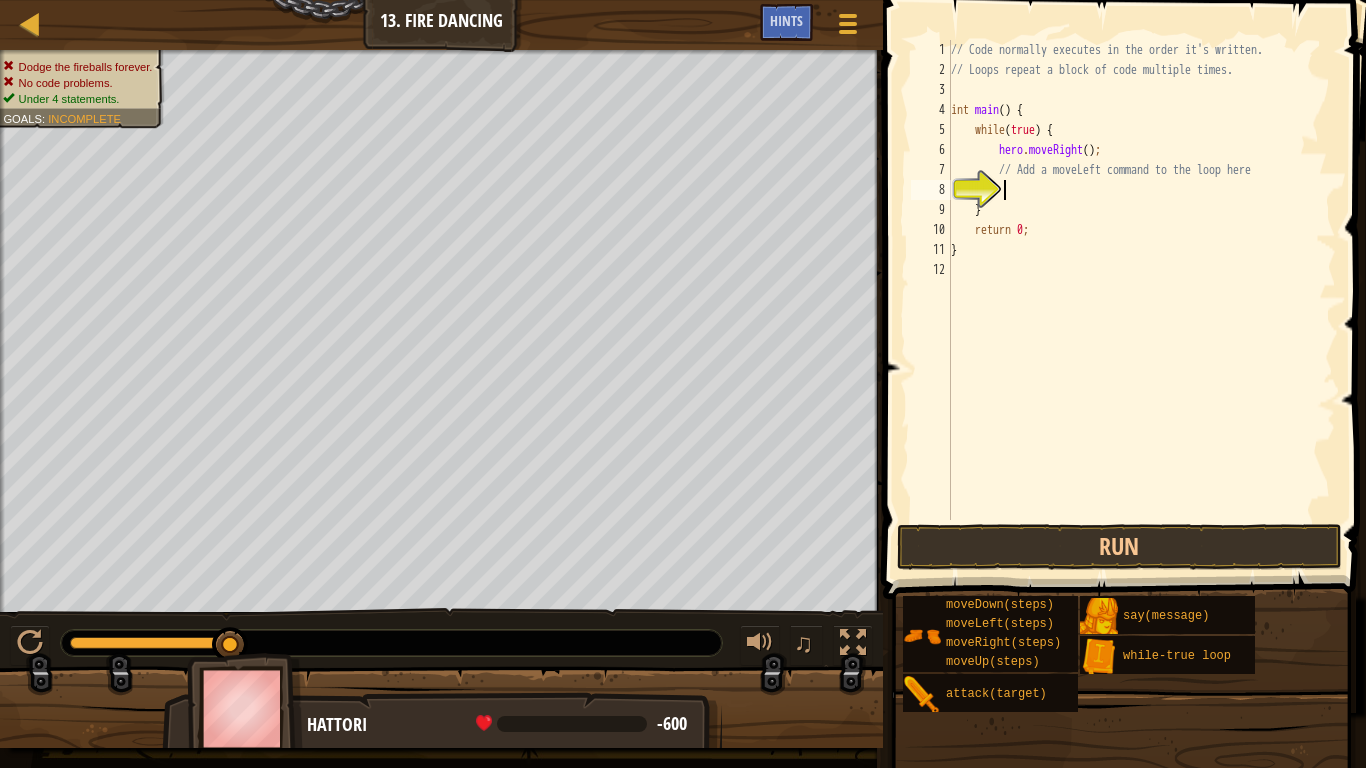 type on "h" 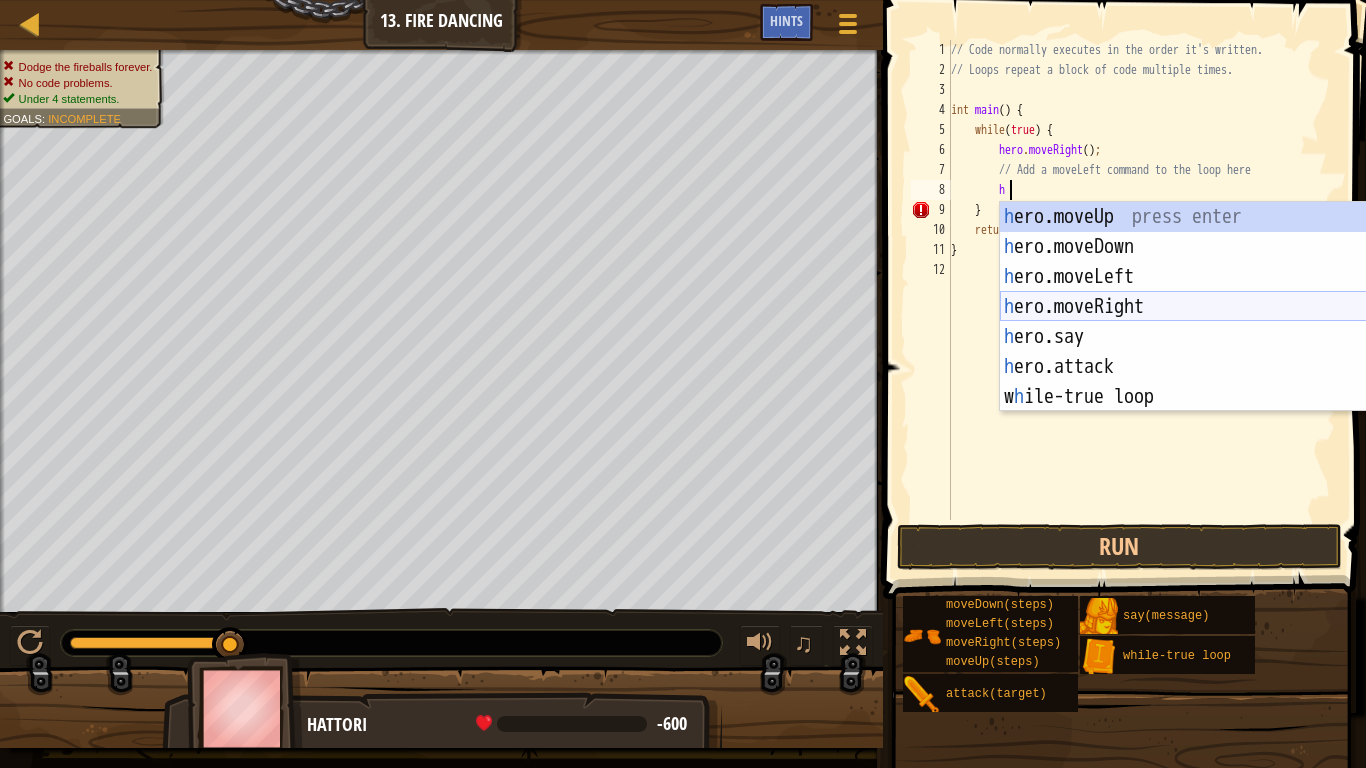 click on "h ero.moveUp press enter h ero.moveDown press enter h ero.moveLeft press enter h ero.moveRight press enter h ero.say press enter h ero.attack press enter w h ile-true loop press enter" at bounding box center [1189, 337] 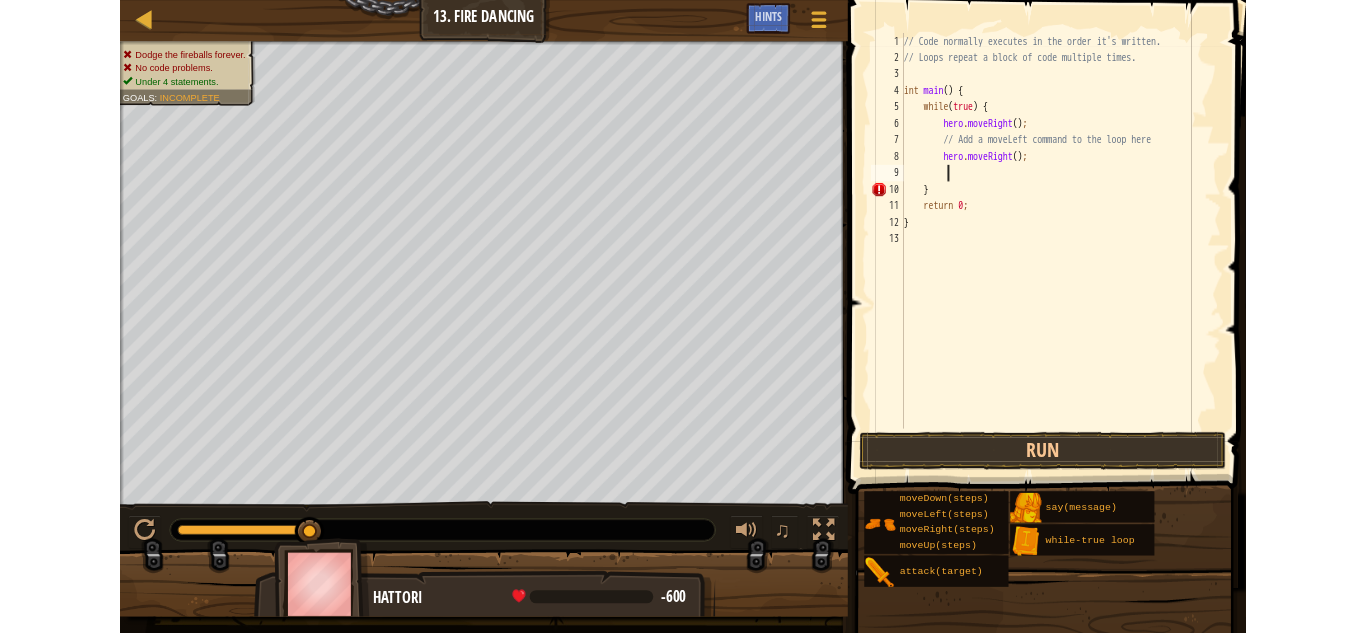 scroll, scrollTop: 9, scrollLeft: 3, axis: both 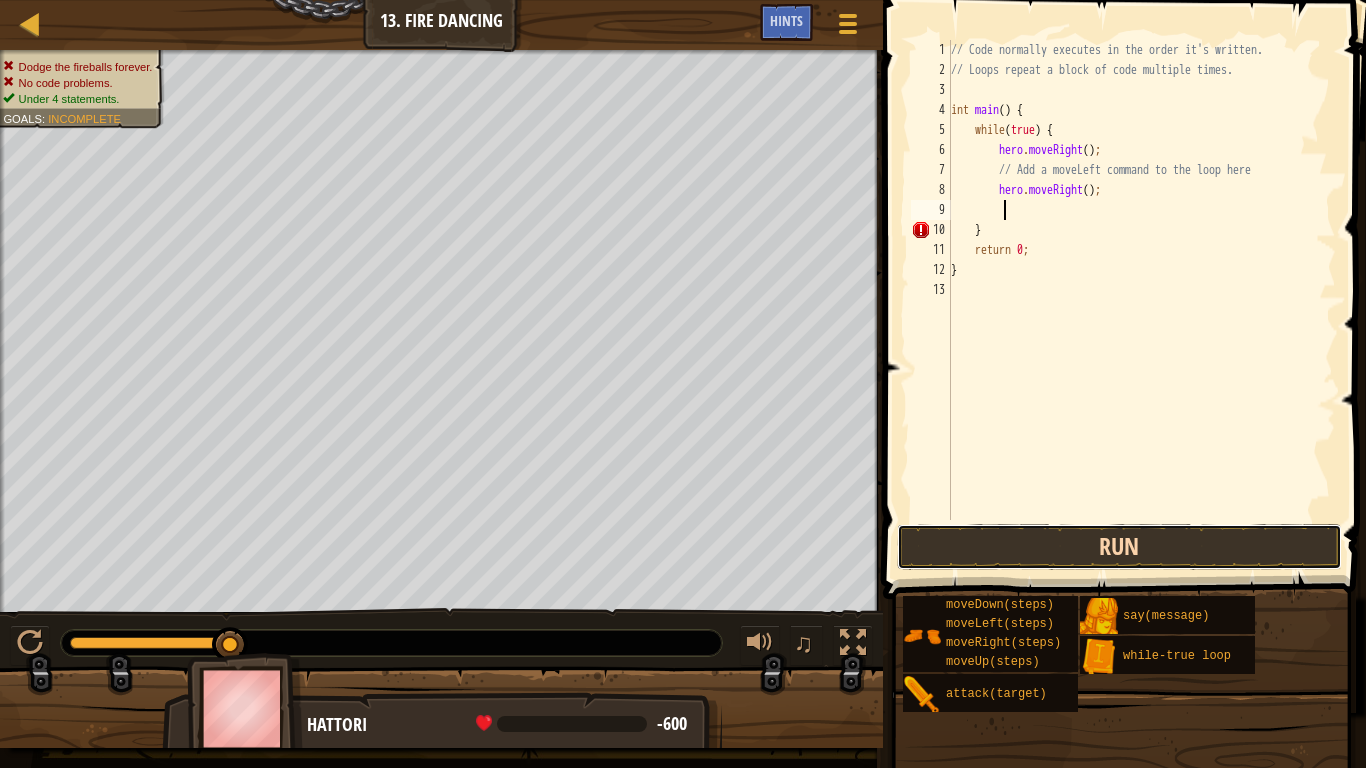 click on "Run" at bounding box center (1119, 547) 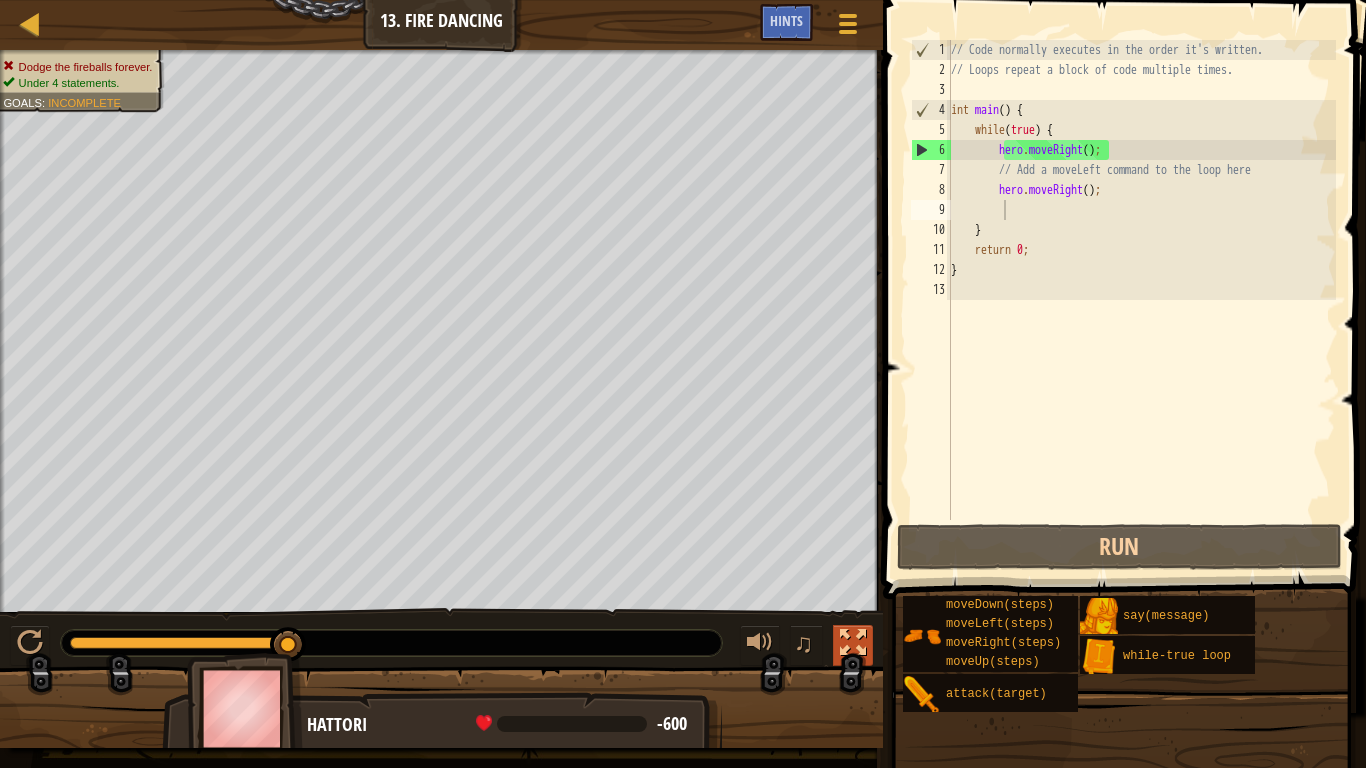 click at bounding box center (853, 643) 